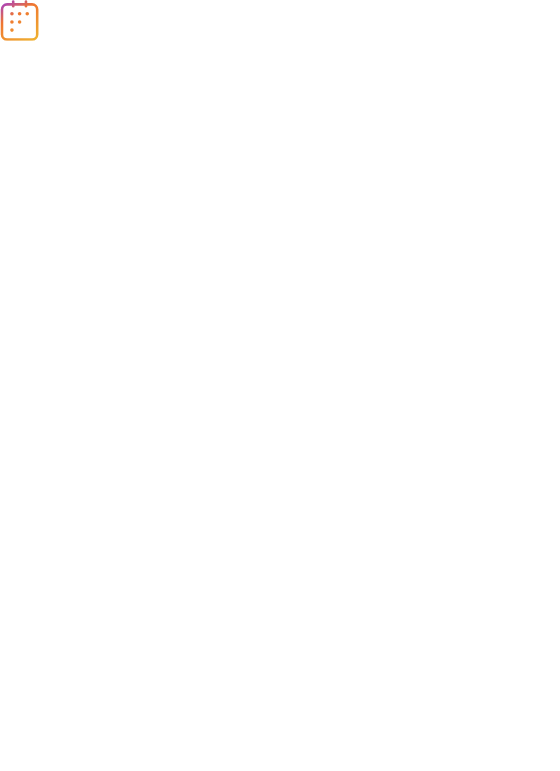 scroll, scrollTop: 0, scrollLeft: 0, axis: both 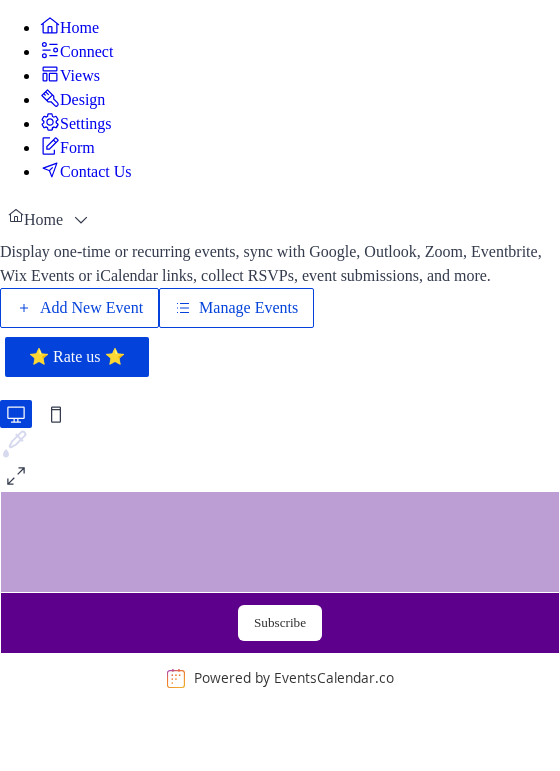 click on "Manage Events" at bounding box center (248, 308) 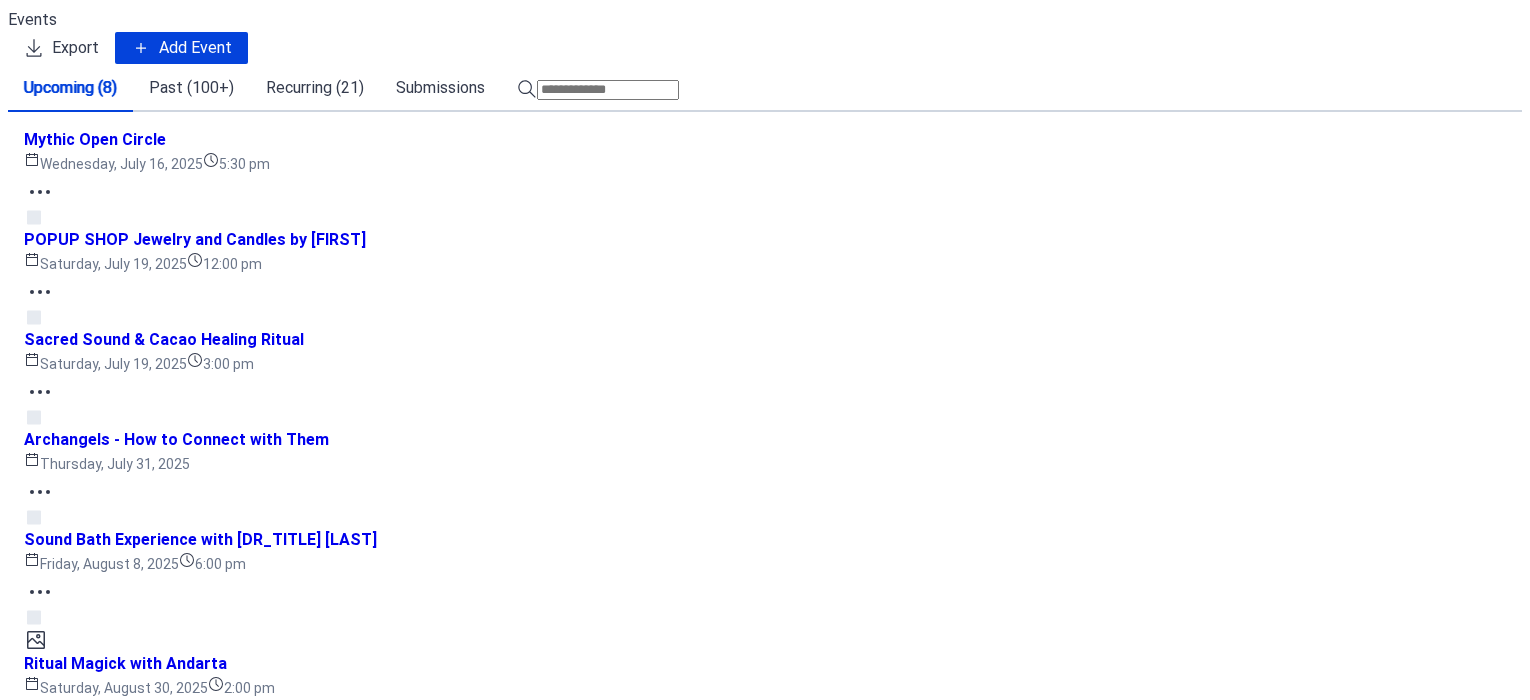 scroll, scrollTop: 0, scrollLeft: 0, axis: both 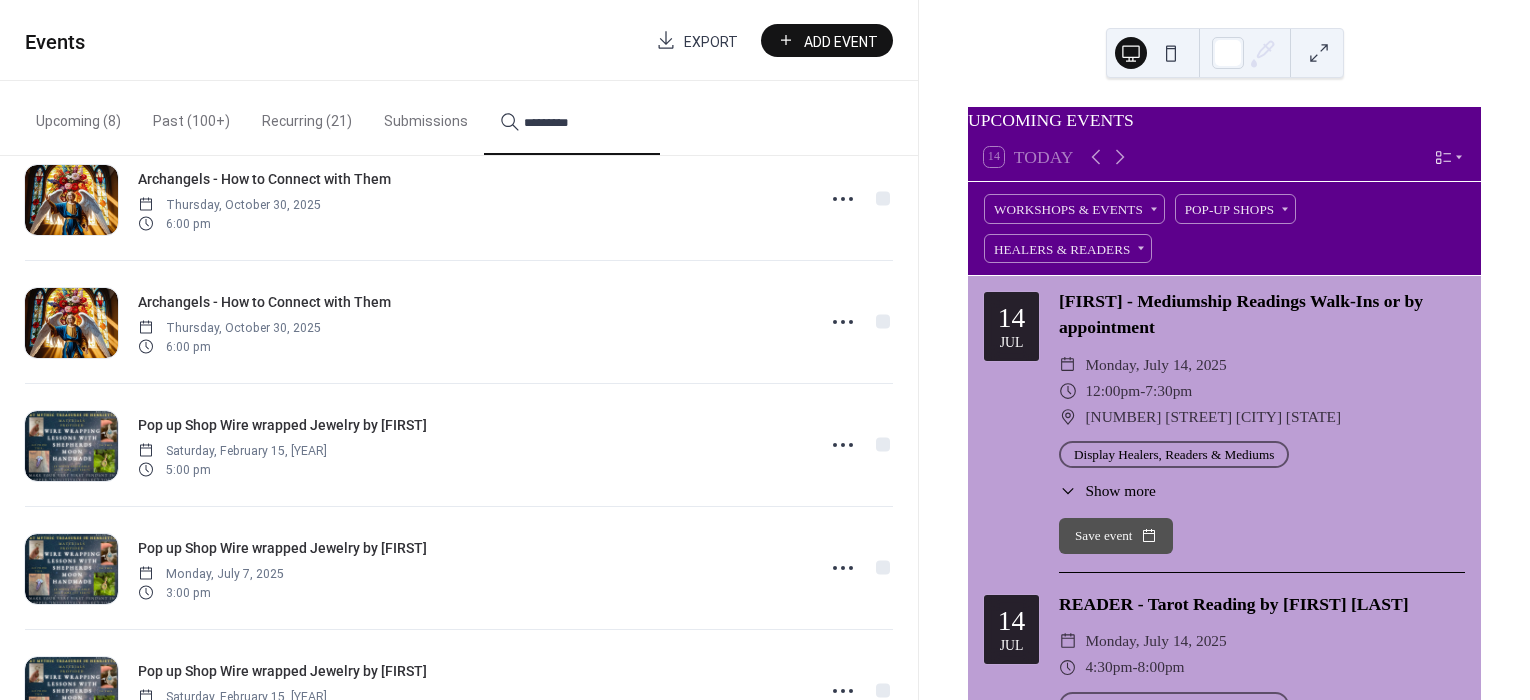 type on "*********" 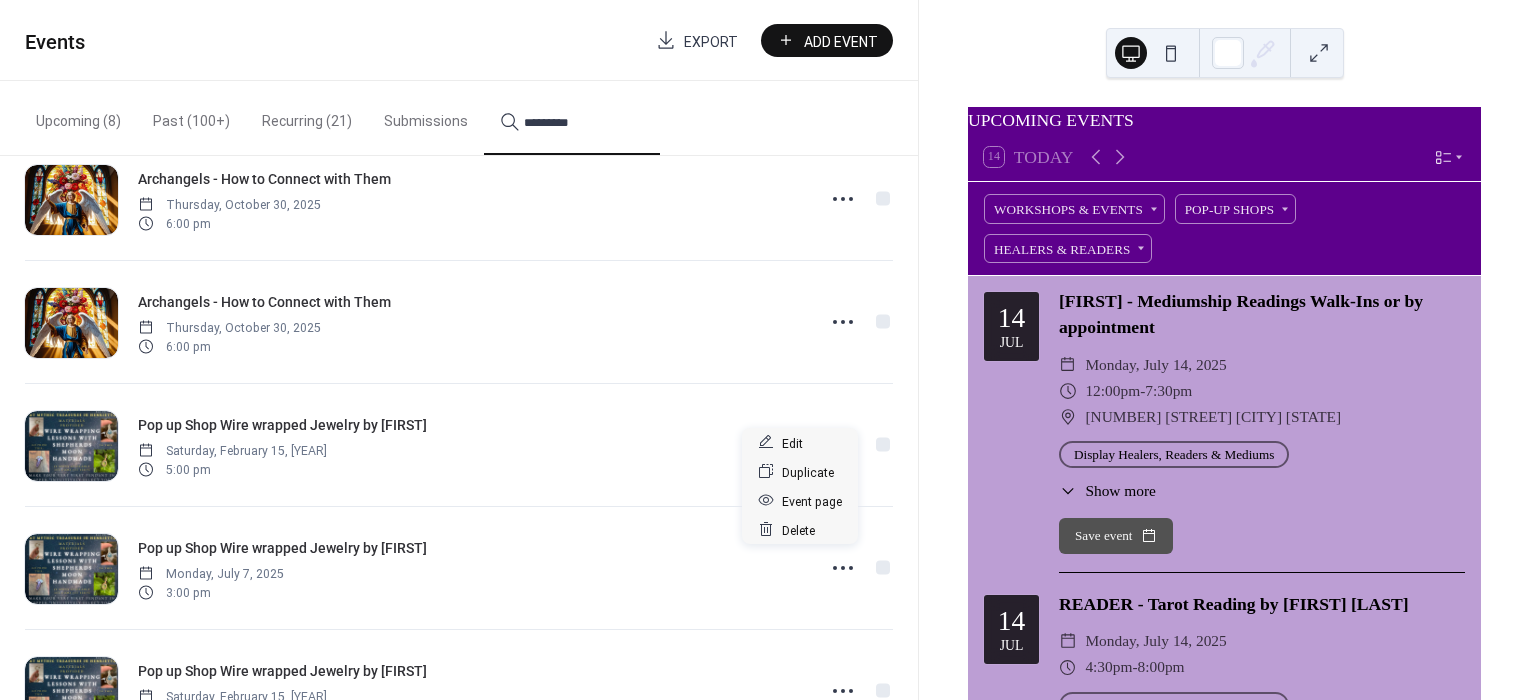 click 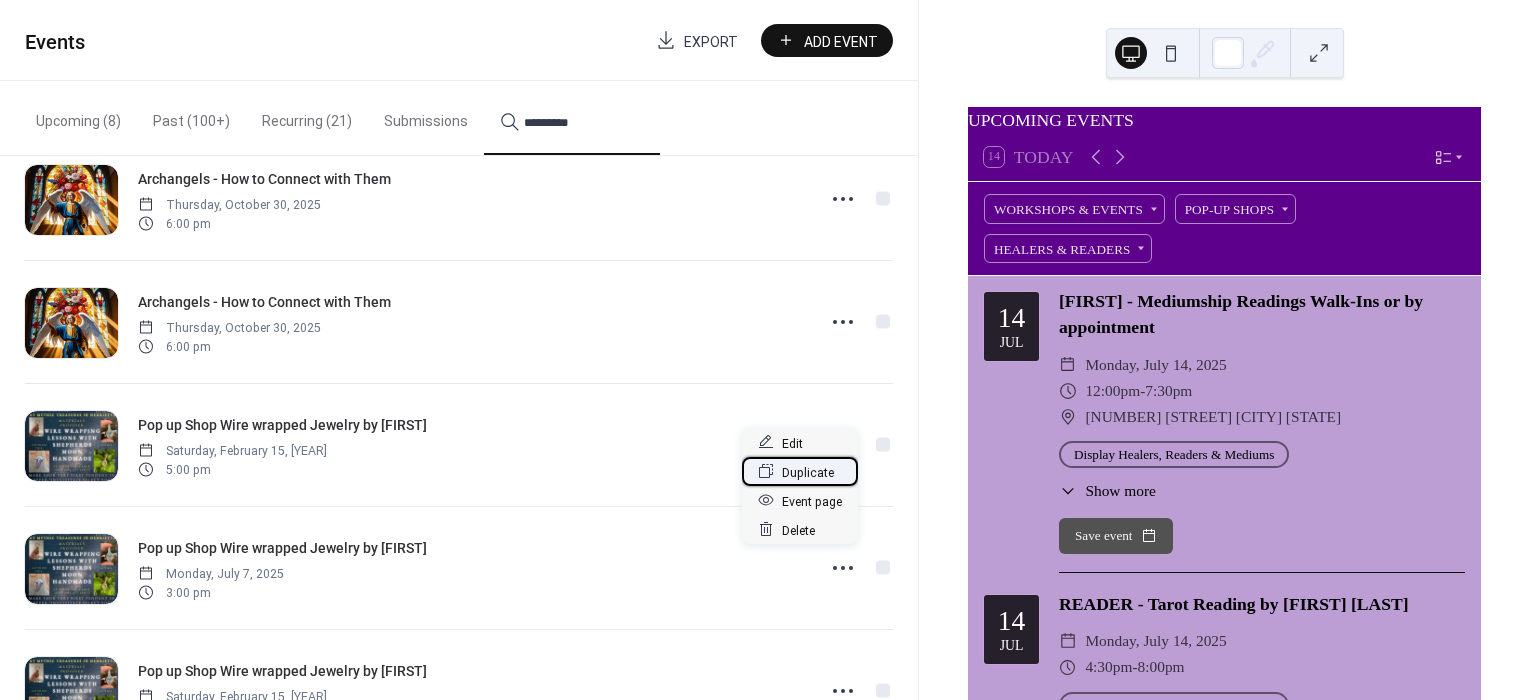 click on "Duplicate" at bounding box center (808, 472) 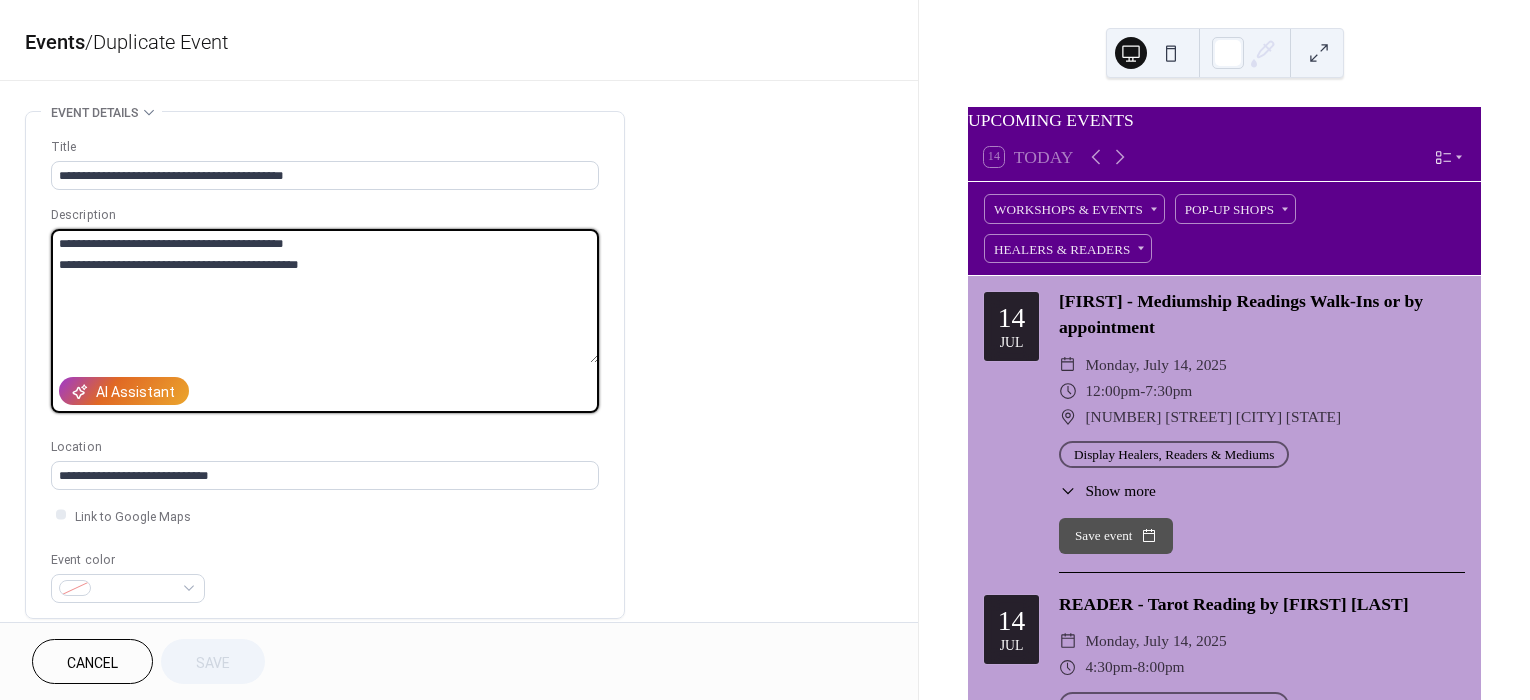 click on "**********" at bounding box center [325, 296] 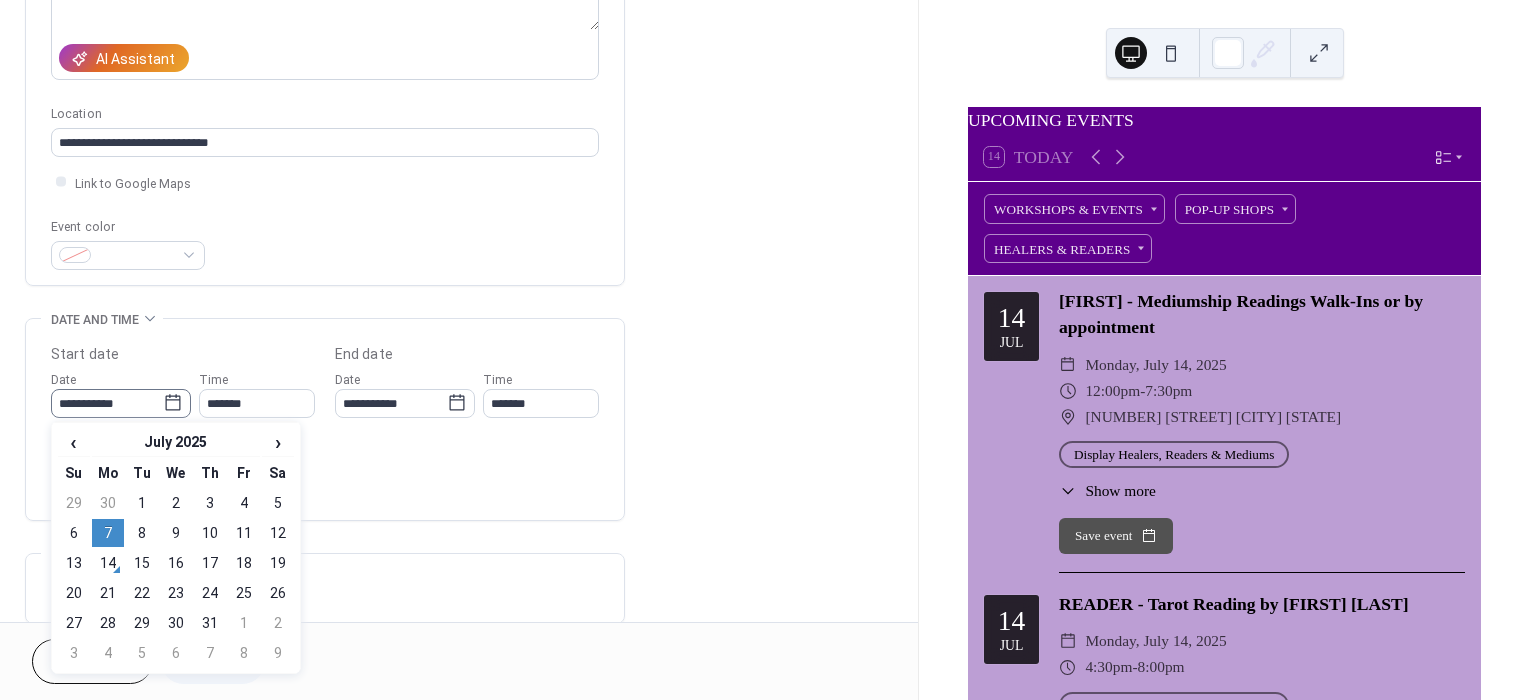 click 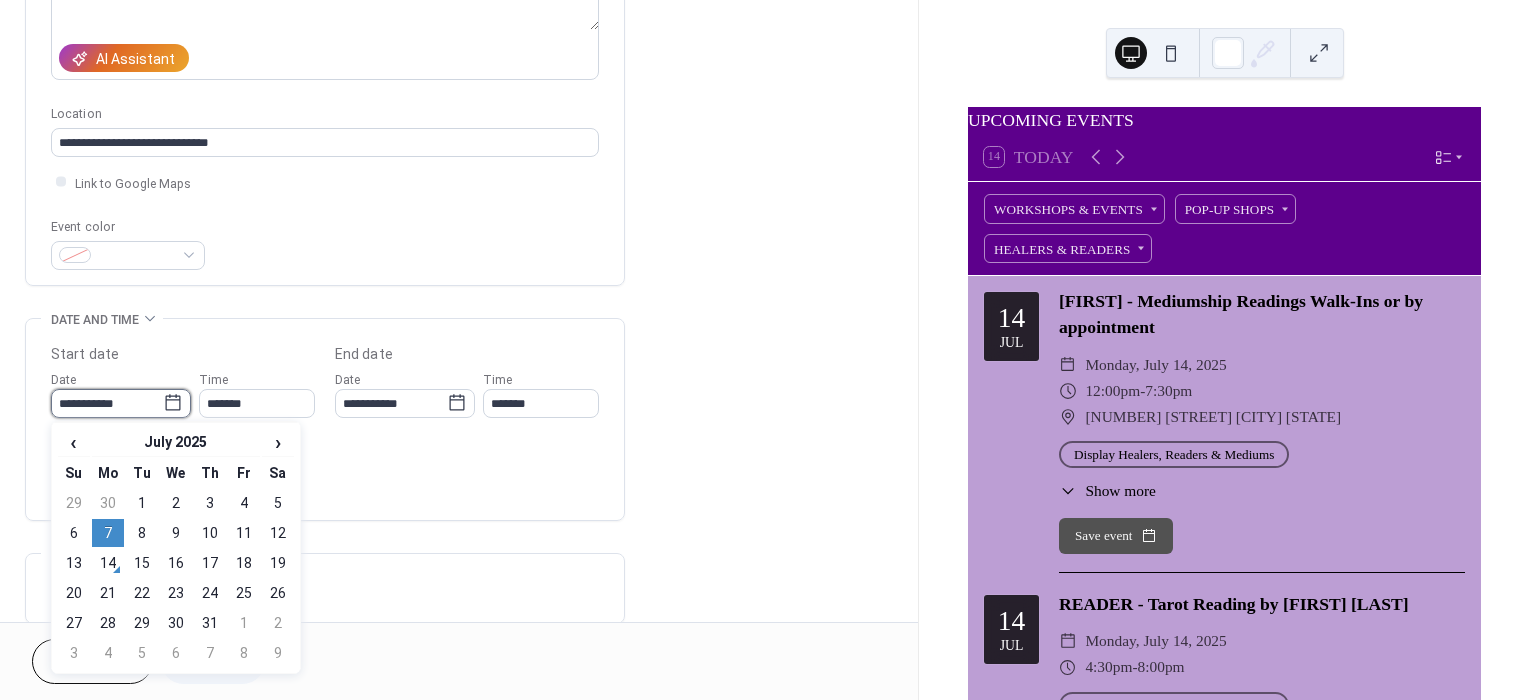 click on "**********" at bounding box center [107, 403] 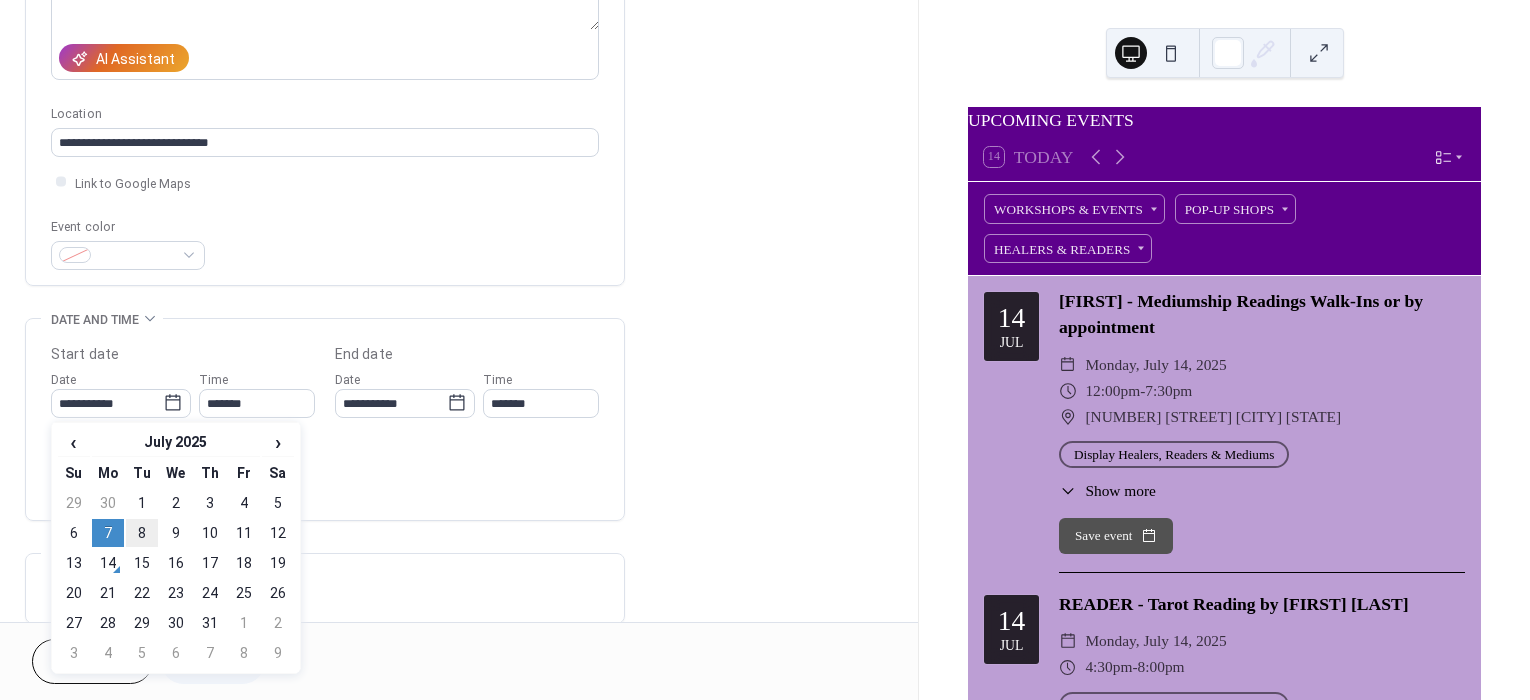 click on "8" at bounding box center [142, 533] 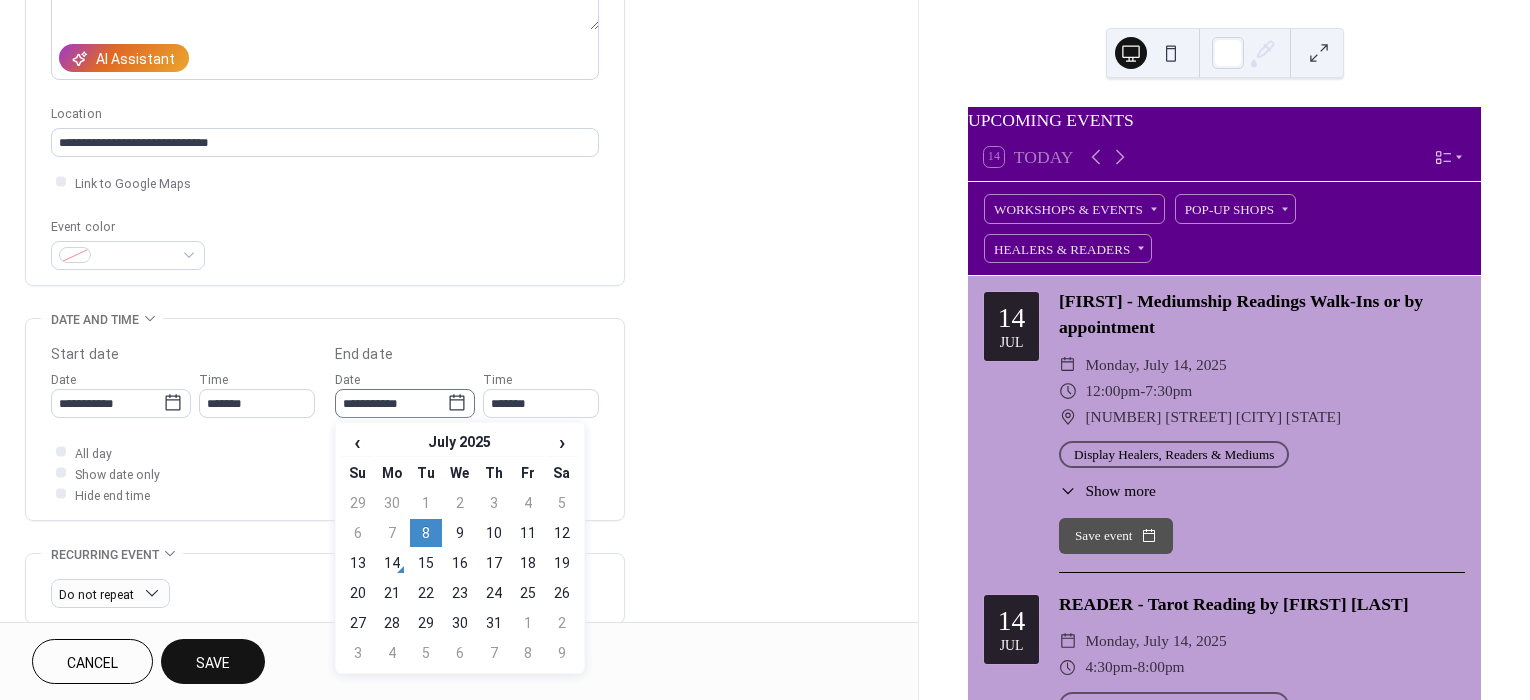 click 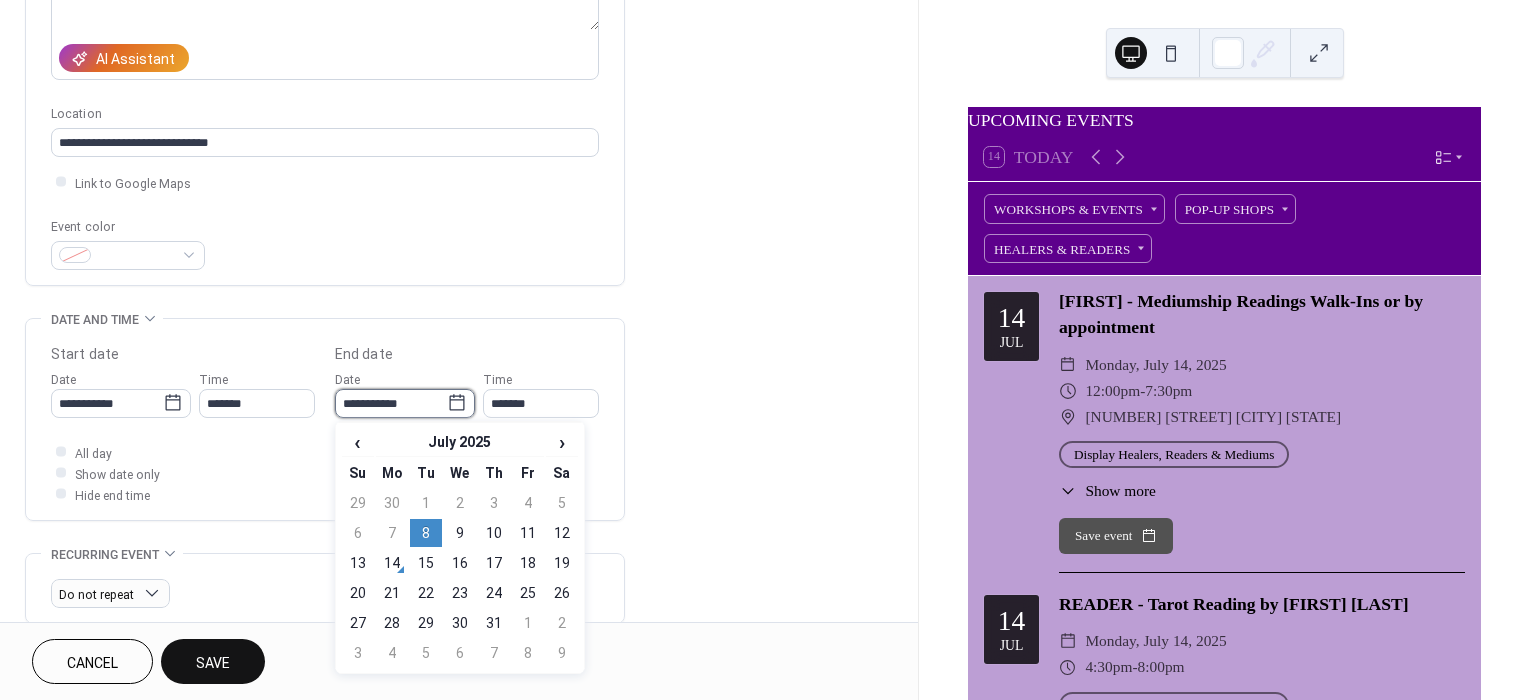 click on "**********" at bounding box center (391, 403) 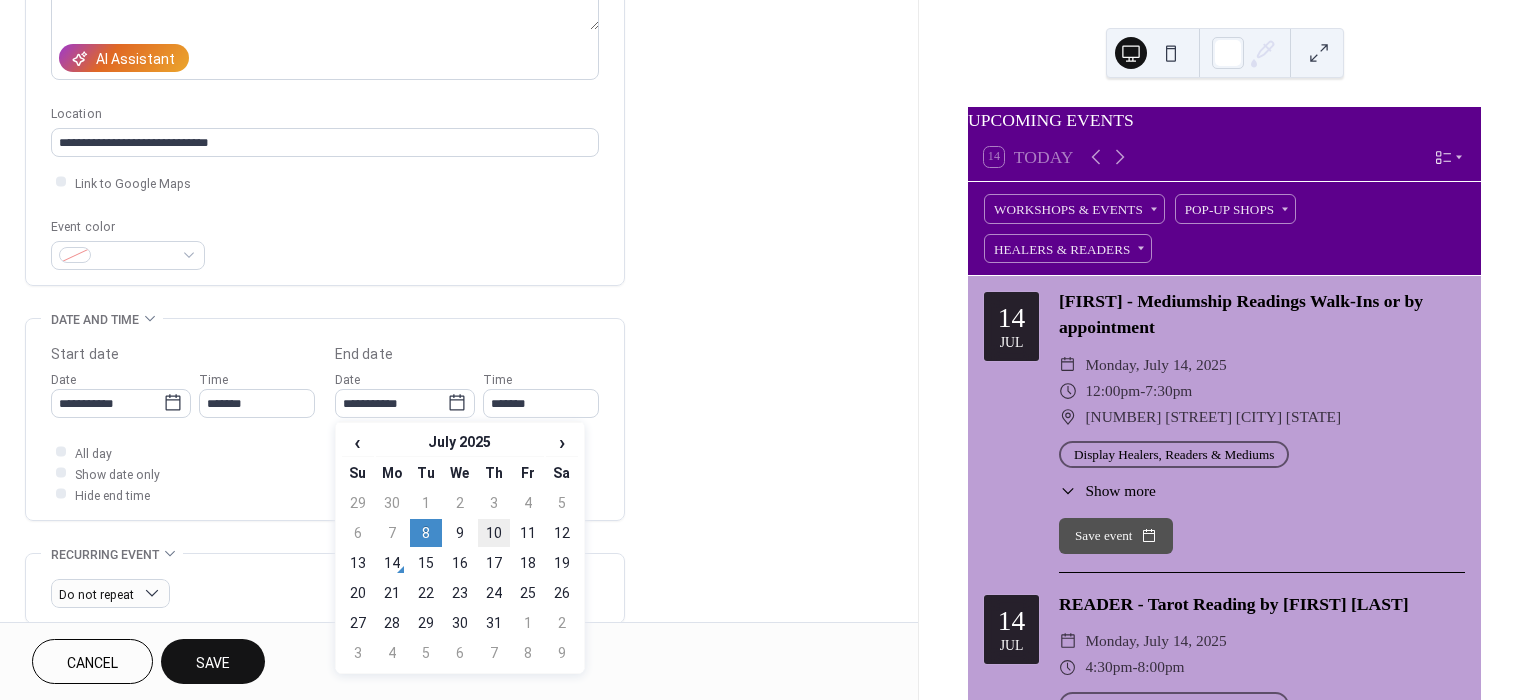 click on "10" at bounding box center [494, 533] 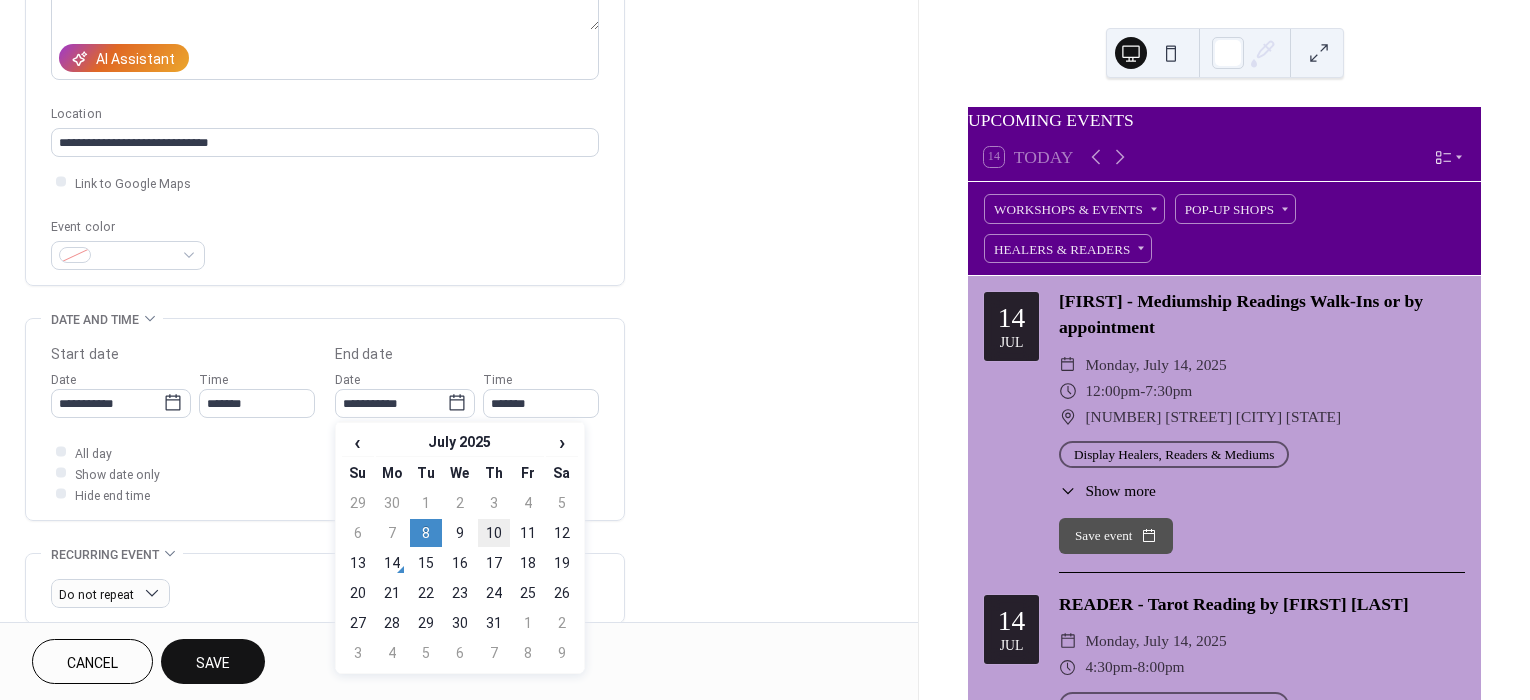 type on "**********" 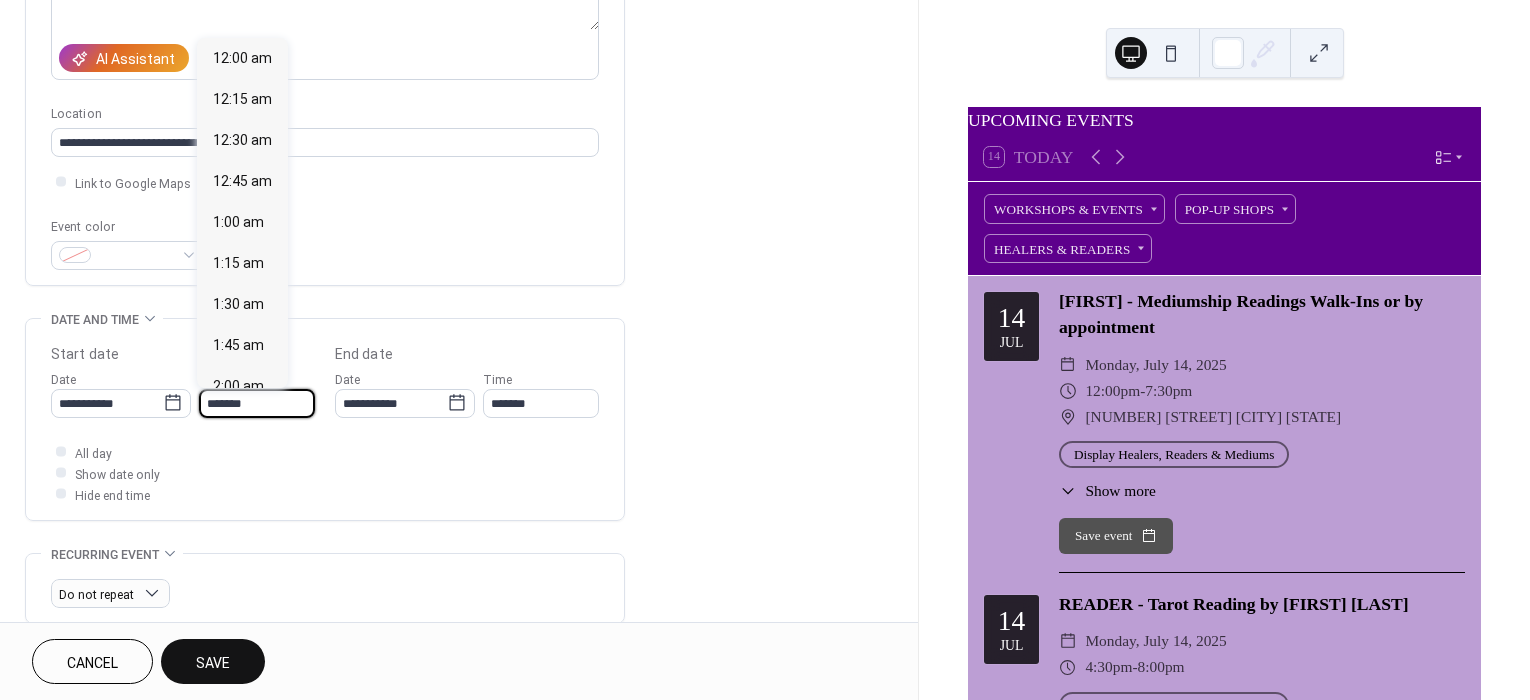 scroll, scrollTop: 2431, scrollLeft: 0, axis: vertical 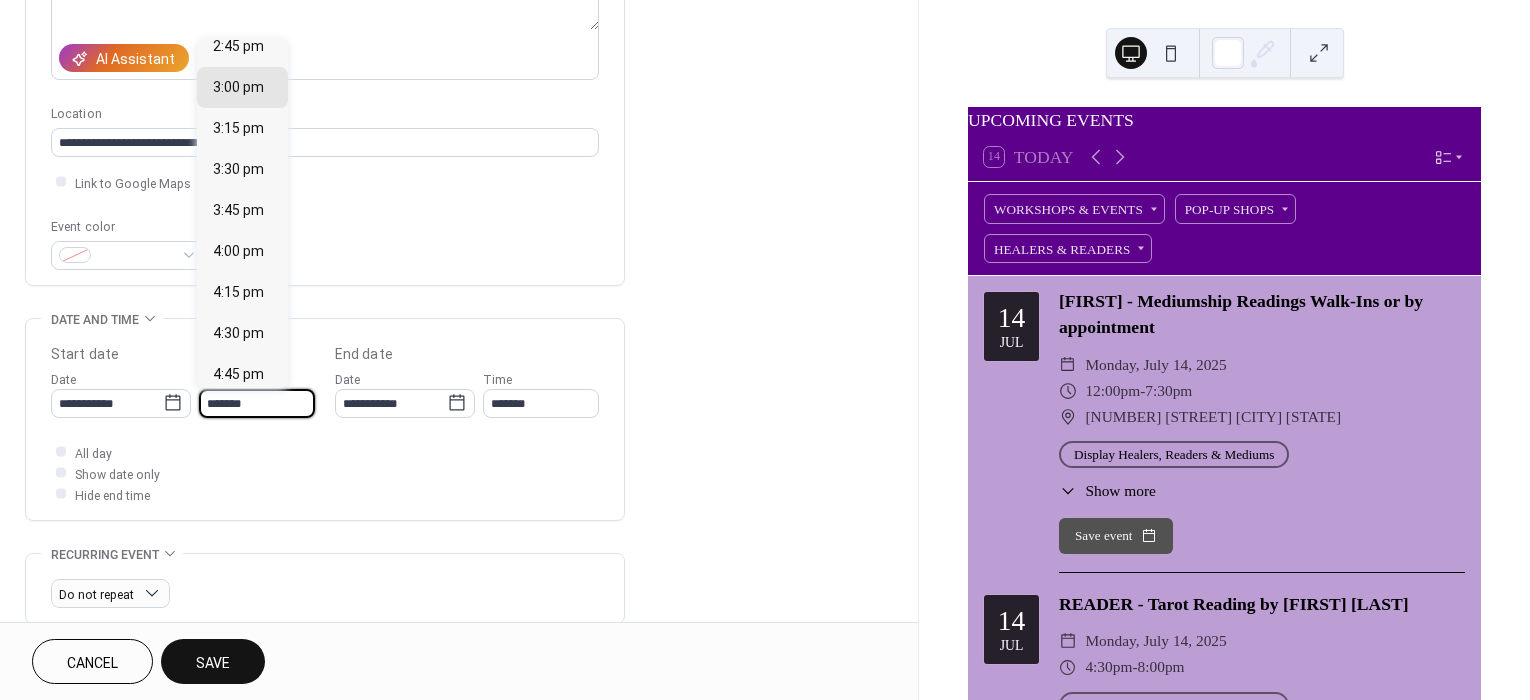 drag, startPoint x: 261, startPoint y: 401, endPoint x: 176, endPoint y: 484, distance: 118.80236 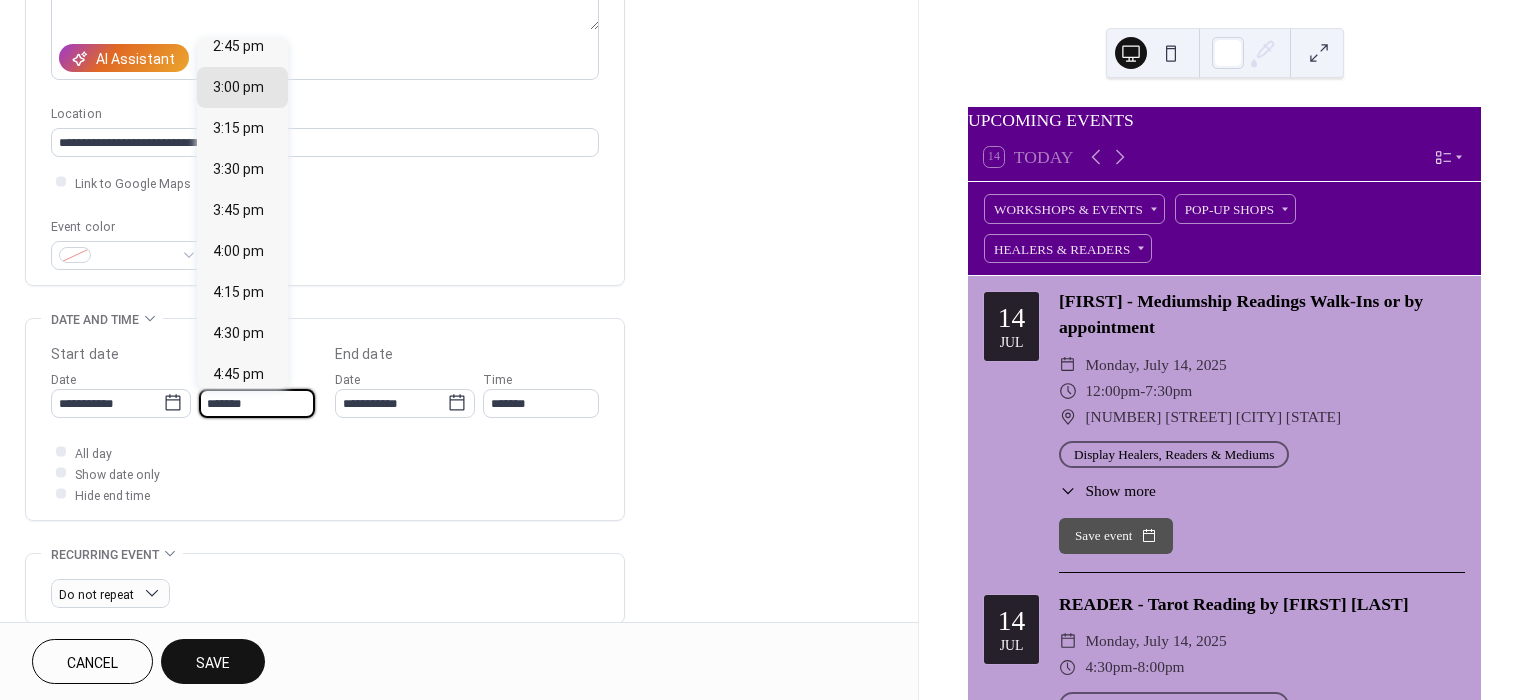 click on "**********" at bounding box center [325, 424] 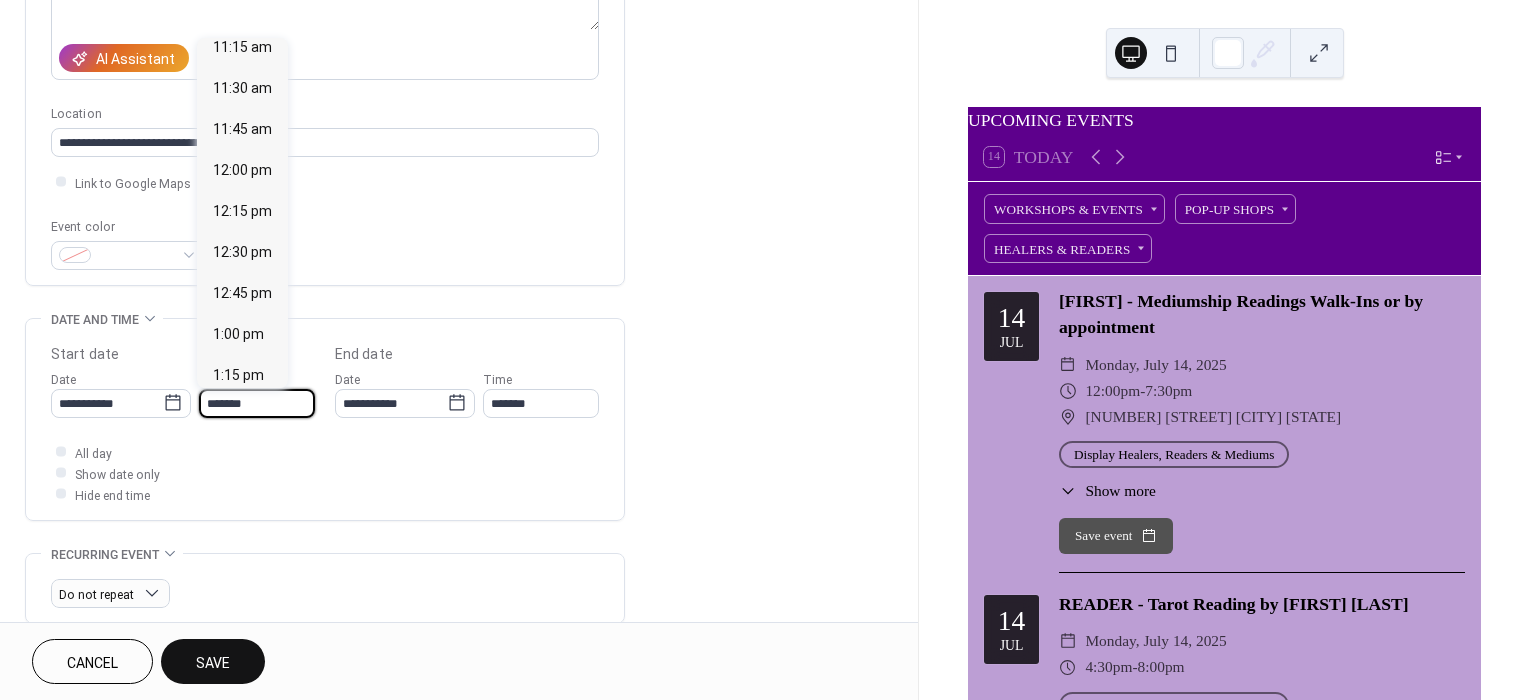 scroll, scrollTop: 1874, scrollLeft: 0, axis: vertical 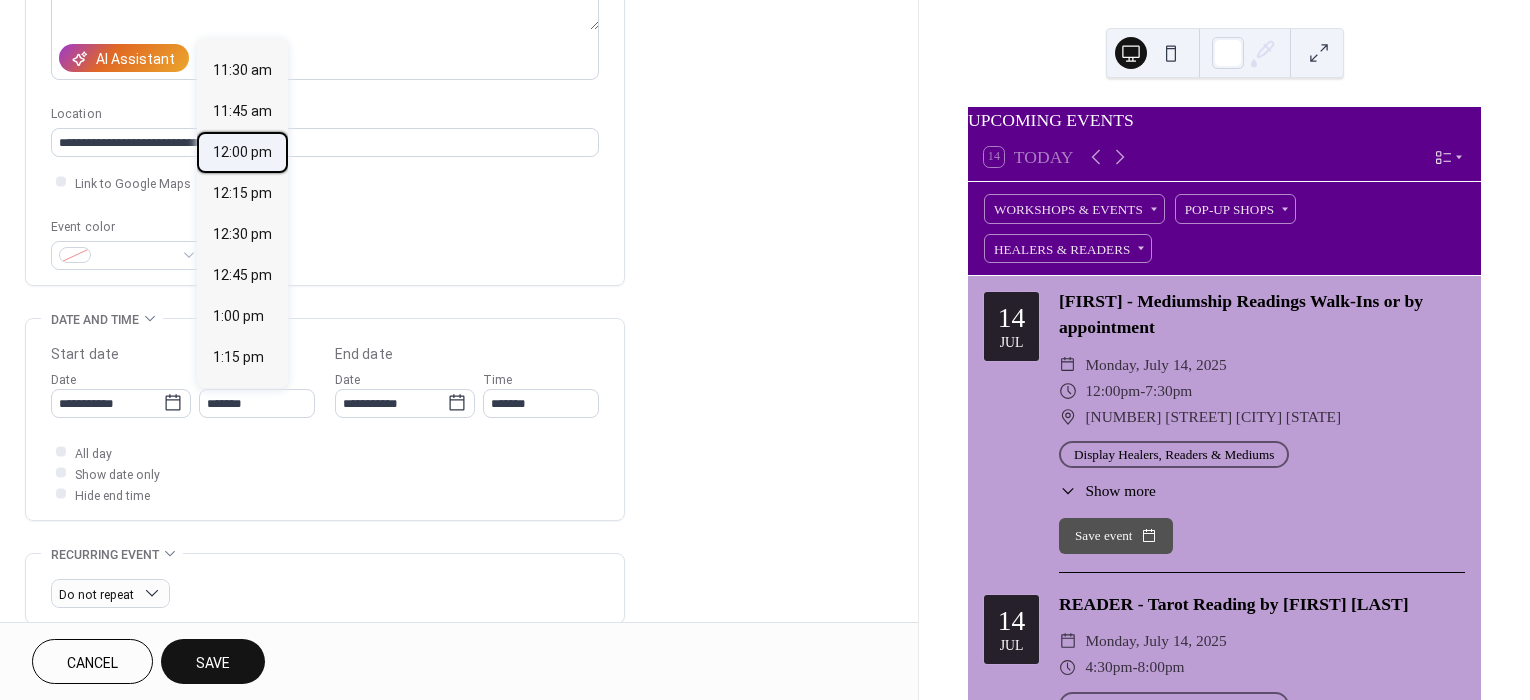 click on "12:00 pm" at bounding box center (242, 151) 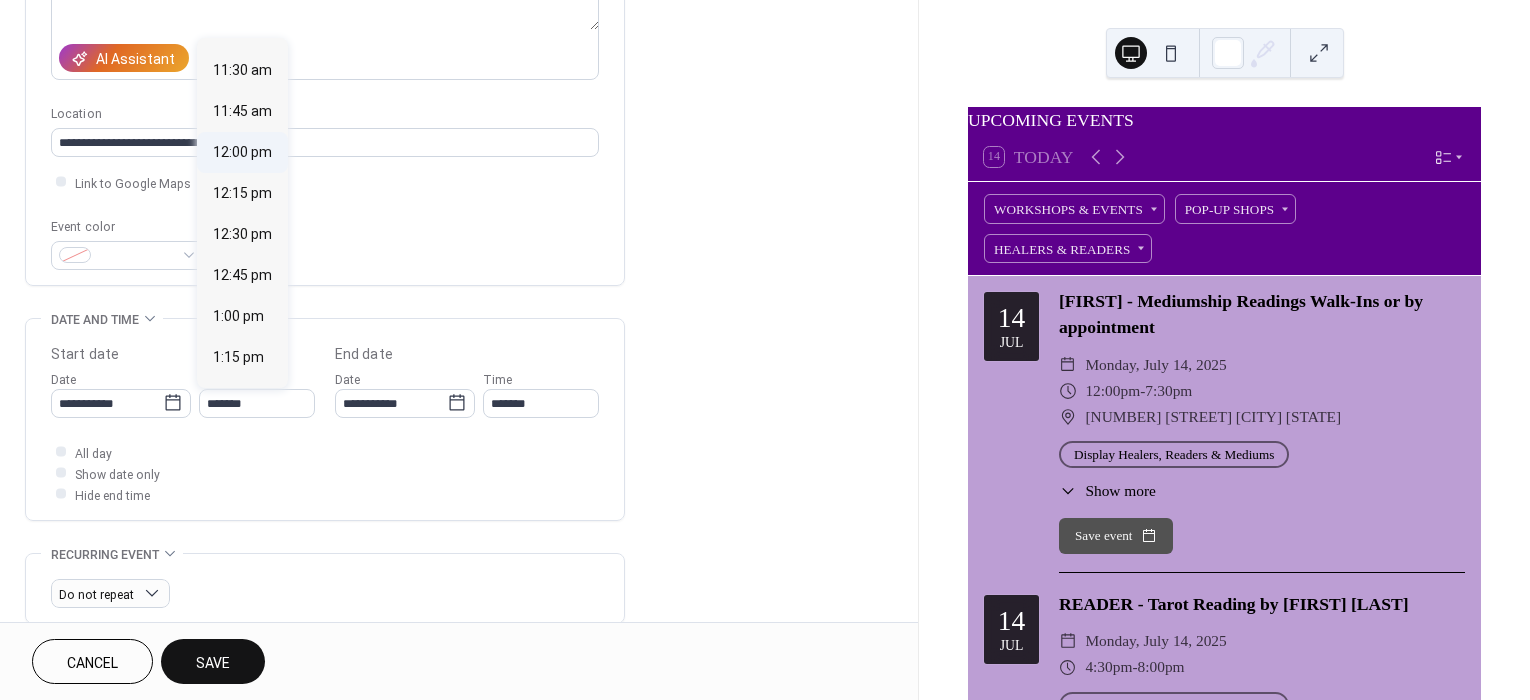 type on "********" 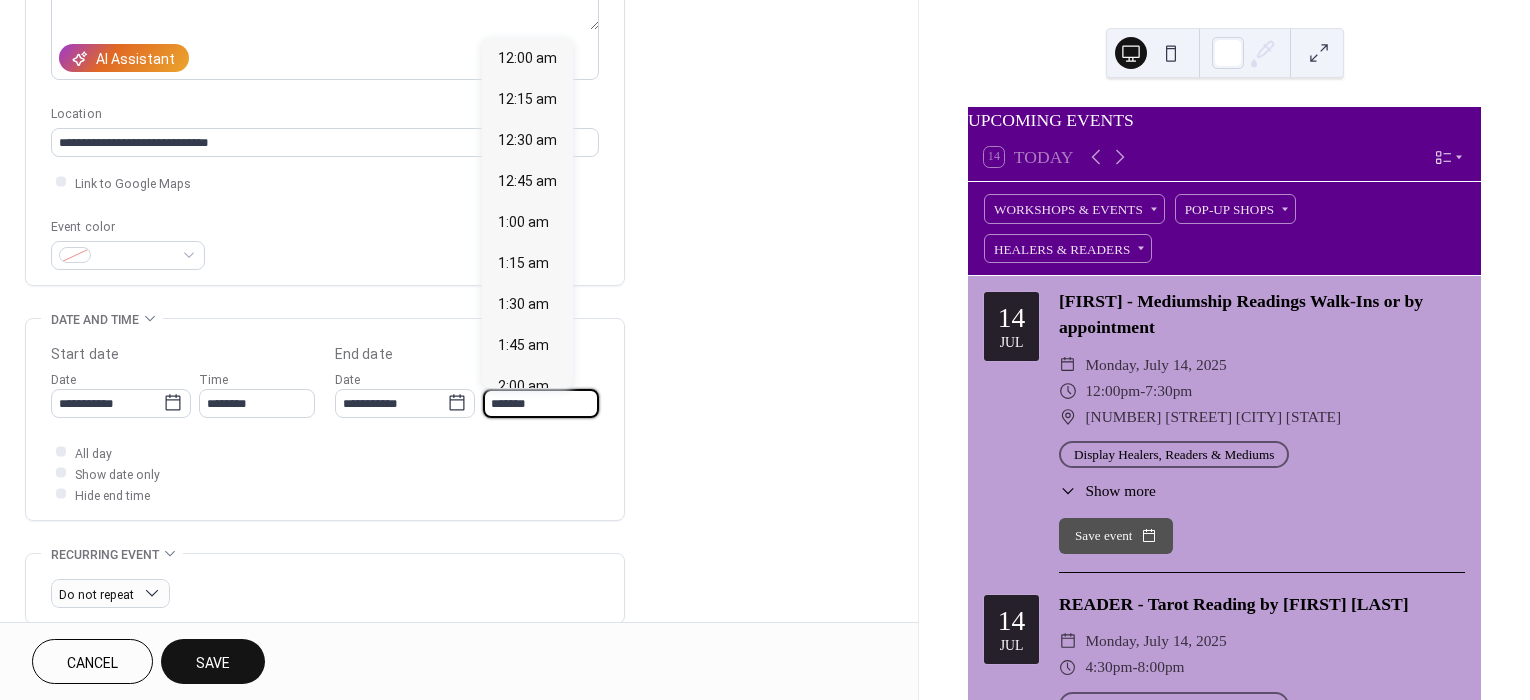 scroll, scrollTop: 2755, scrollLeft: 0, axis: vertical 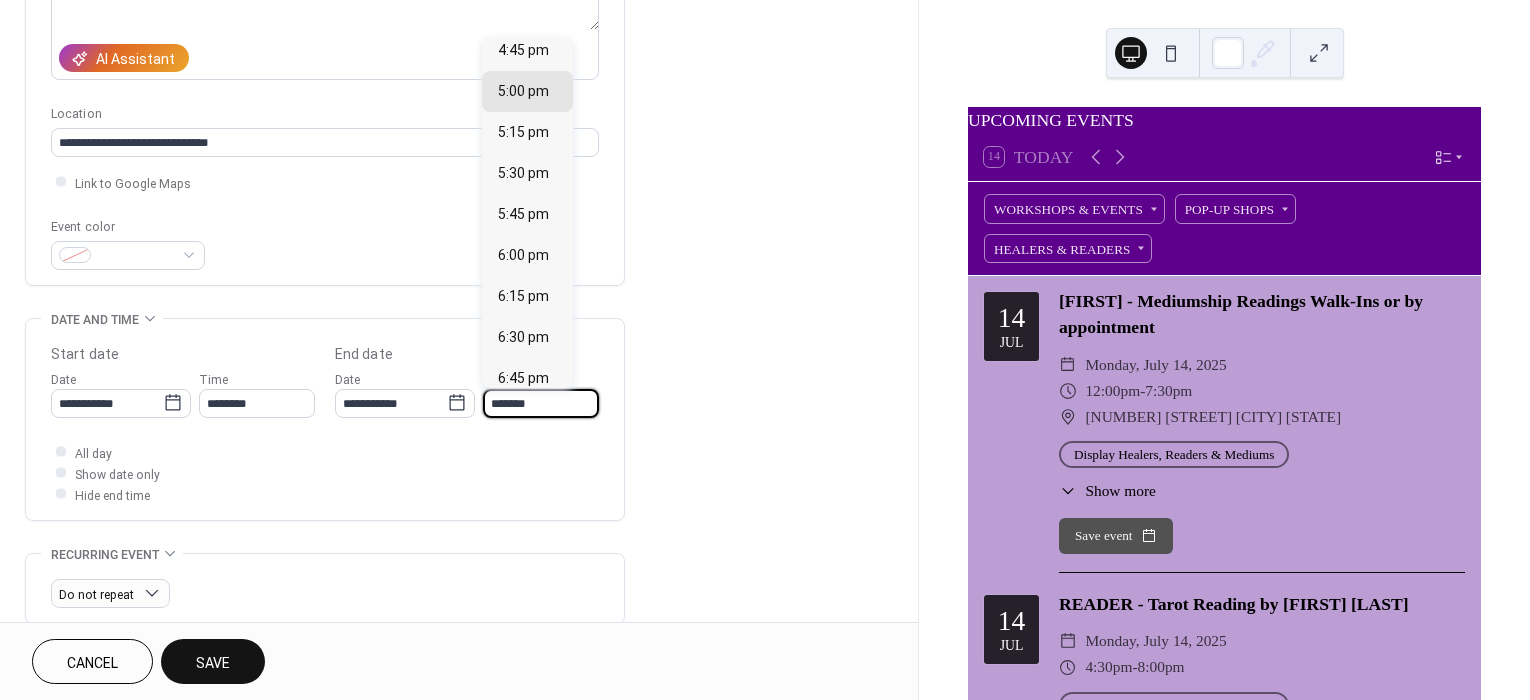 drag, startPoint x: 549, startPoint y: 390, endPoint x: 456, endPoint y: 464, distance: 118.84864 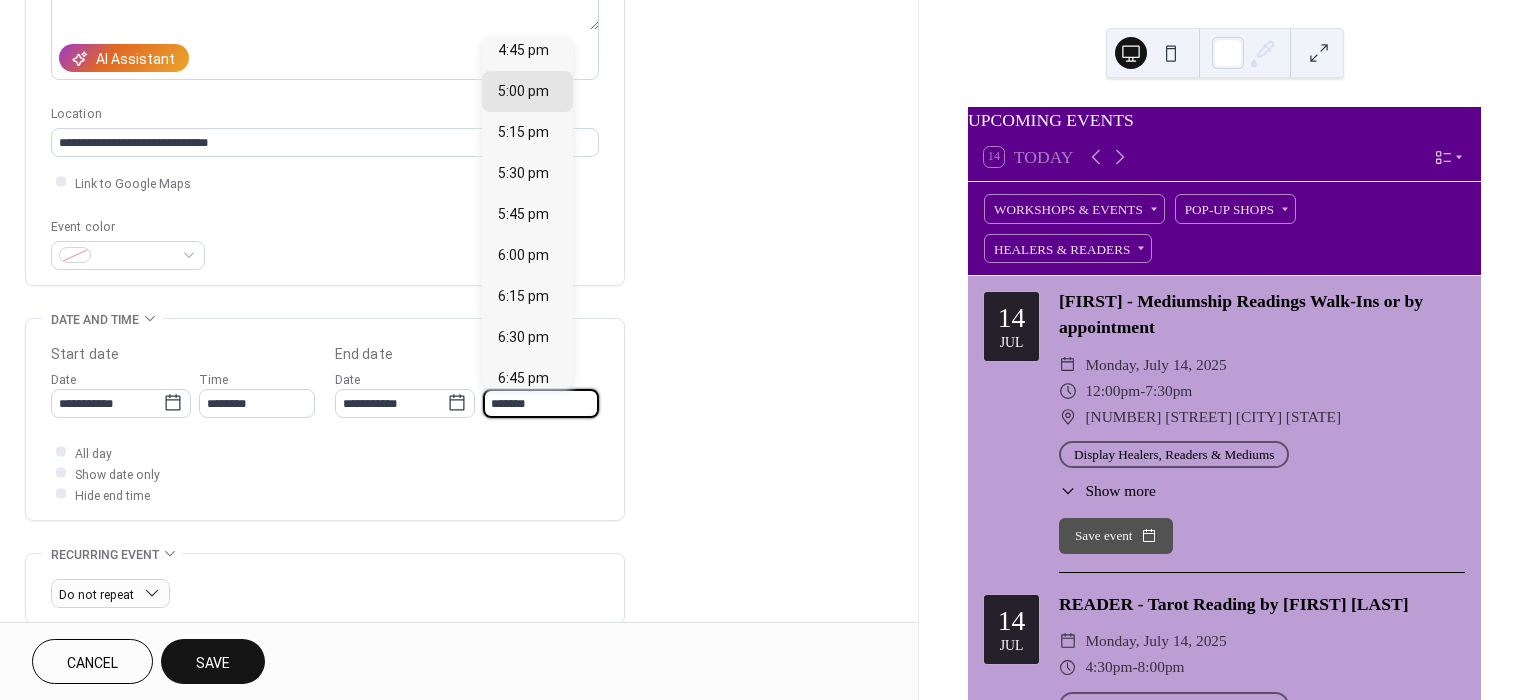 click on "**********" at bounding box center [325, 424] 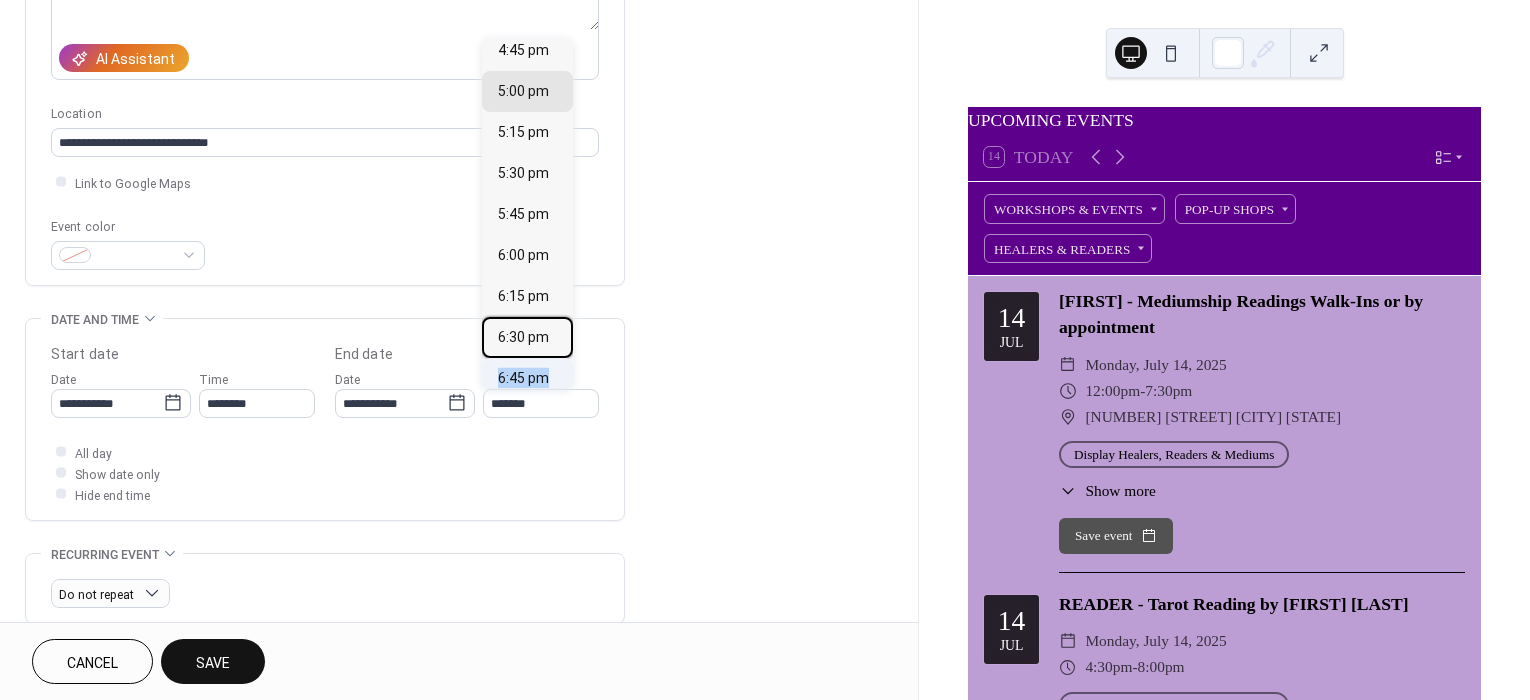 click on "12:00 am 12:15 am 12:30 am 12:45 am 1:00 am 1:15 am 1:30 am 1:45 am 2:00 am 2:15 am 2:30 am 2:45 am 3:00 am 3:15 am 3:30 am 3:45 am 4:00 am 4:15 am 4:30 am 4:45 am 5:00 am 5:15 am 5:30 am 5:45 am 6:00 am 6:15 am 6:30 am 6:45 am 7:00 am 7:15 am 7:30 am 7:45 am 8:00 am 8:15 am 8:30 am 8:45 am 9:00 am 9:15 am 9:30 am 9:45 am 10:00 am 10:15 am 10:30 am 10:45 am 11:00 am 11:15 am 11:30 am 11:45 am 12:00 pm 12:15 pm 12:30 pm 12:45 pm 1:00 pm 1:15 pm 1:30 pm 1:45 pm 2:00 pm 2:15 pm 2:30 pm 2:45 pm 3:00 pm 3:15 pm 3:30 pm 3:45 pm 4:00 pm 4:15 pm 4:30 pm 4:45 pm 5:00 pm 5:15 pm 5:30 pm 5:45 pm 6:00 pm 6:15 pm 6:30 pm 6:45 pm 7:00 pm 7:15 pm 7:30 pm 7:45 pm 8:00 pm 8:15 pm 8:30 pm 8:45 pm 9:00 pm 9:15 pm 9:30 pm 9:45 pm 10:00 pm 10:15 pm 10:30 pm 10:45 pm 11:00 pm 11:15 pm 11:30 pm 11:45 pm" at bounding box center [527, 213] 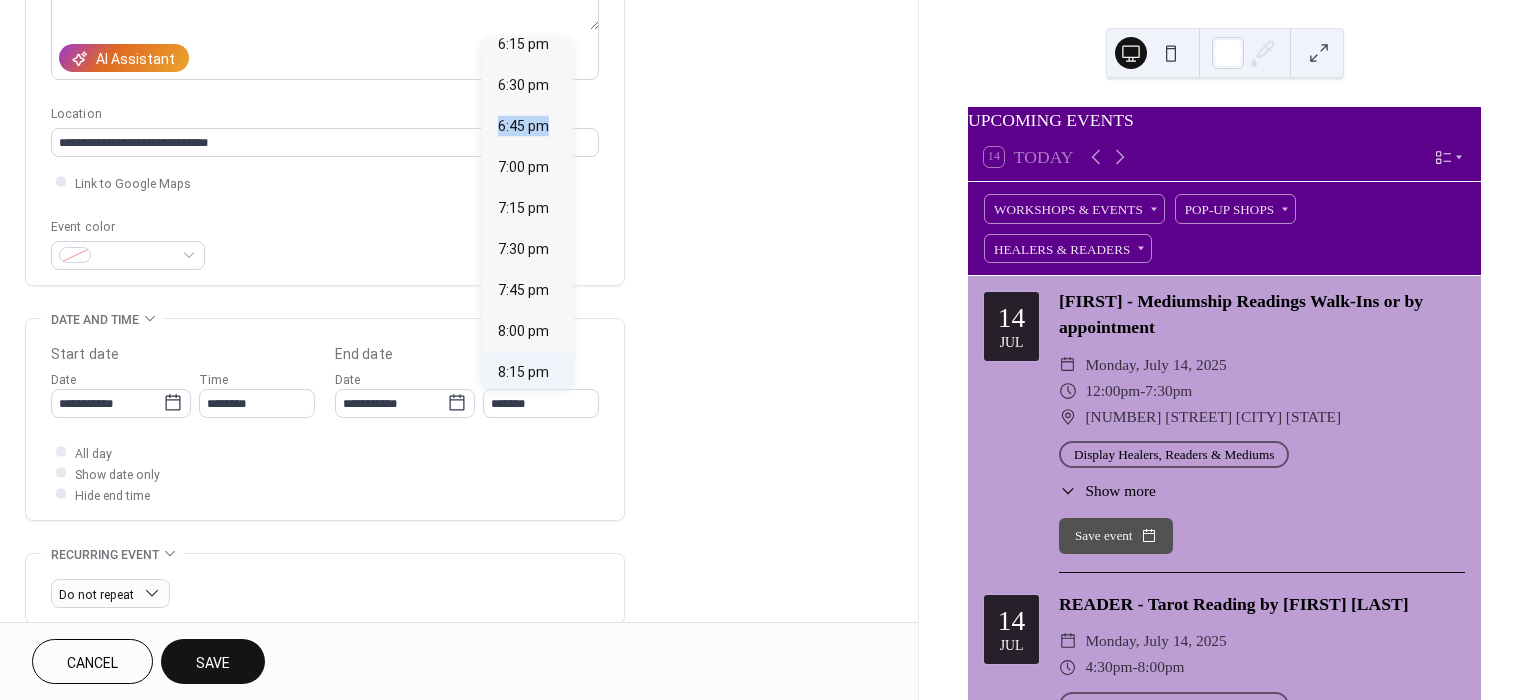 scroll, scrollTop: 3017, scrollLeft: 0, axis: vertical 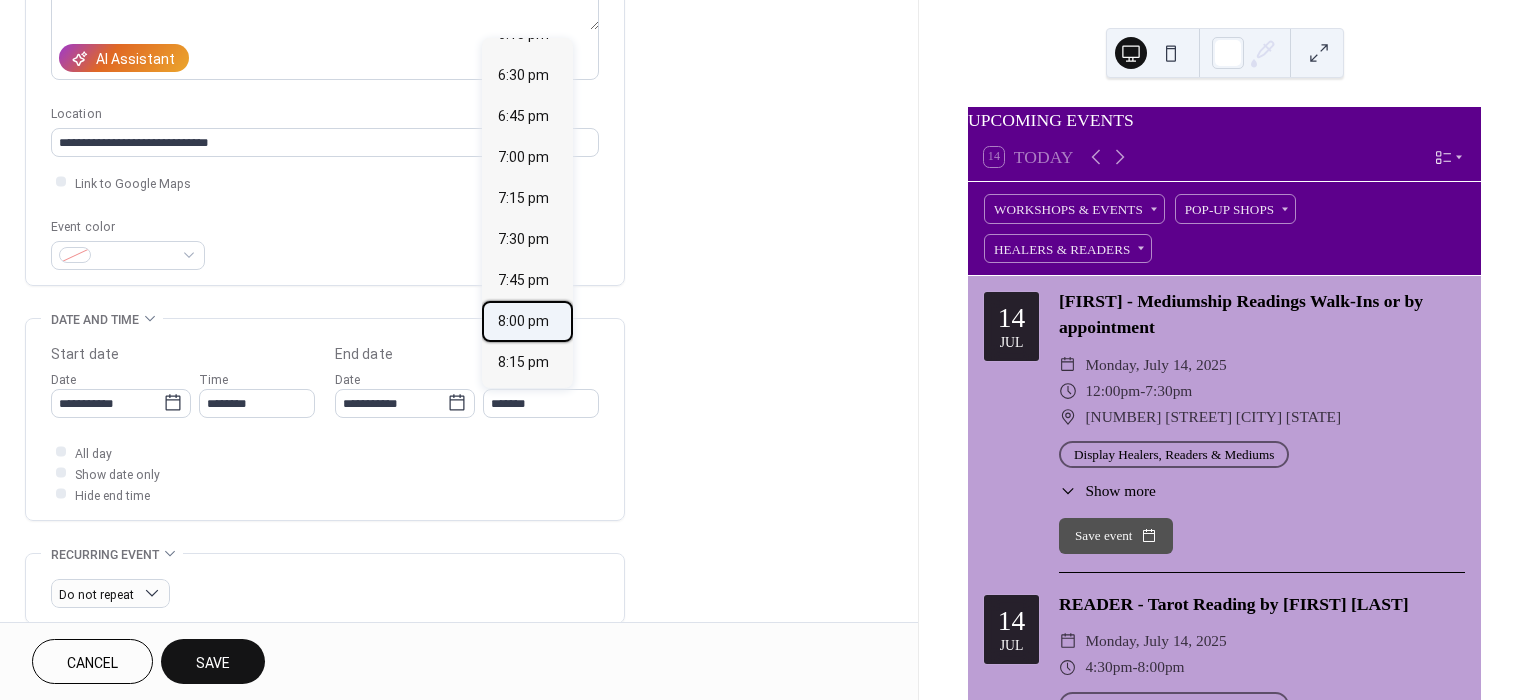 click on "8:00 pm" at bounding box center [523, 320] 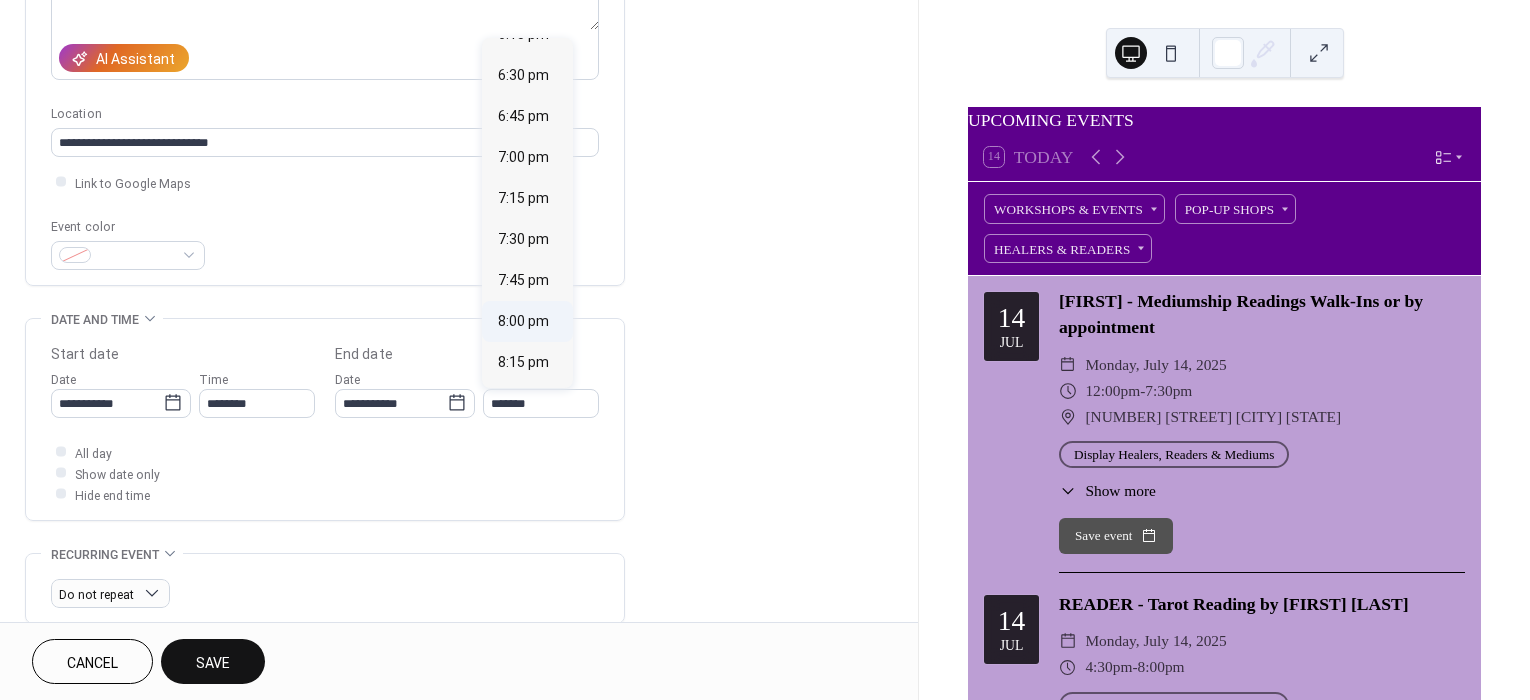 type on "*******" 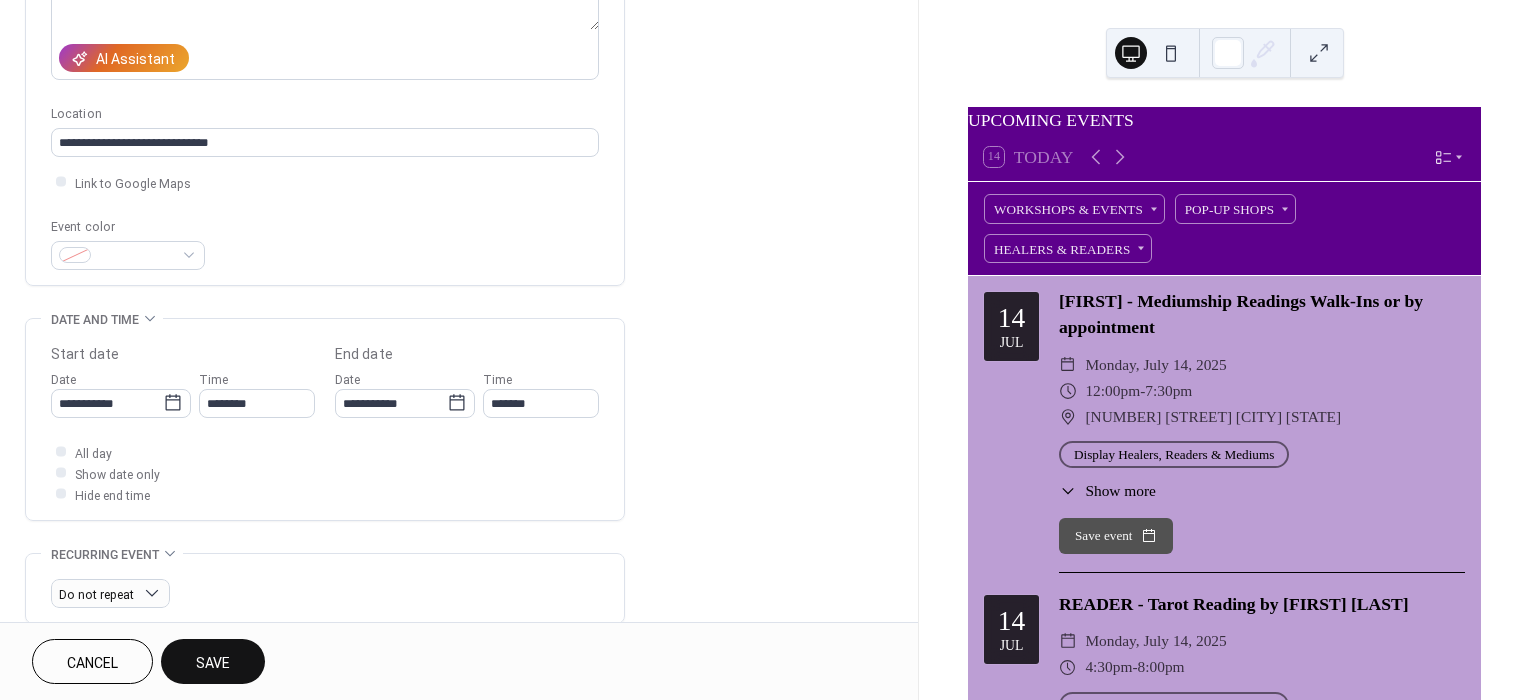 click on "**********" at bounding box center [325, 599] 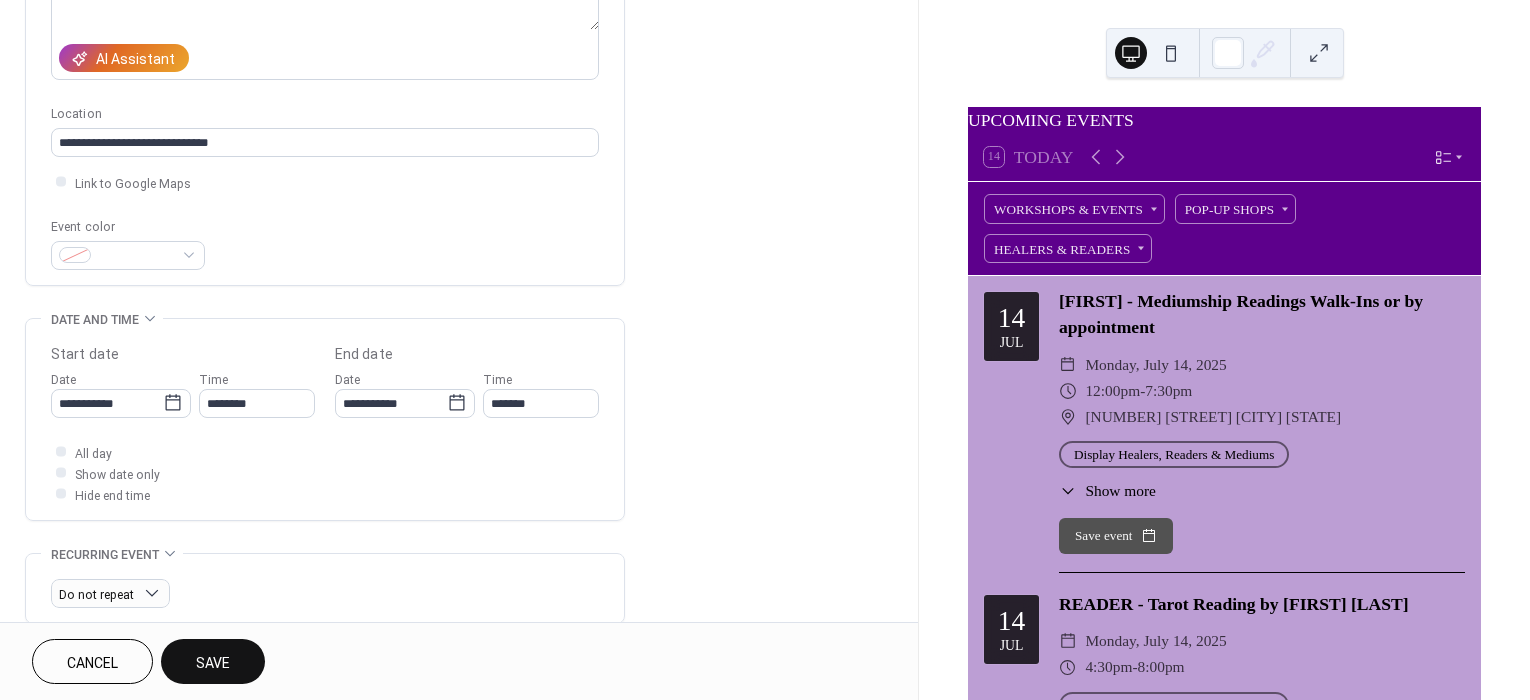 scroll, scrollTop: 666, scrollLeft: 0, axis: vertical 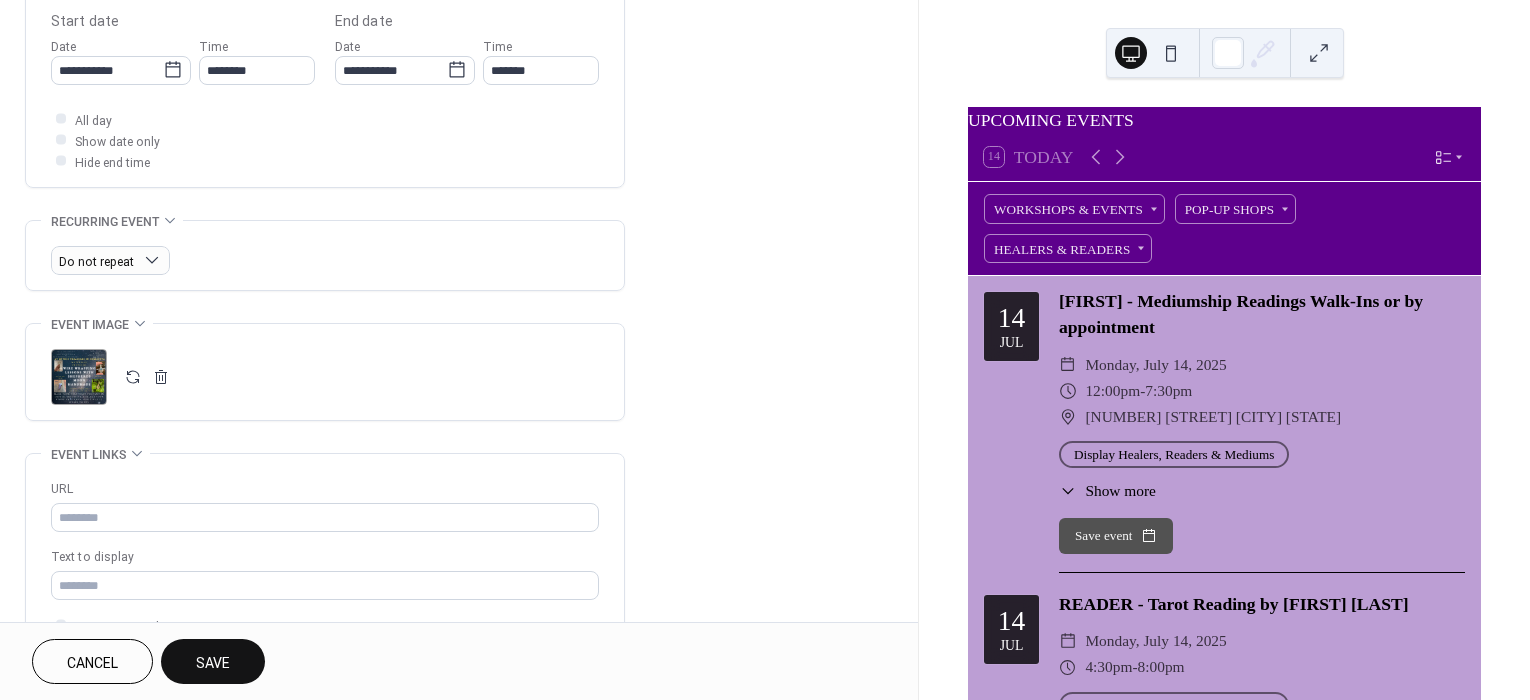 click on ";" at bounding box center [79, 377] 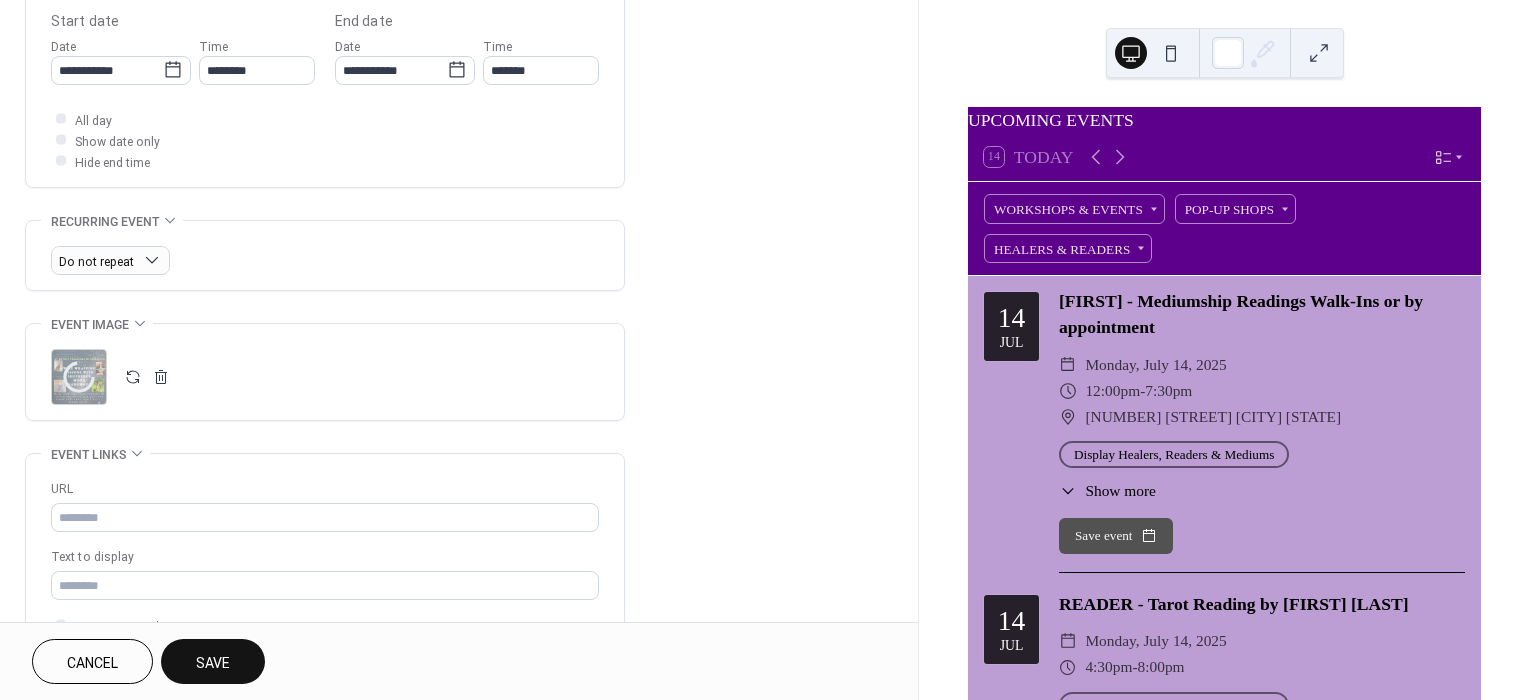 drag, startPoint x: 80, startPoint y: 371, endPoint x: 693, endPoint y: 573, distance: 645.4247 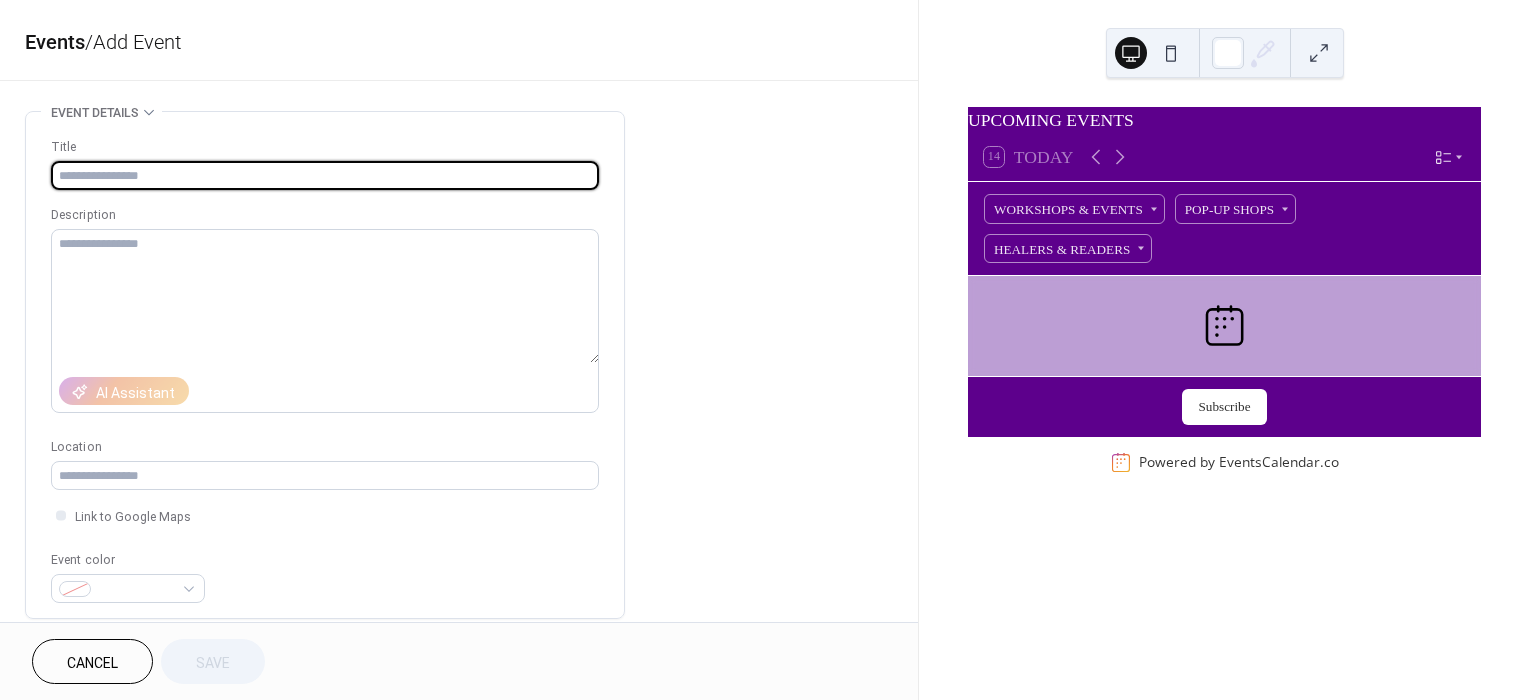scroll, scrollTop: 0, scrollLeft: 0, axis: both 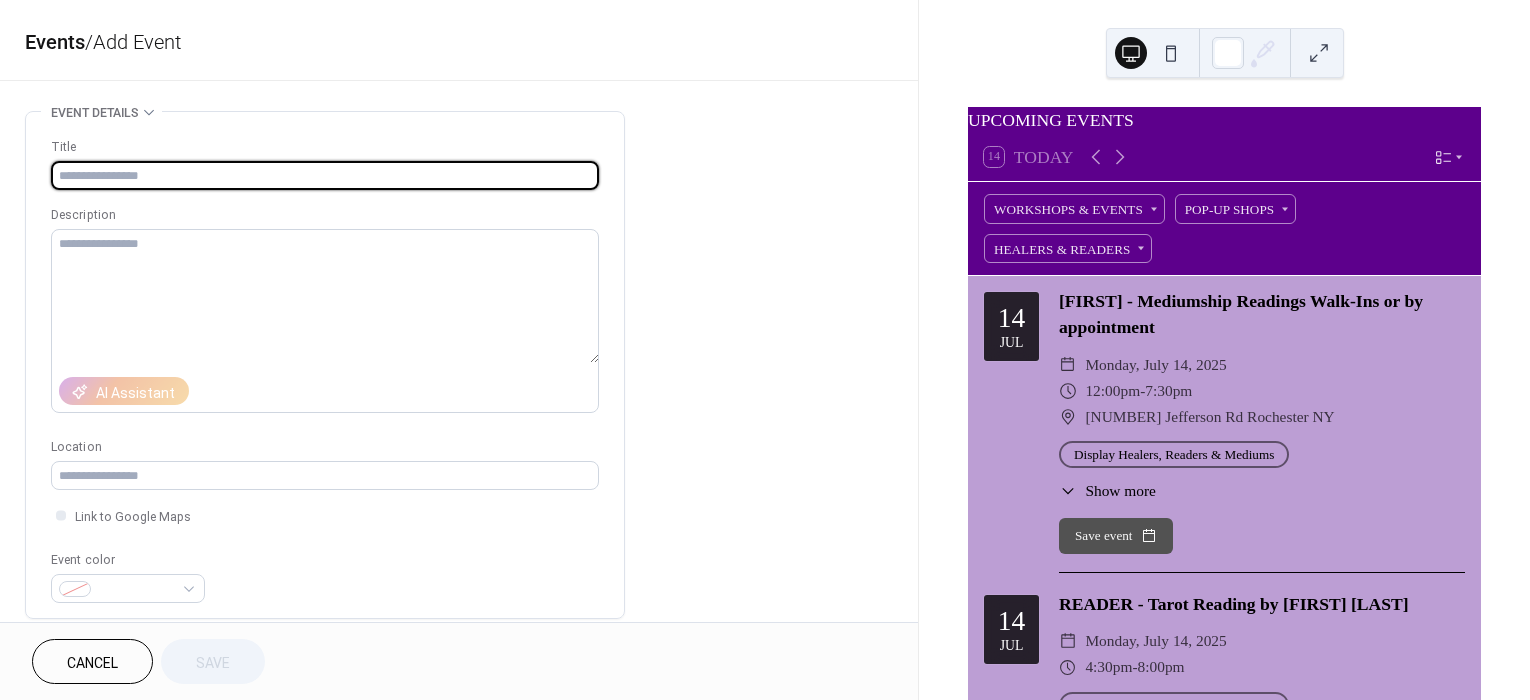 click at bounding box center [325, 175] 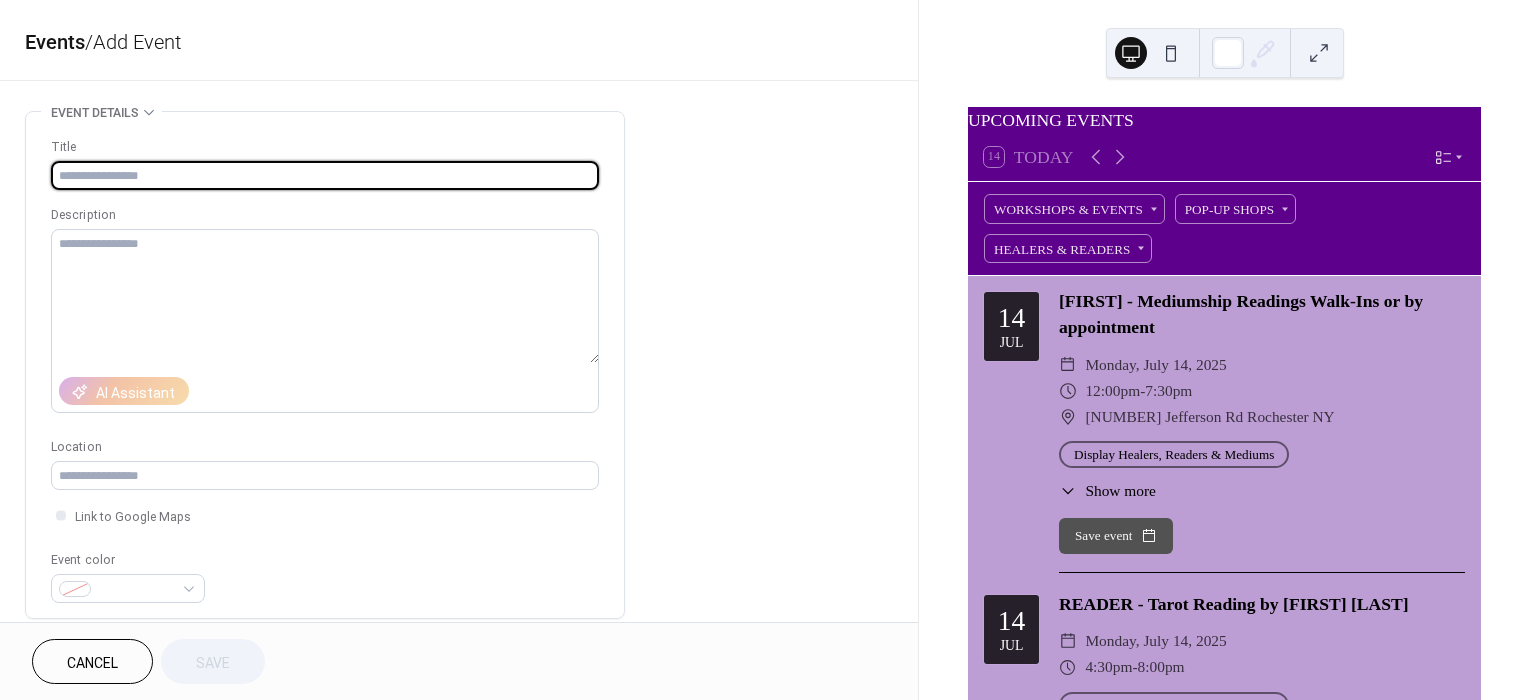 click at bounding box center (325, 175) 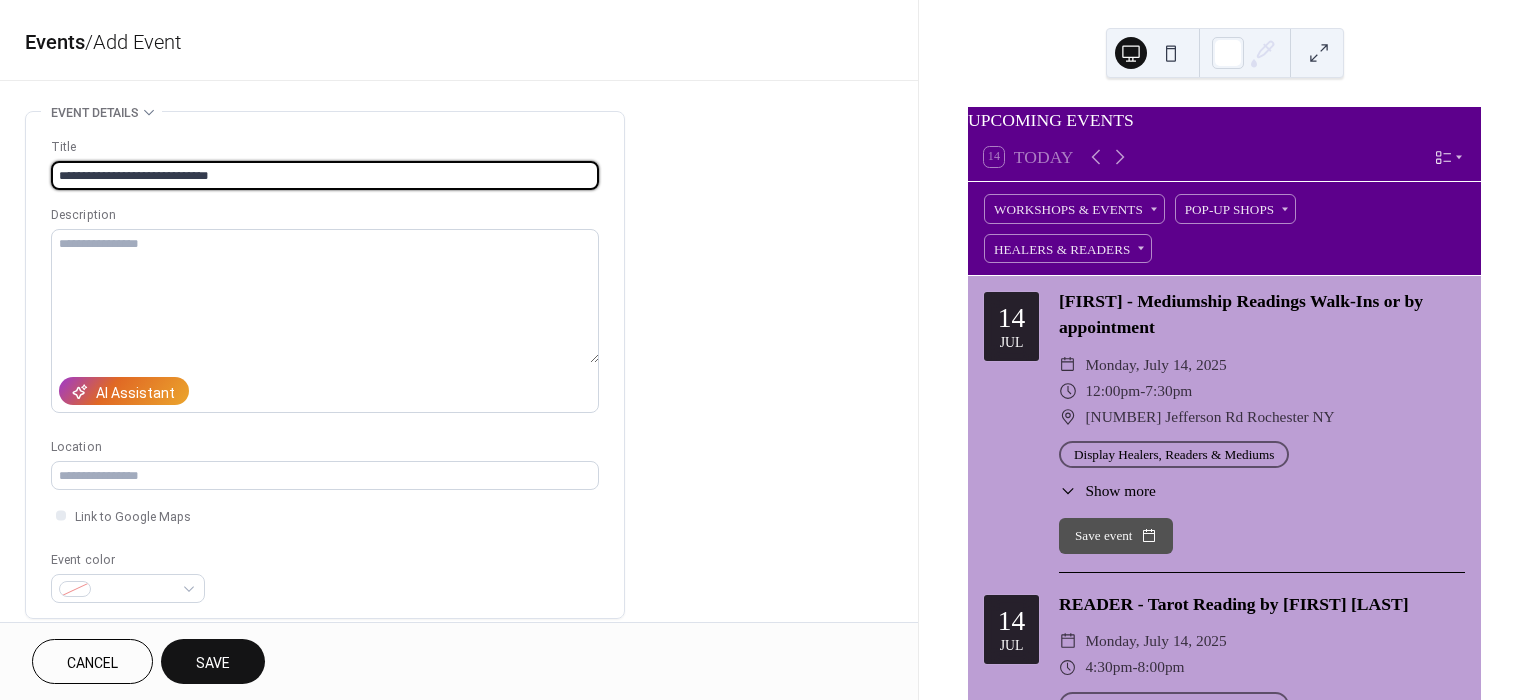 click on "**********" at bounding box center [325, 175] 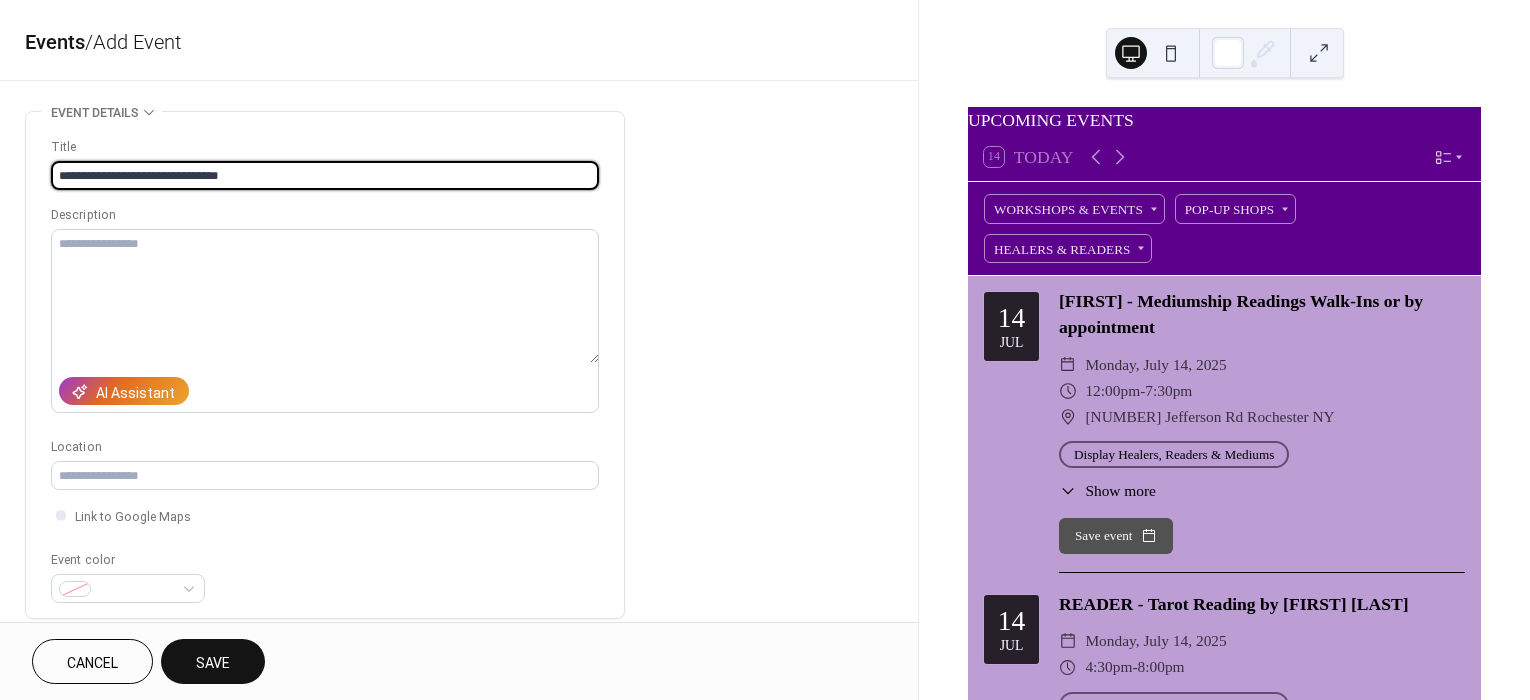 type on "**********" 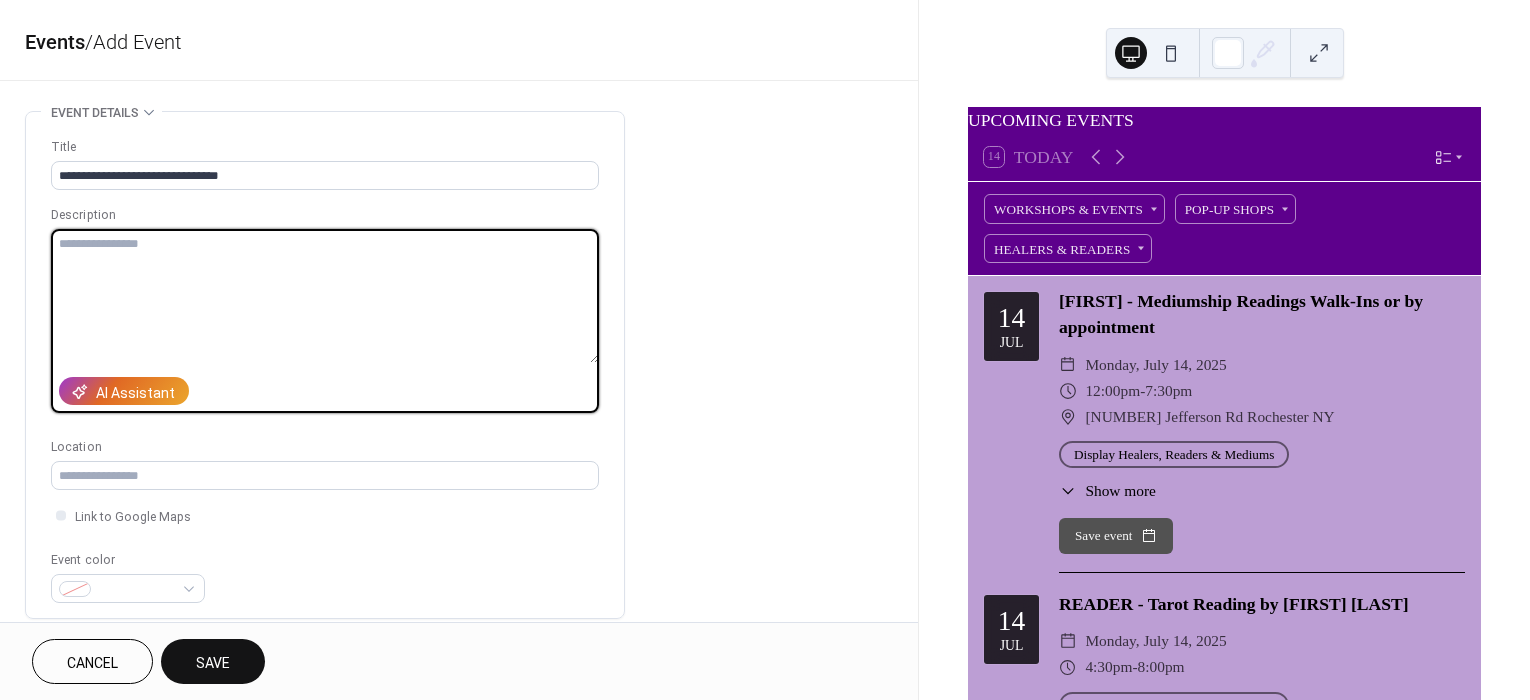 click at bounding box center (325, 296) 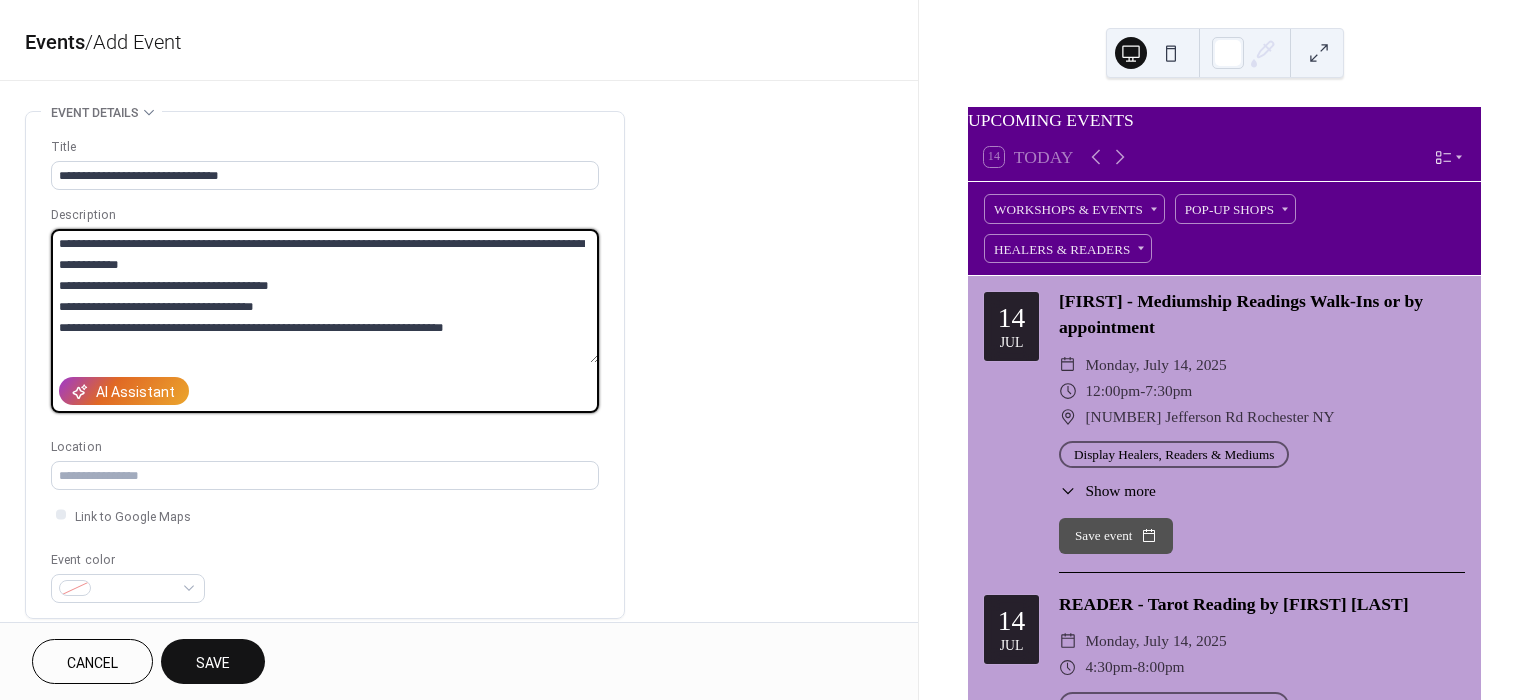 click on "**********" at bounding box center (325, 296) 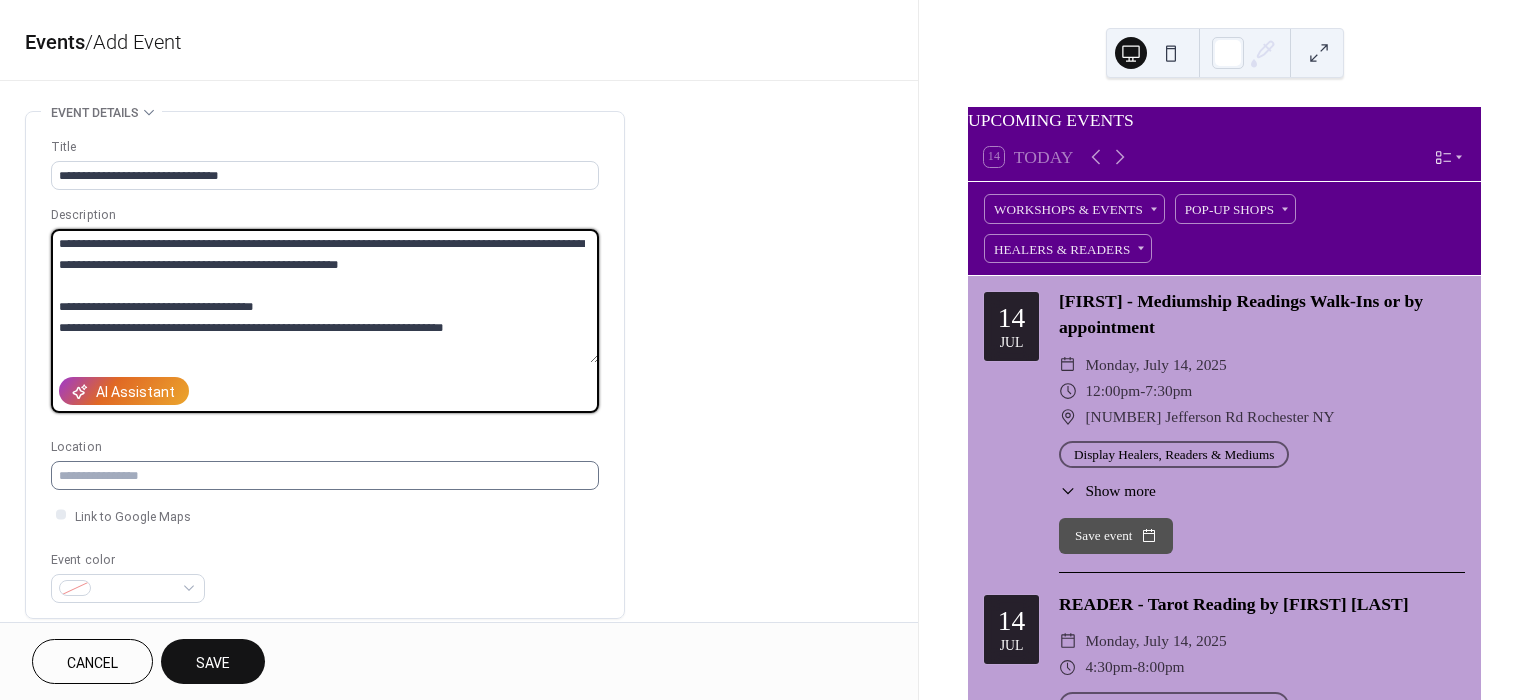 type on "**********" 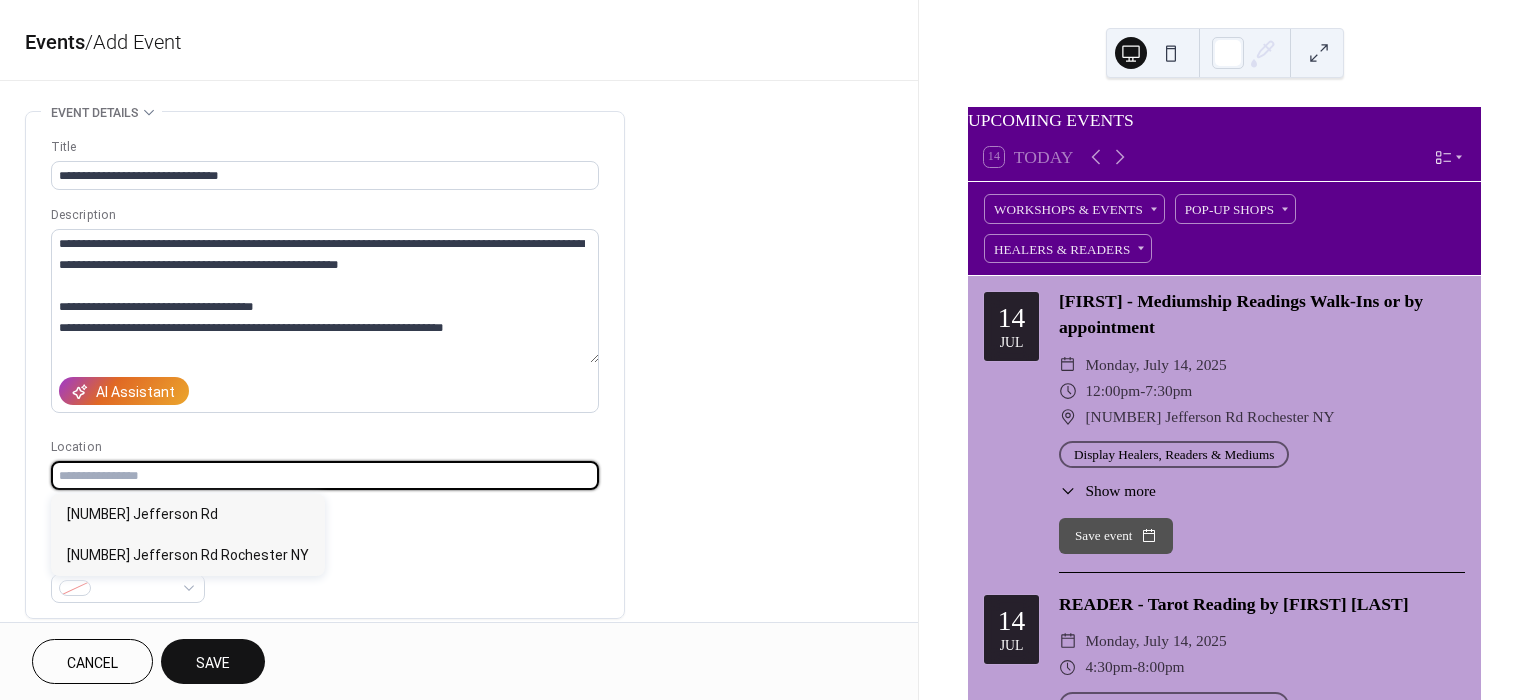 click at bounding box center [325, 475] 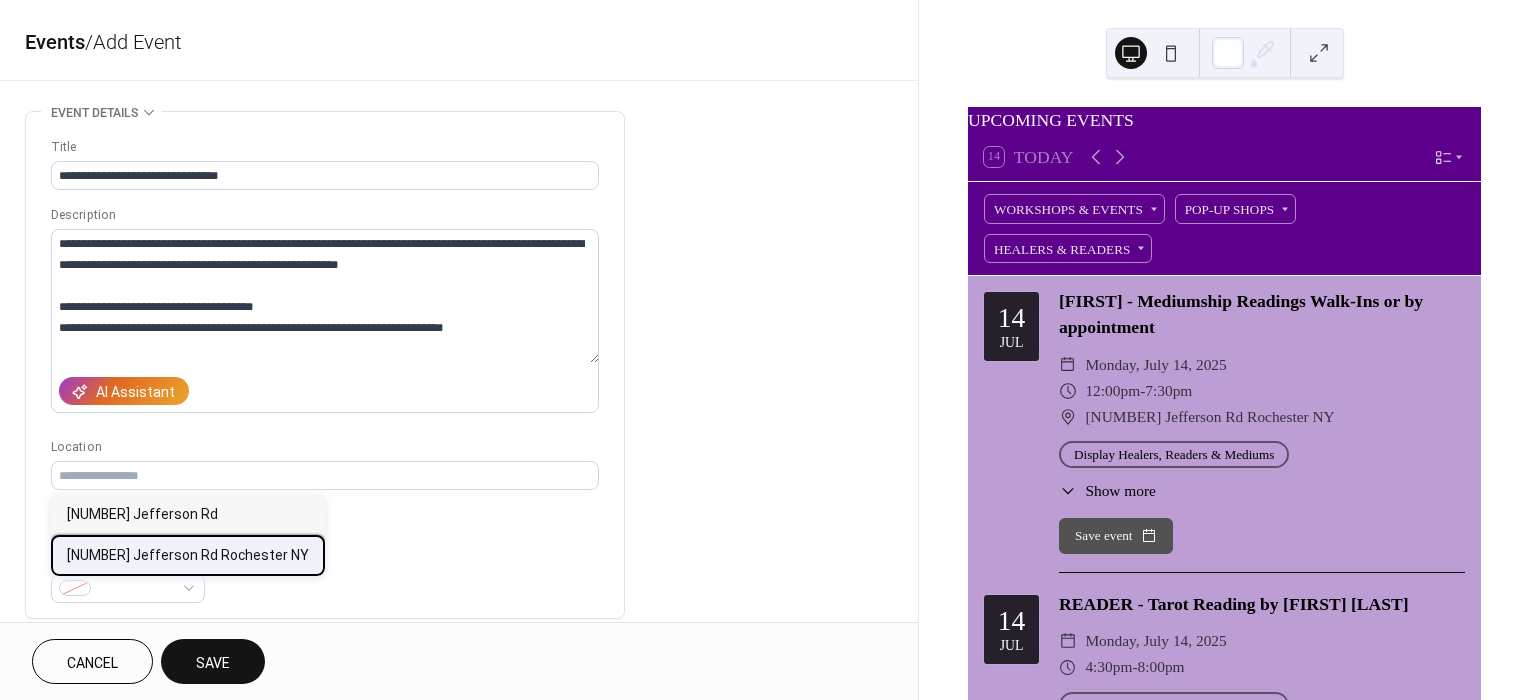 click on "1225 Jefferson Rd Rochester NY" at bounding box center [188, 555] 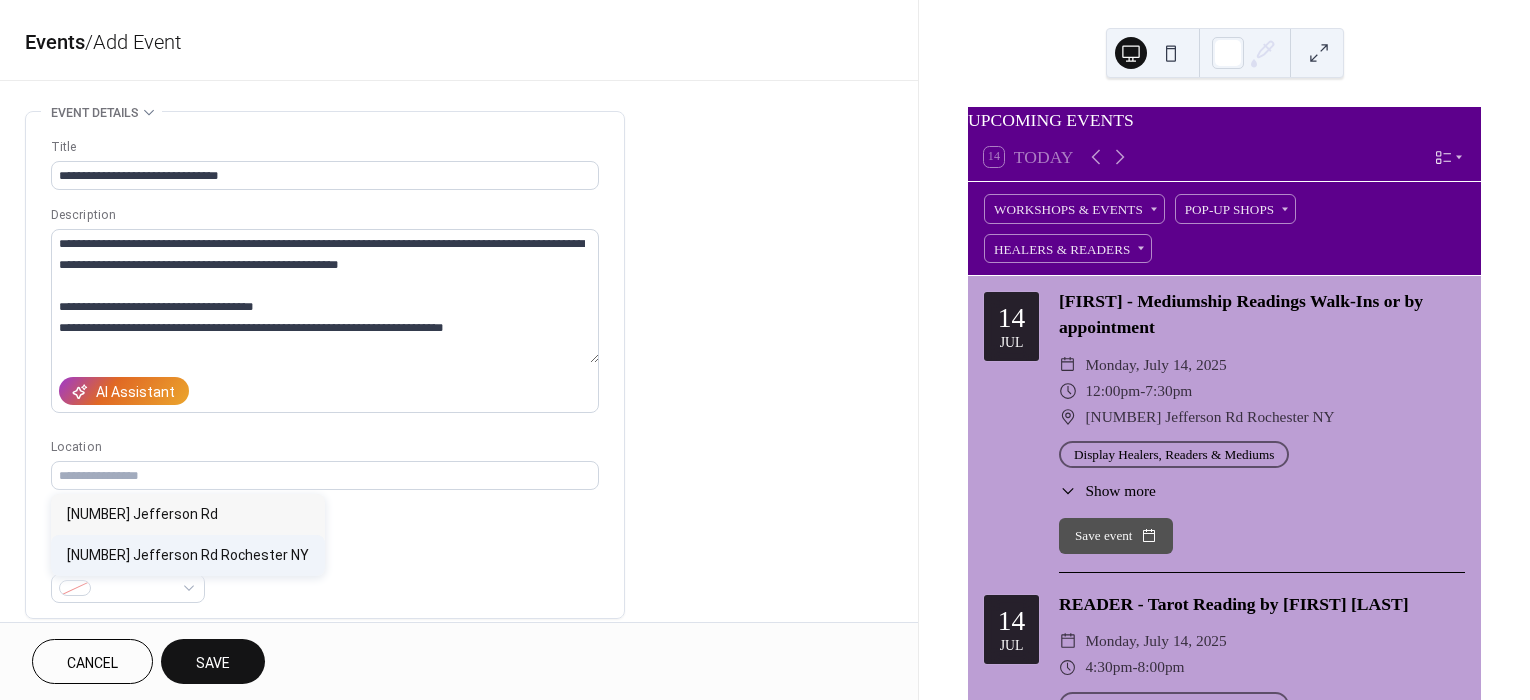 type on "**********" 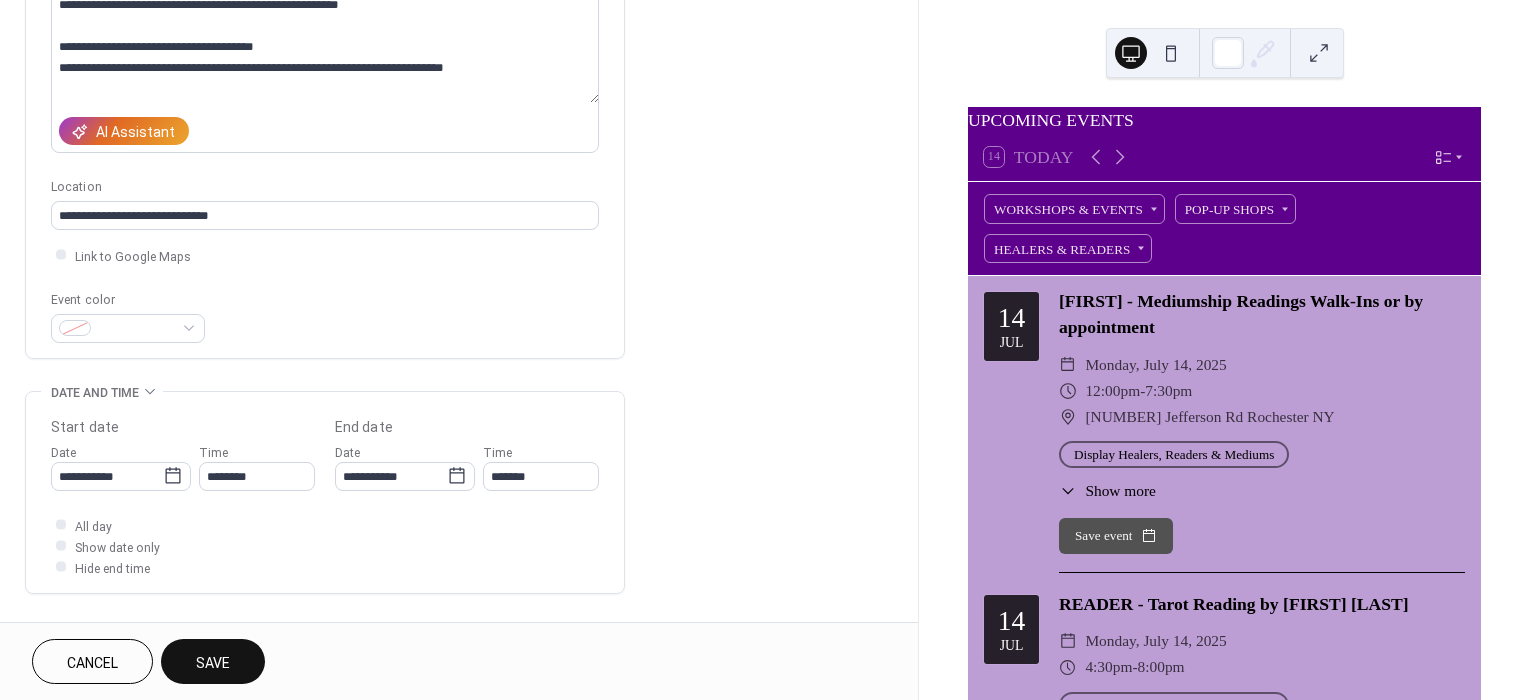 scroll, scrollTop: 333, scrollLeft: 0, axis: vertical 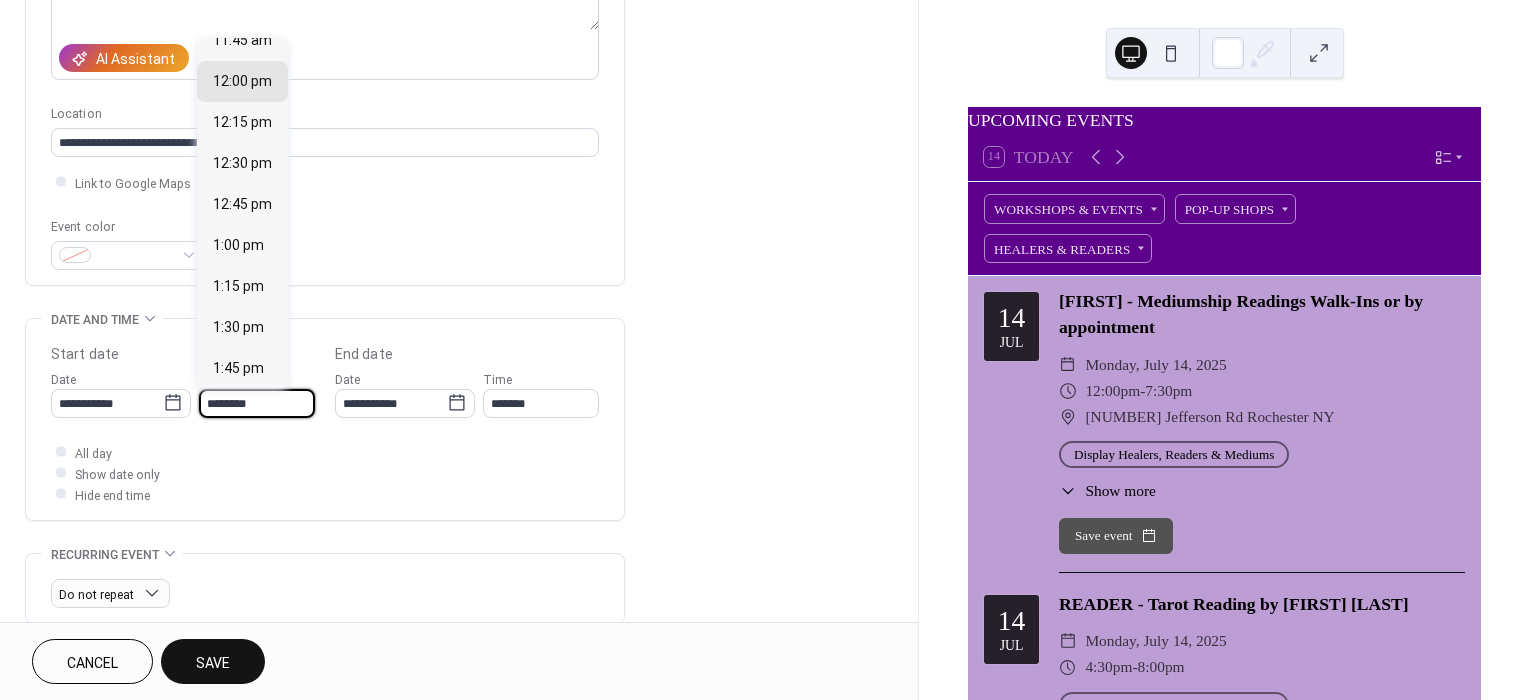 drag, startPoint x: 292, startPoint y: 392, endPoint x: 212, endPoint y: 459, distance: 104.35037 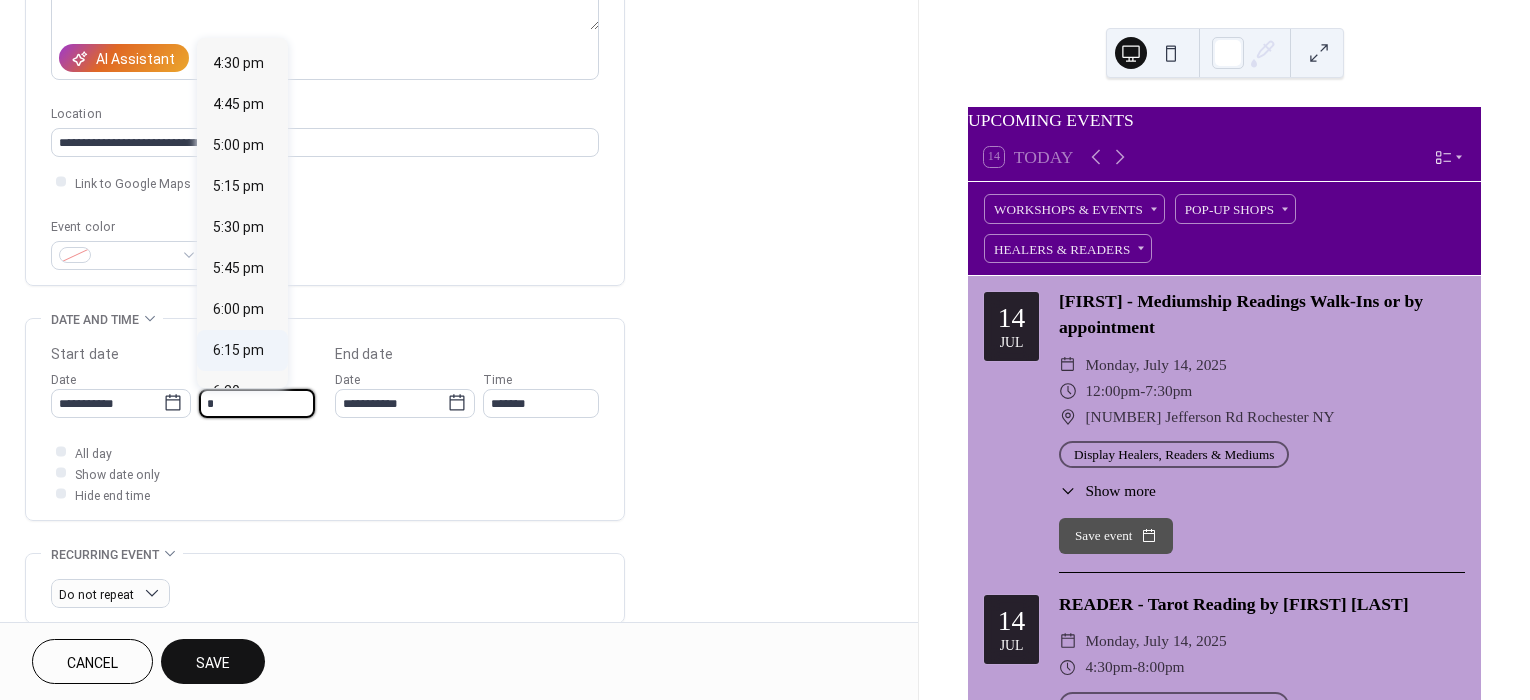 scroll, scrollTop: 2638, scrollLeft: 0, axis: vertical 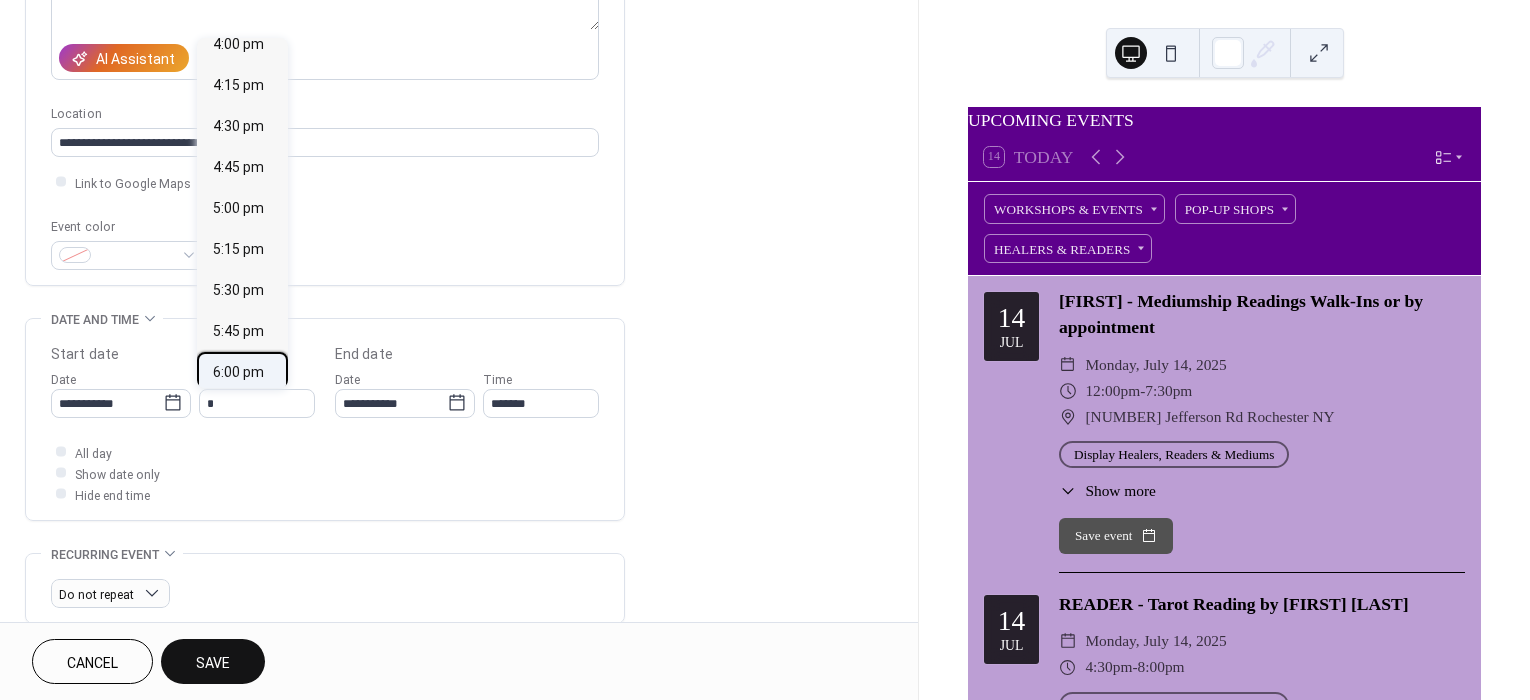 click on "6:00 pm" at bounding box center [238, 371] 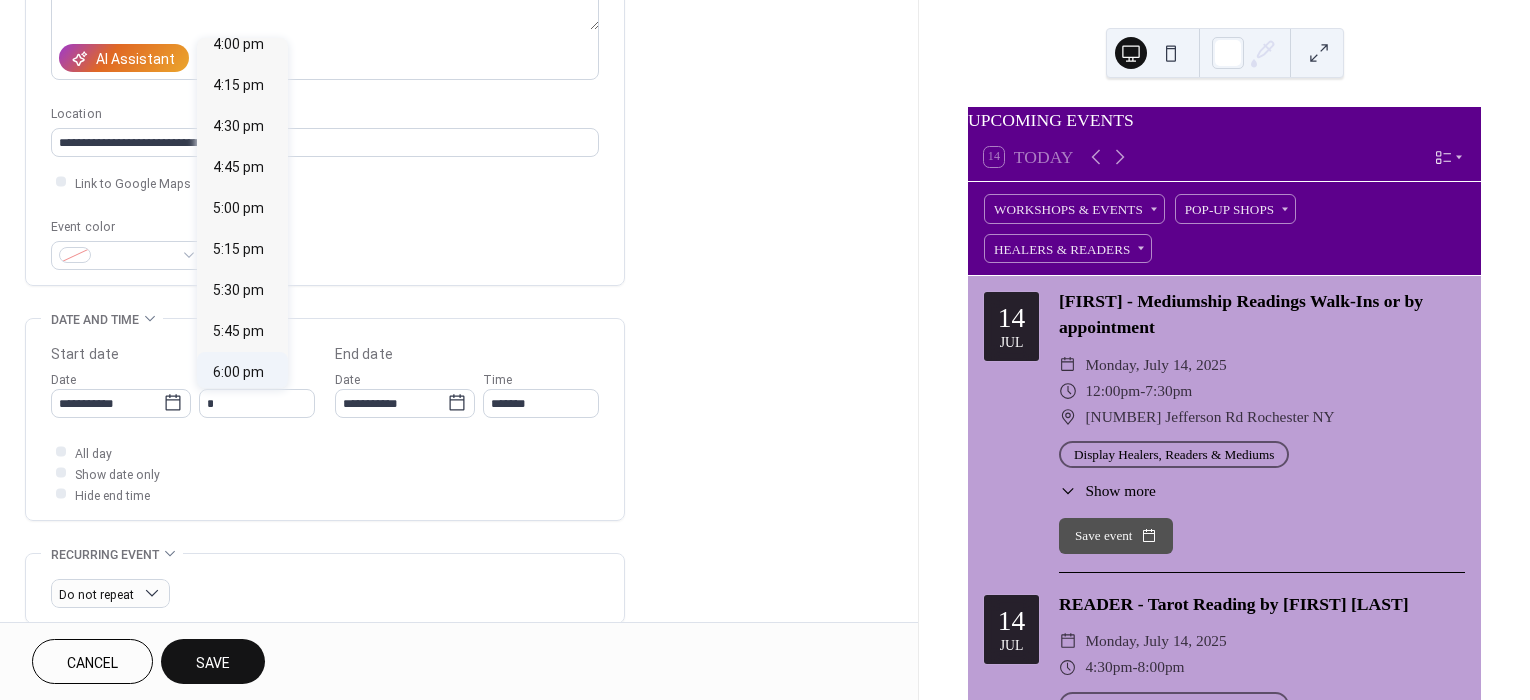 type on "*******" 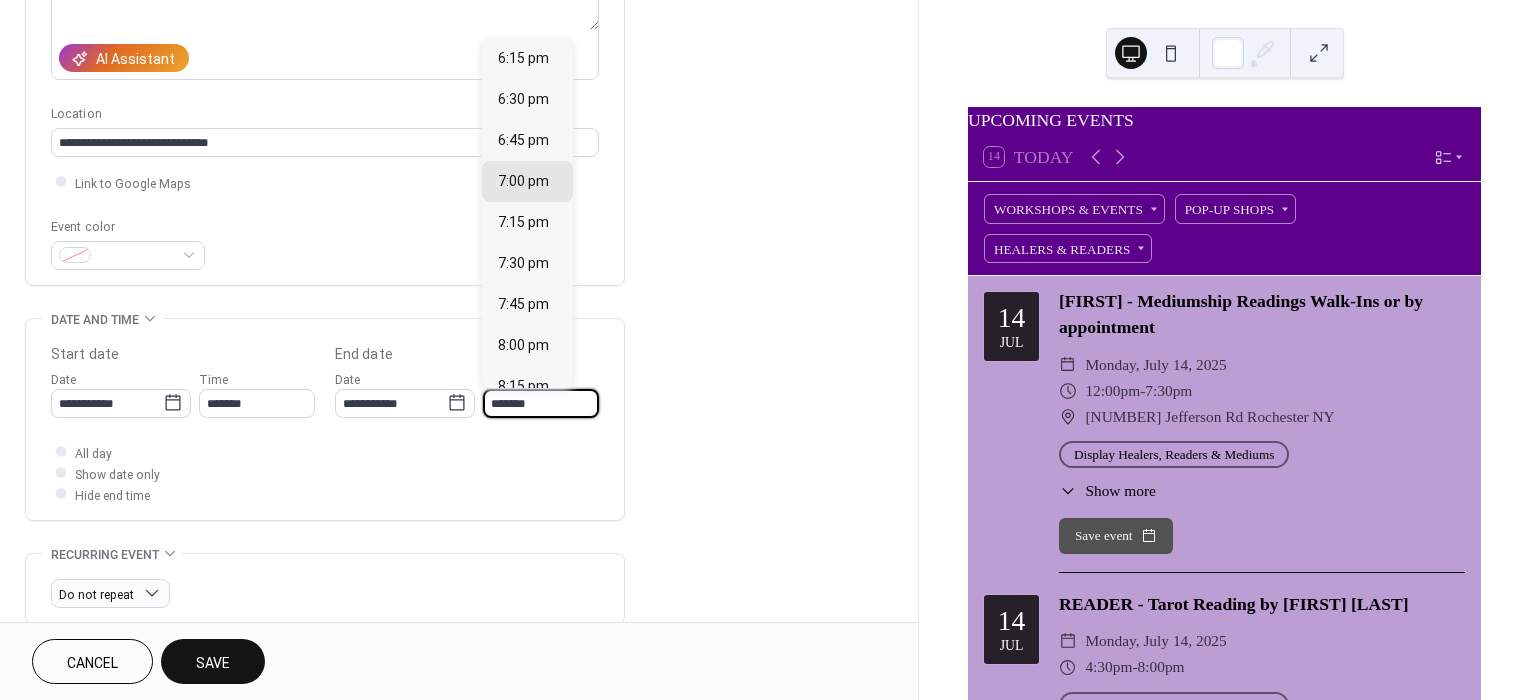 click on "*******" at bounding box center [541, 403] 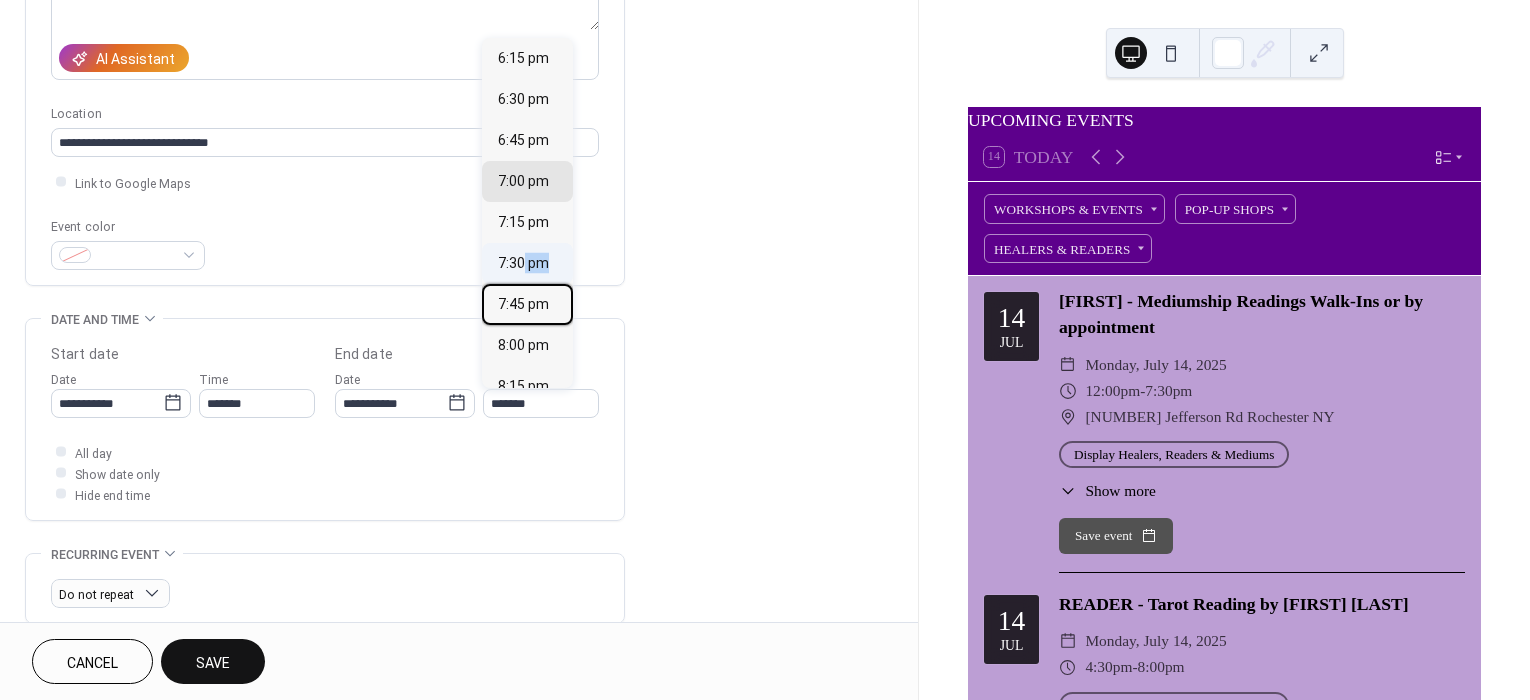 drag, startPoint x: 530, startPoint y: 283, endPoint x: 522, endPoint y: 260, distance: 24.351591 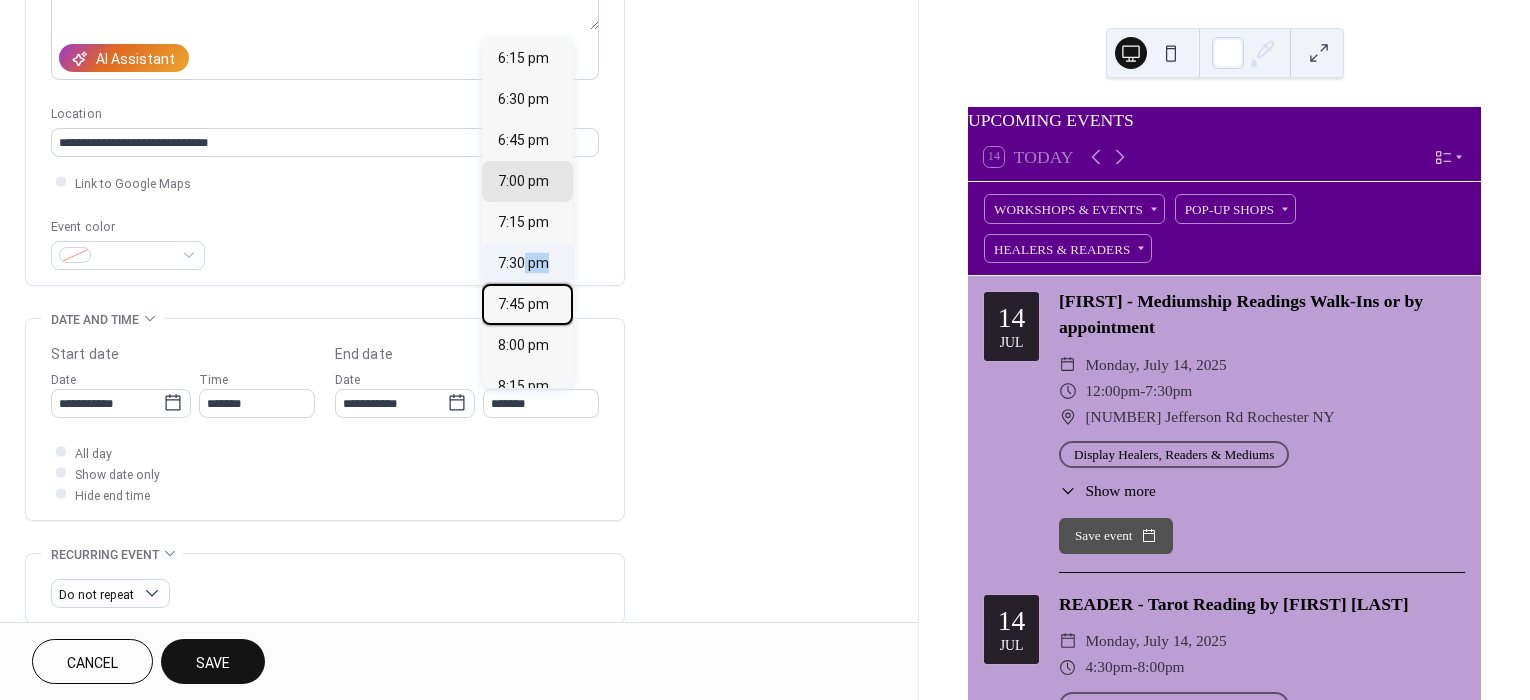 click on "6:15 pm 6:30 pm 6:45 pm 7:00 pm 7:15 pm 7:30 pm 7:45 pm 8:00 pm 8:15 pm 8:30 pm 8:45 pm 9:00 pm 9:15 pm 9:30 pm 9:45 pm 10:00 pm 10:15 pm 10:30 pm 10:45 pm 11:00 pm 11:15 pm 11:30 pm 11:45 pm" at bounding box center [527, 213] 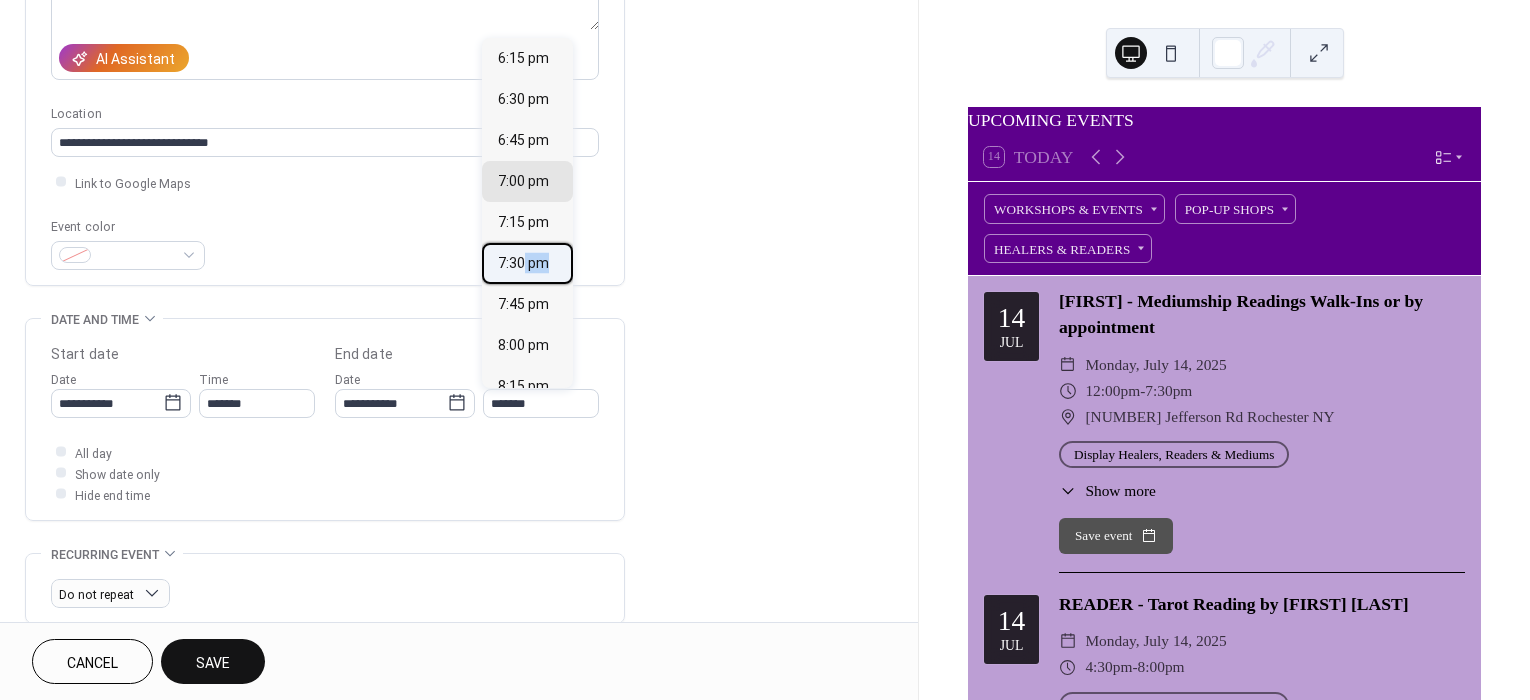 click on "7:30 pm" at bounding box center [523, 262] 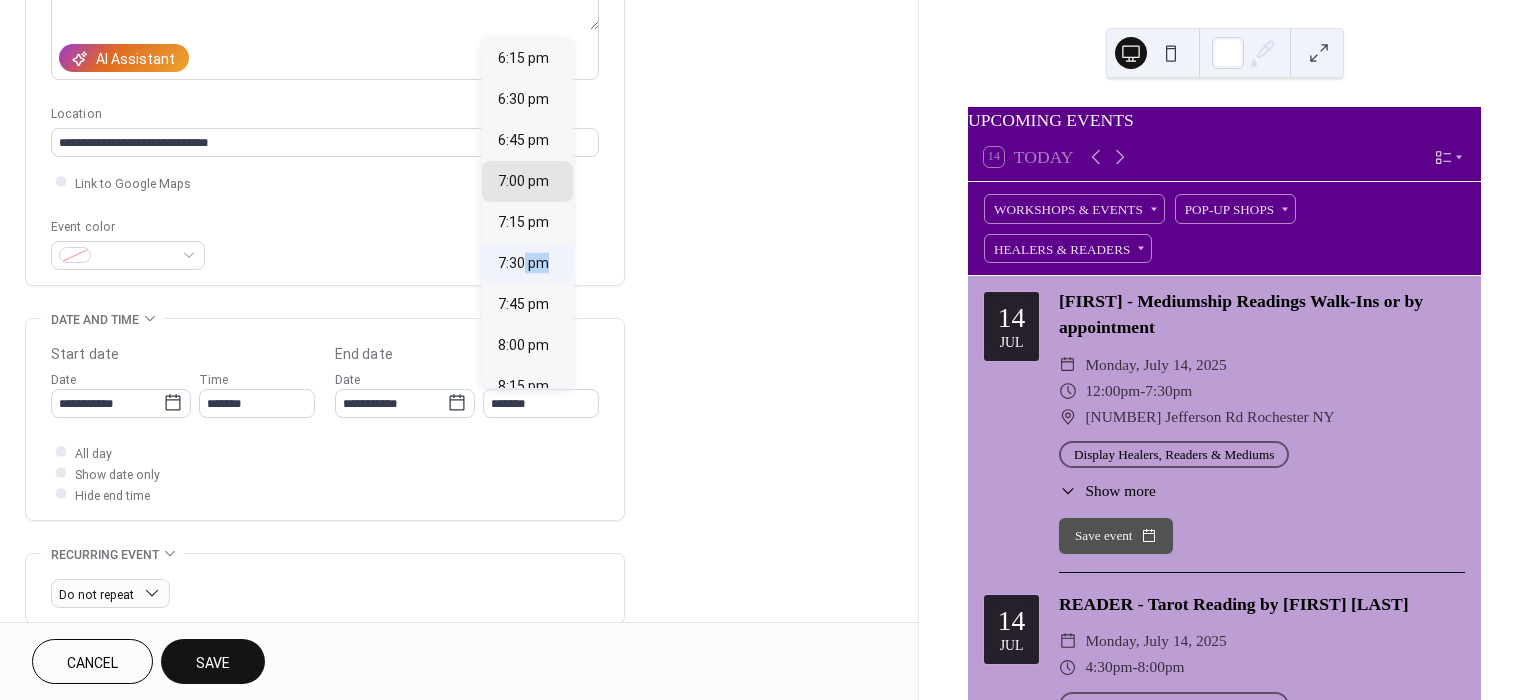 type on "*******" 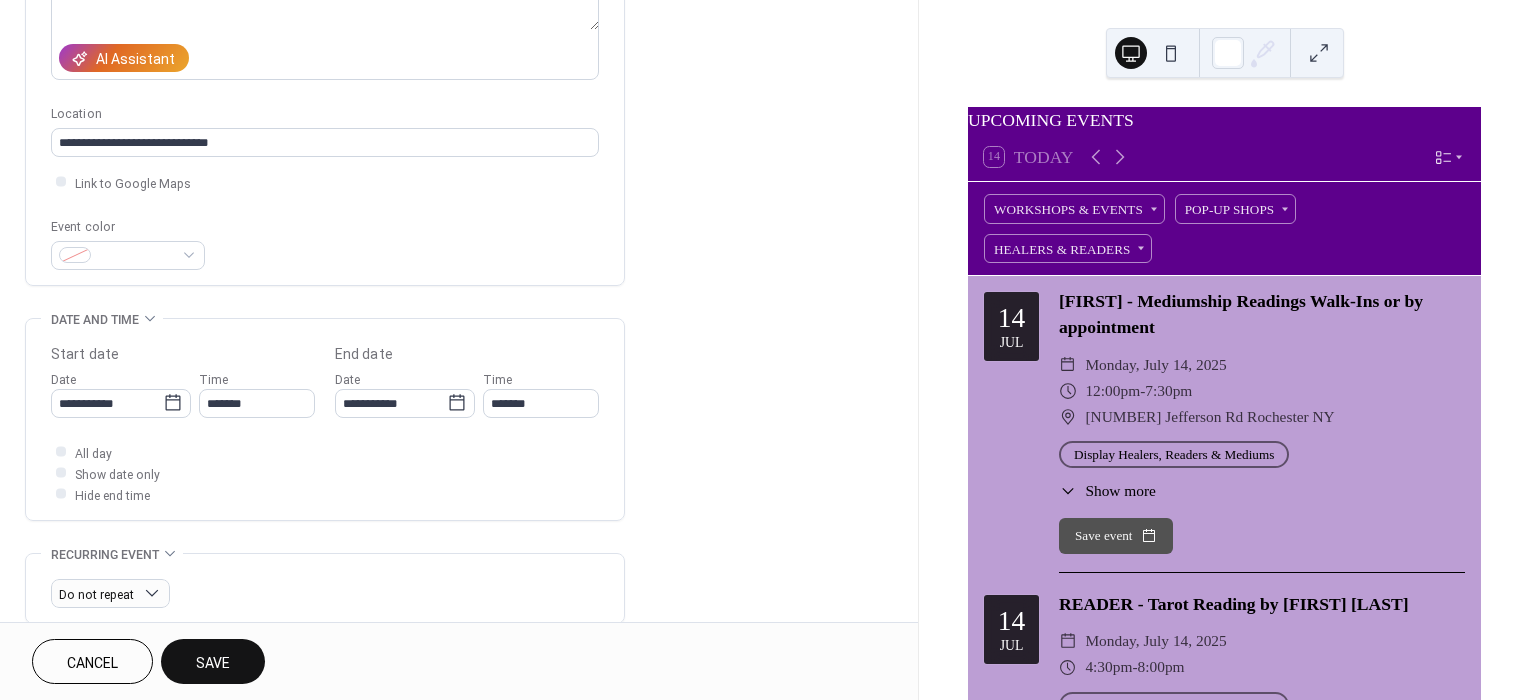 click on "All day Show date only Hide end time" at bounding box center (325, 473) 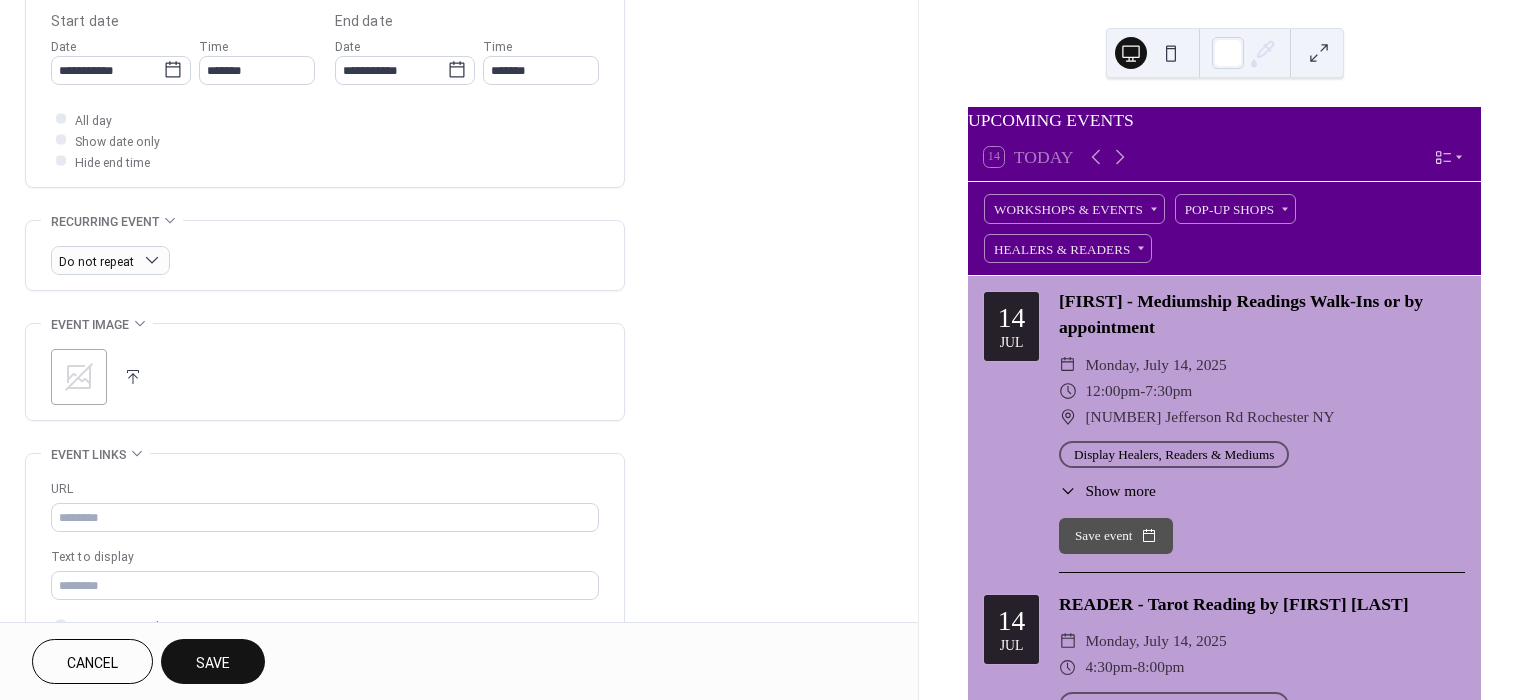 click 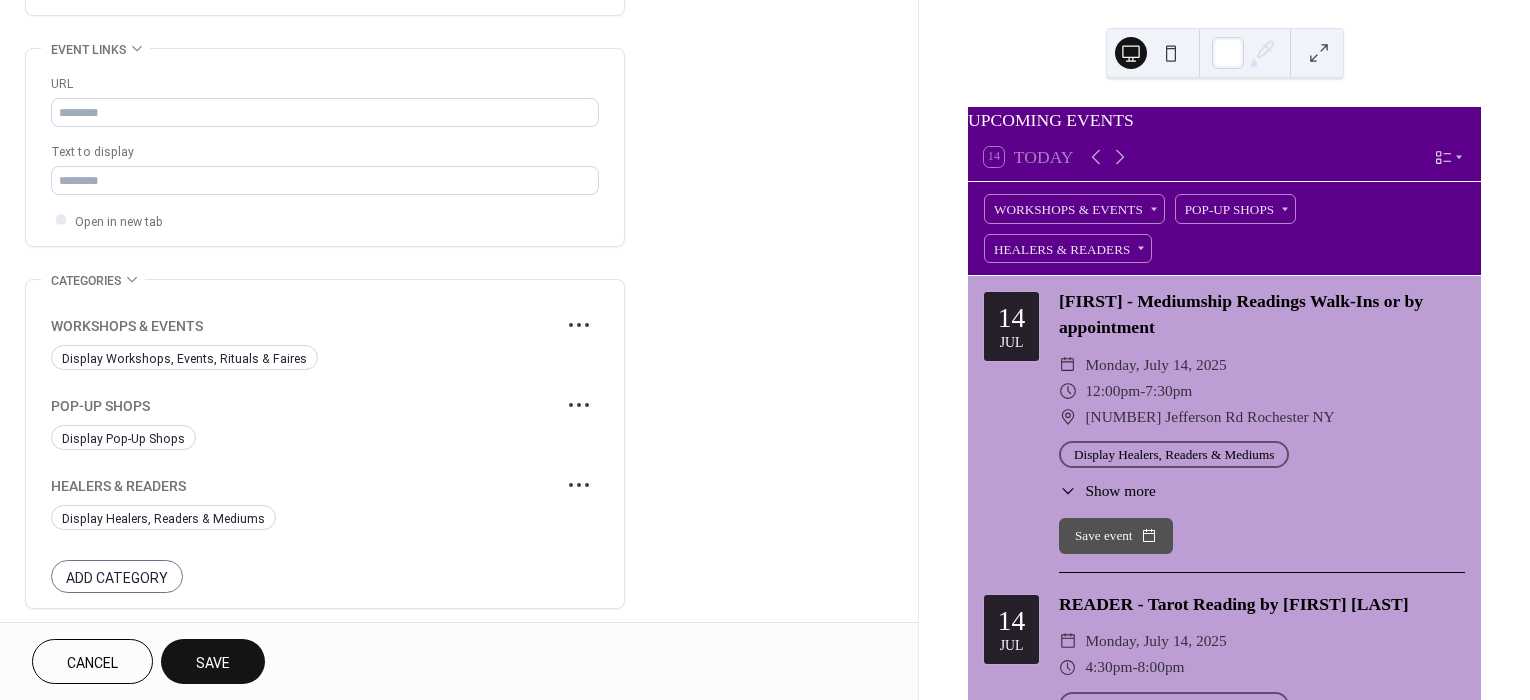 scroll, scrollTop: 1148, scrollLeft: 0, axis: vertical 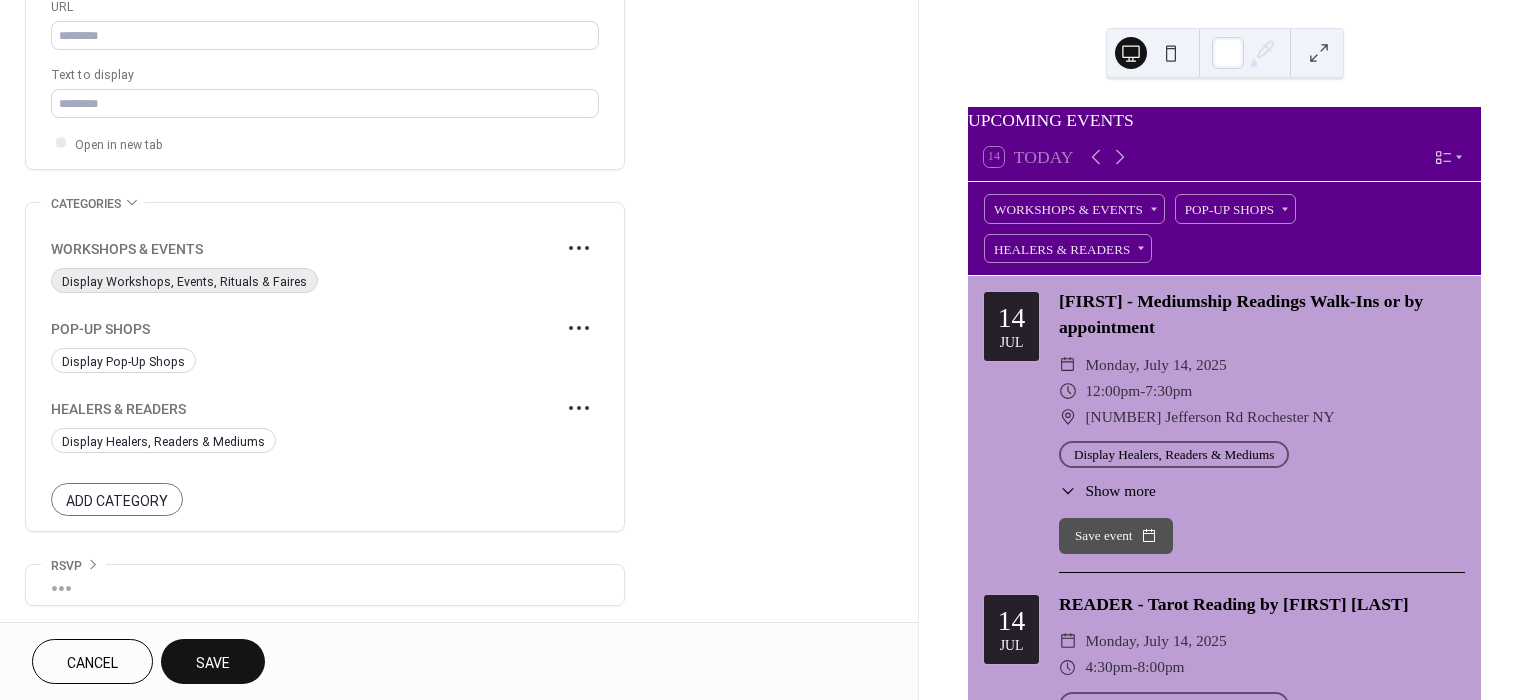 click on "Display Workshops, Events, Rituals & Faires" at bounding box center (184, 281) 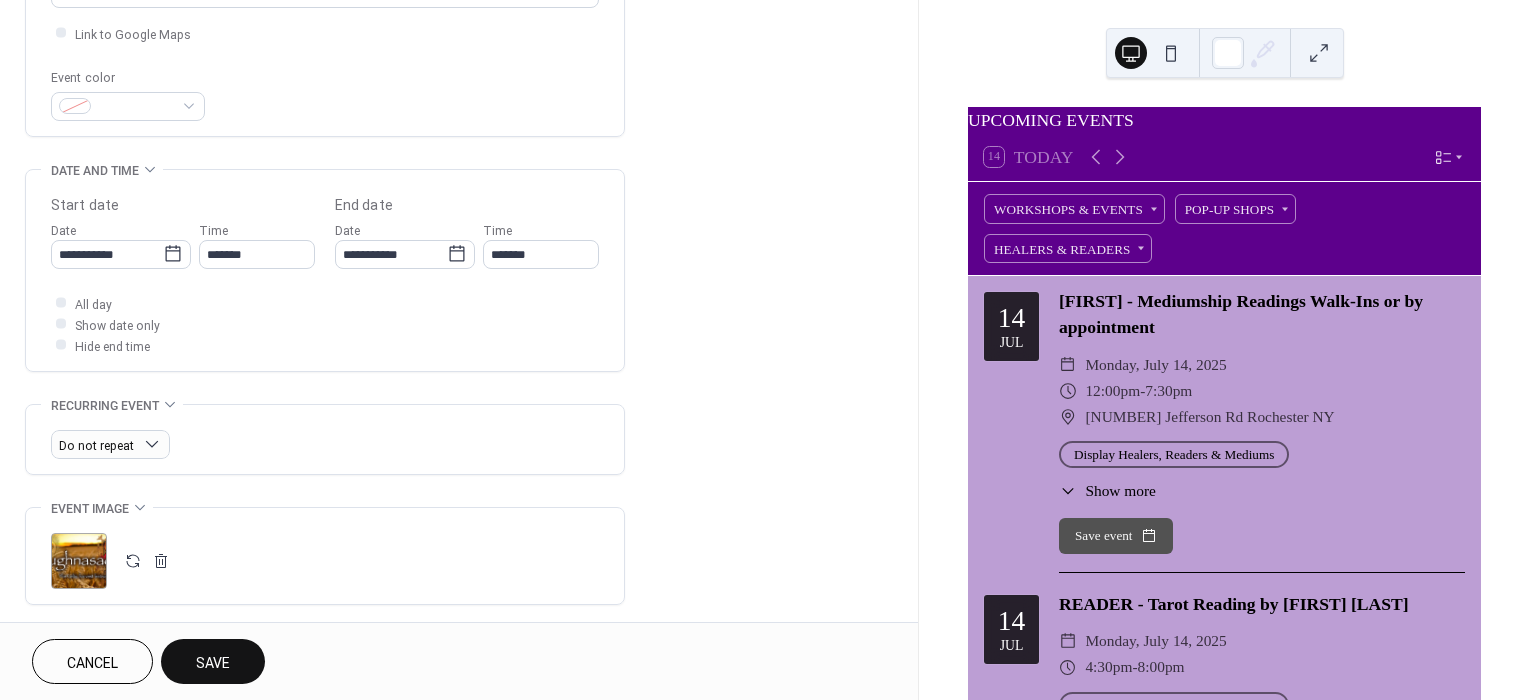 scroll, scrollTop: 815, scrollLeft: 0, axis: vertical 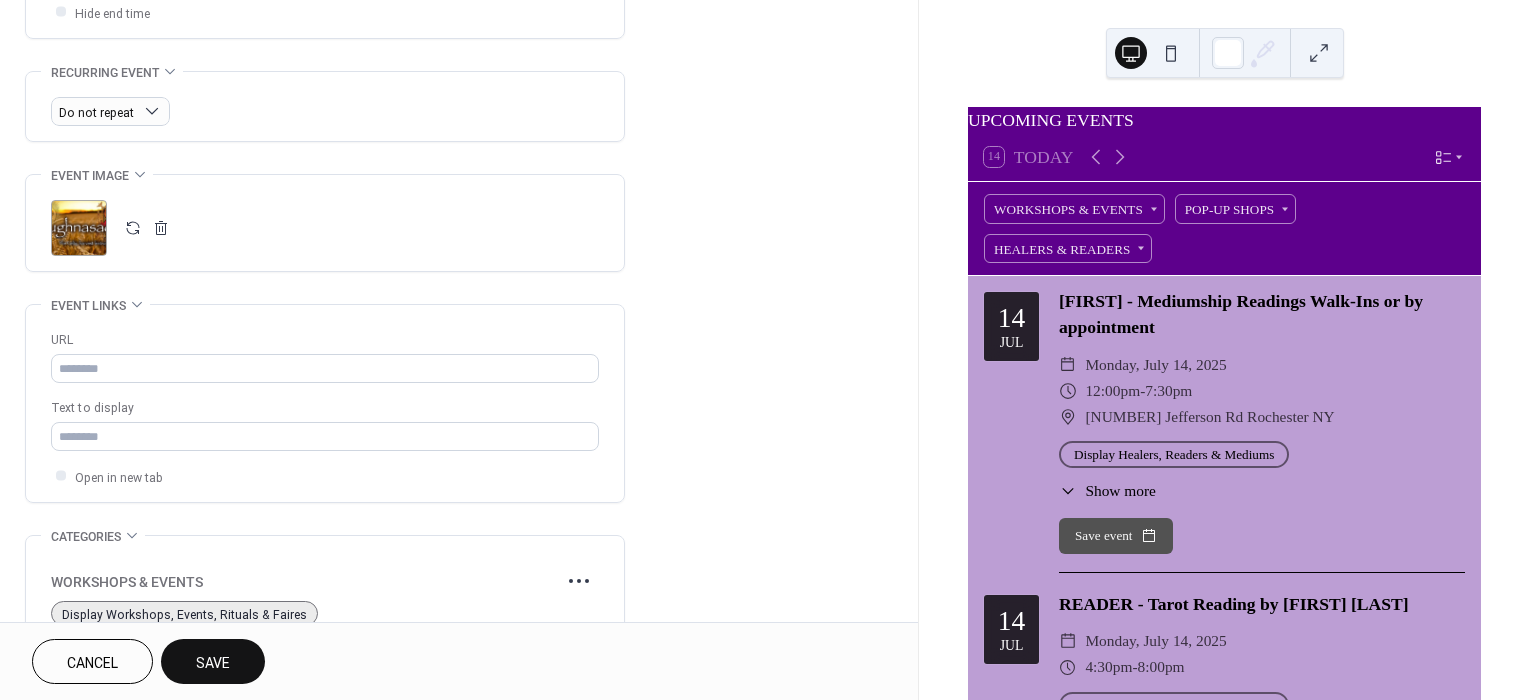click on ";" at bounding box center (79, 228) 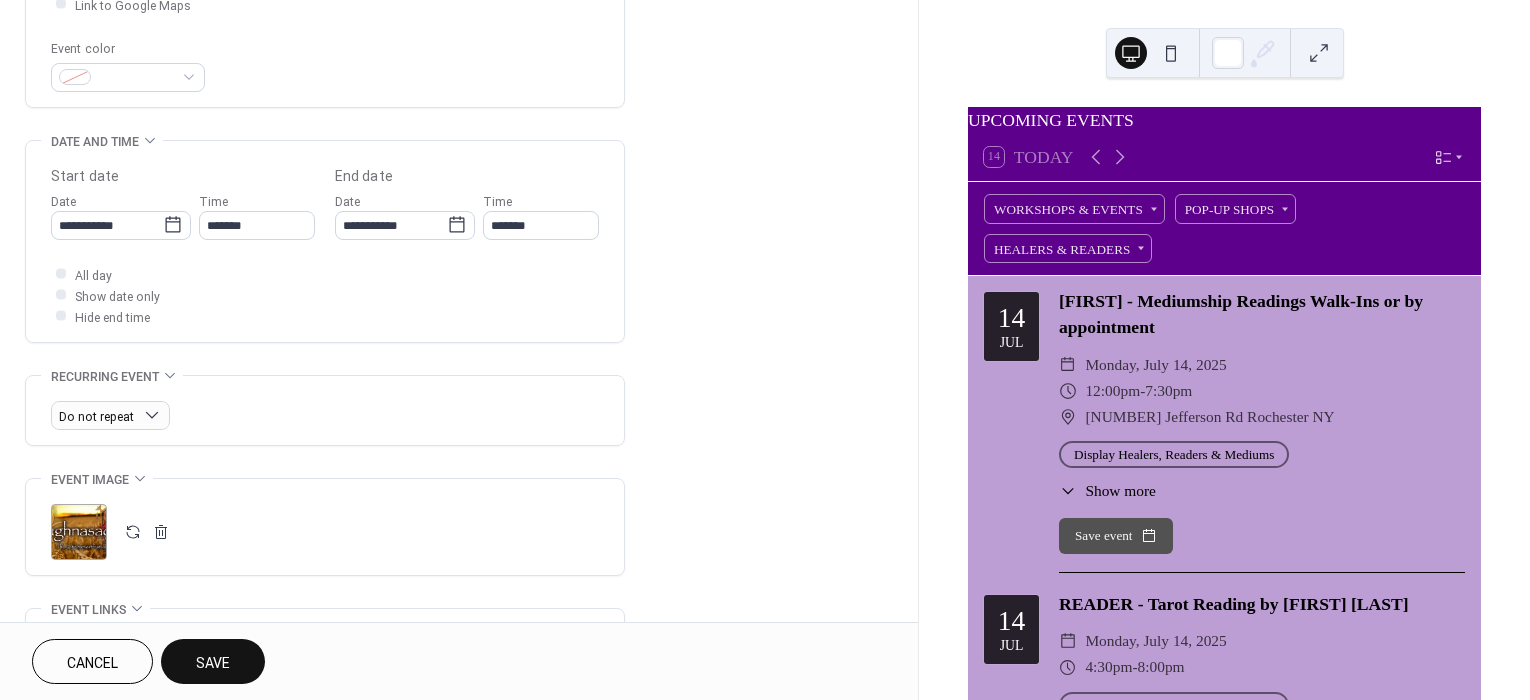 scroll, scrollTop: 666, scrollLeft: 0, axis: vertical 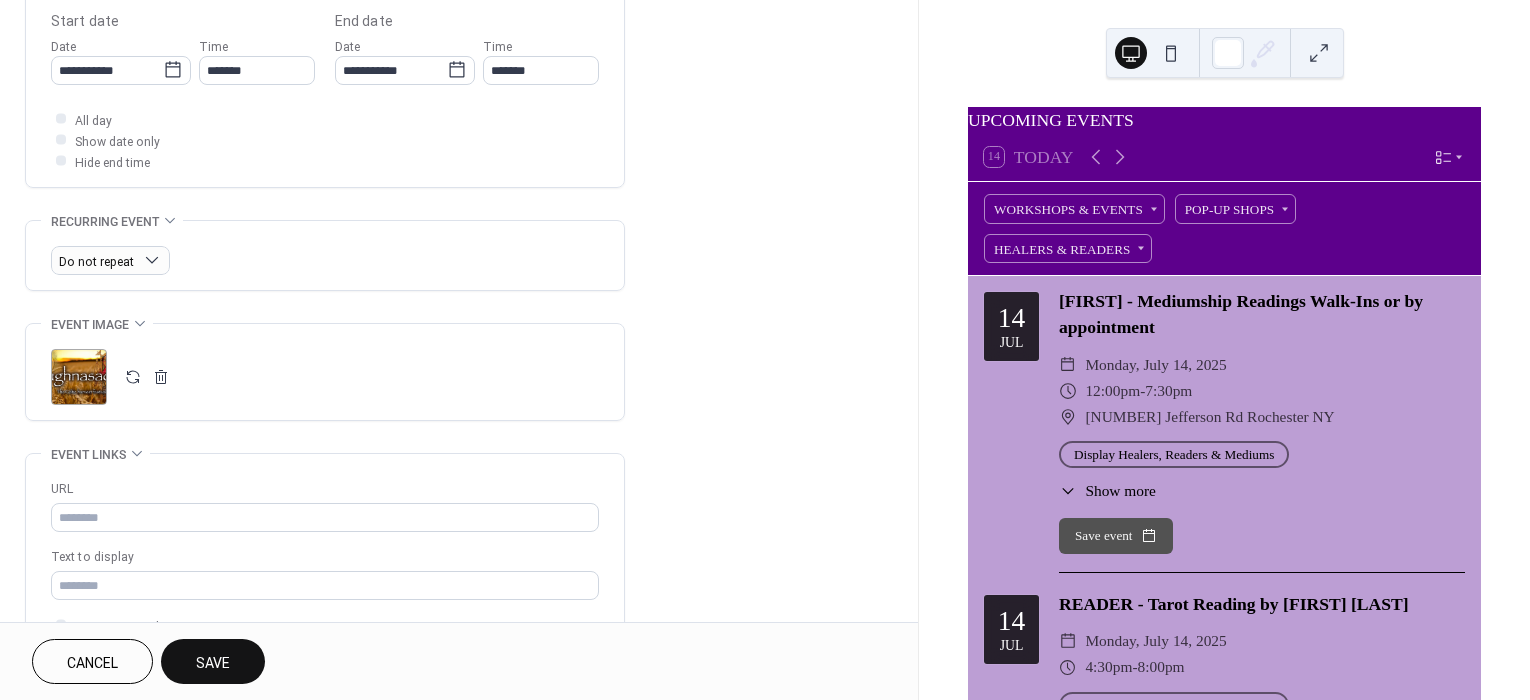 click on ";" at bounding box center (79, 377) 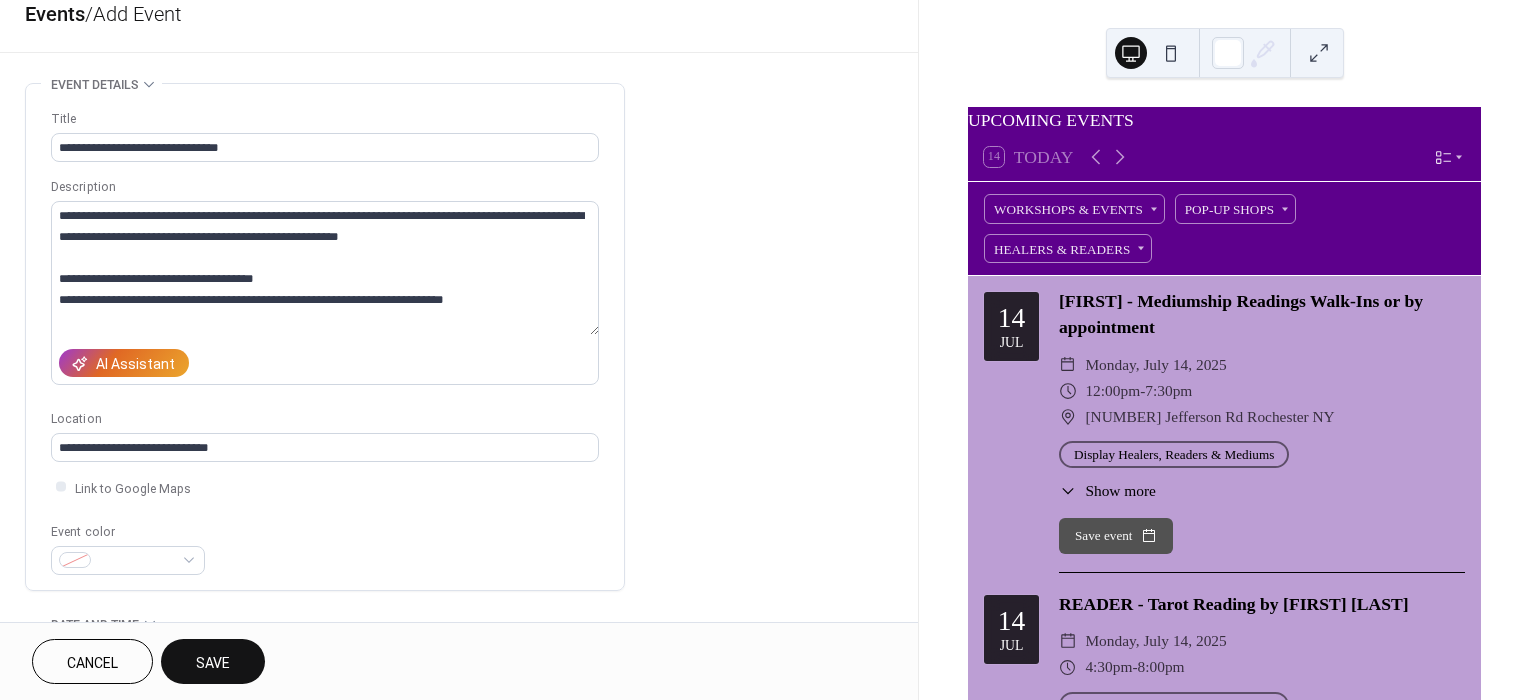 scroll, scrollTop: 0, scrollLeft: 0, axis: both 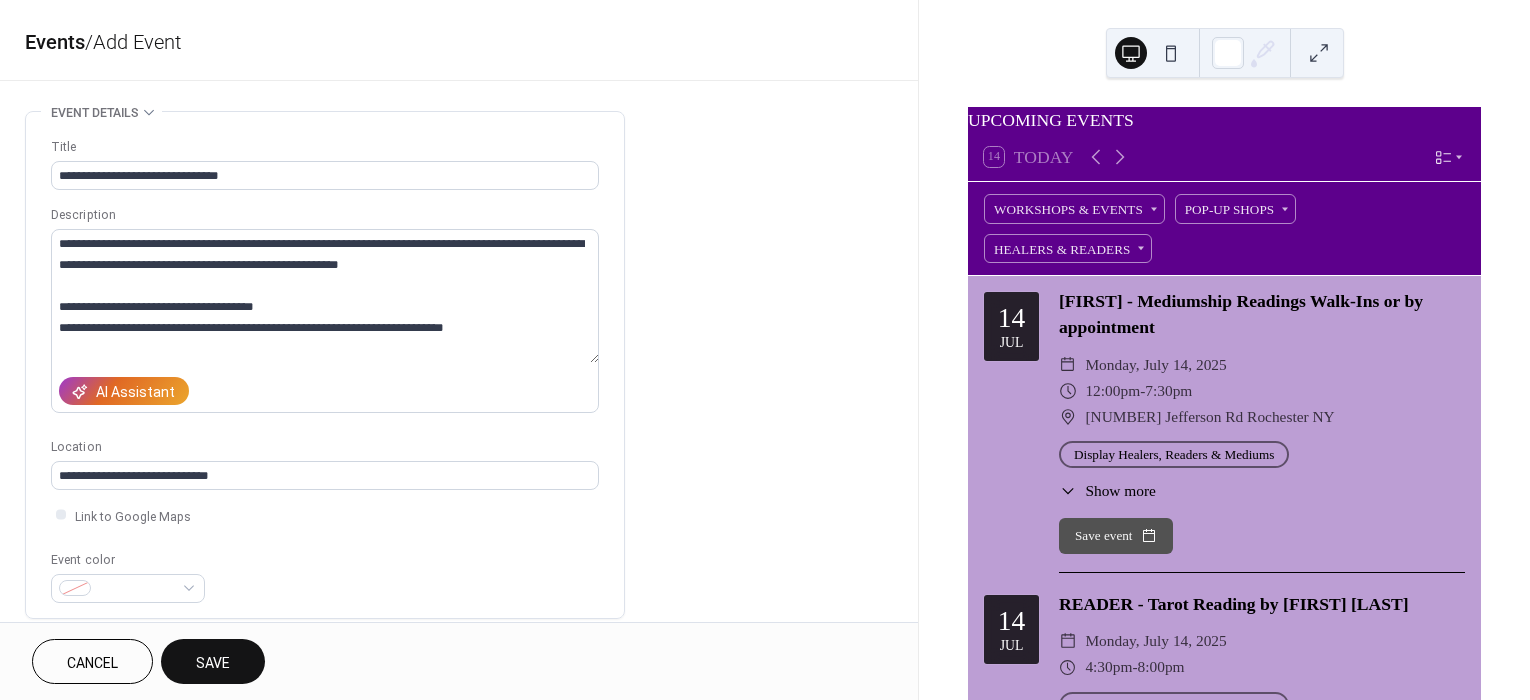 click on "Save" at bounding box center (213, 661) 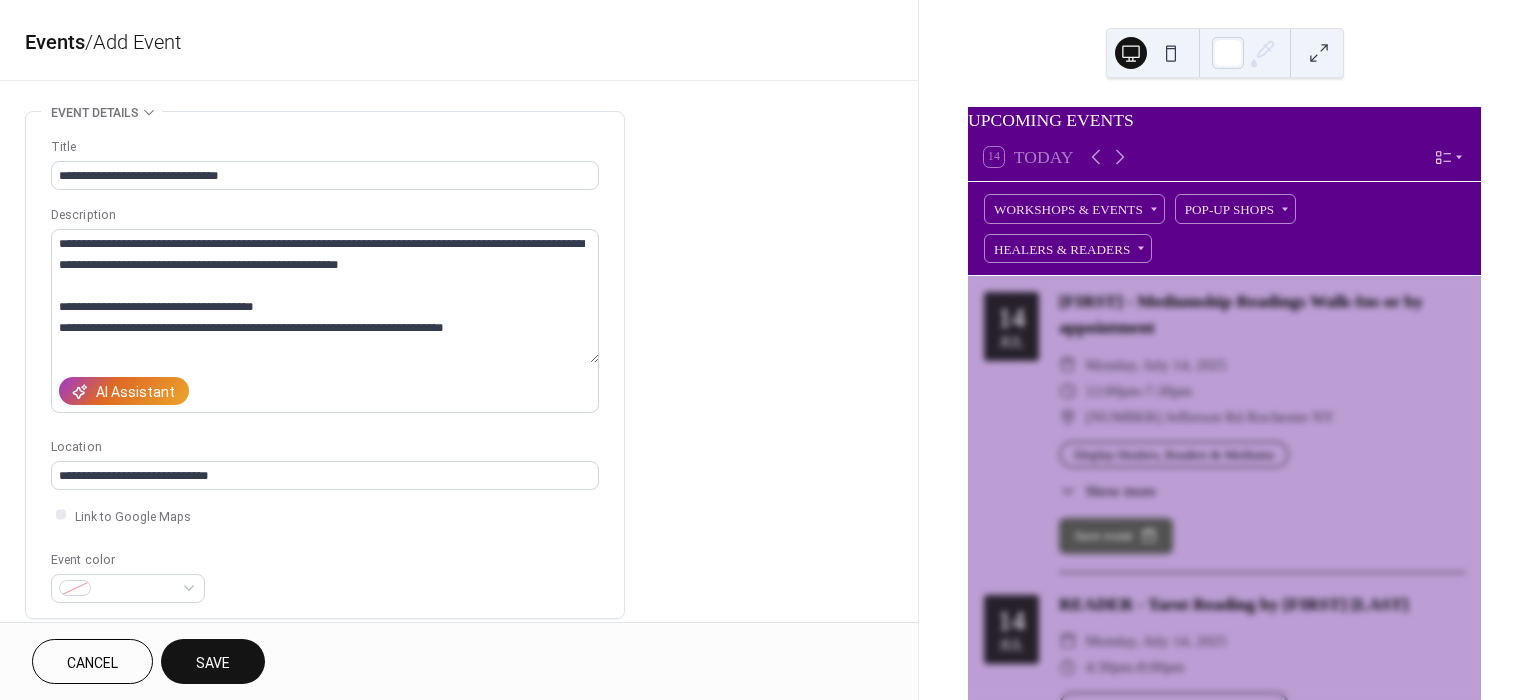 click on "Save" at bounding box center [213, 661] 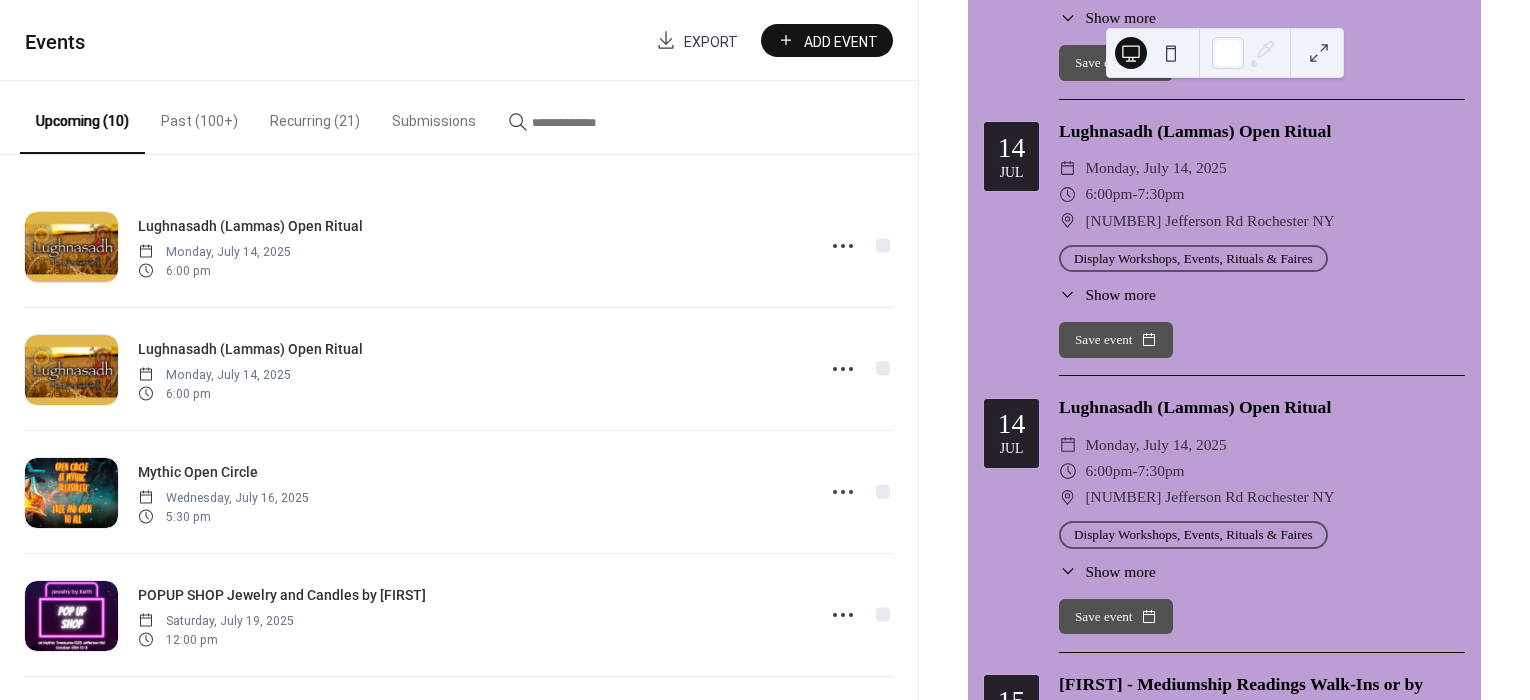 scroll, scrollTop: 666, scrollLeft: 0, axis: vertical 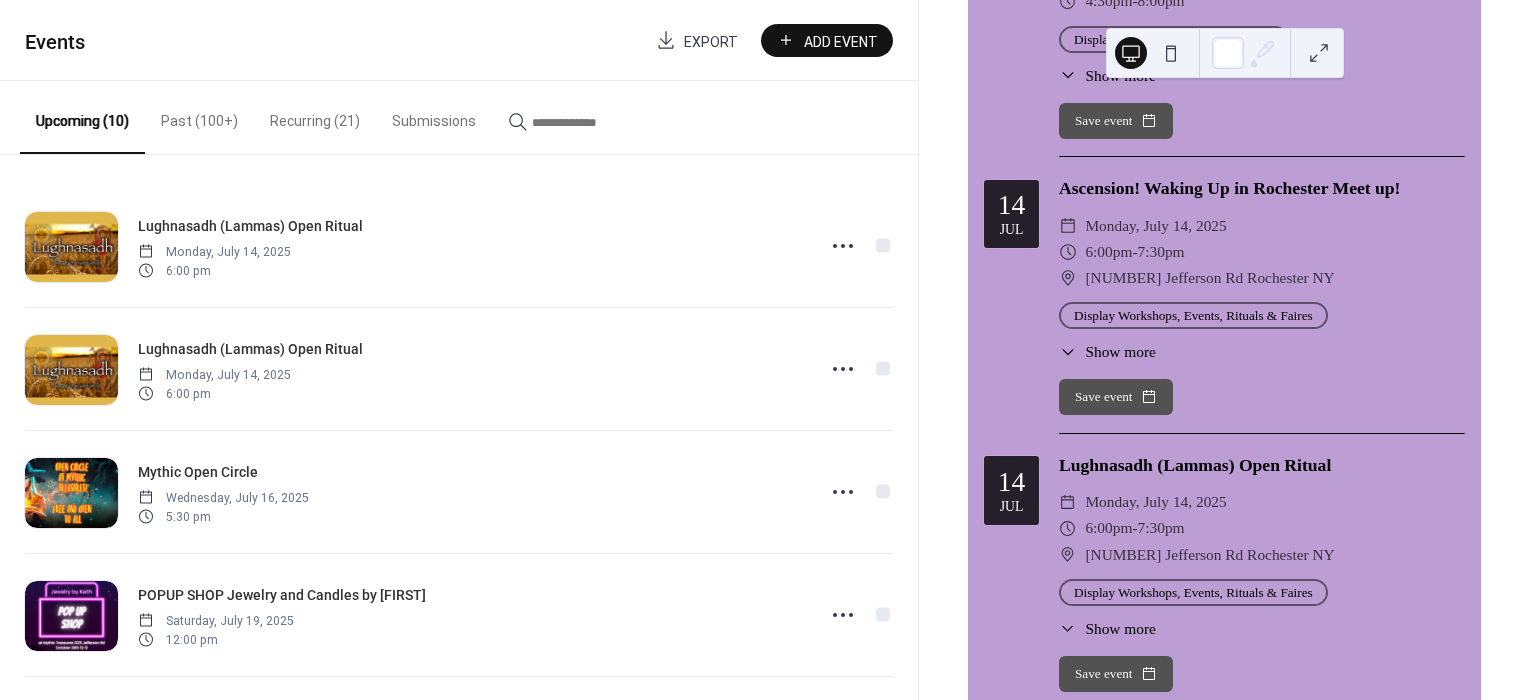 click on "Lughnasadh (Lammas) Open Ritual" at bounding box center (1262, 465) 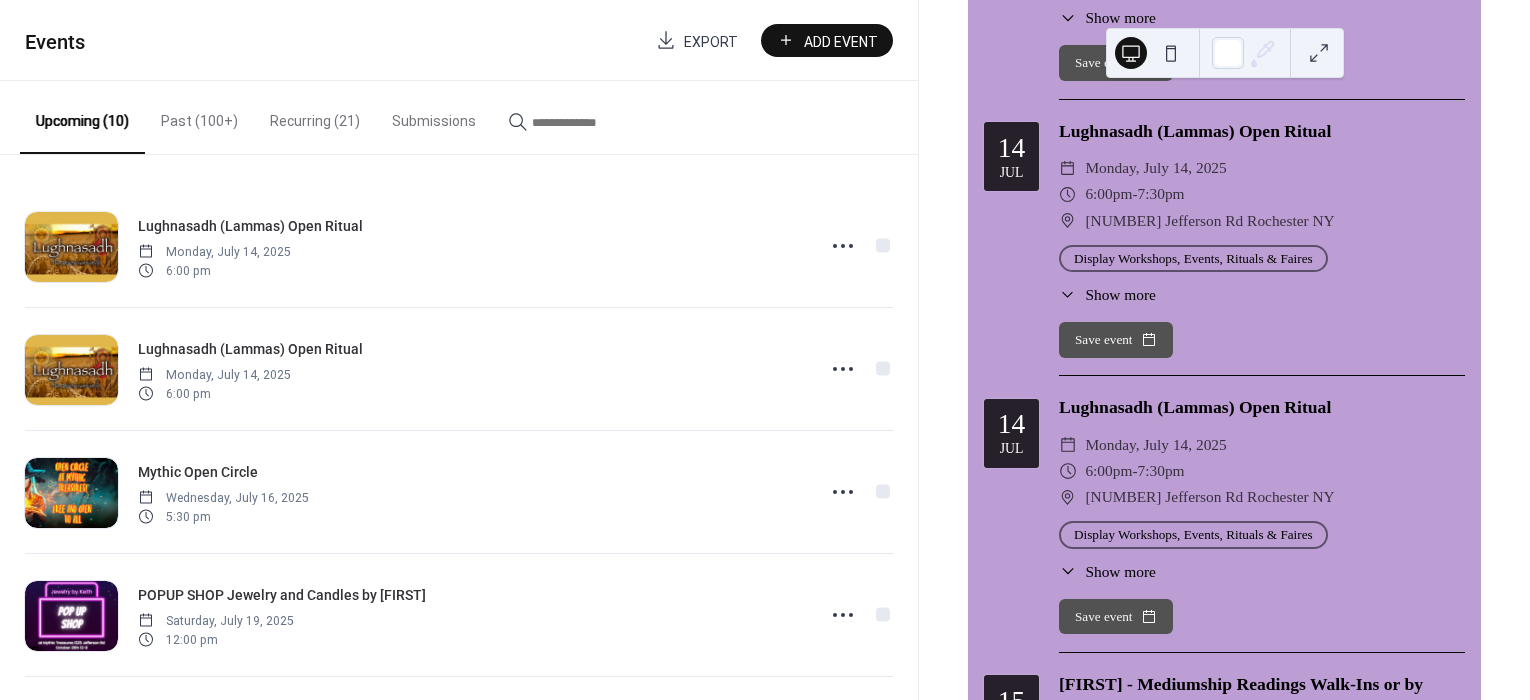 drag, startPoint x: 1103, startPoint y: 336, endPoint x: 957, endPoint y: 298, distance: 150.86418 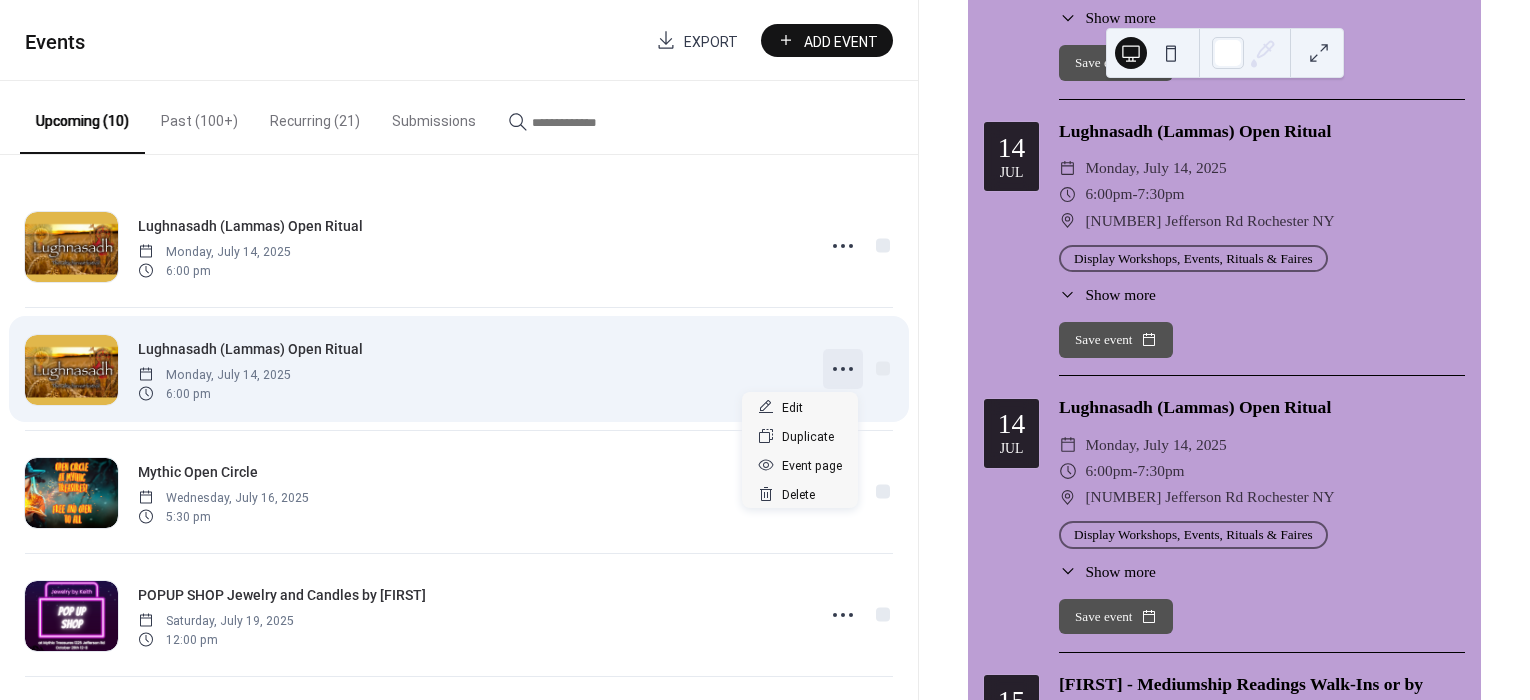 click 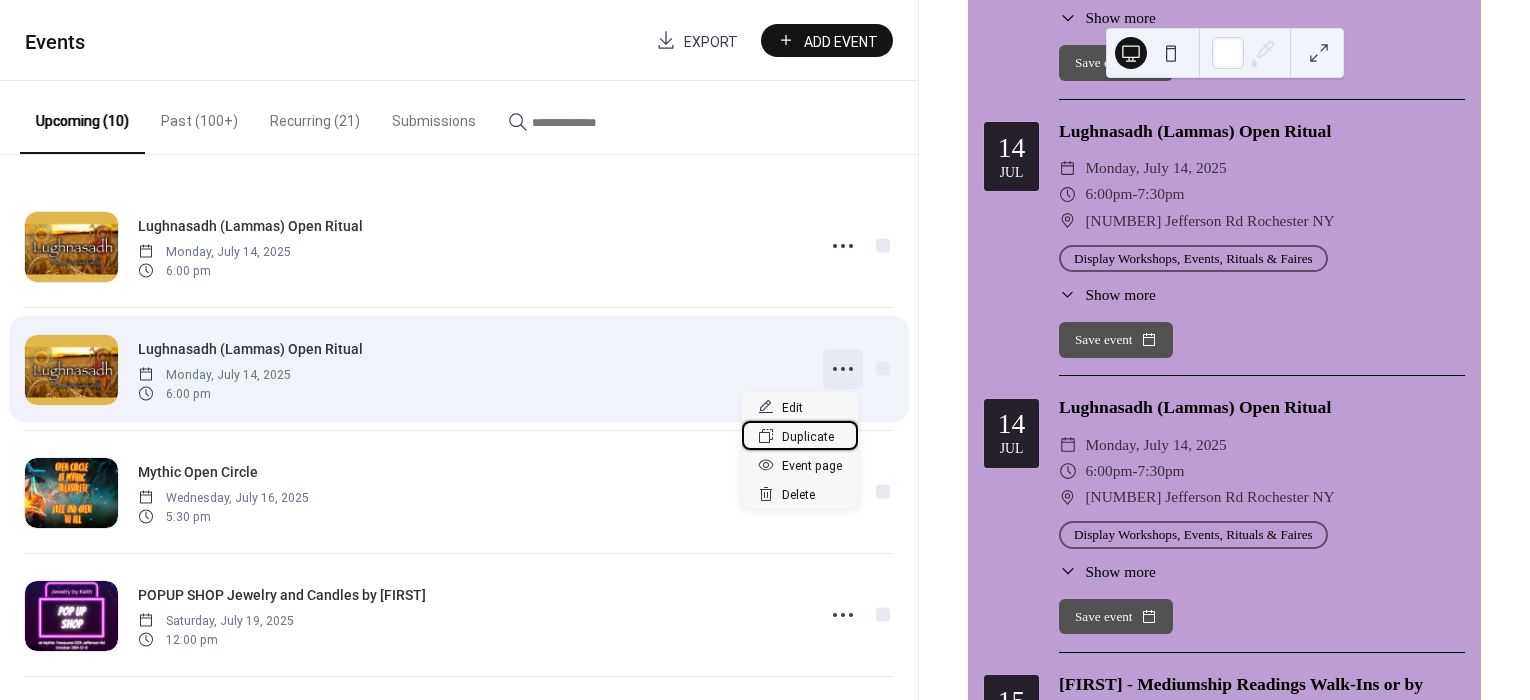 drag, startPoint x: 805, startPoint y: 436, endPoint x: 808, endPoint y: 383, distance: 53.08484 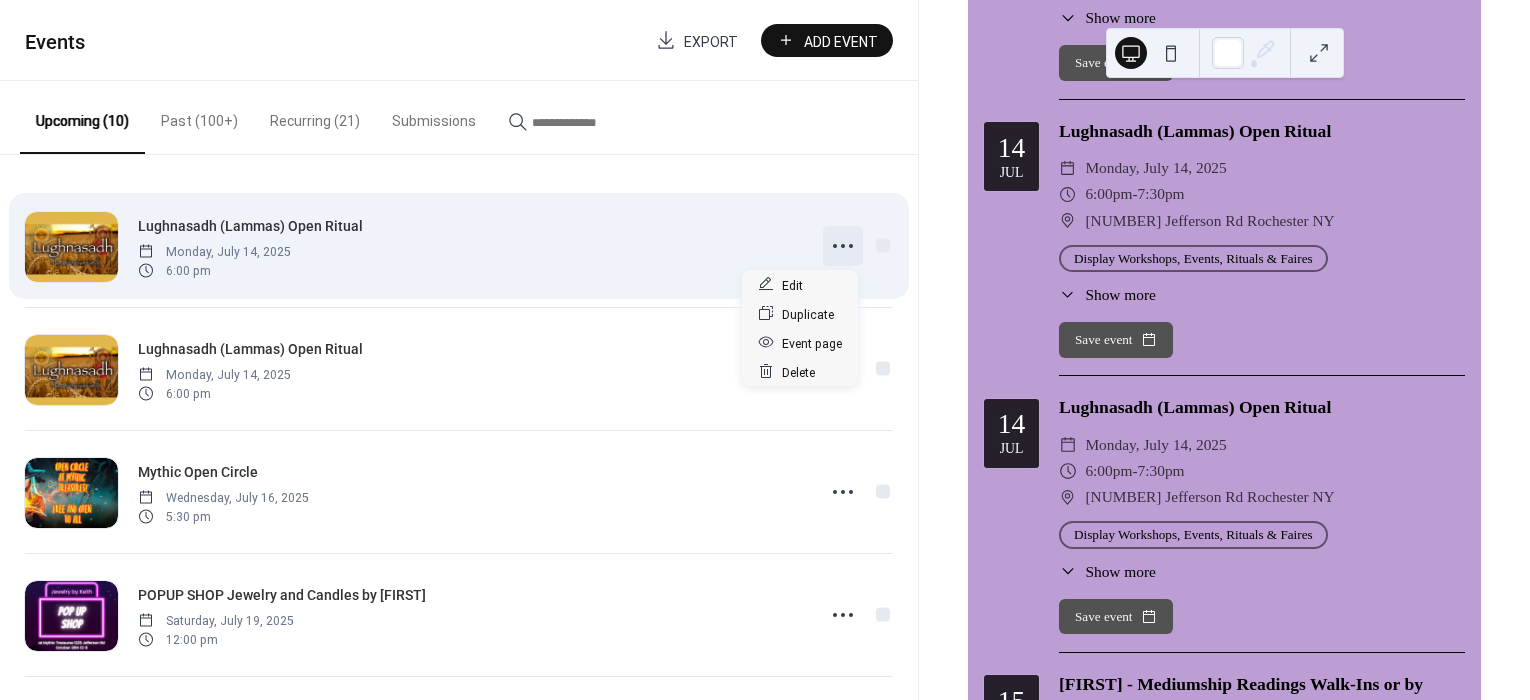 click 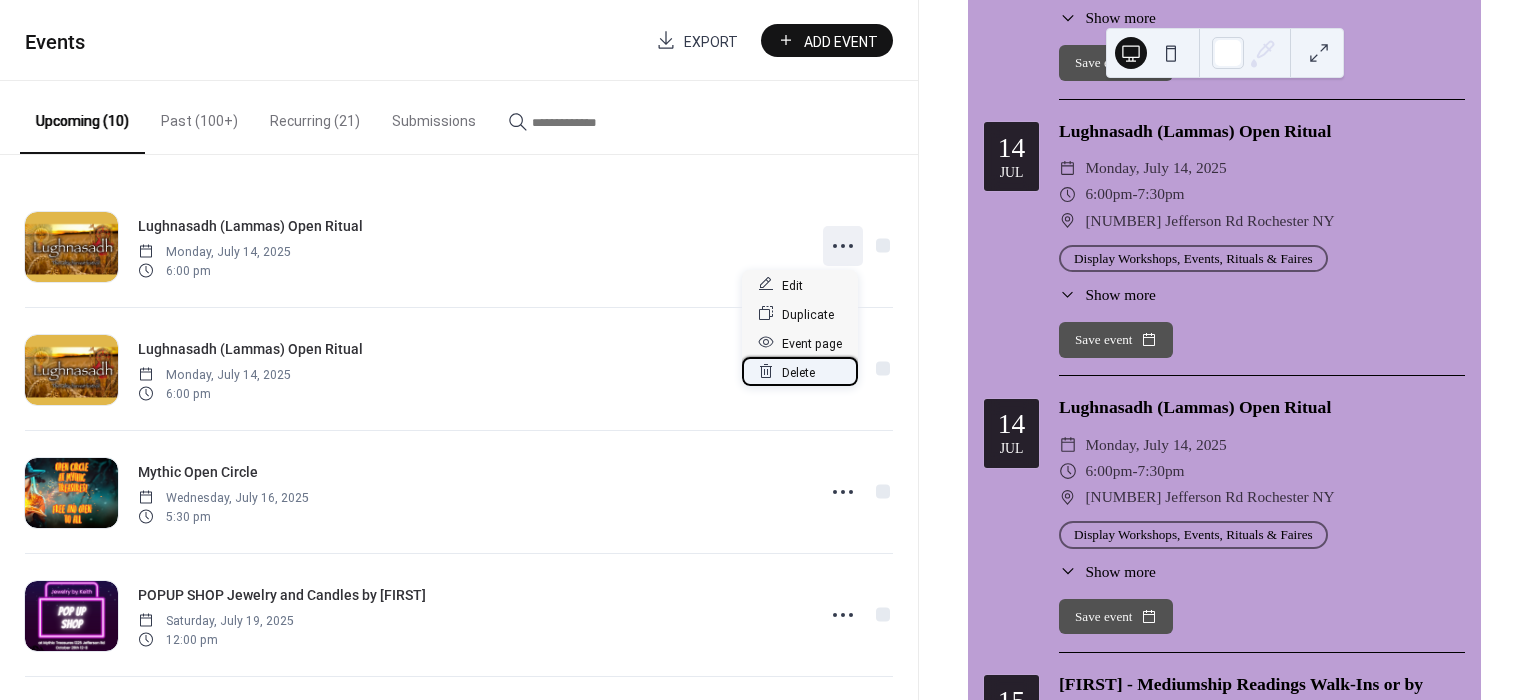 click on "Delete" at bounding box center (798, 372) 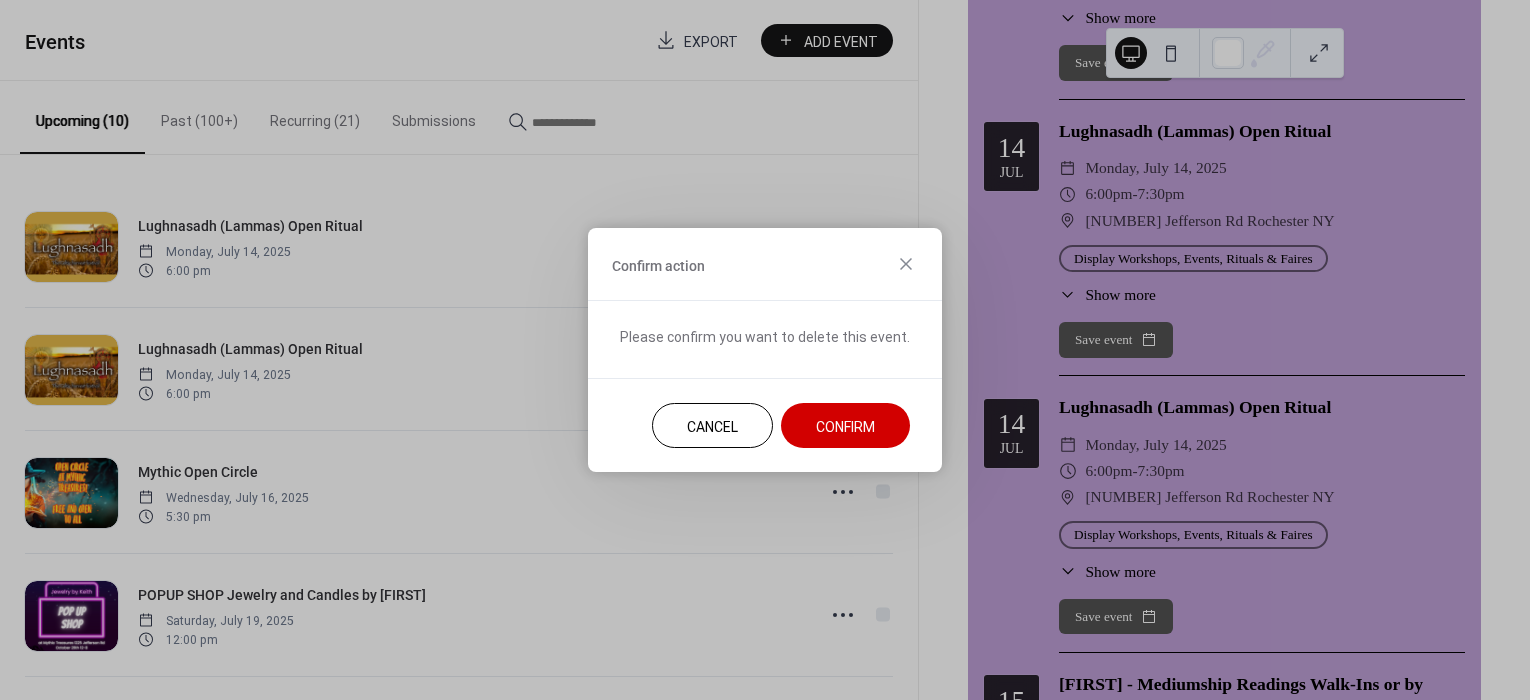 click on "Confirm" at bounding box center [845, 425] 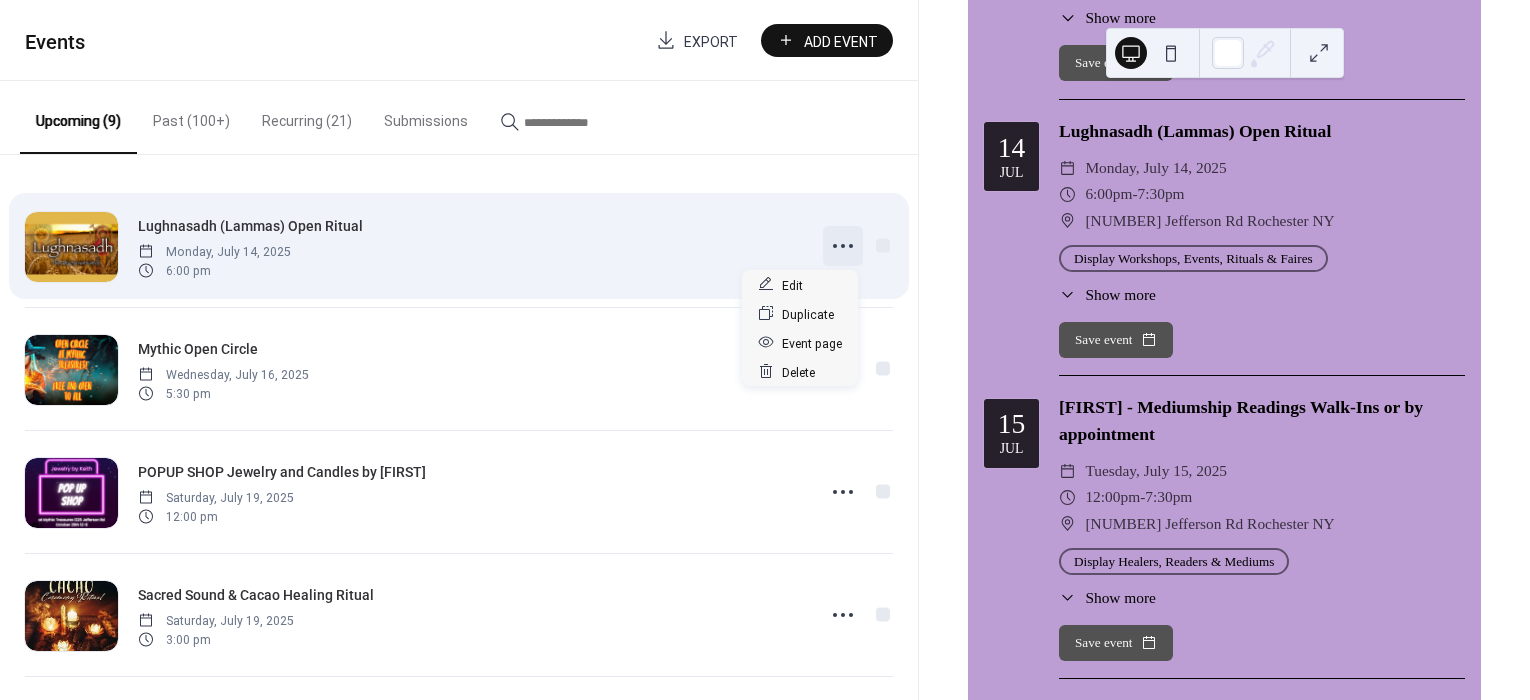 click 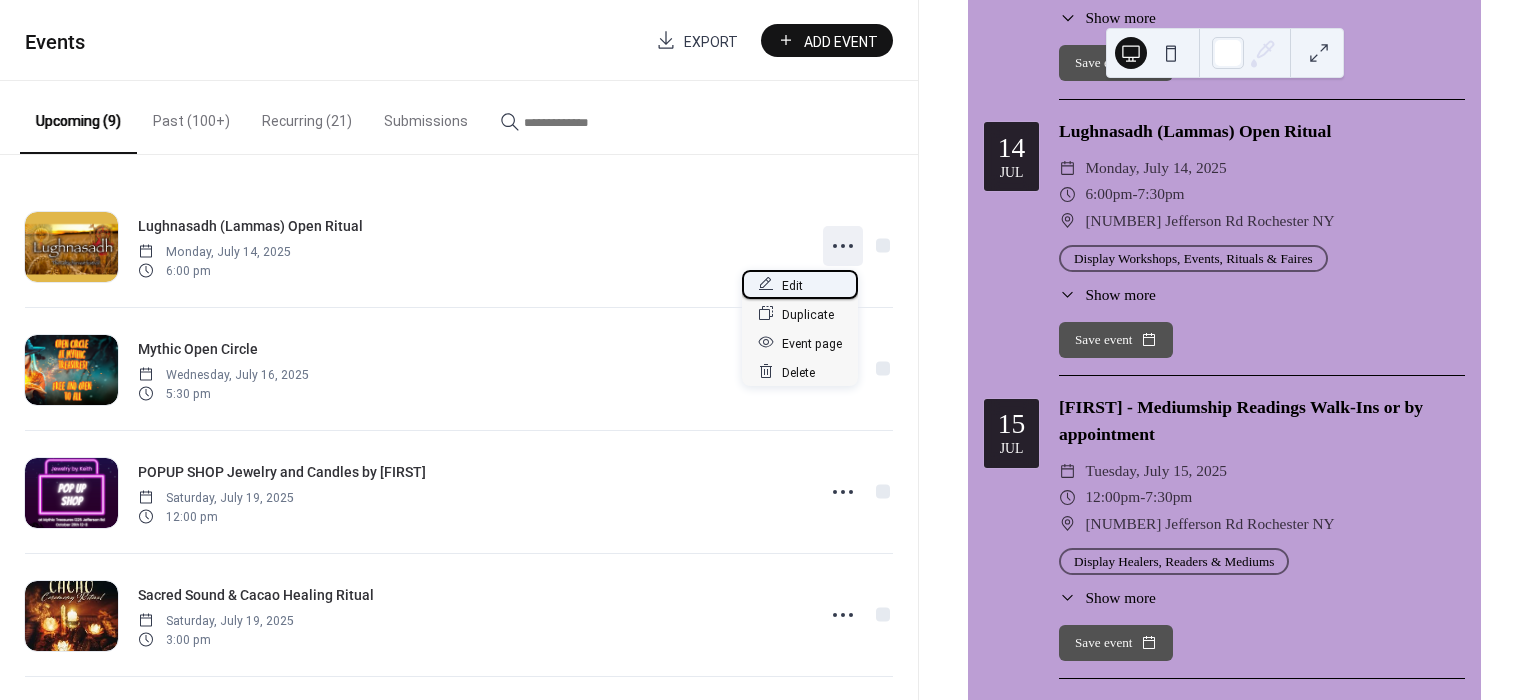 click on "Edit" at bounding box center (792, 285) 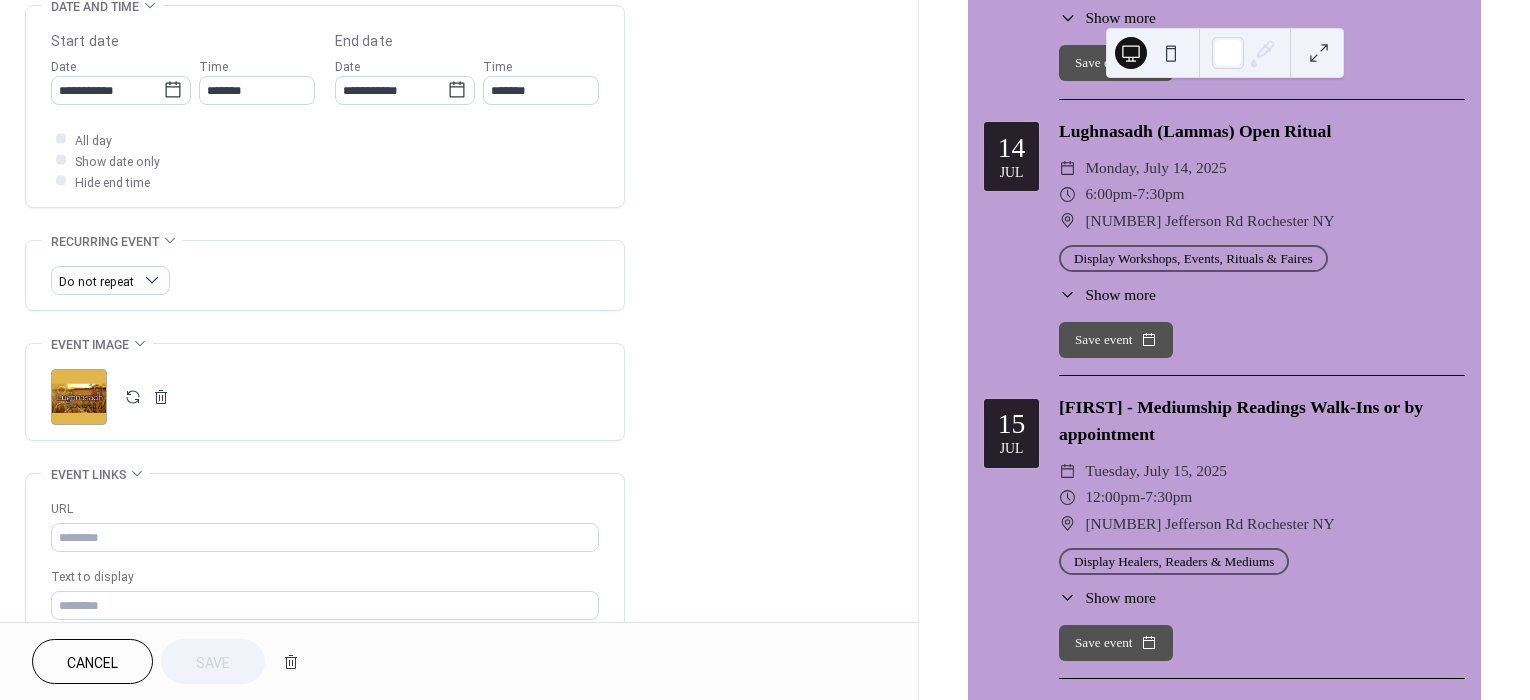 scroll, scrollTop: 666, scrollLeft: 0, axis: vertical 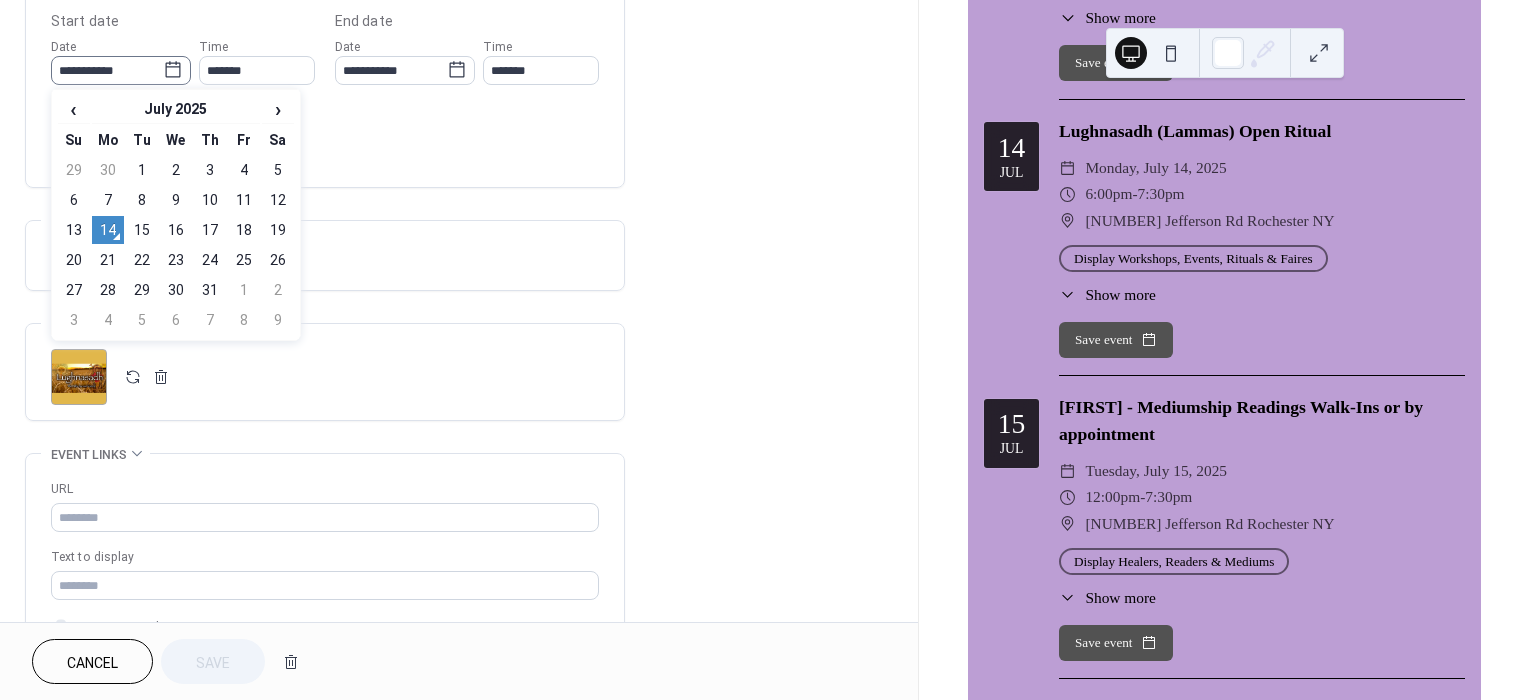 click 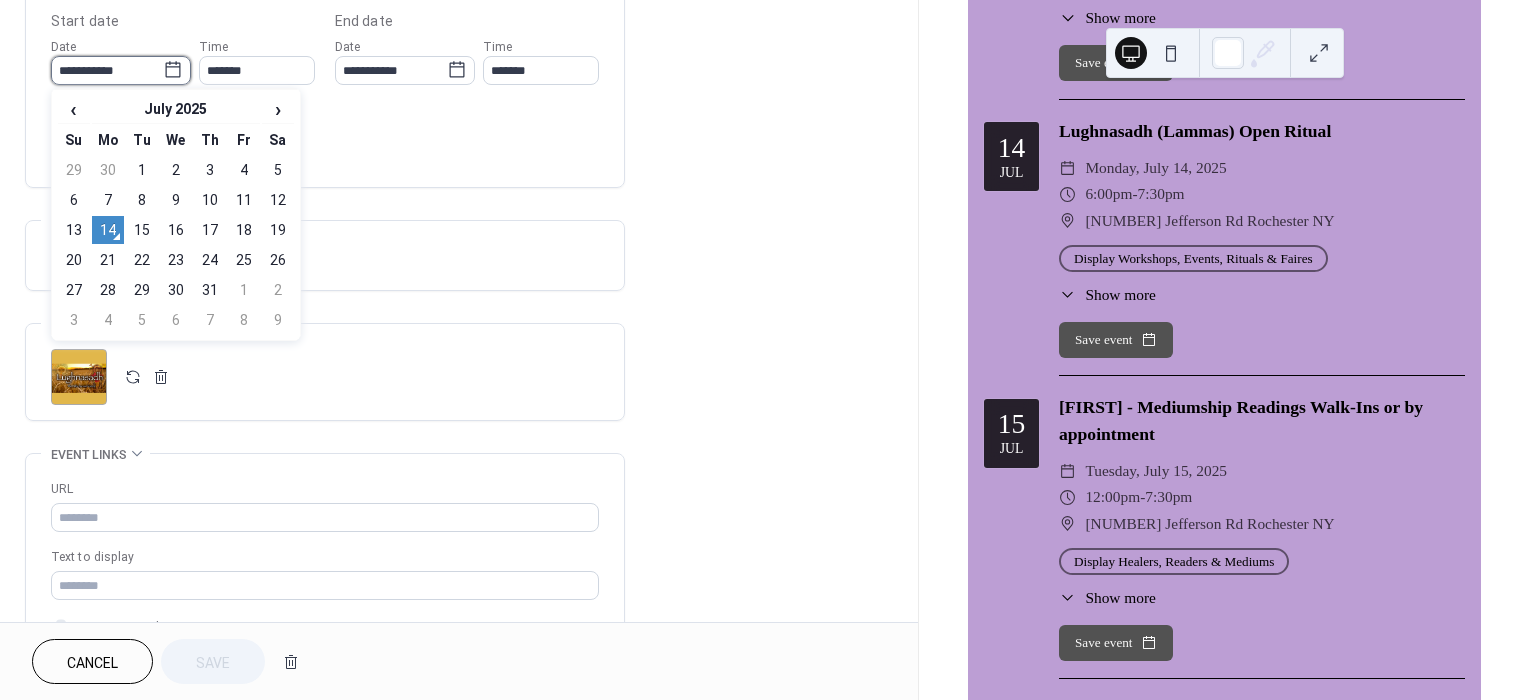 click on "**********" at bounding box center (107, 70) 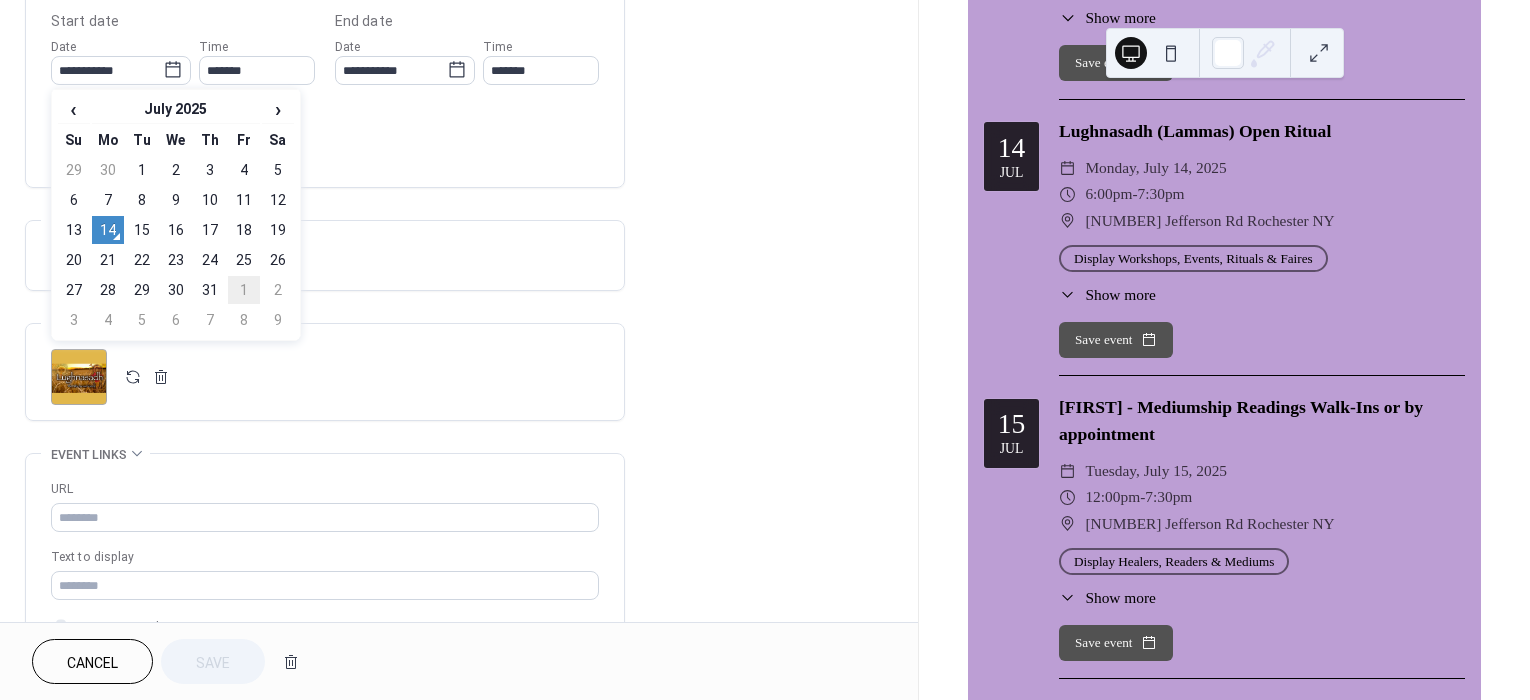 click on "1" at bounding box center [244, 290] 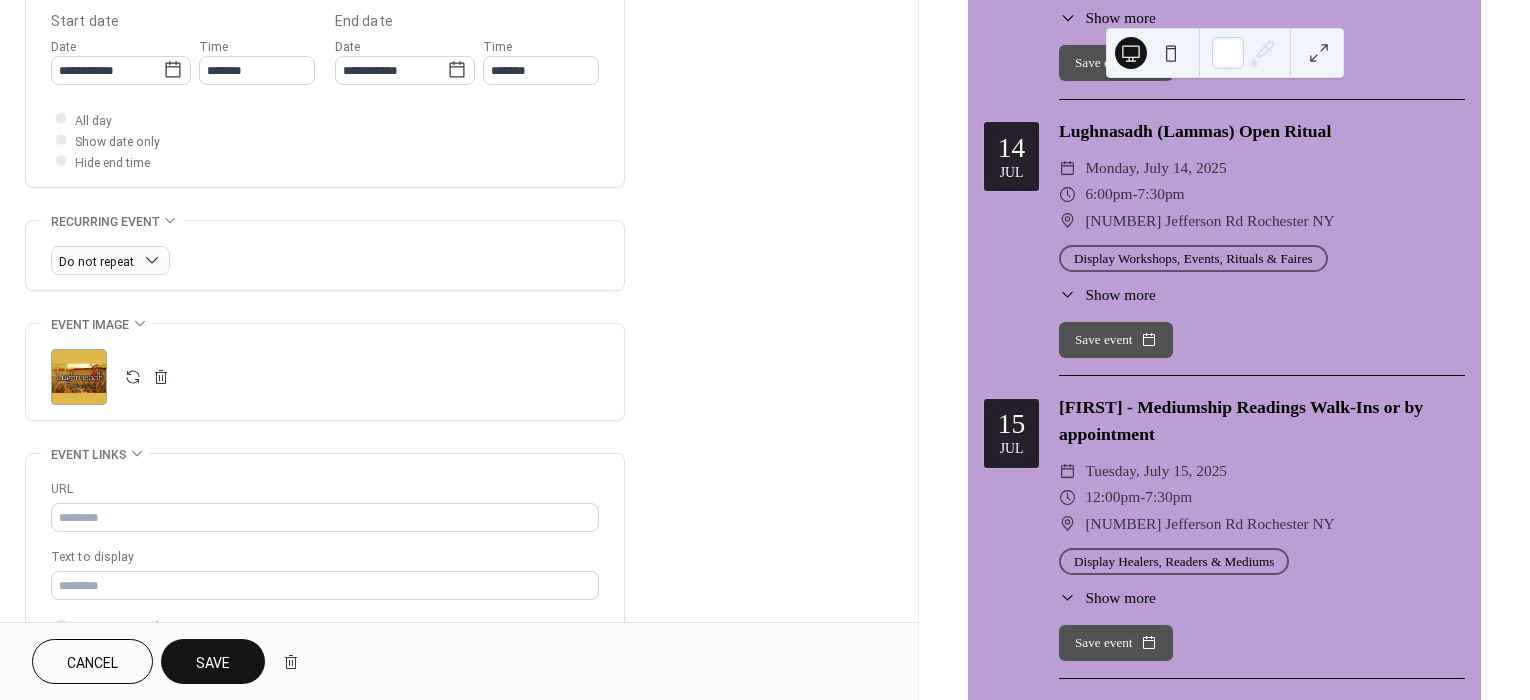 click on "Save" at bounding box center [213, 661] 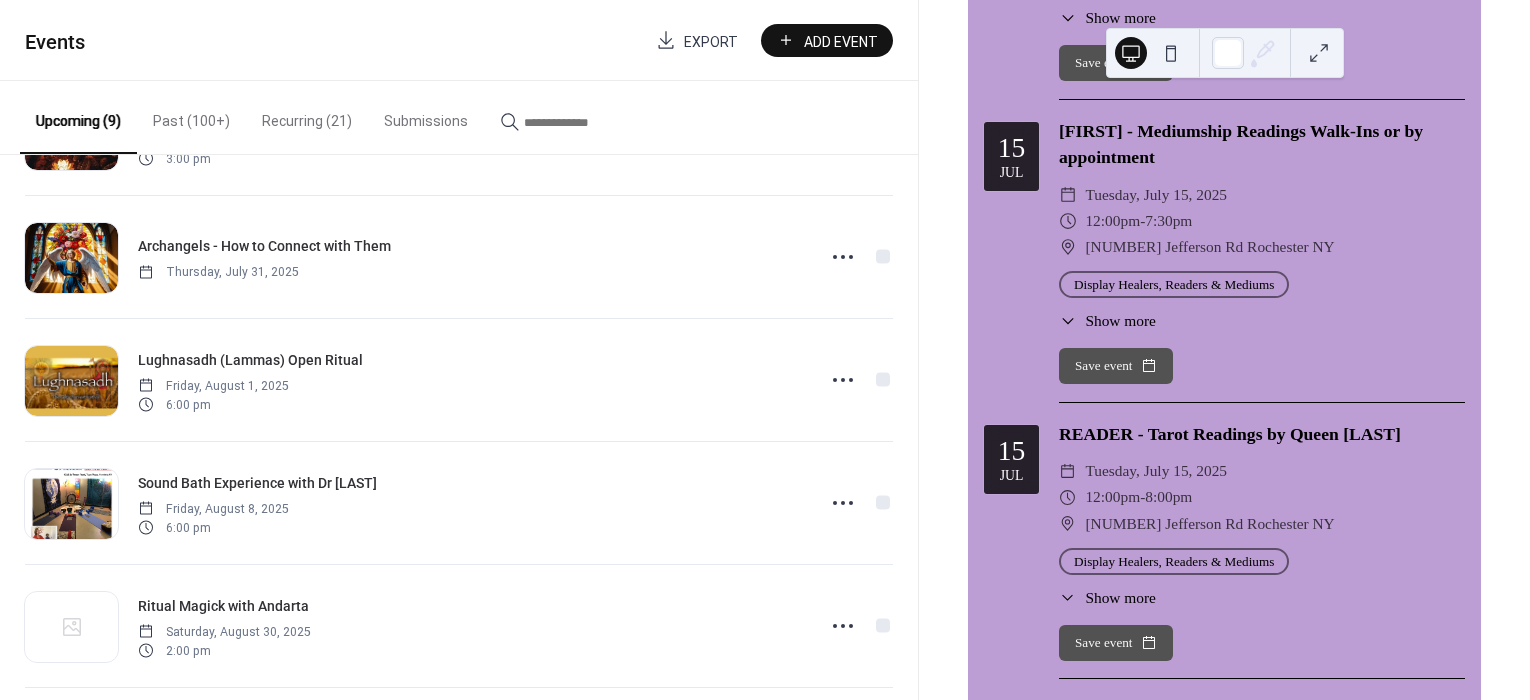 scroll, scrollTop: 0, scrollLeft: 0, axis: both 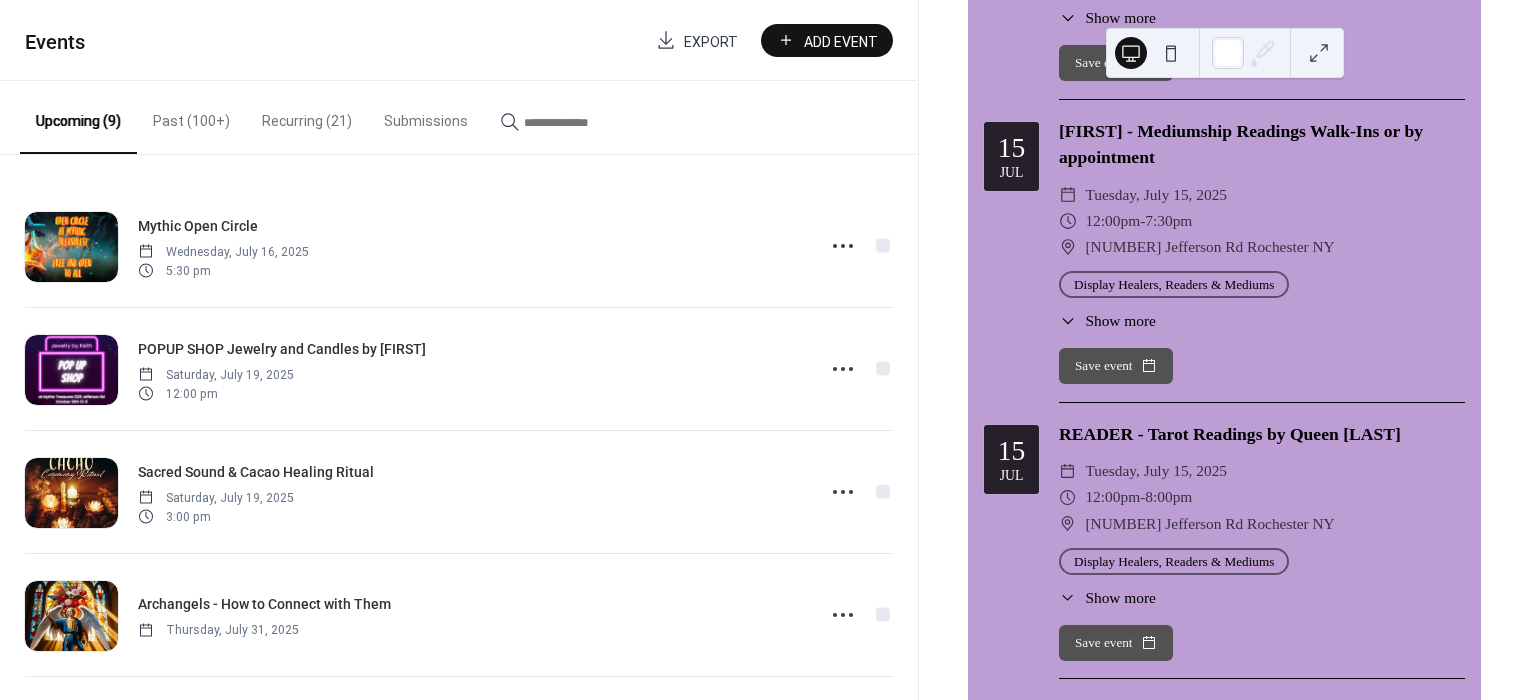 click at bounding box center (584, 122) 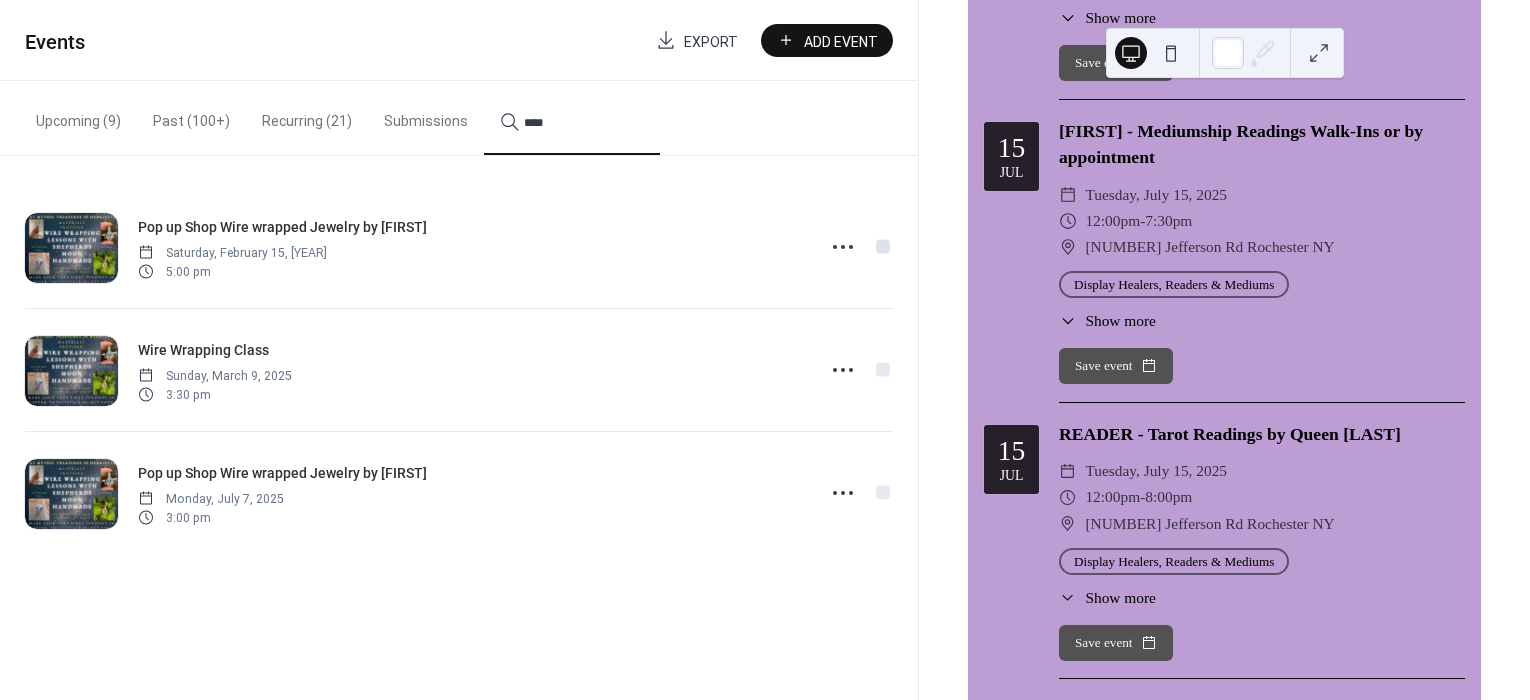 type on "****" 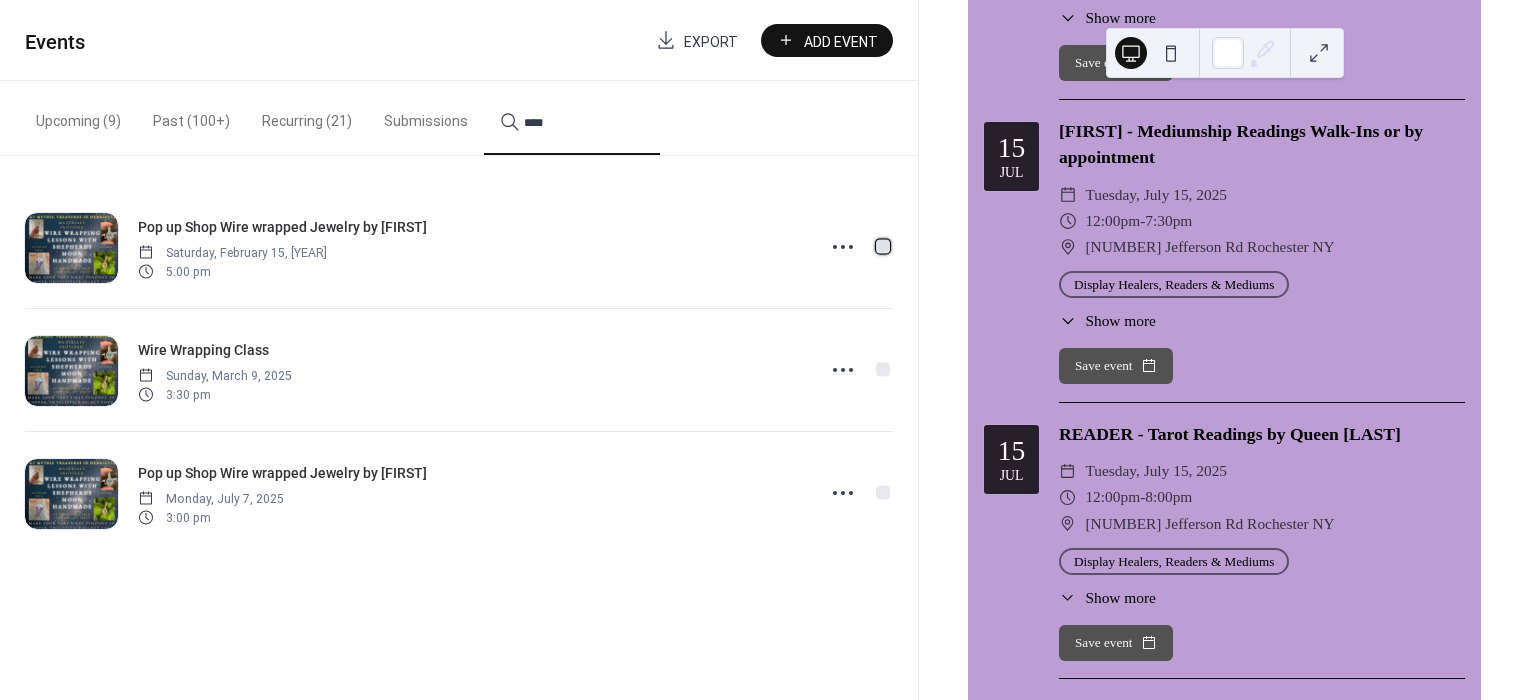 click at bounding box center [883, 246] 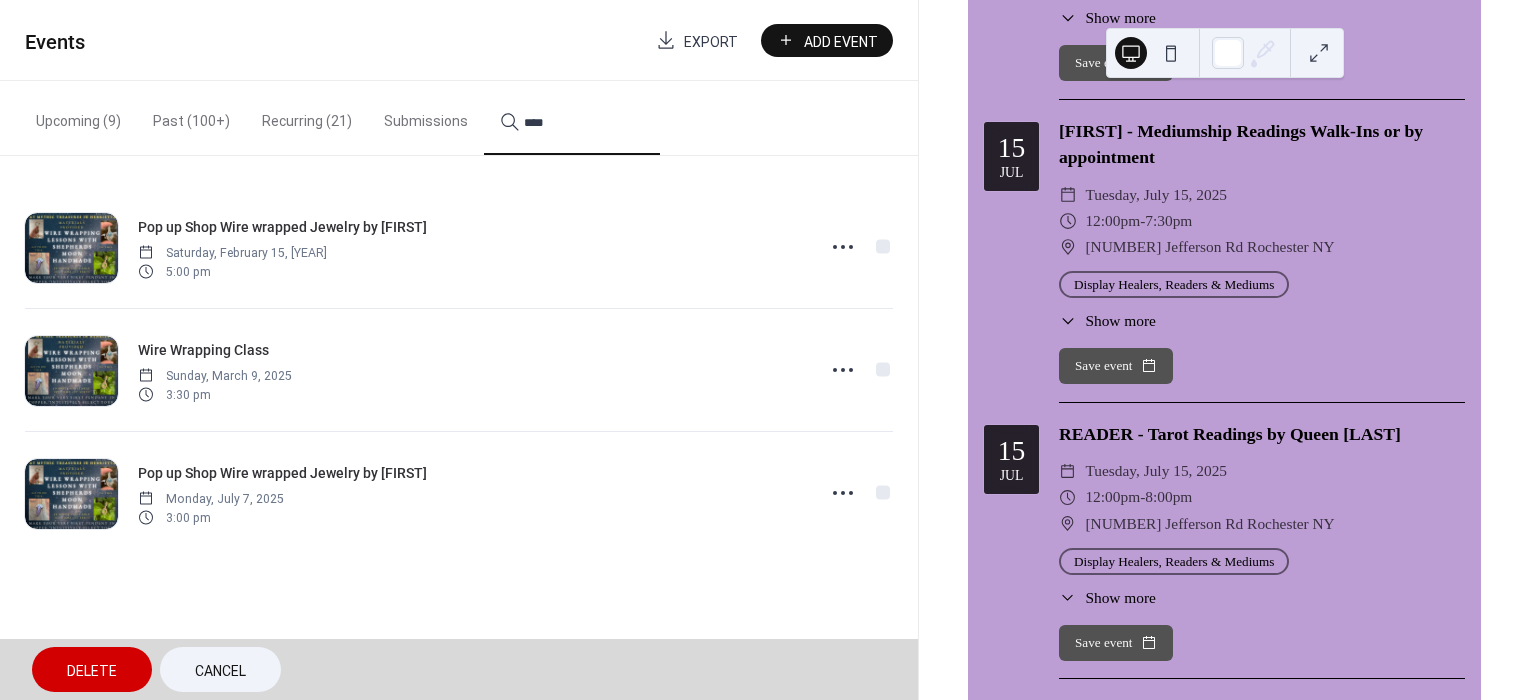 click on "Pop up Shop Wire wrapped Jewelry by Elizabeth Saturday, February 15, 2025 5:00 pm" at bounding box center (459, 247) 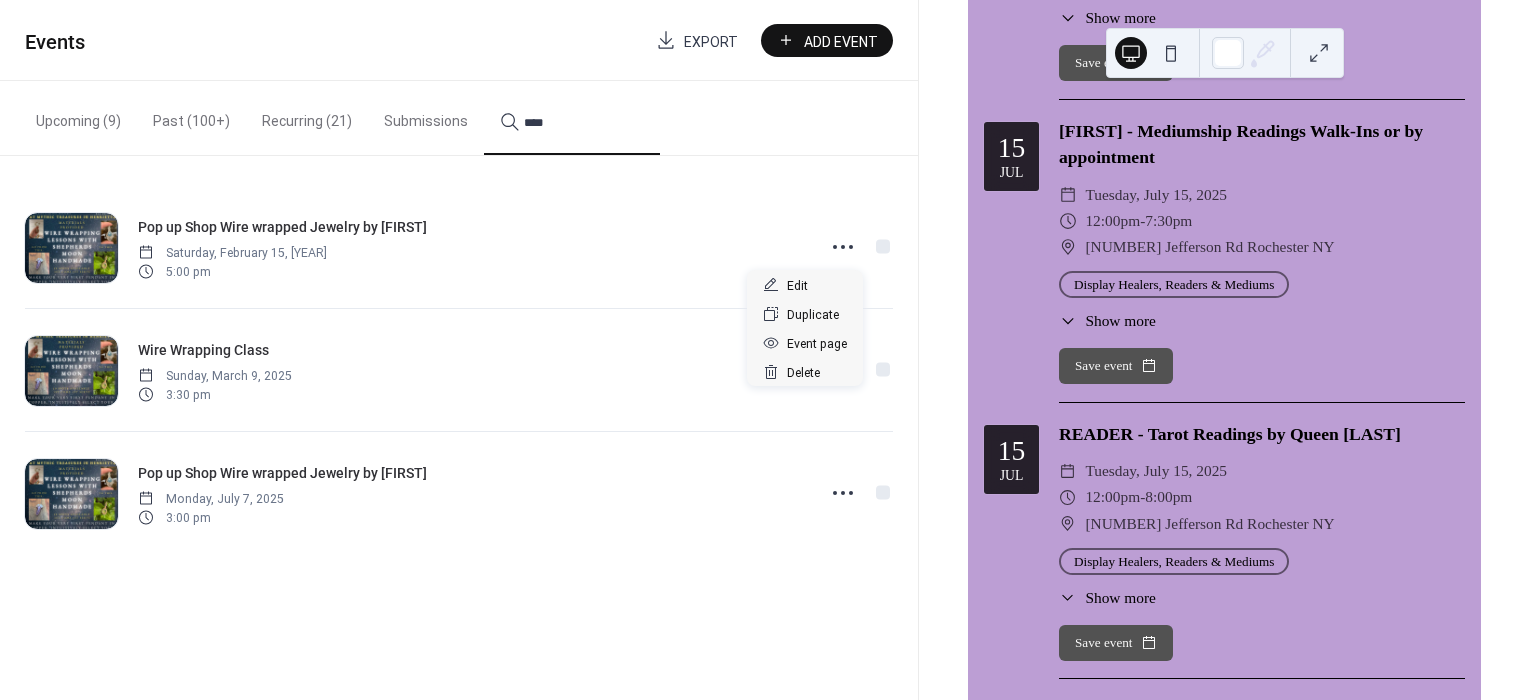 click 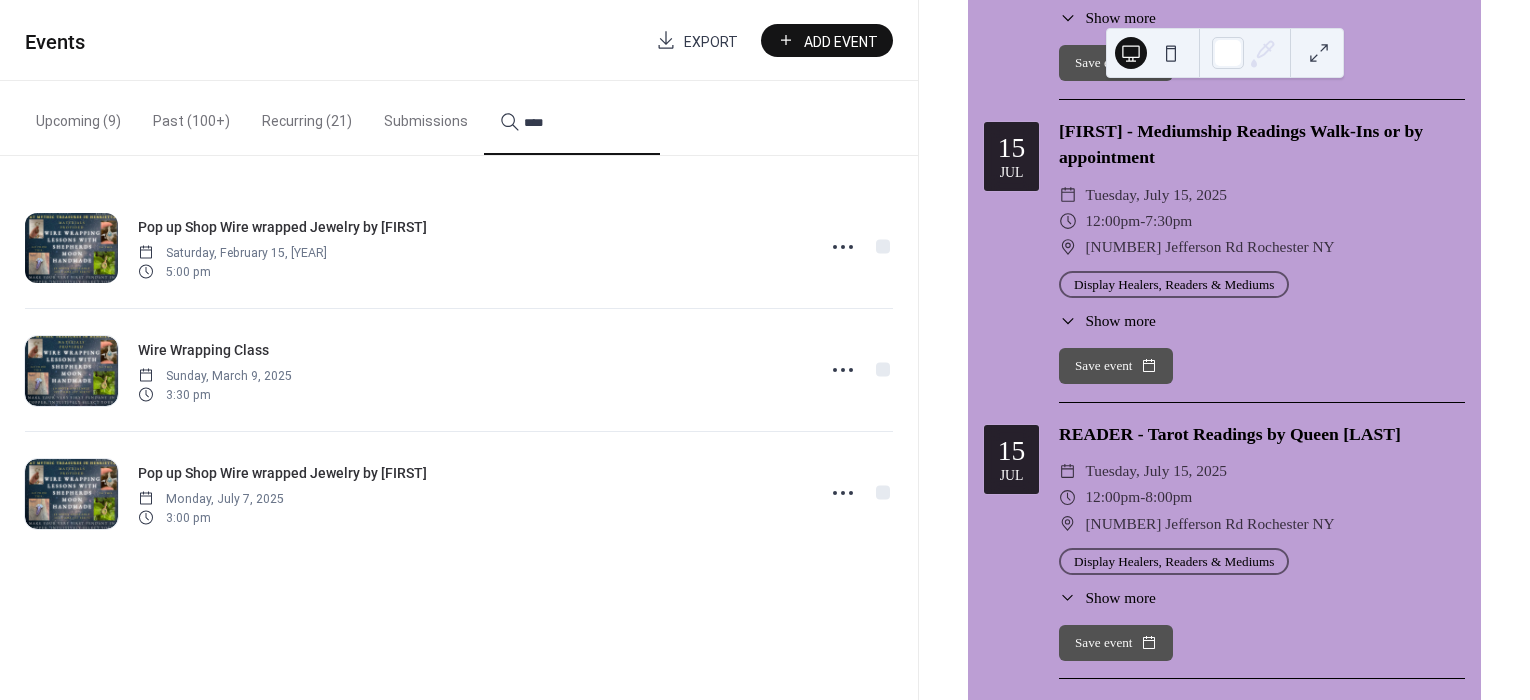 click at bounding box center [71, 248] 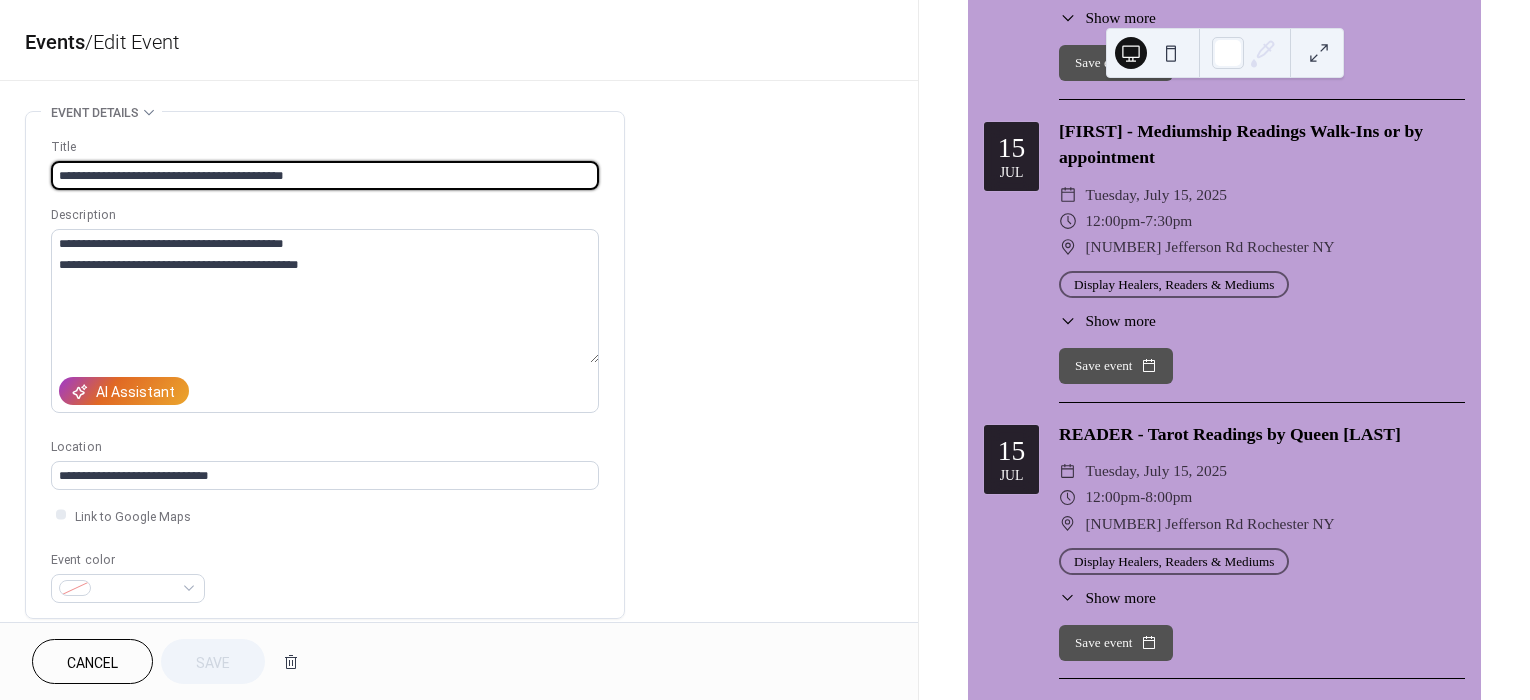 scroll, scrollTop: 666, scrollLeft: 0, axis: vertical 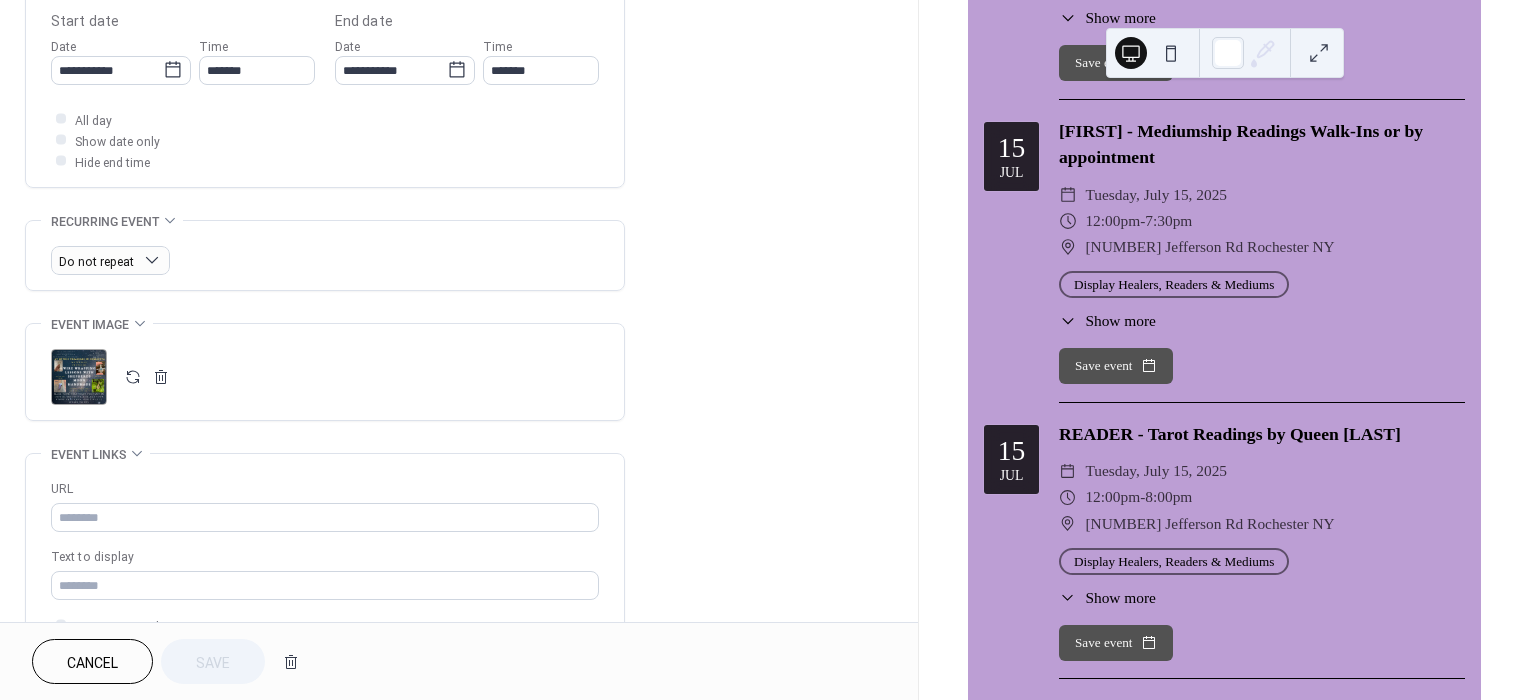 click on ";" at bounding box center [79, 377] 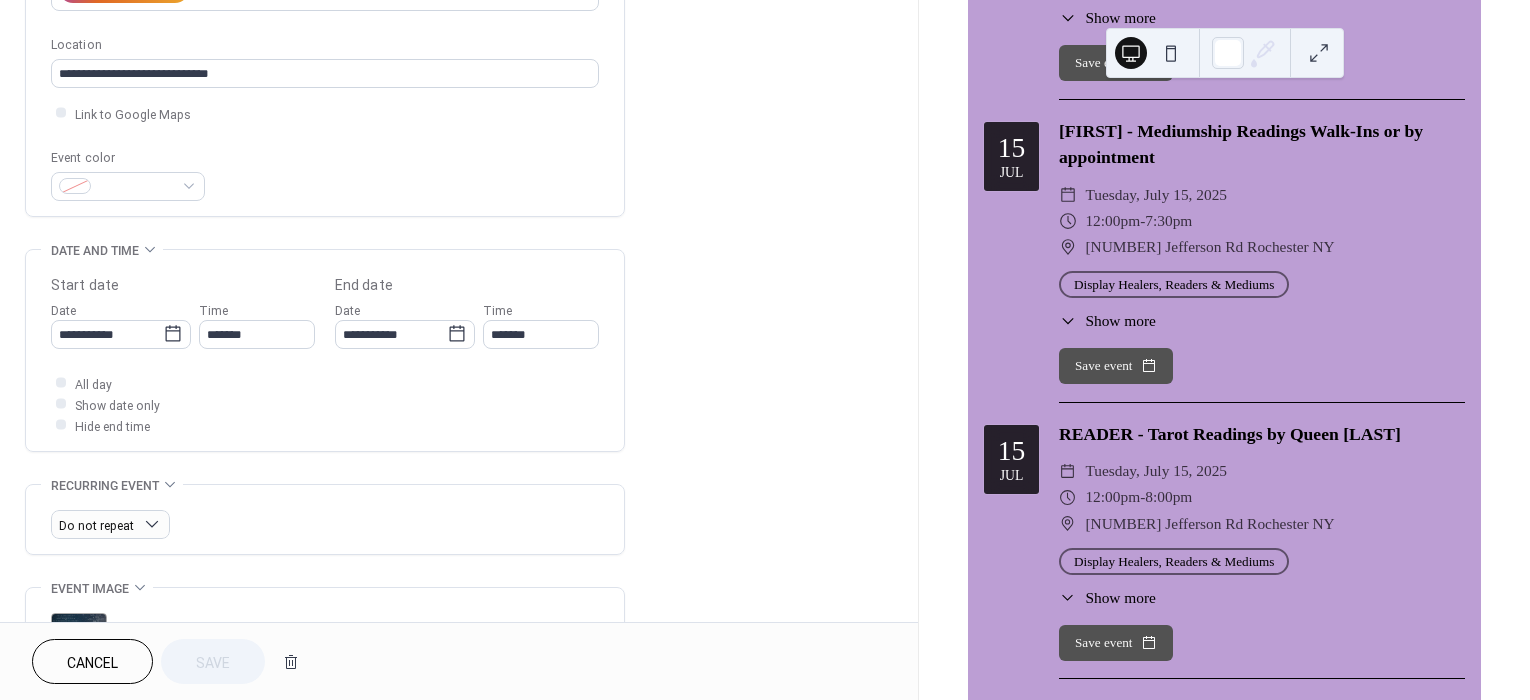 scroll, scrollTop: 333, scrollLeft: 0, axis: vertical 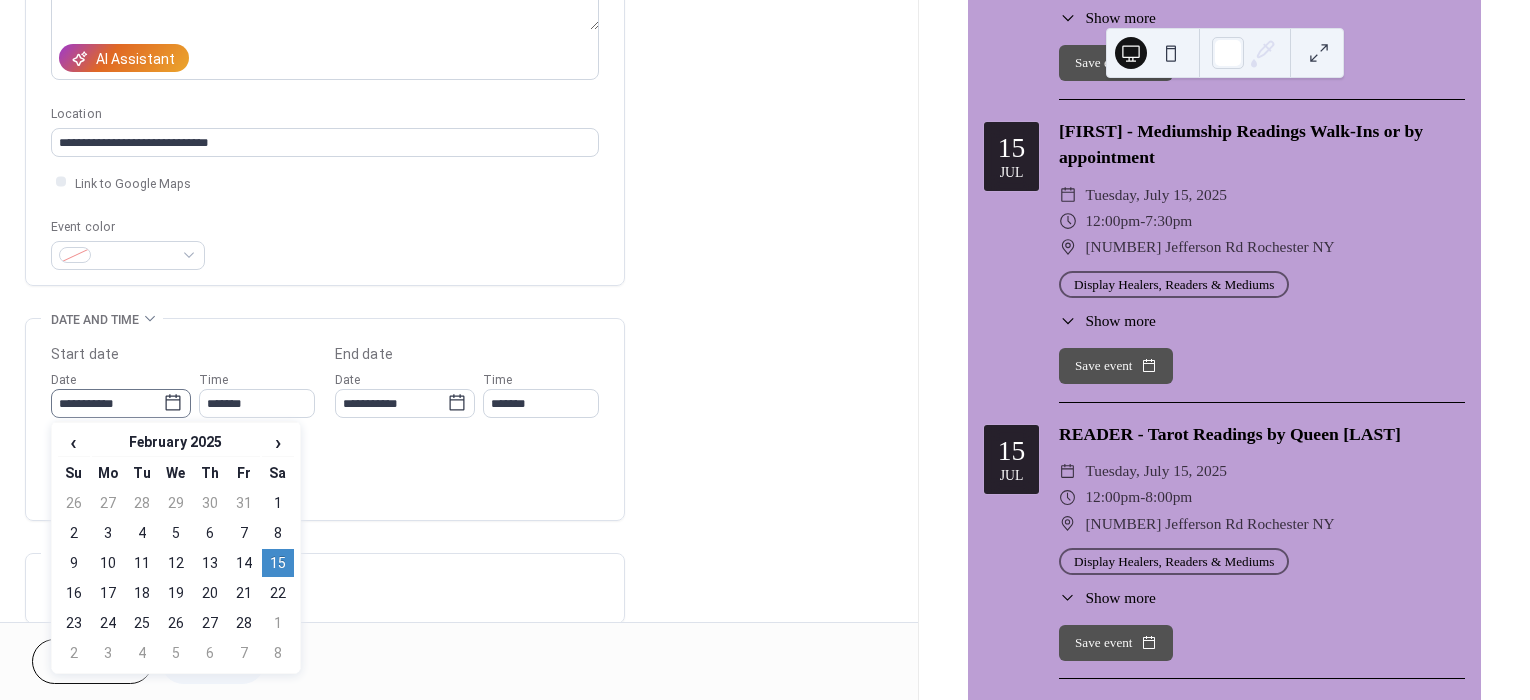 click 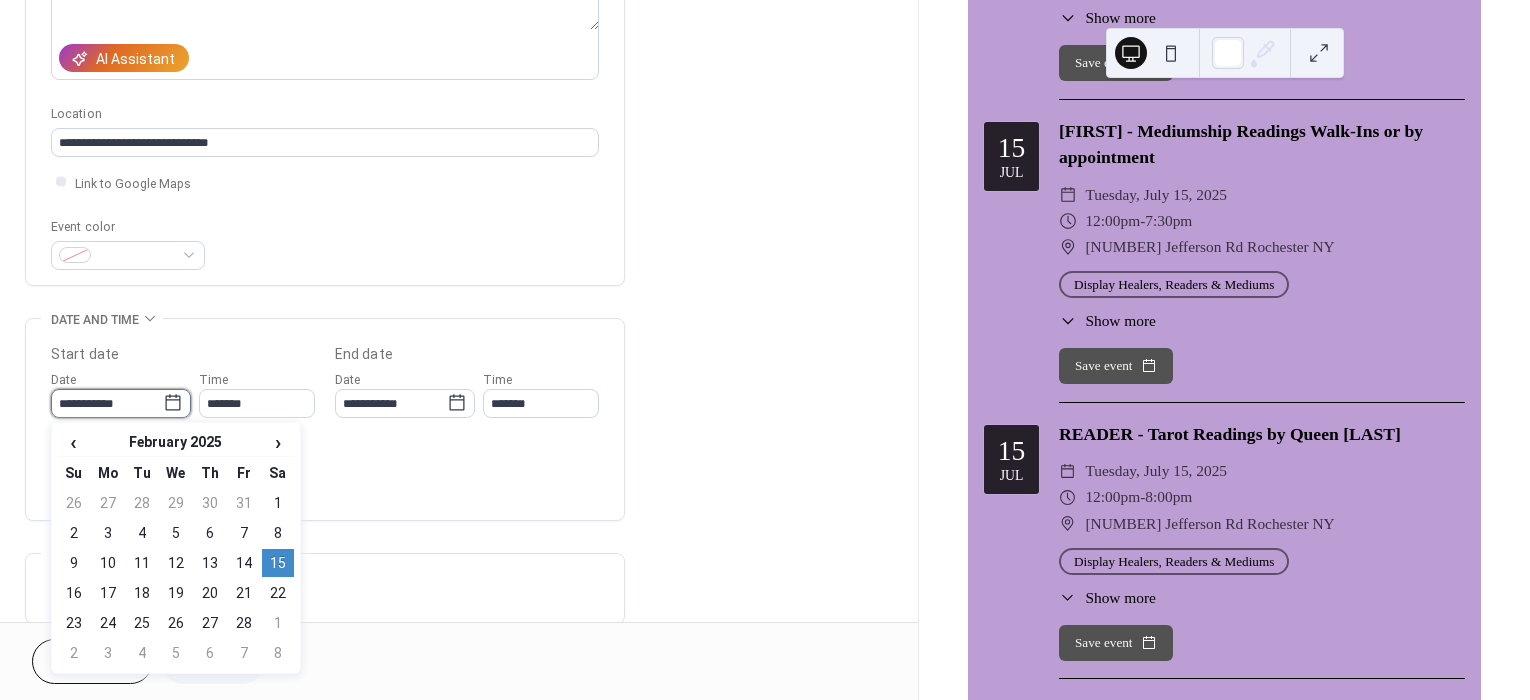 click on "**********" at bounding box center [107, 403] 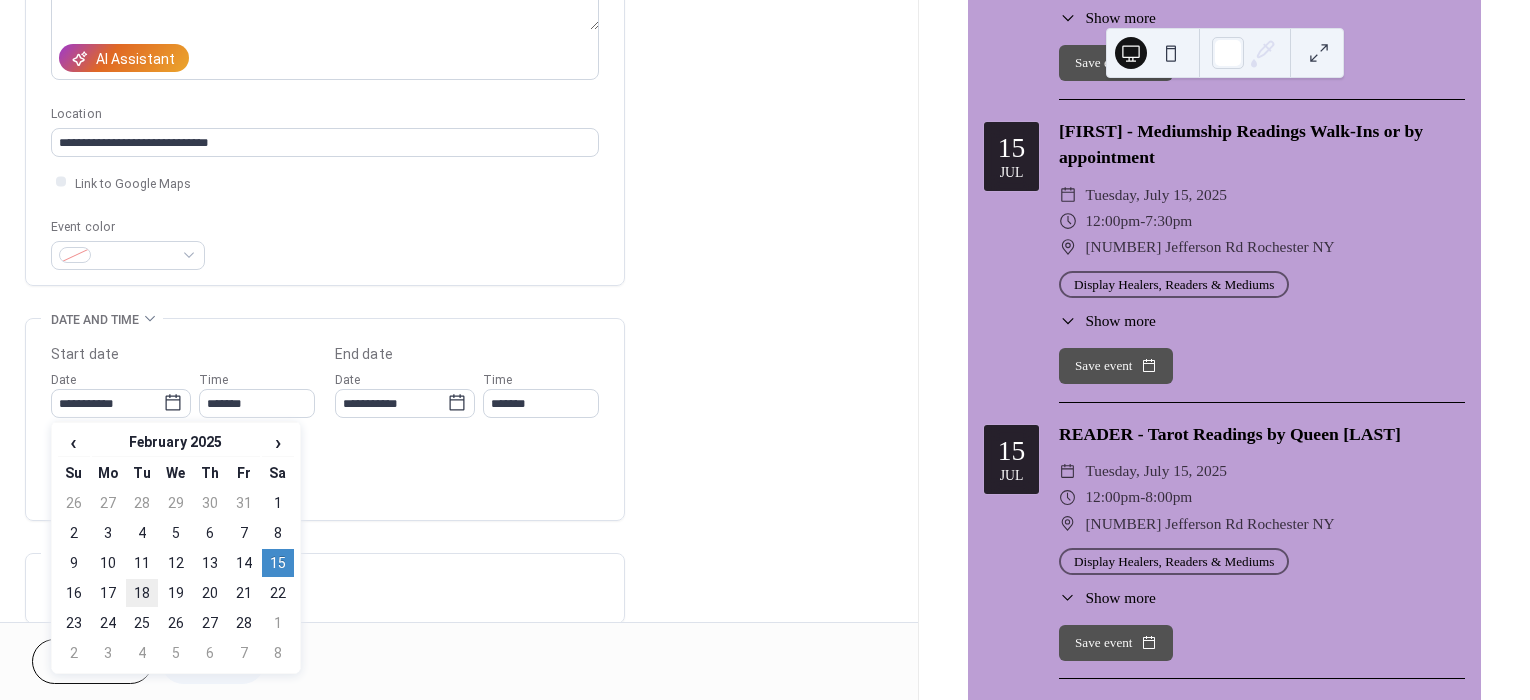 click on "18" at bounding box center [142, 593] 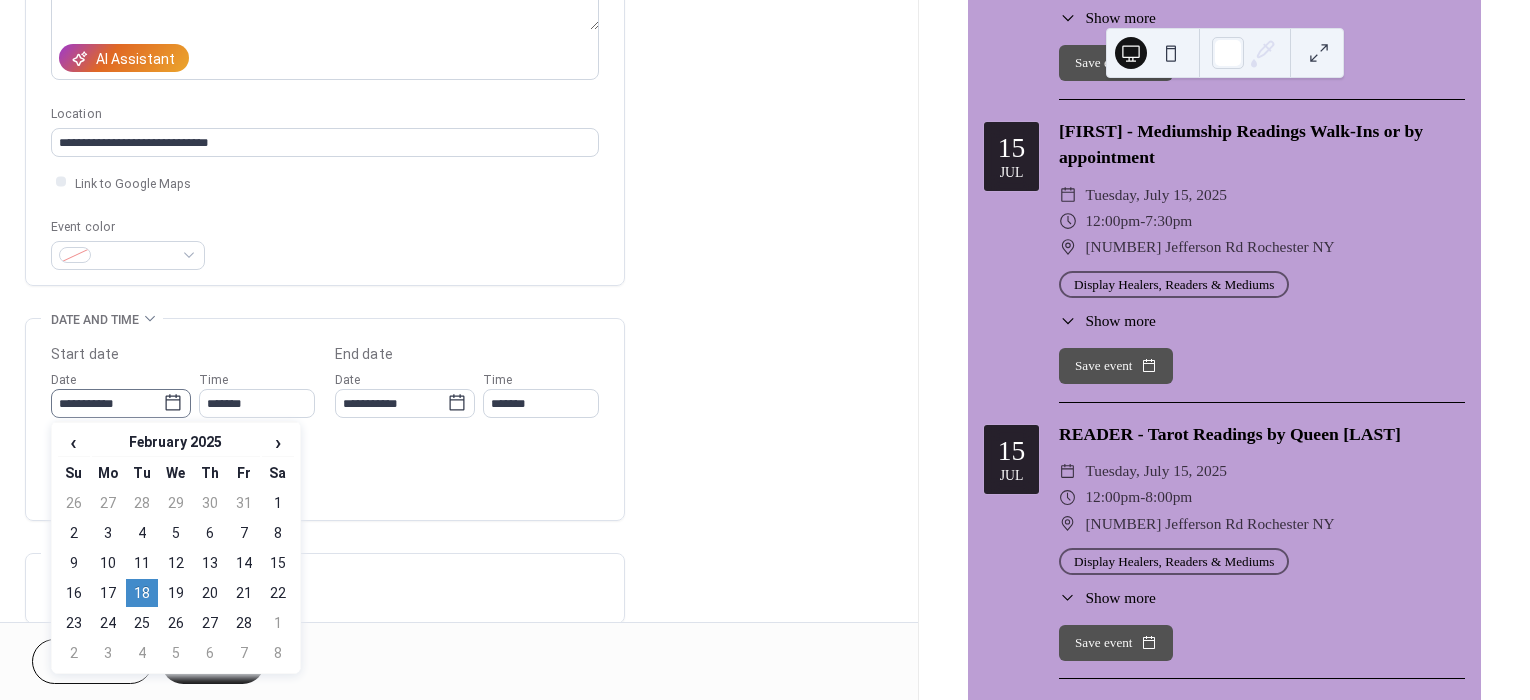 click 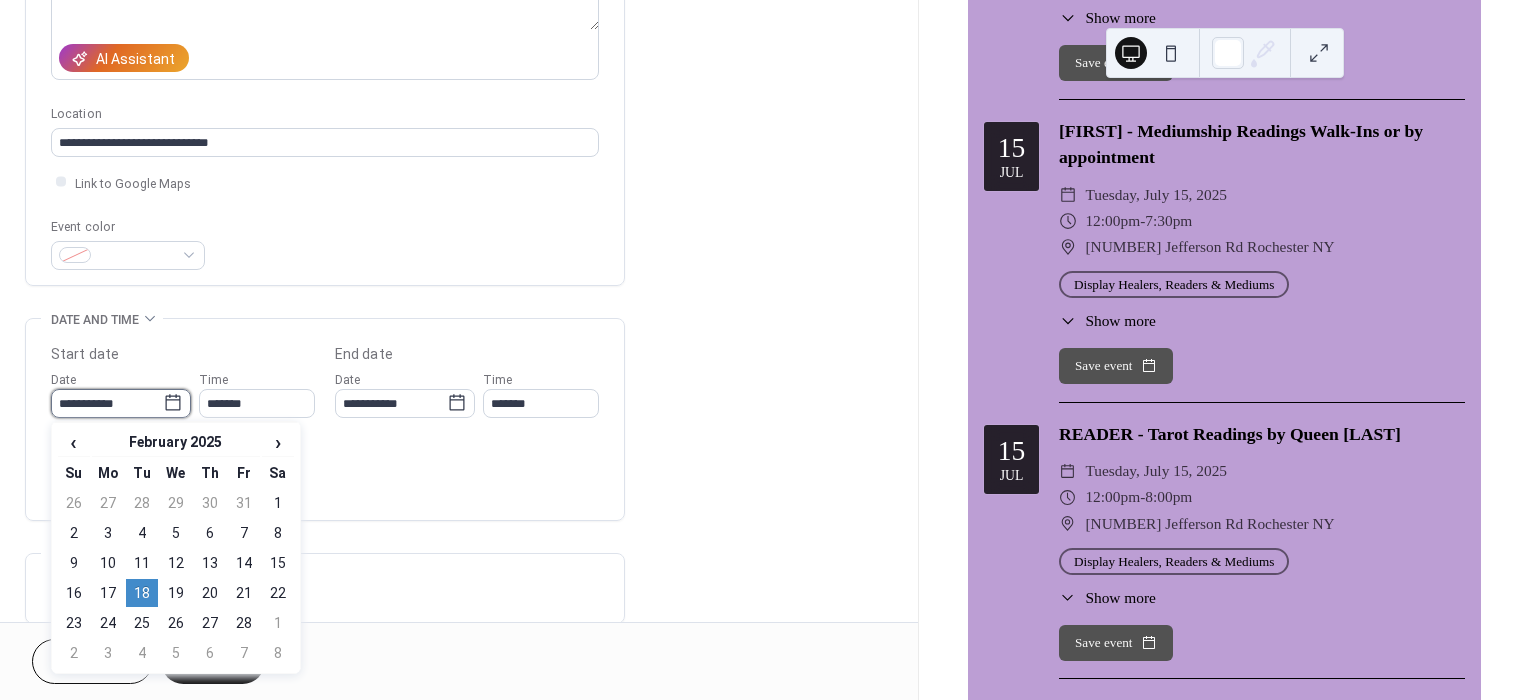 click on "**********" at bounding box center [107, 403] 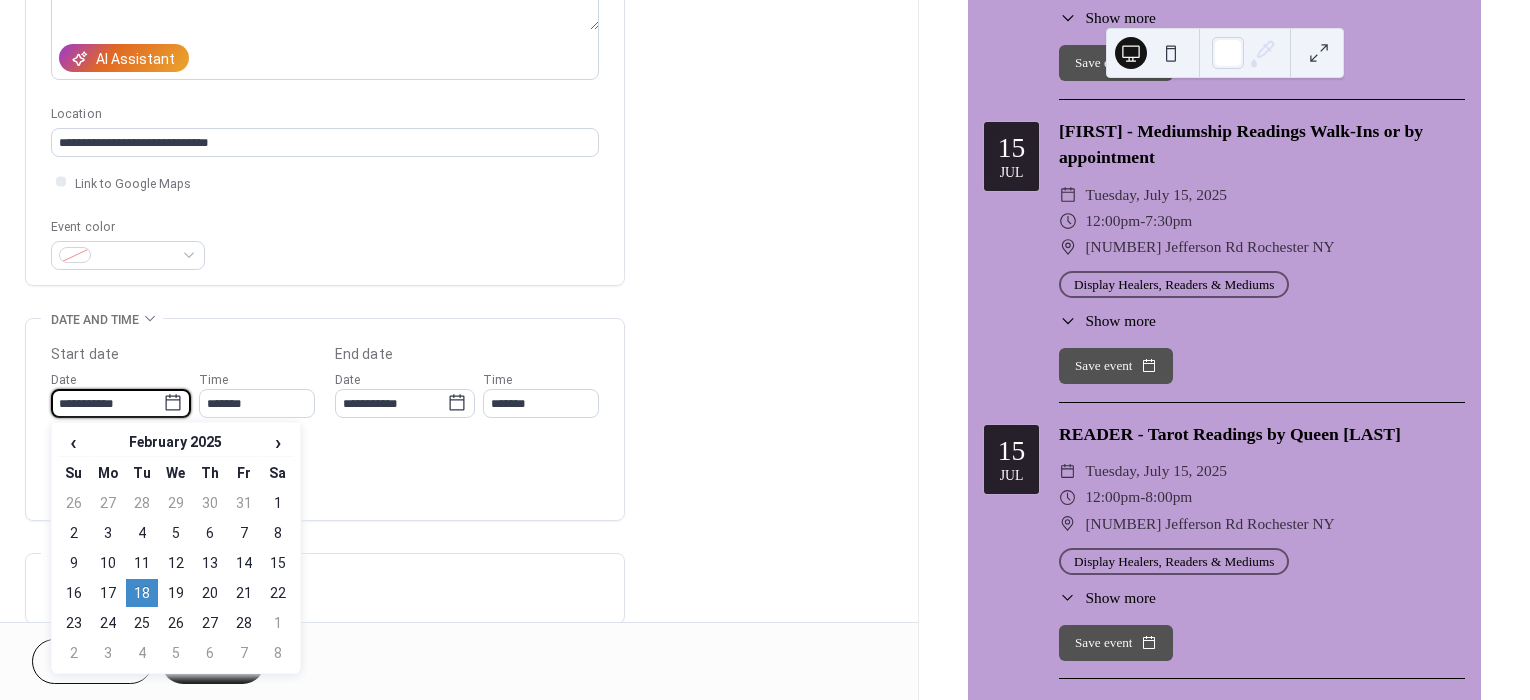click on "18" at bounding box center [142, 593] 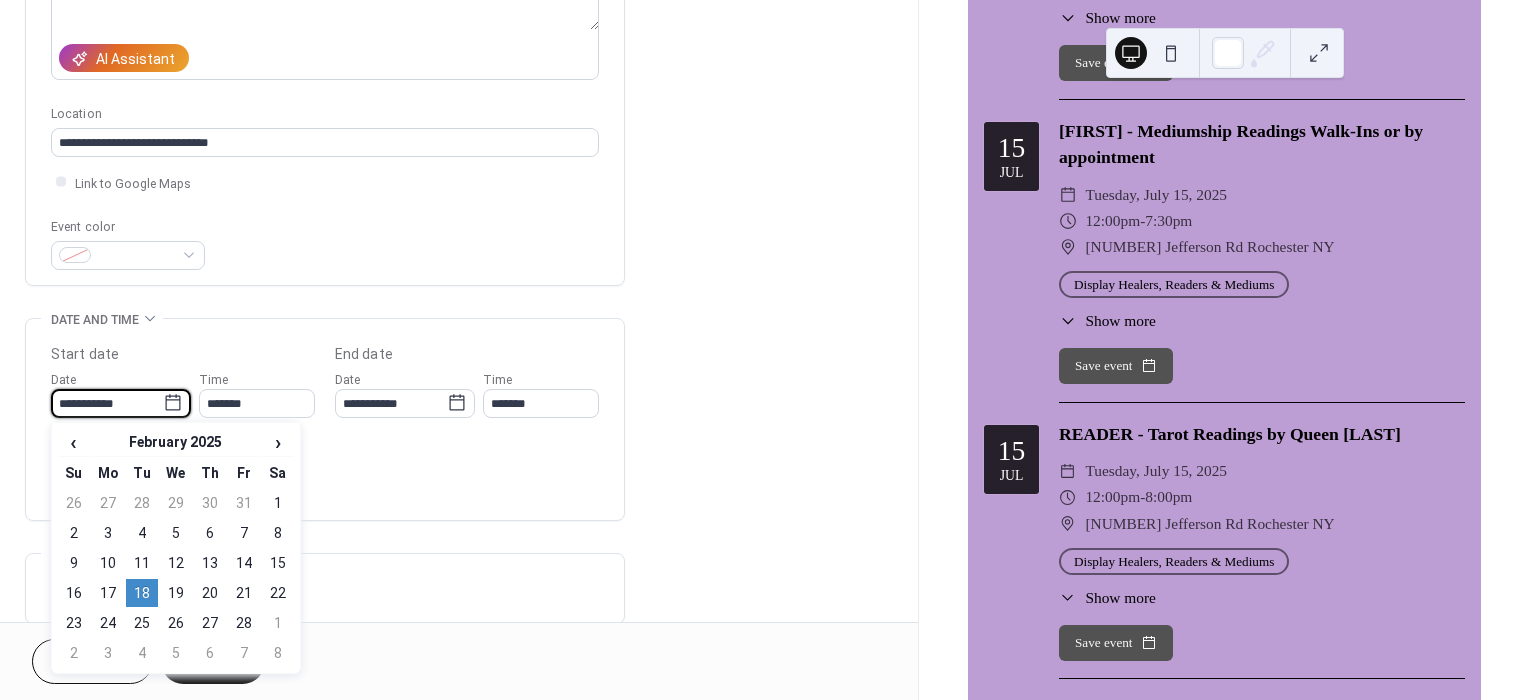 click on "**********" at bounding box center [107, 403] 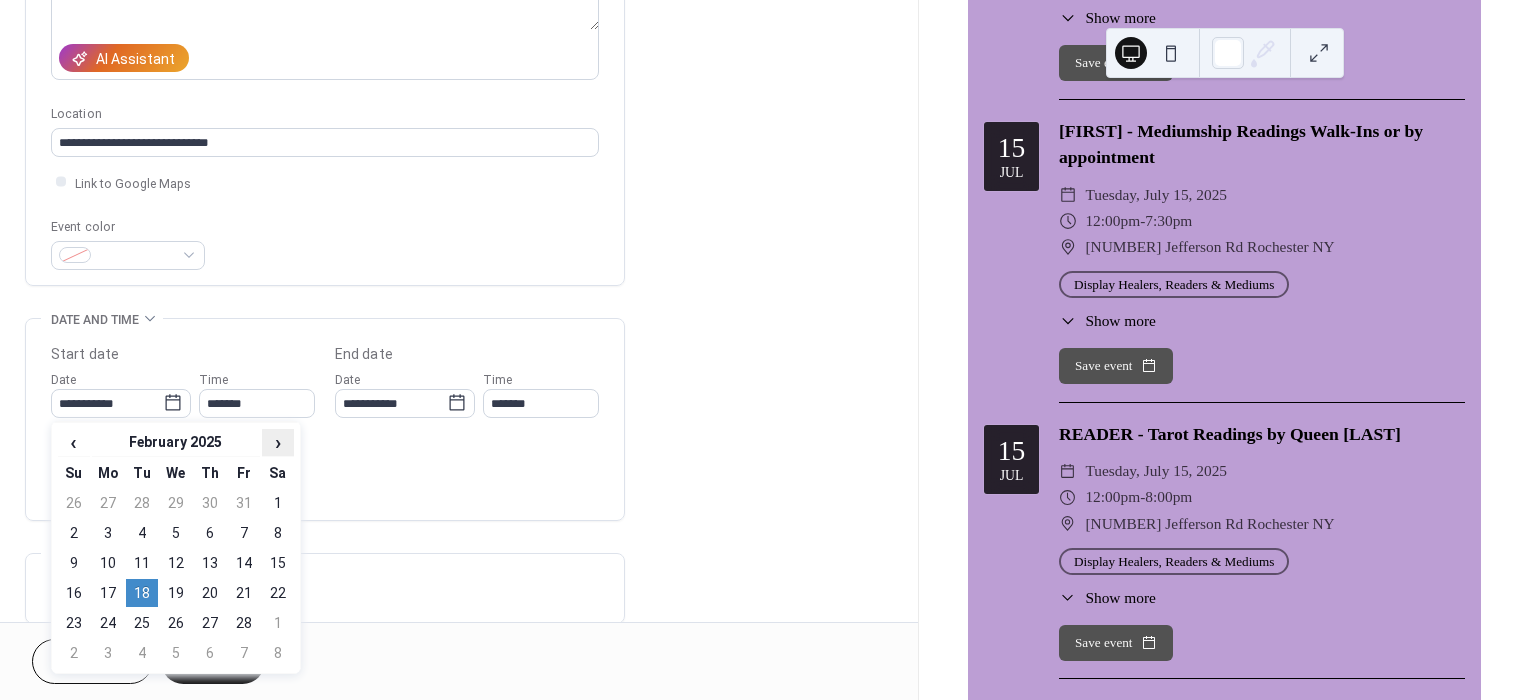 click on "›" at bounding box center [278, 442] 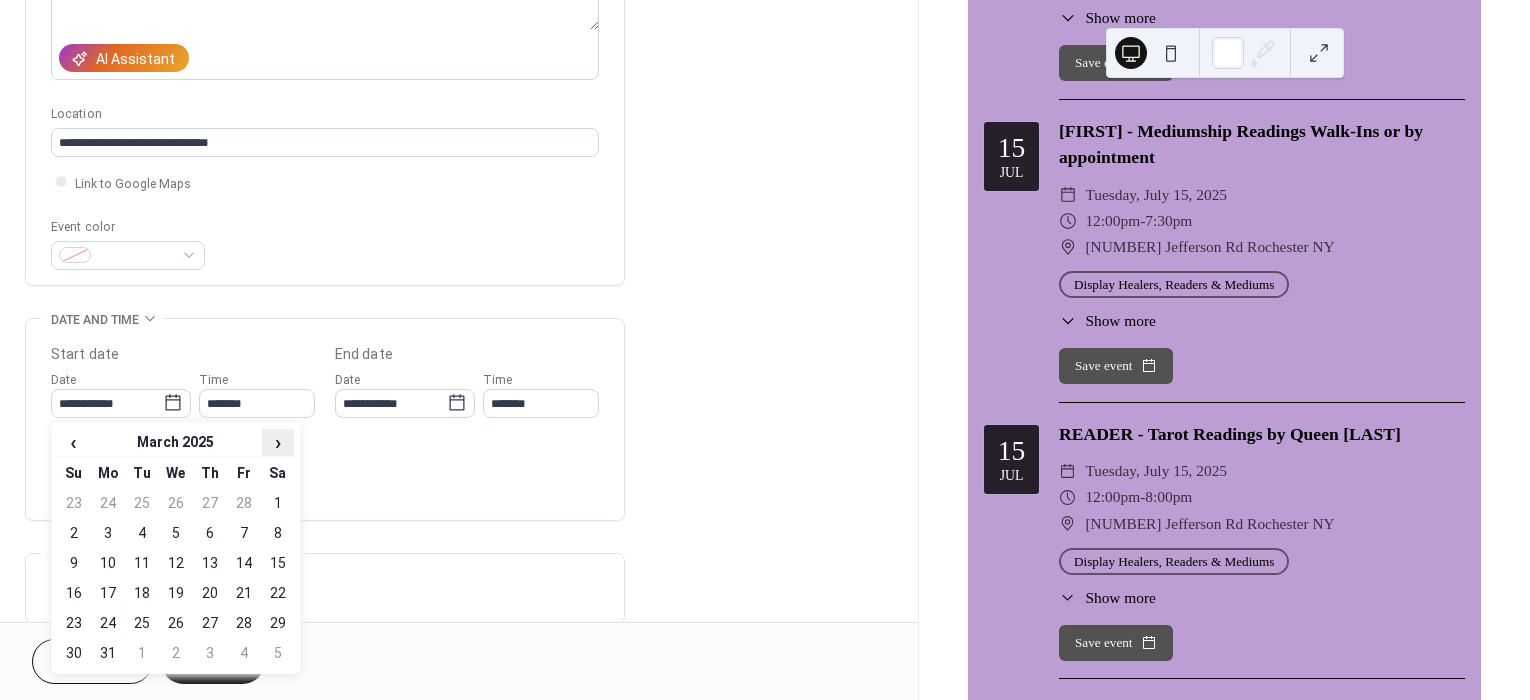 click on "›" at bounding box center [278, 442] 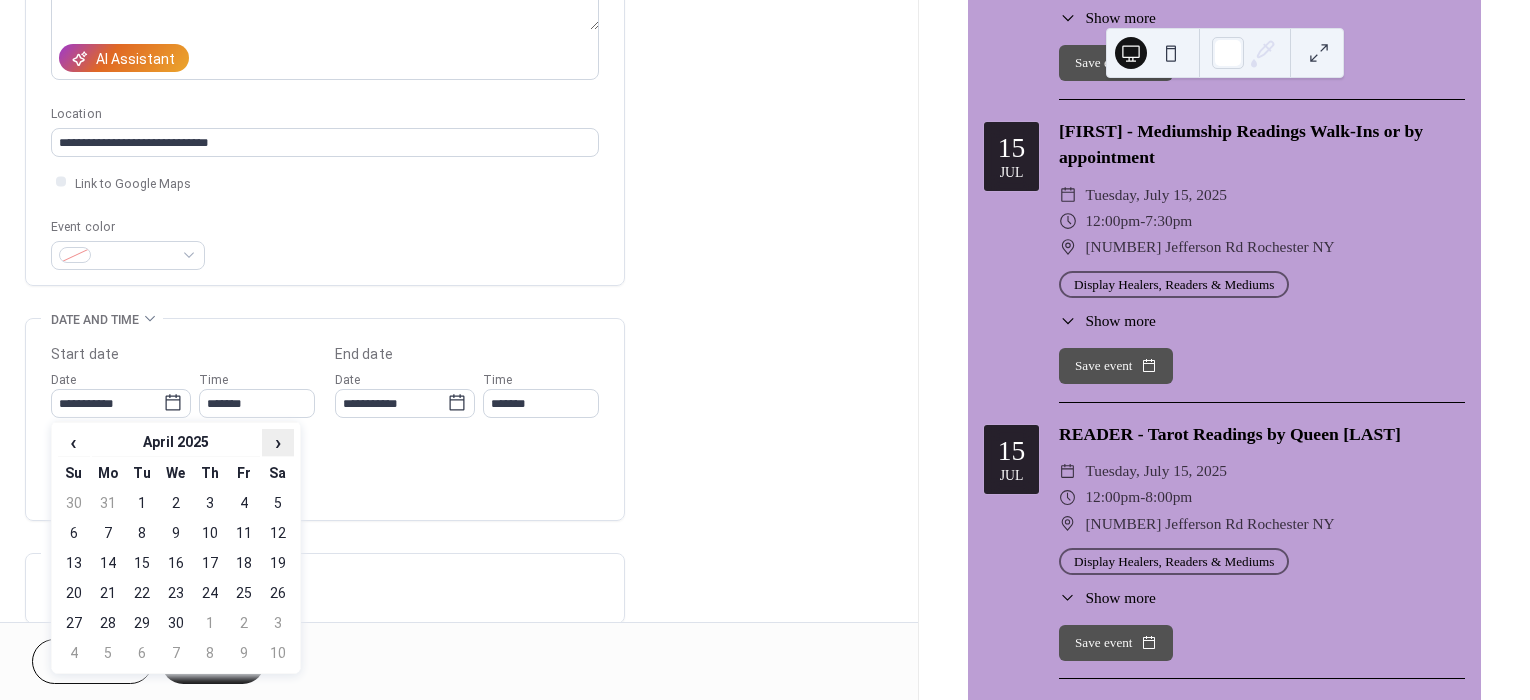 click on "›" at bounding box center [278, 442] 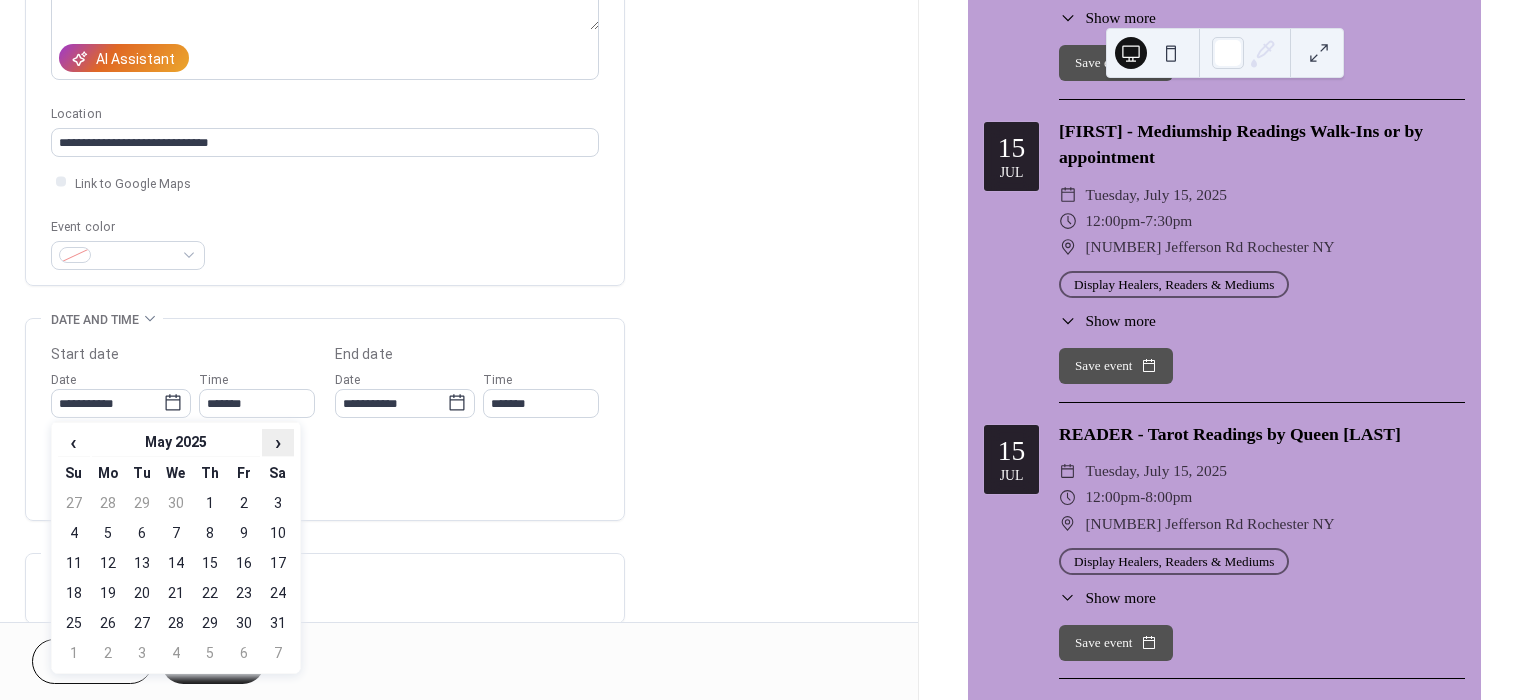 click on "›" at bounding box center [278, 442] 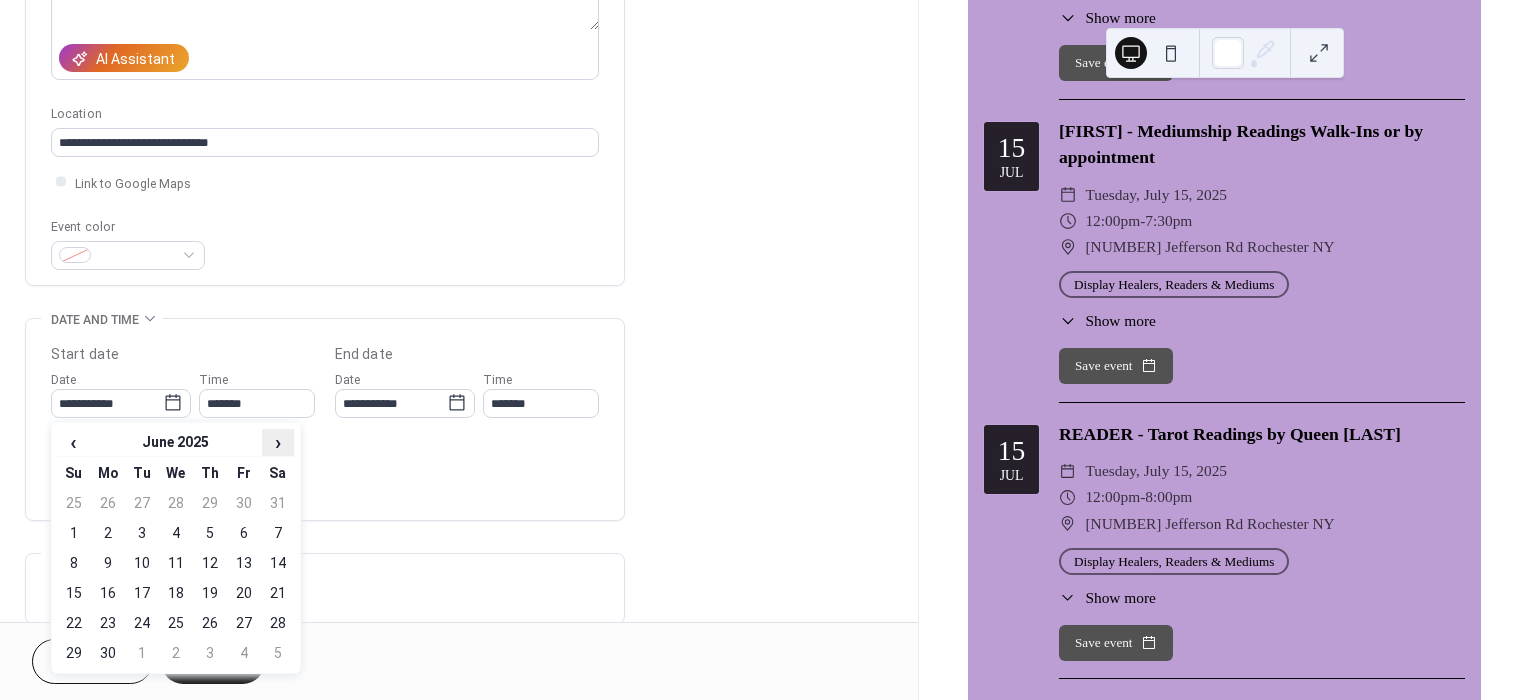 click on "›" at bounding box center [278, 442] 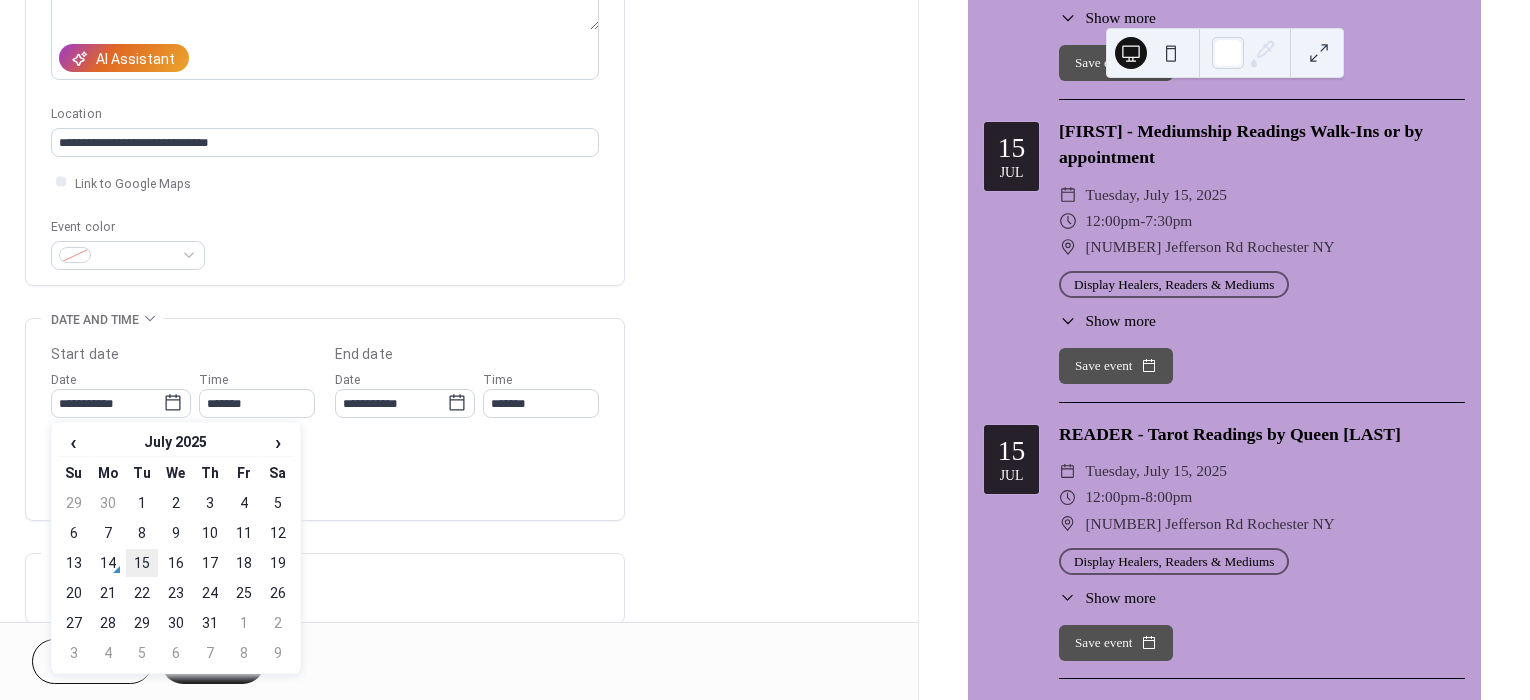 click on "15" at bounding box center (142, 563) 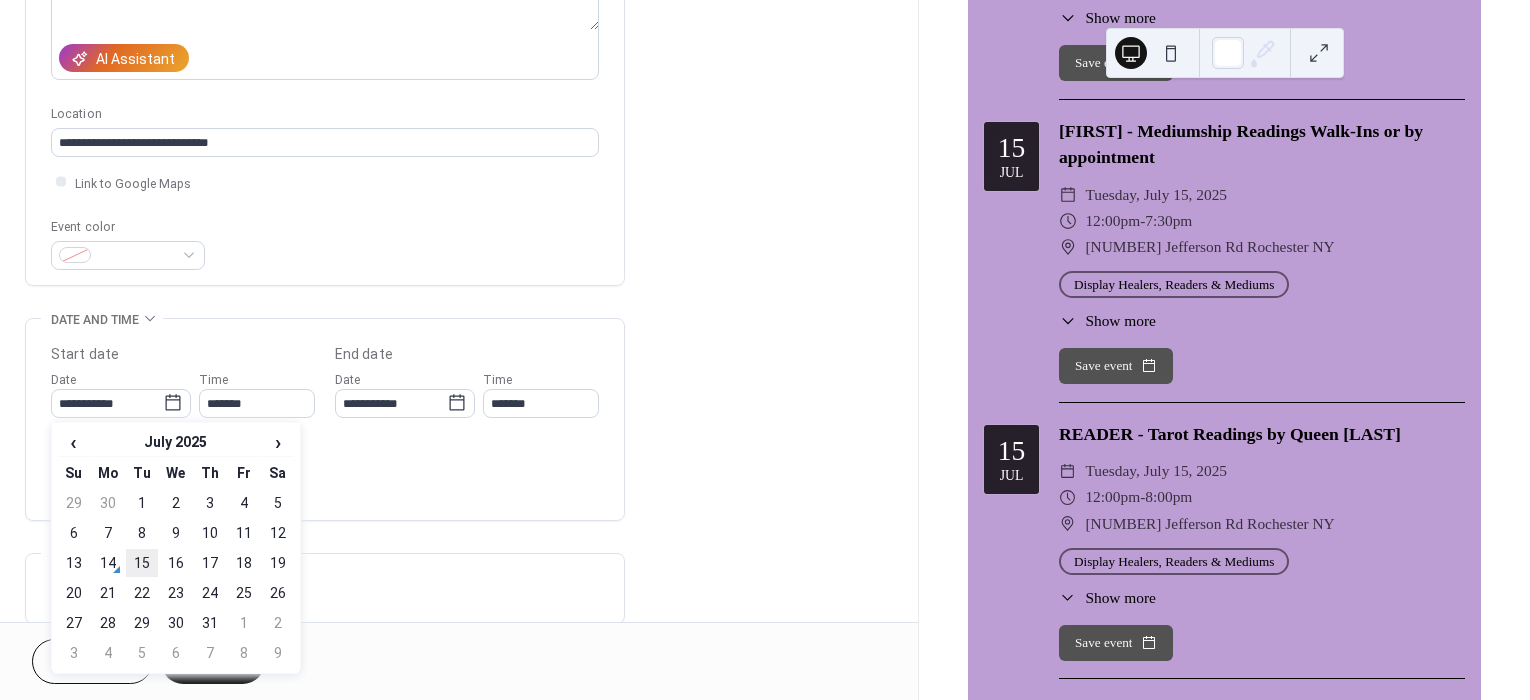 type on "**********" 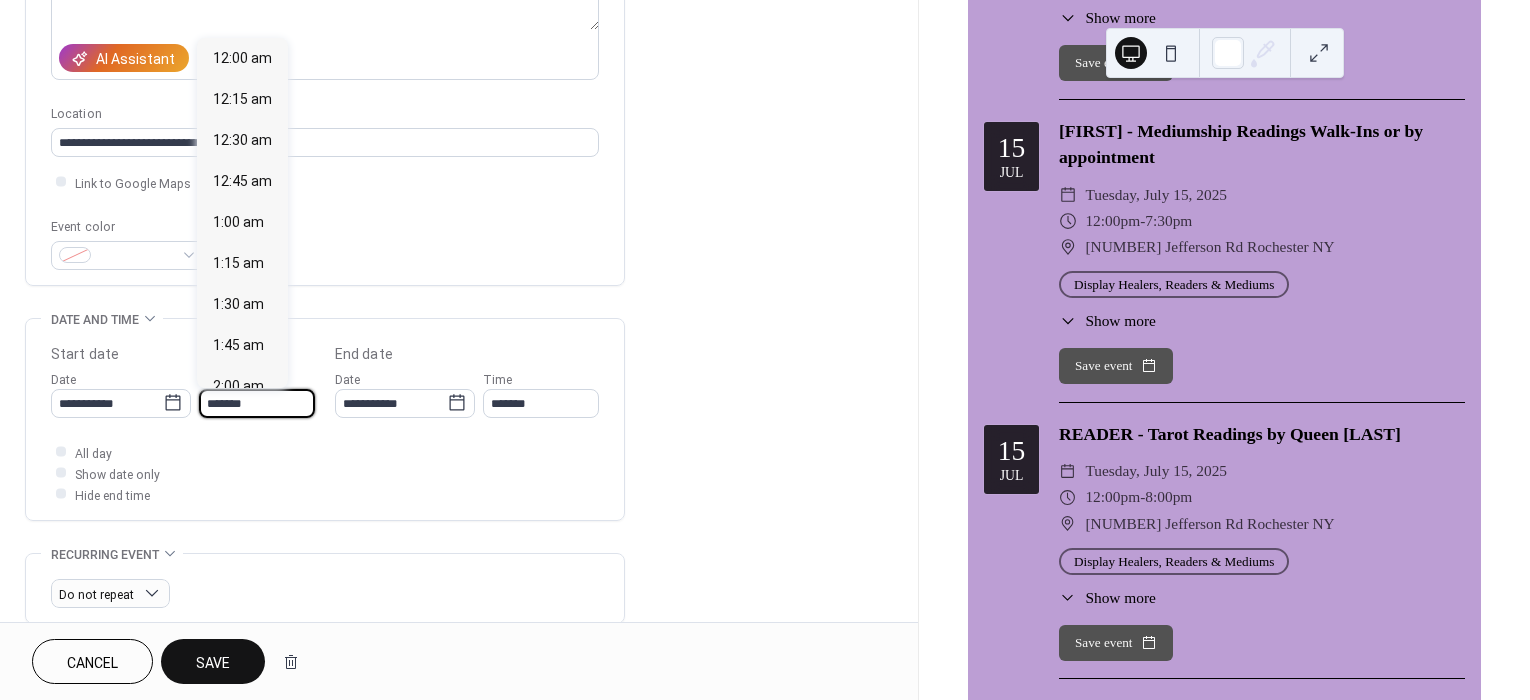 scroll, scrollTop: 2755, scrollLeft: 0, axis: vertical 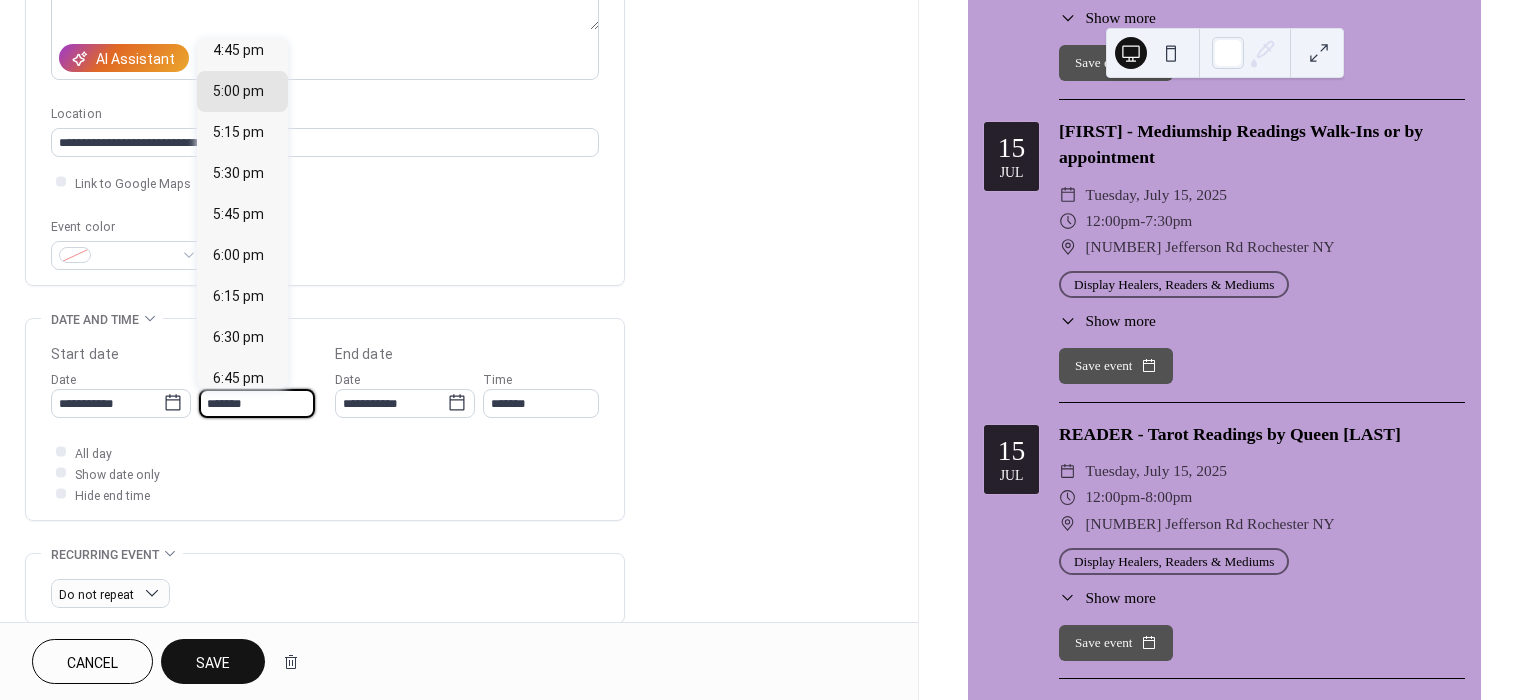 drag, startPoint x: 276, startPoint y: 413, endPoint x: 191, endPoint y: 409, distance: 85.09406 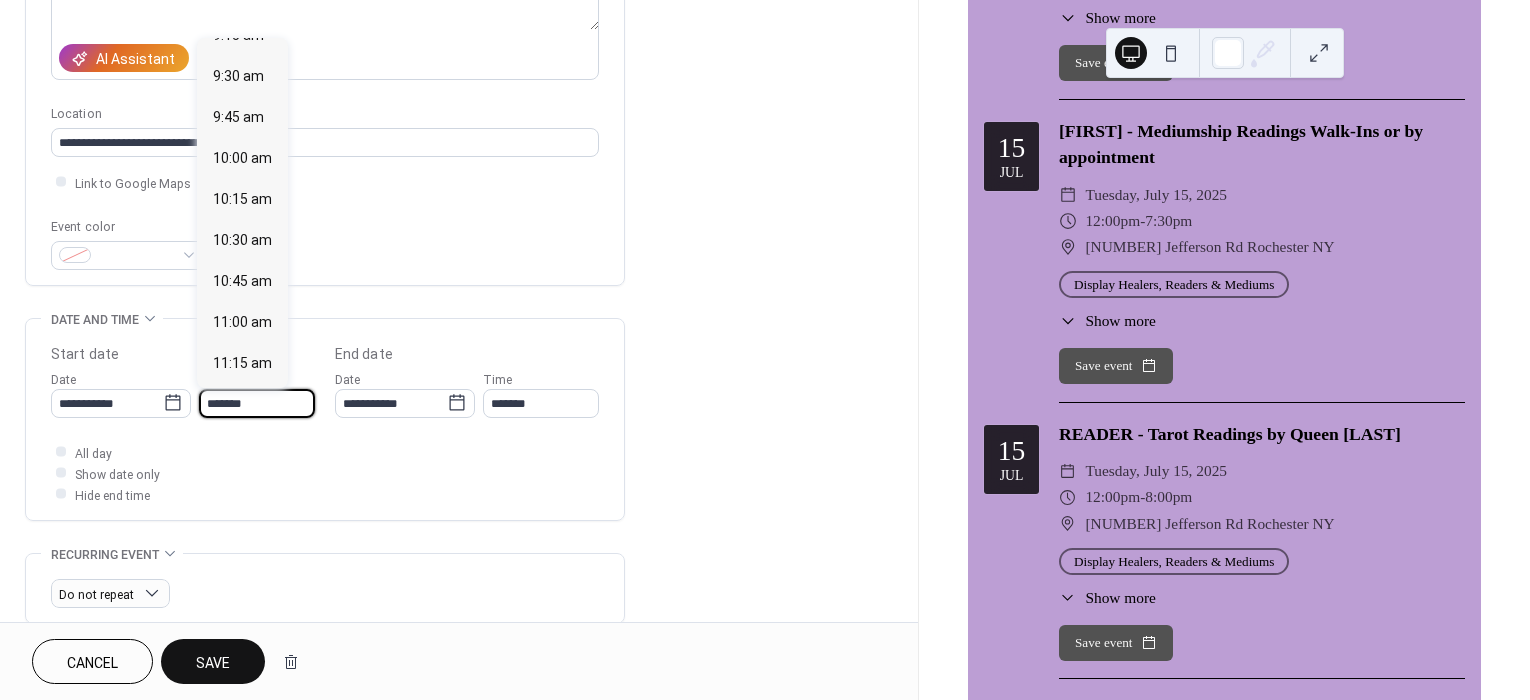 scroll, scrollTop: 1874, scrollLeft: 0, axis: vertical 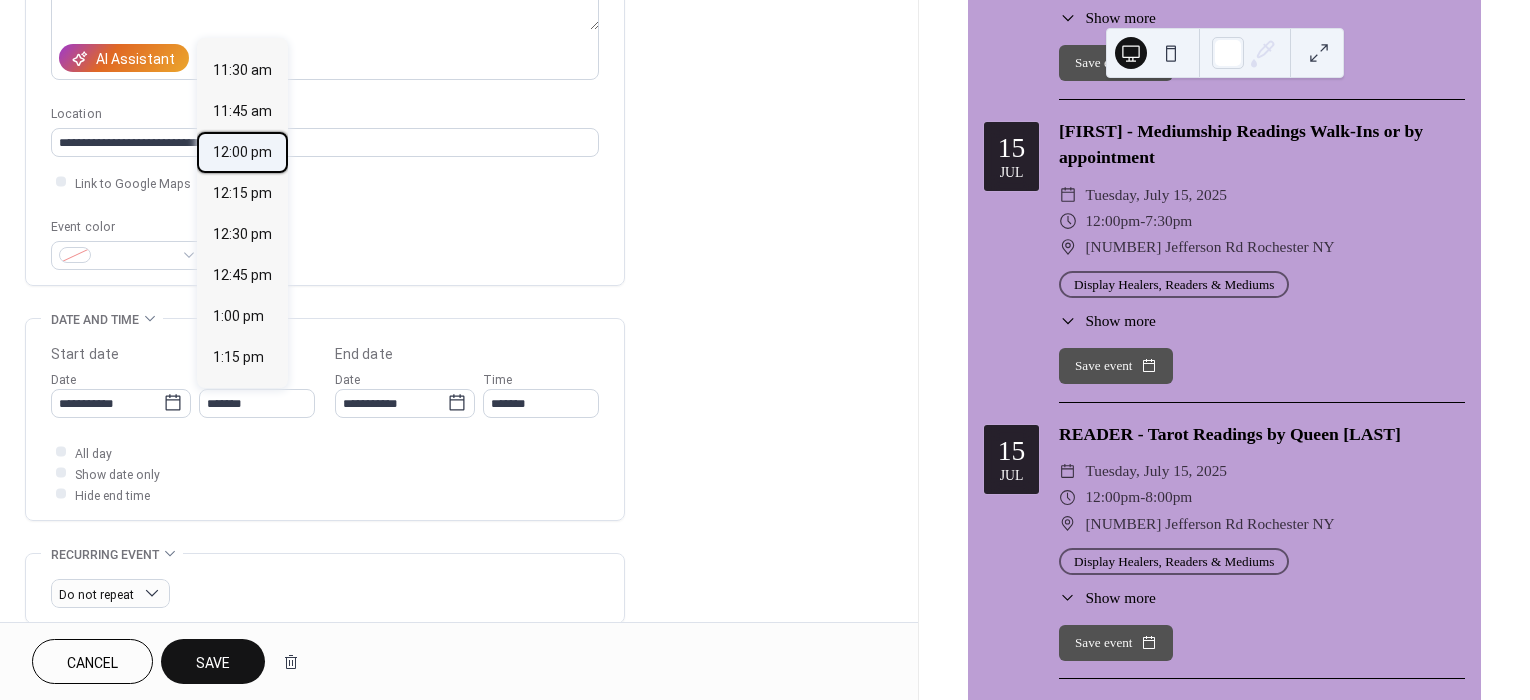 click on "12:00 pm" at bounding box center [242, 151] 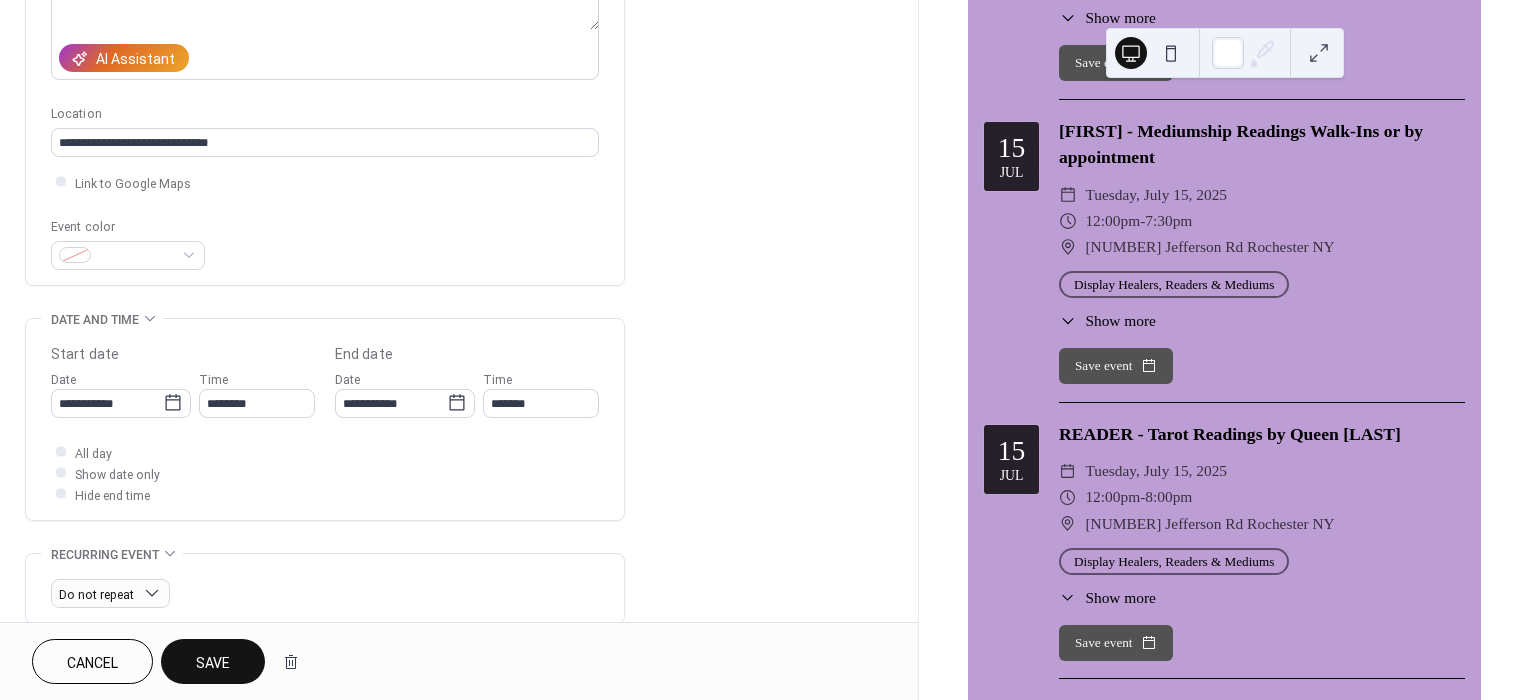 type on "********" 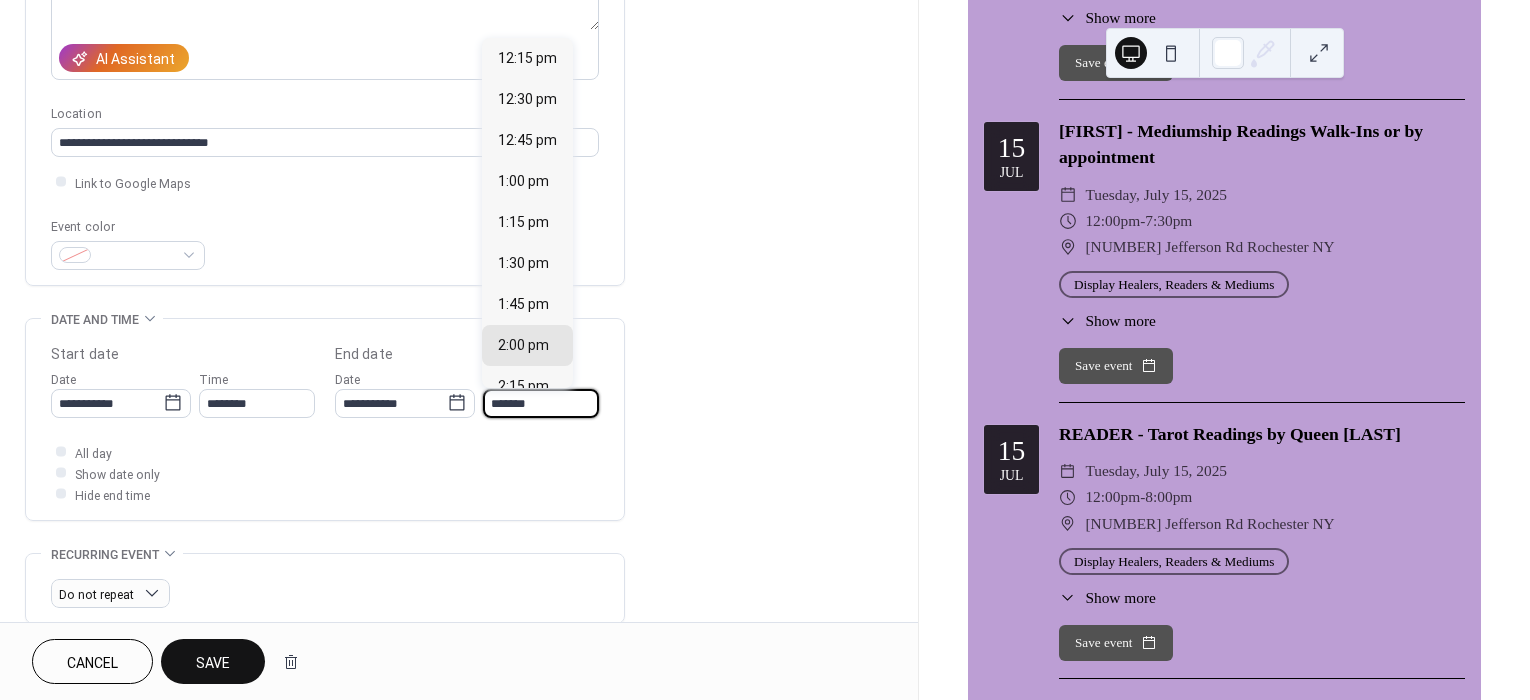 drag, startPoint x: 556, startPoint y: 412, endPoint x: 461, endPoint y: 463, distance: 107.82393 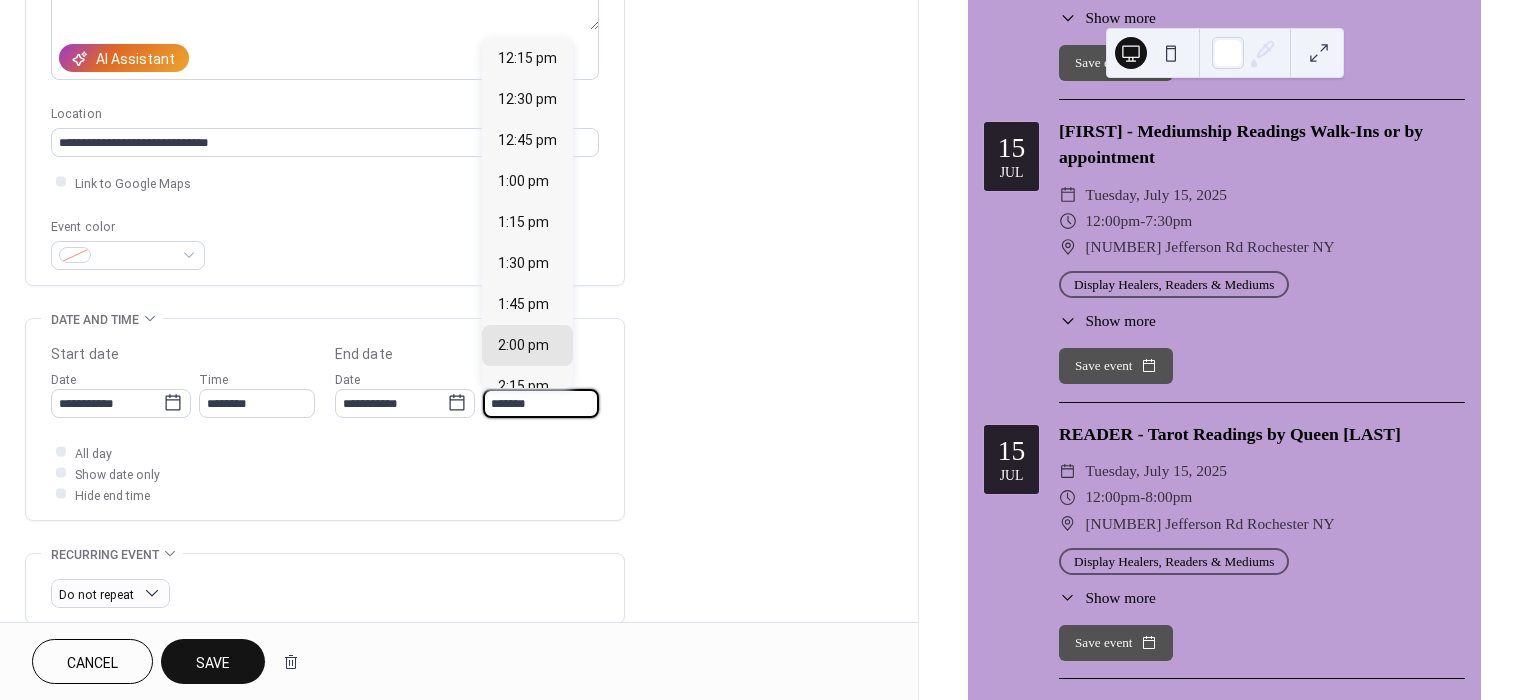 click on "**********" at bounding box center (325, 424) 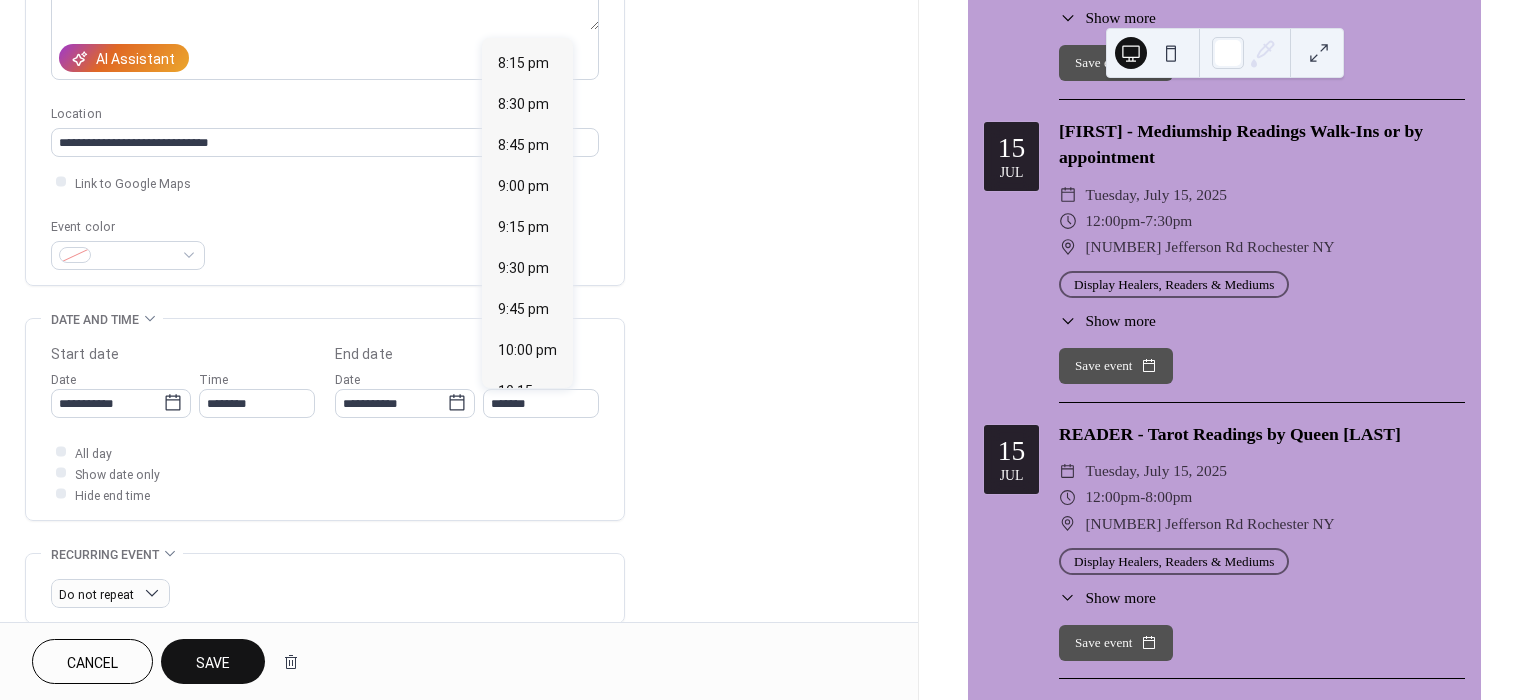 scroll, scrollTop: 1215, scrollLeft: 0, axis: vertical 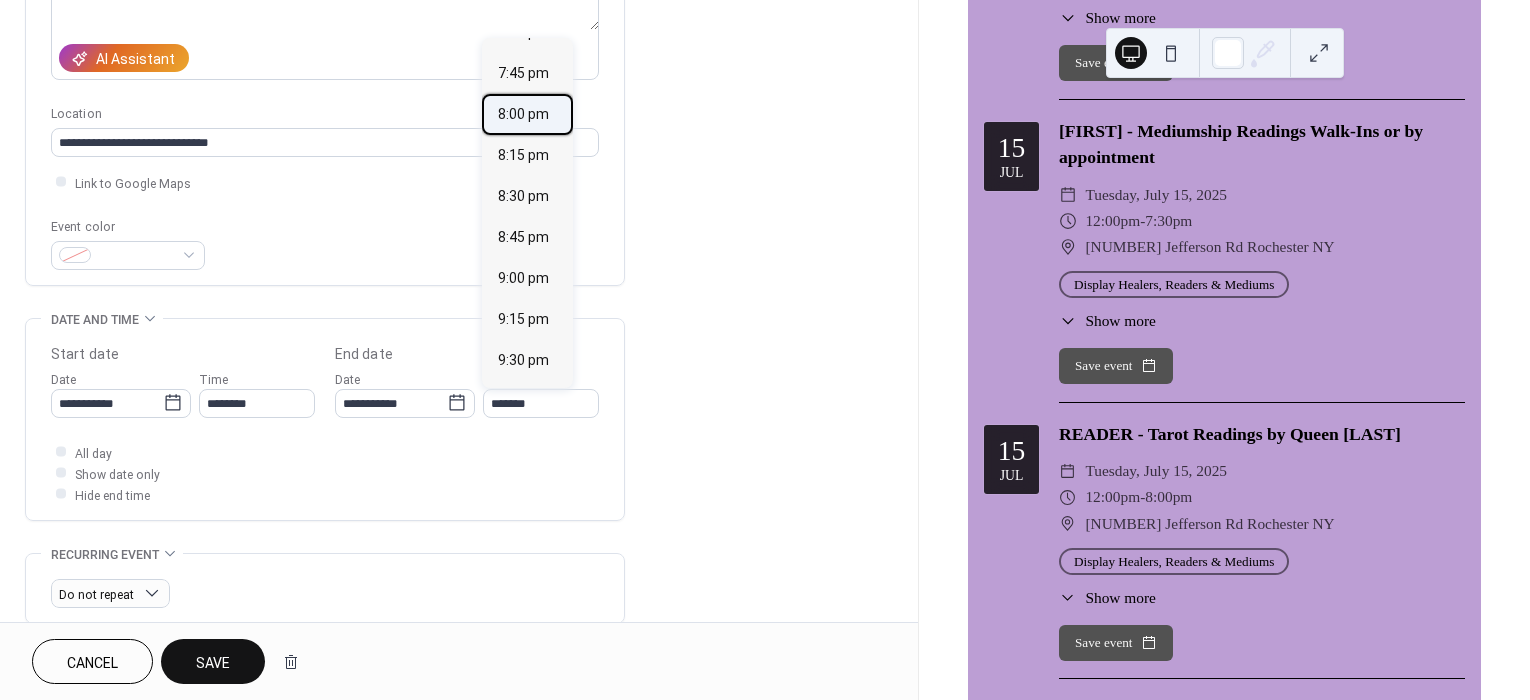 click on "8:00 pm" at bounding box center (523, 113) 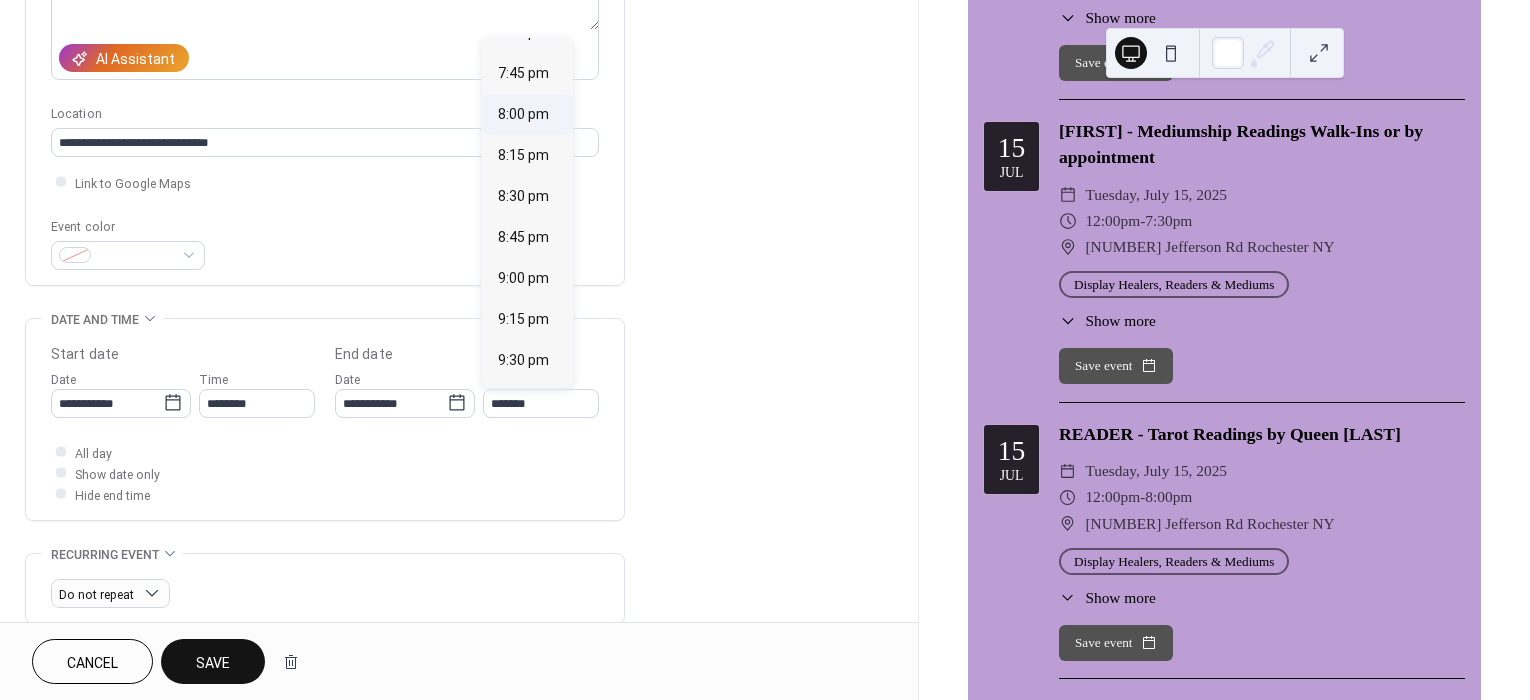 type on "*******" 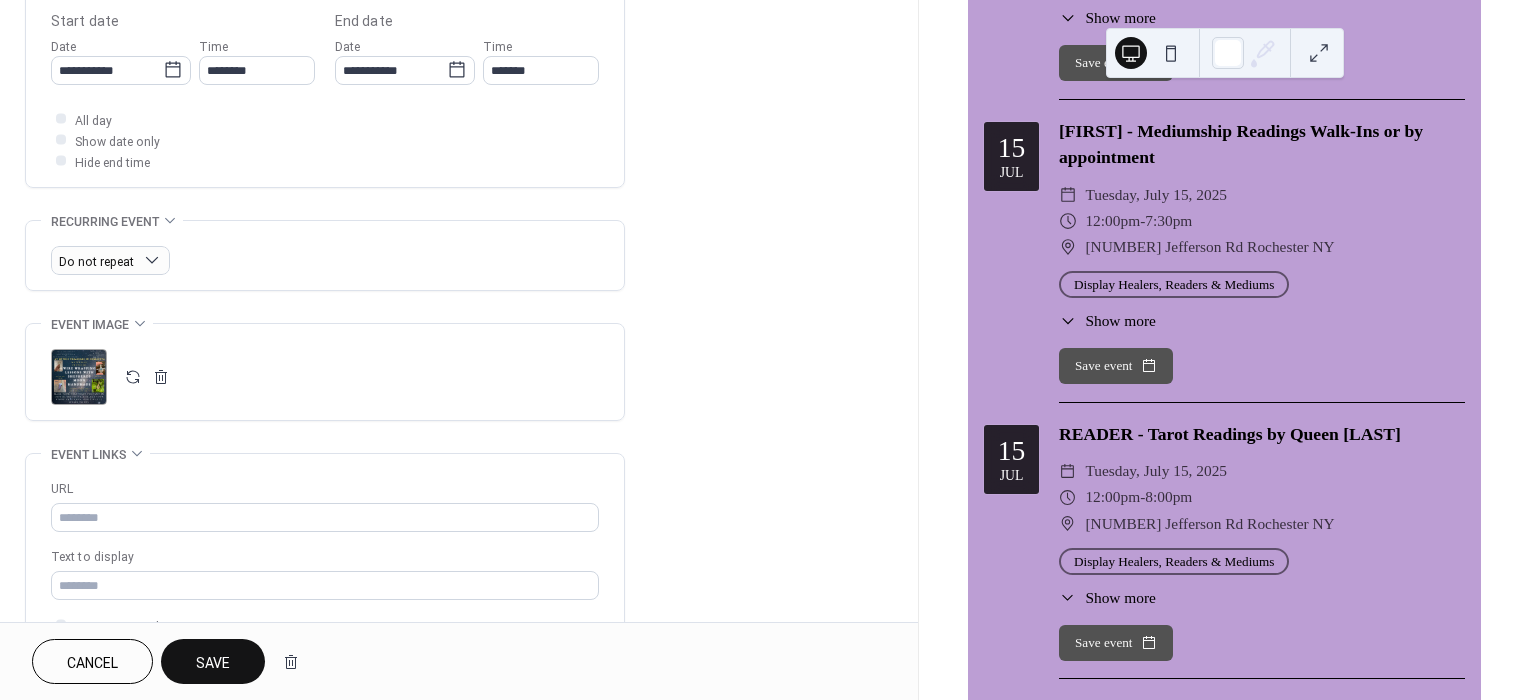 scroll, scrollTop: 1000, scrollLeft: 0, axis: vertical 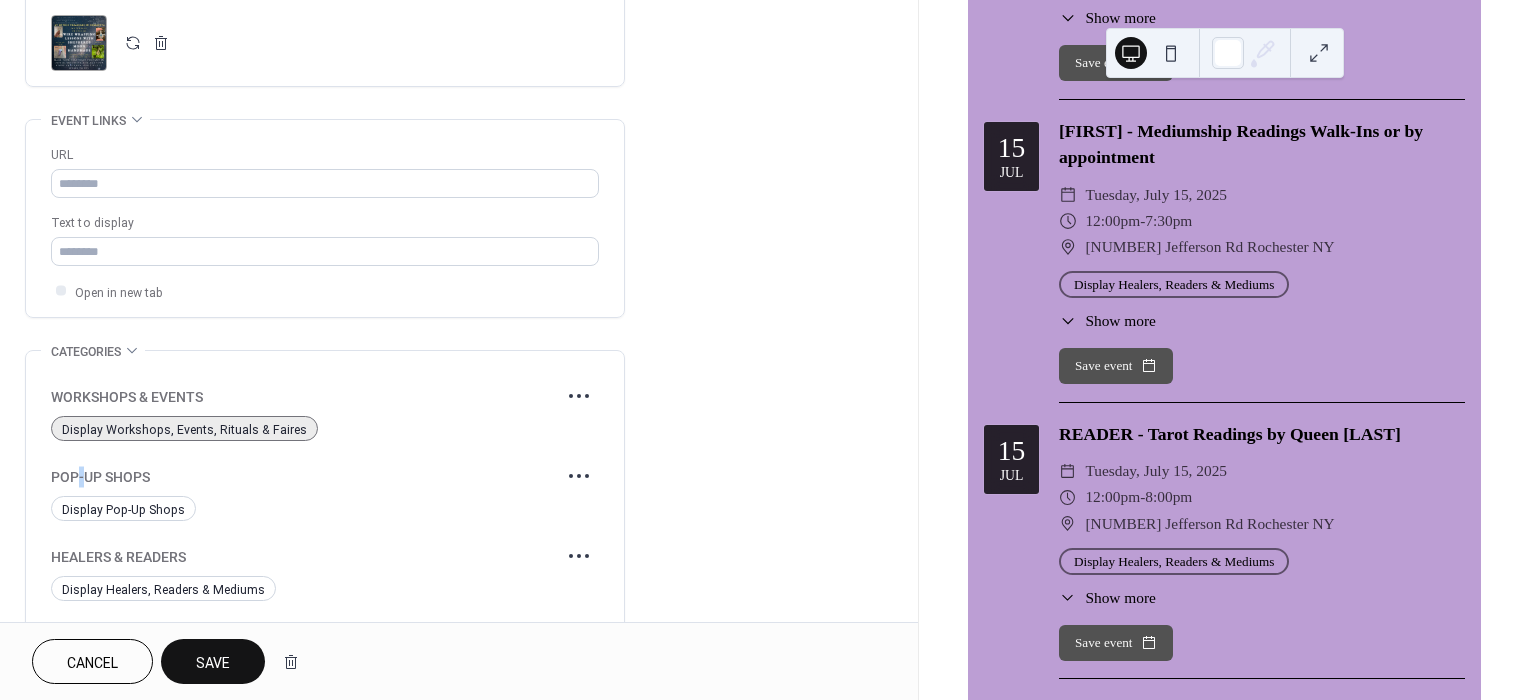 drag, startPoint x: 82, startPoint y: 455, endPoint x: 83, endPoint y: 469, distance: 14.035668 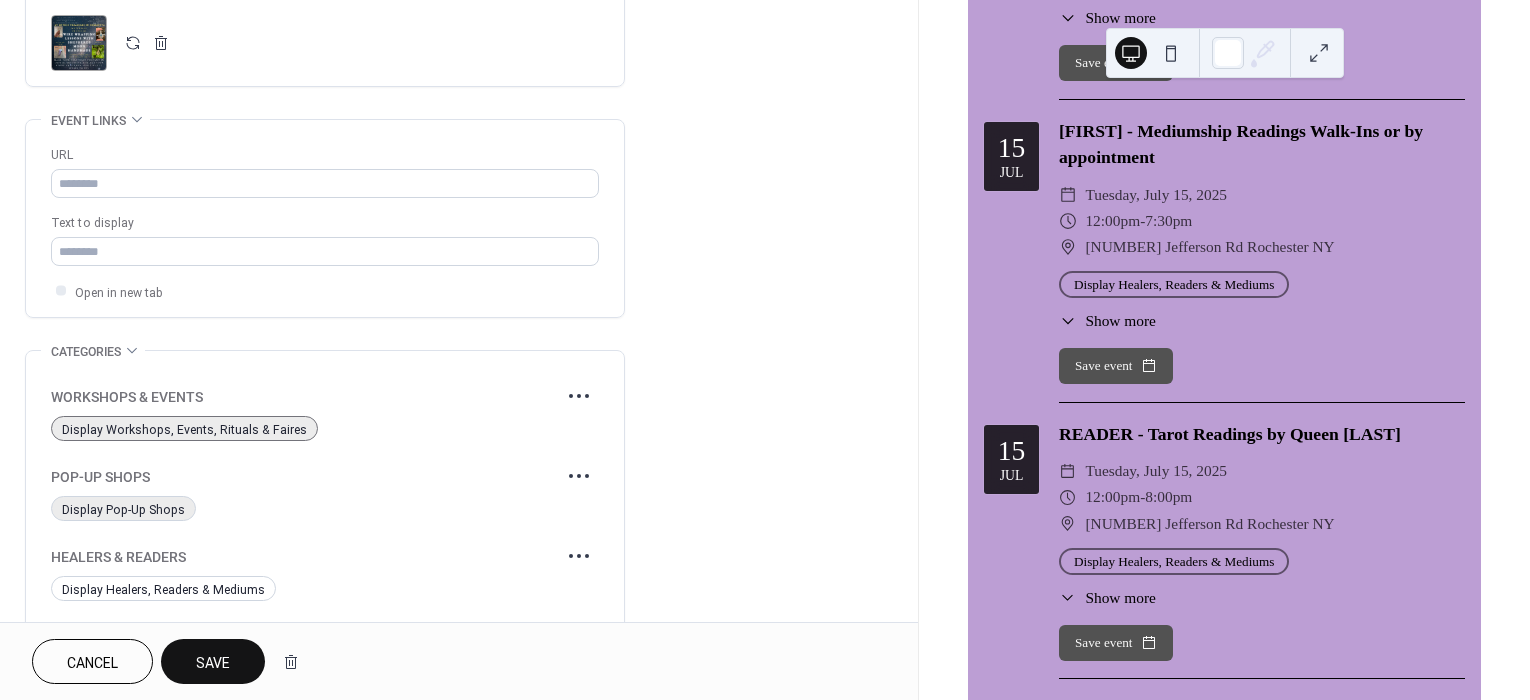 click on "Display Pop-Up Shops" at bounding box center (123, 509) 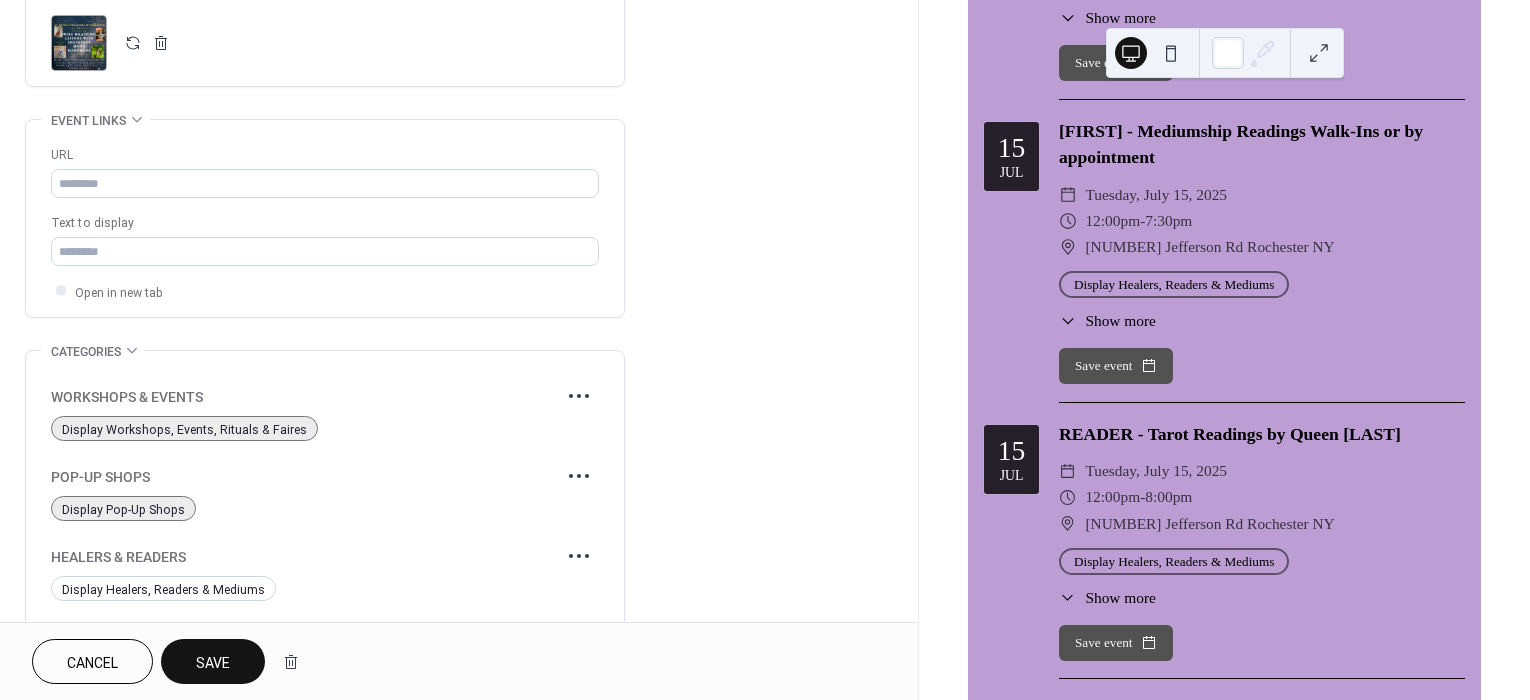 click on "Display Pop-Up Shops" at bounding box center (123, 509) 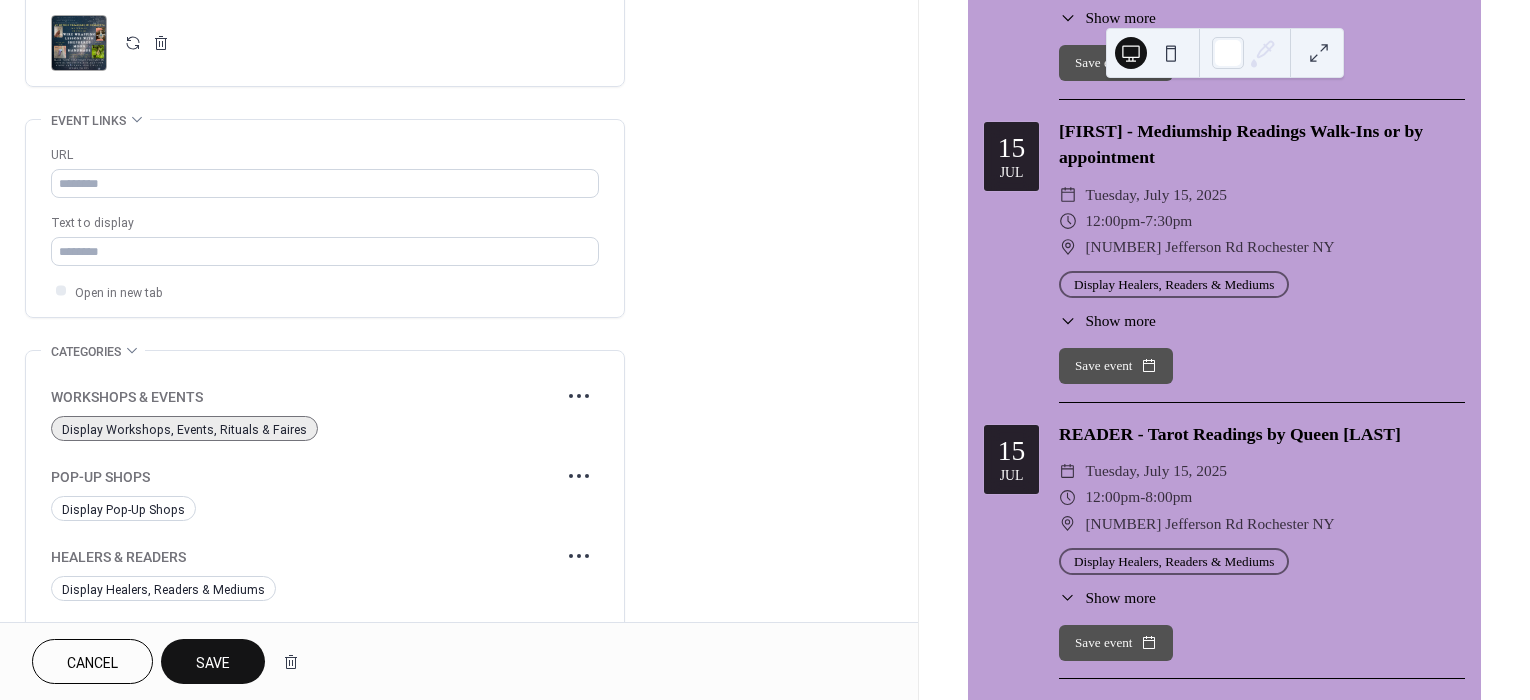 click on "Display Workshops, Events, Rituals & Faires" at bounding box center [184, 429] 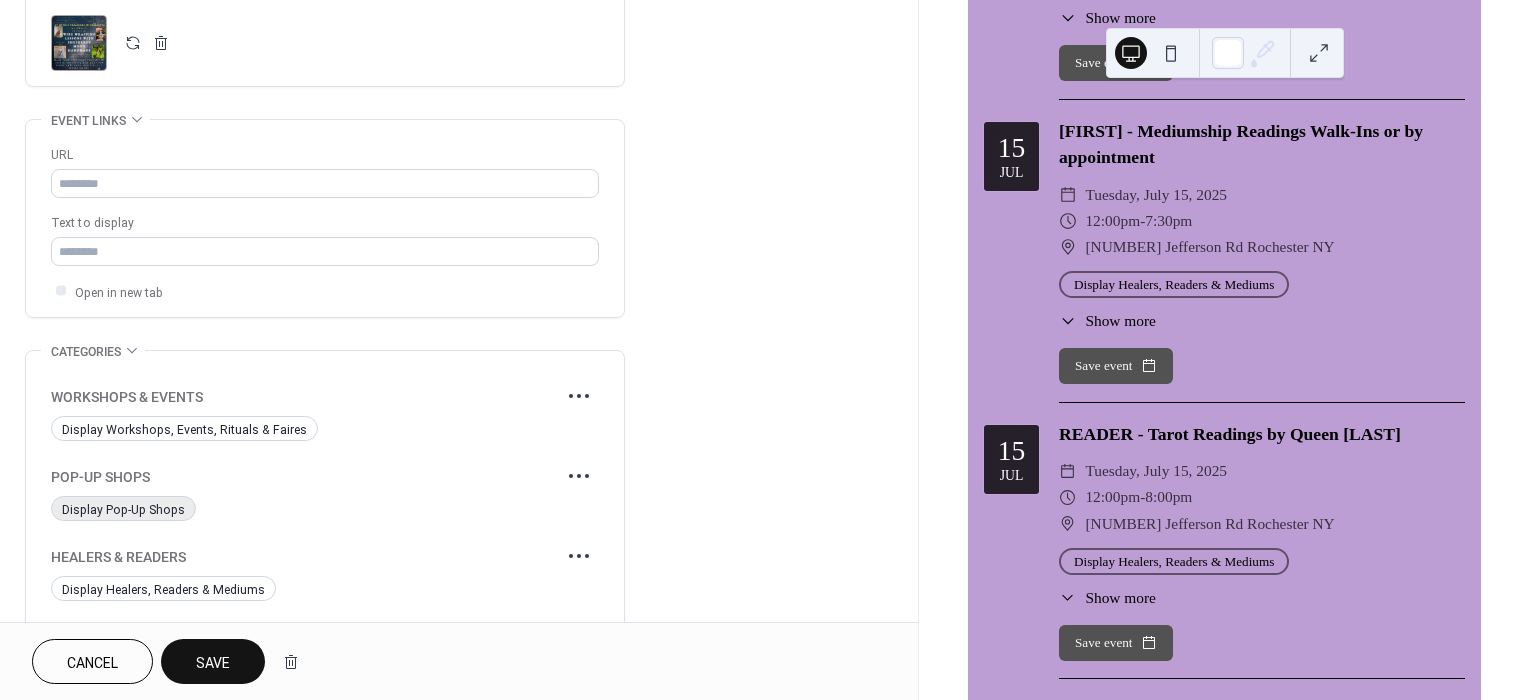 drag, startPoint x: 107, startPoint y: 497, endPoint x: 97, endPoint y: 511, distance: 17.20465 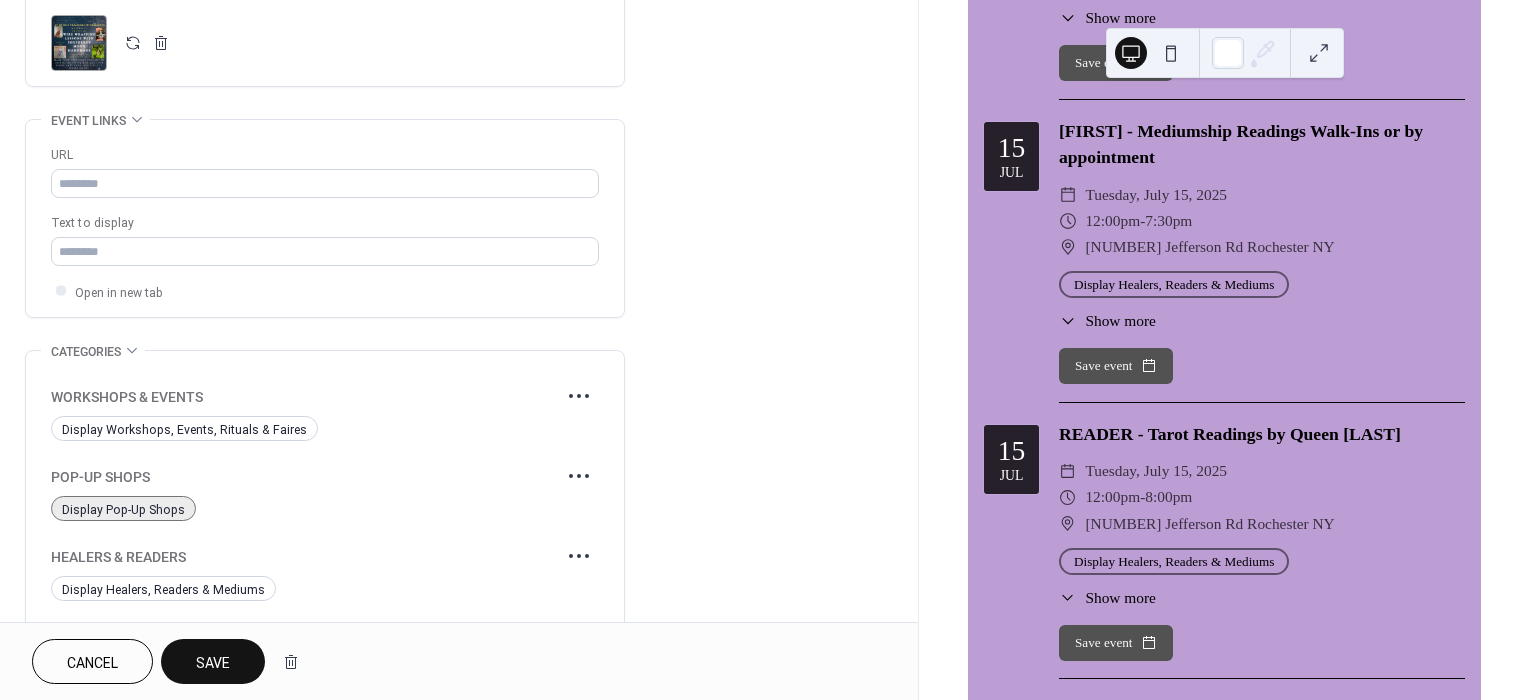 click on "Display Pop-Up Shops" at bounding box center [123, 509] 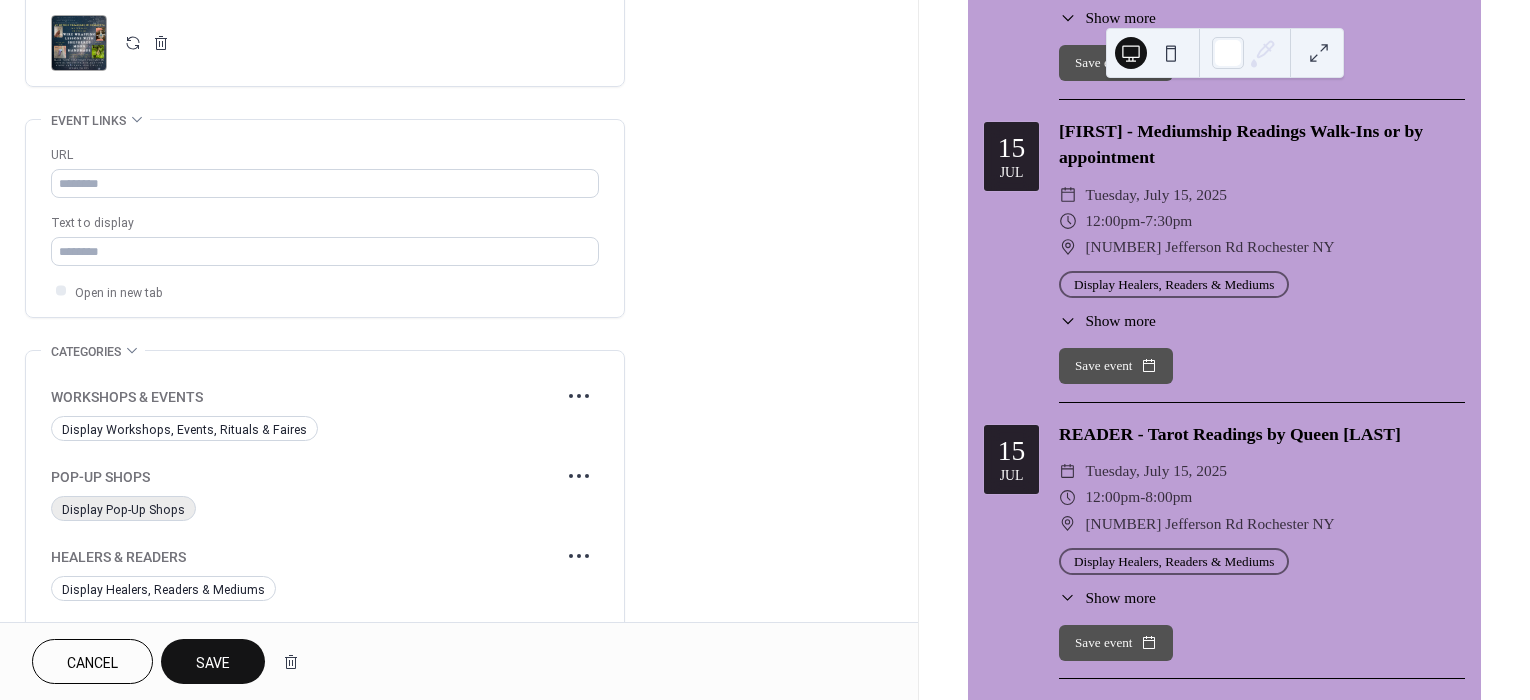 click on "Display Pop-Up Shops" at bounding box center [123, 509] 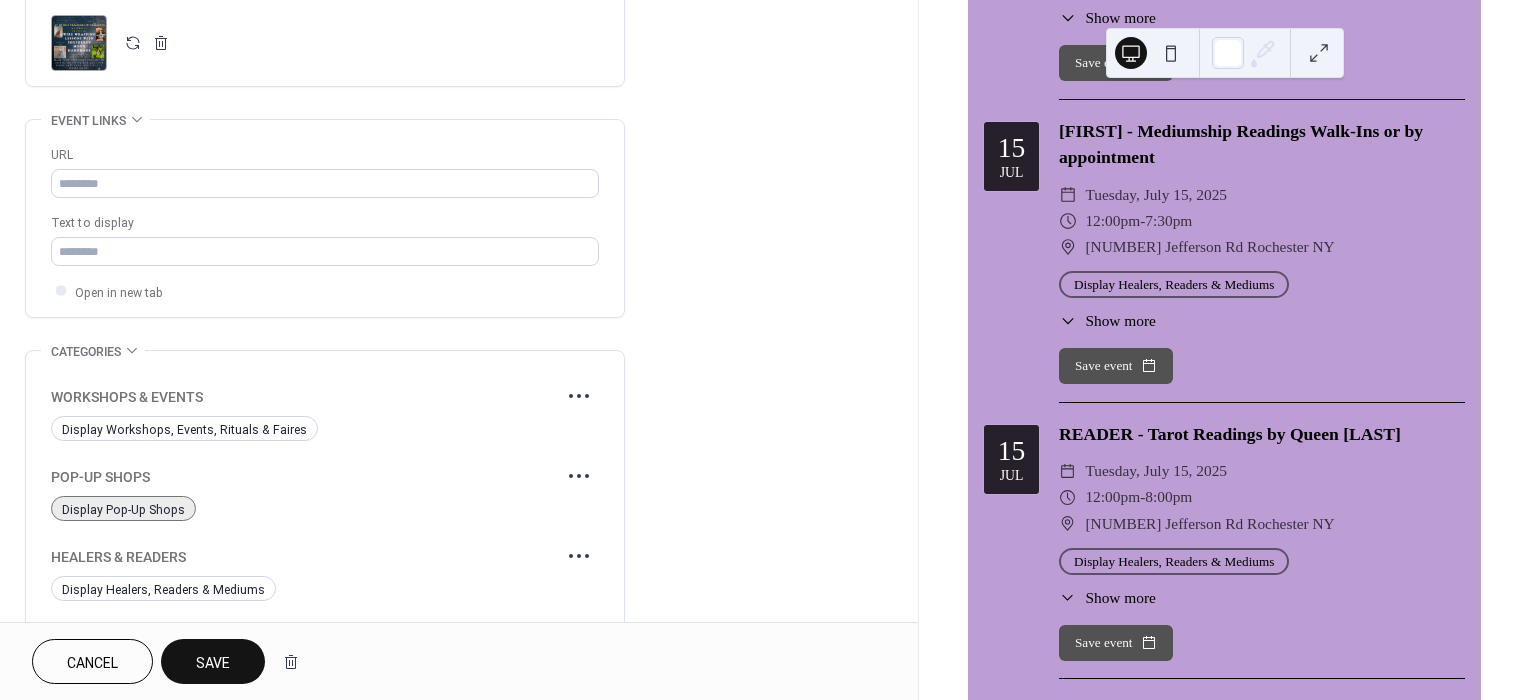 click on "Save" at bounding box center (213, 663) 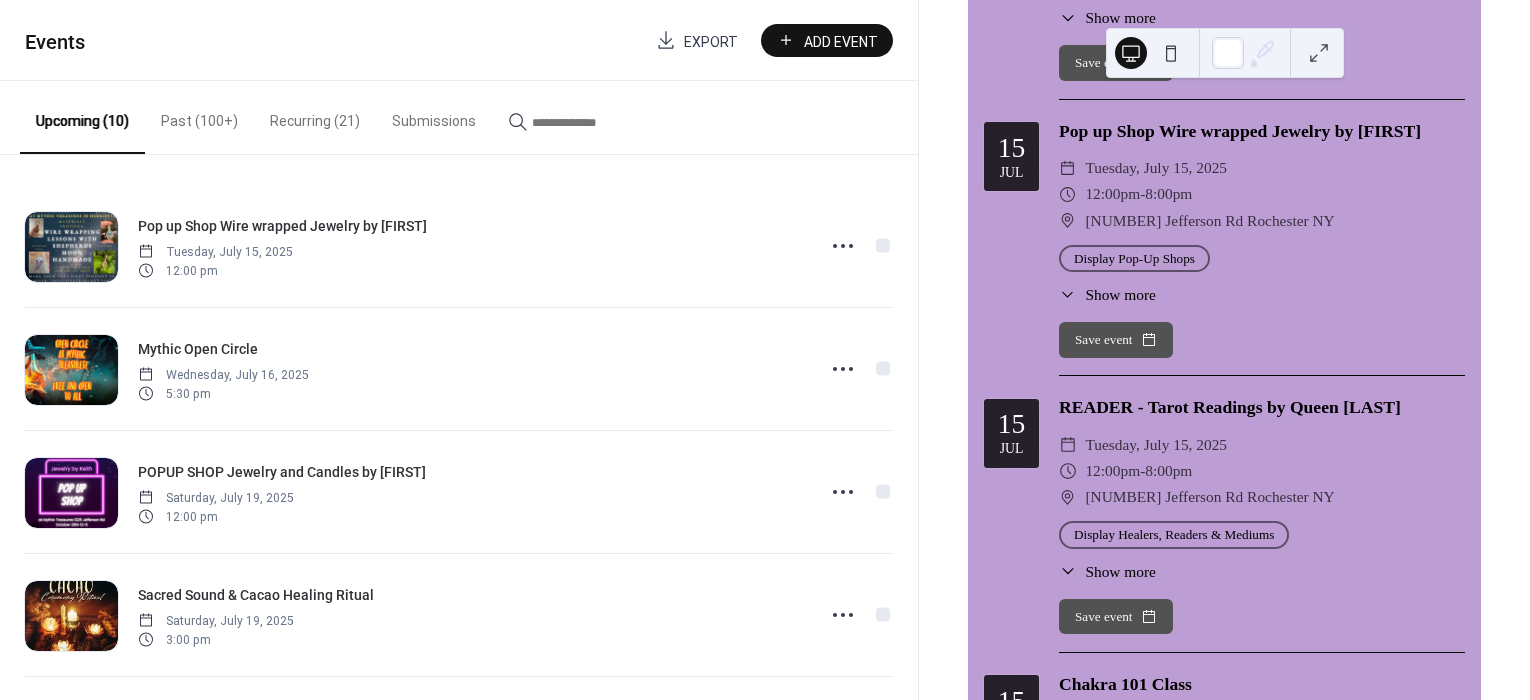 scroll, scrollTop: 1333, scrollLeft: 0, axis: vertical 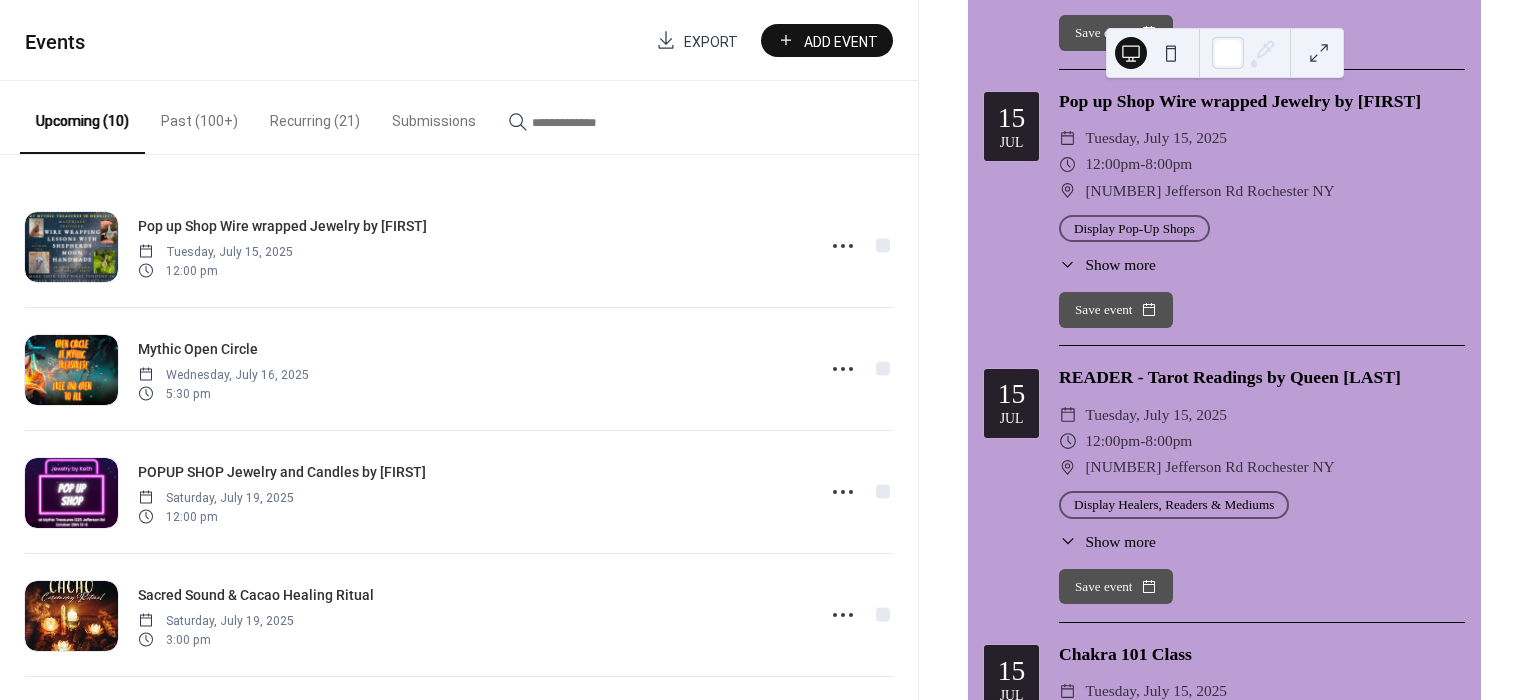 click on "Show more" at bounding box center (1120, 264) 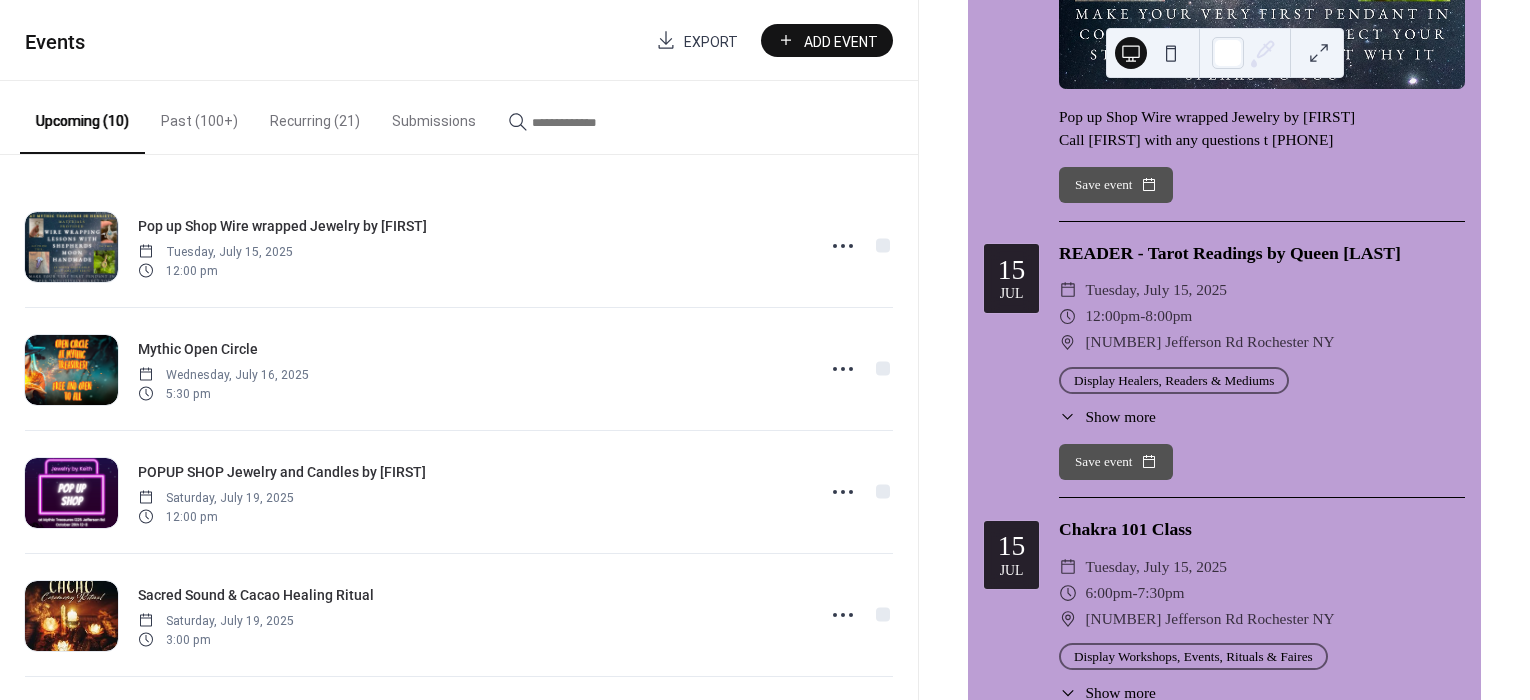 scroll, scrollTop: 2000, scrollLeft: 0, axis: vertical 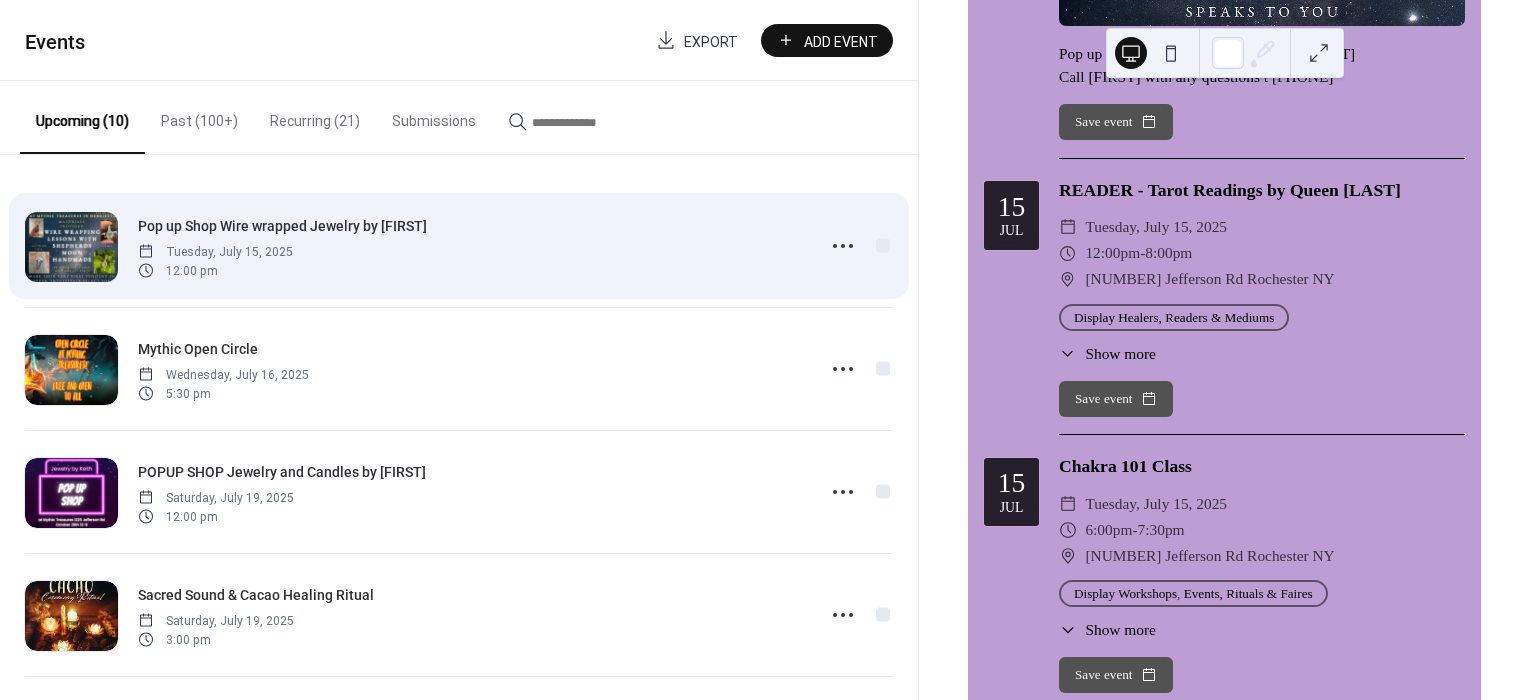 click at bounding box center (71, 247) 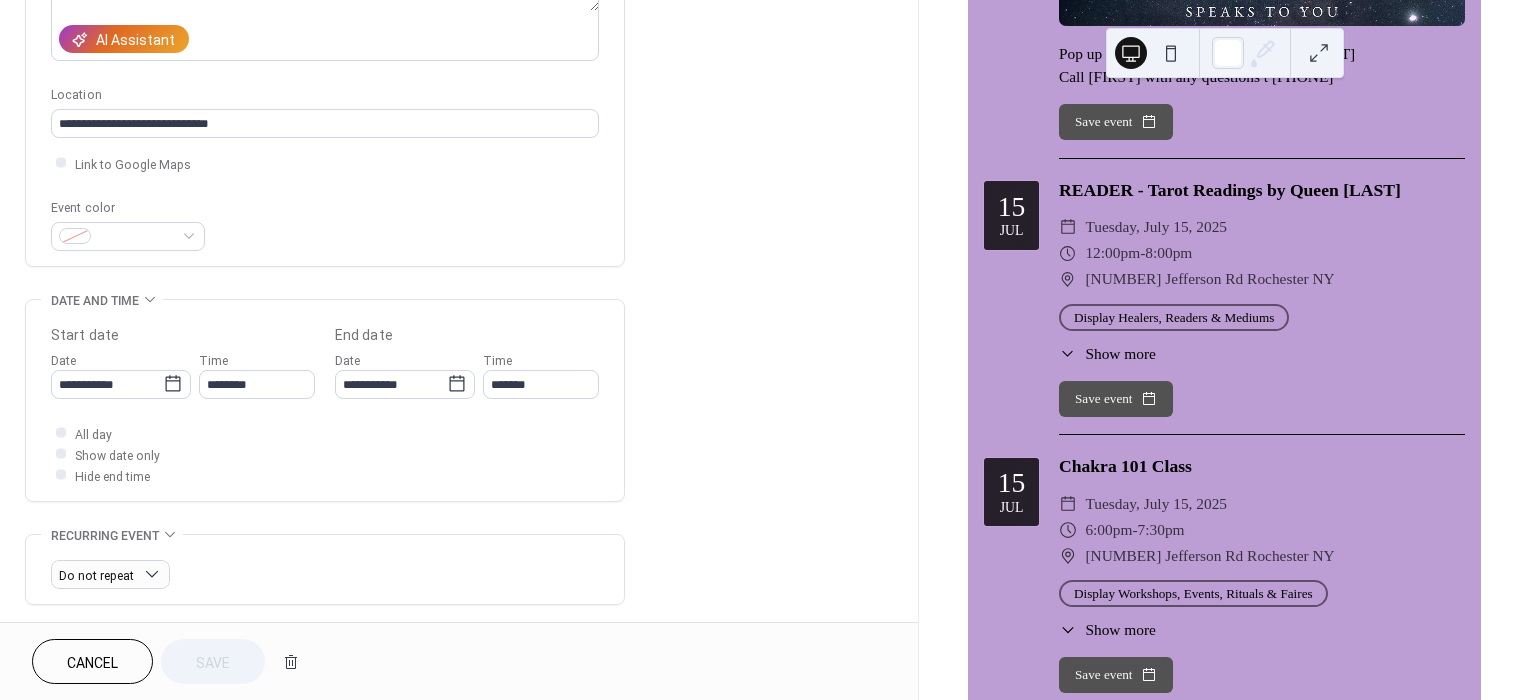 scroll, scrollTop: 1000, scrollLeft: 0, axis: vertical 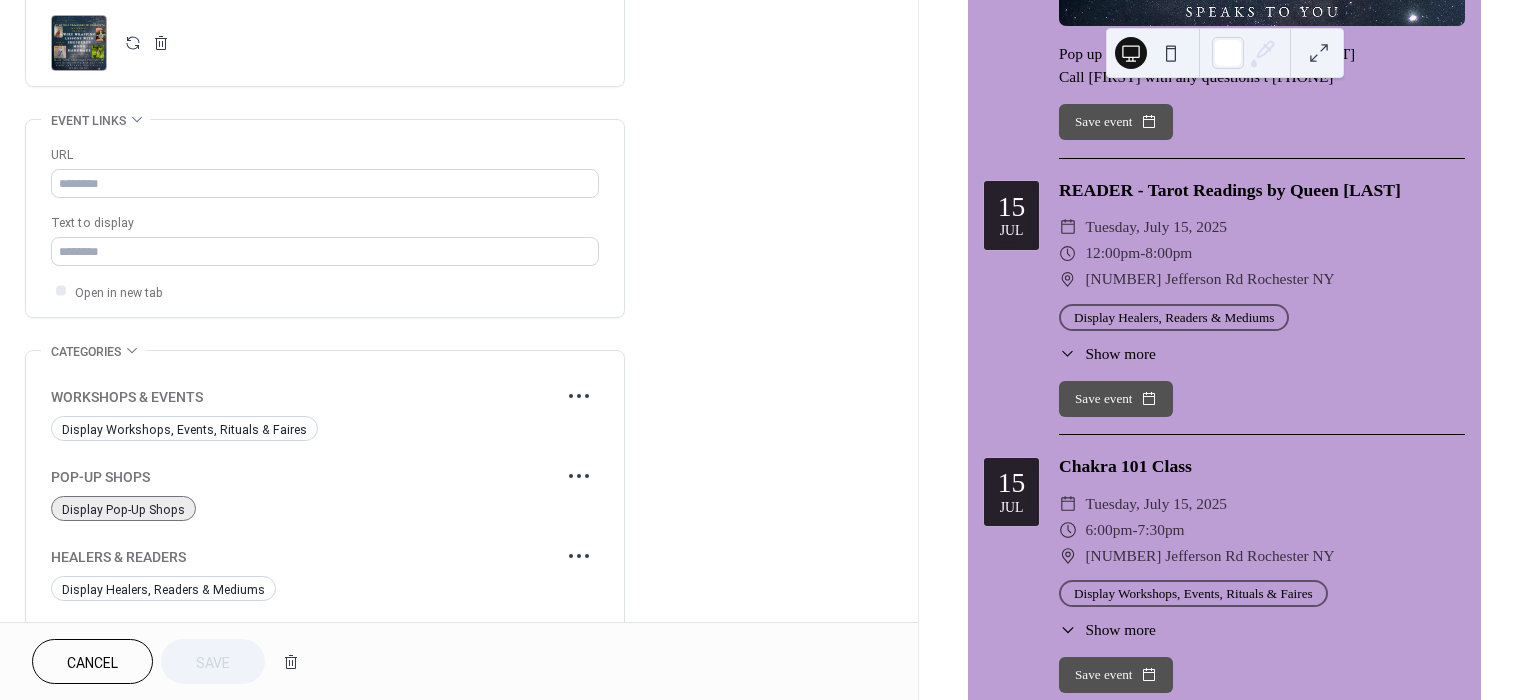 click on ";" at bounding box center [79, 43] 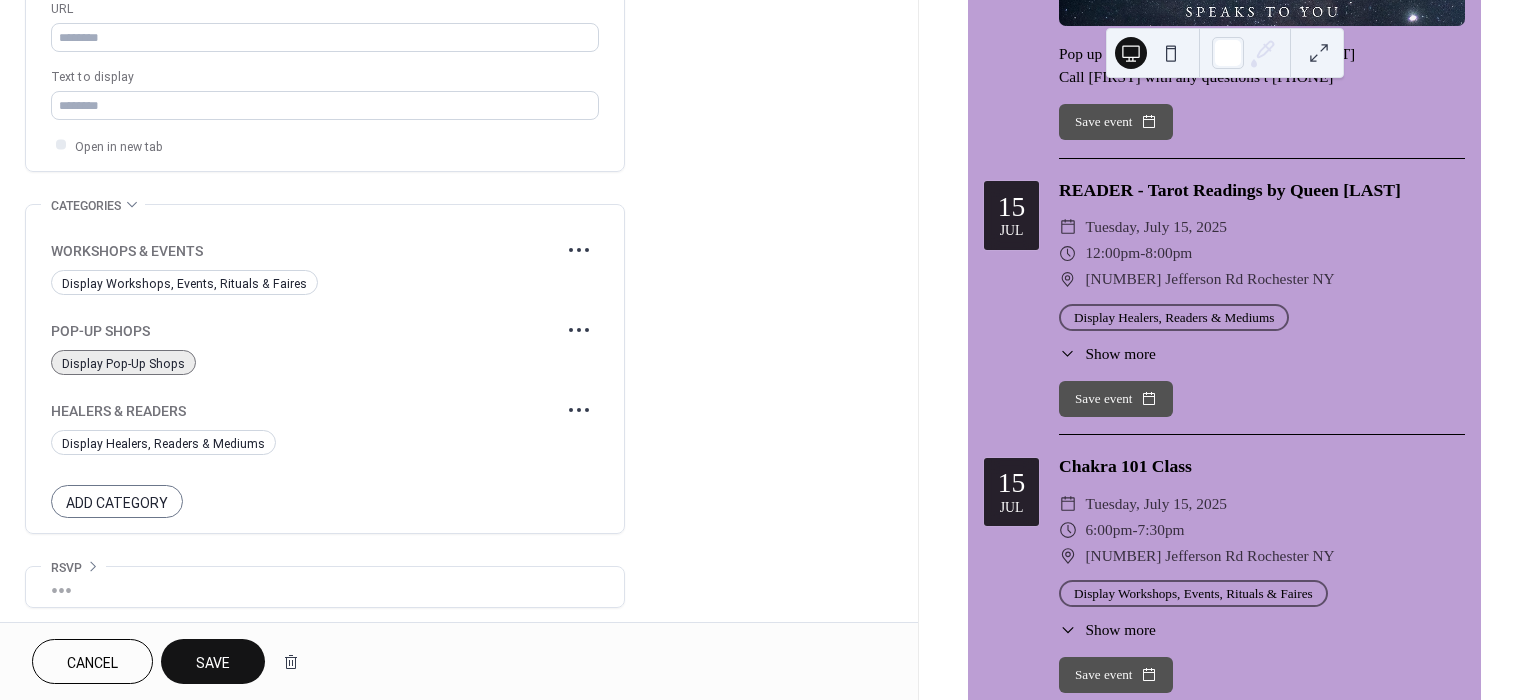 scroll, scrollTop: 1148, scrollLeft: 0, axis: vertical 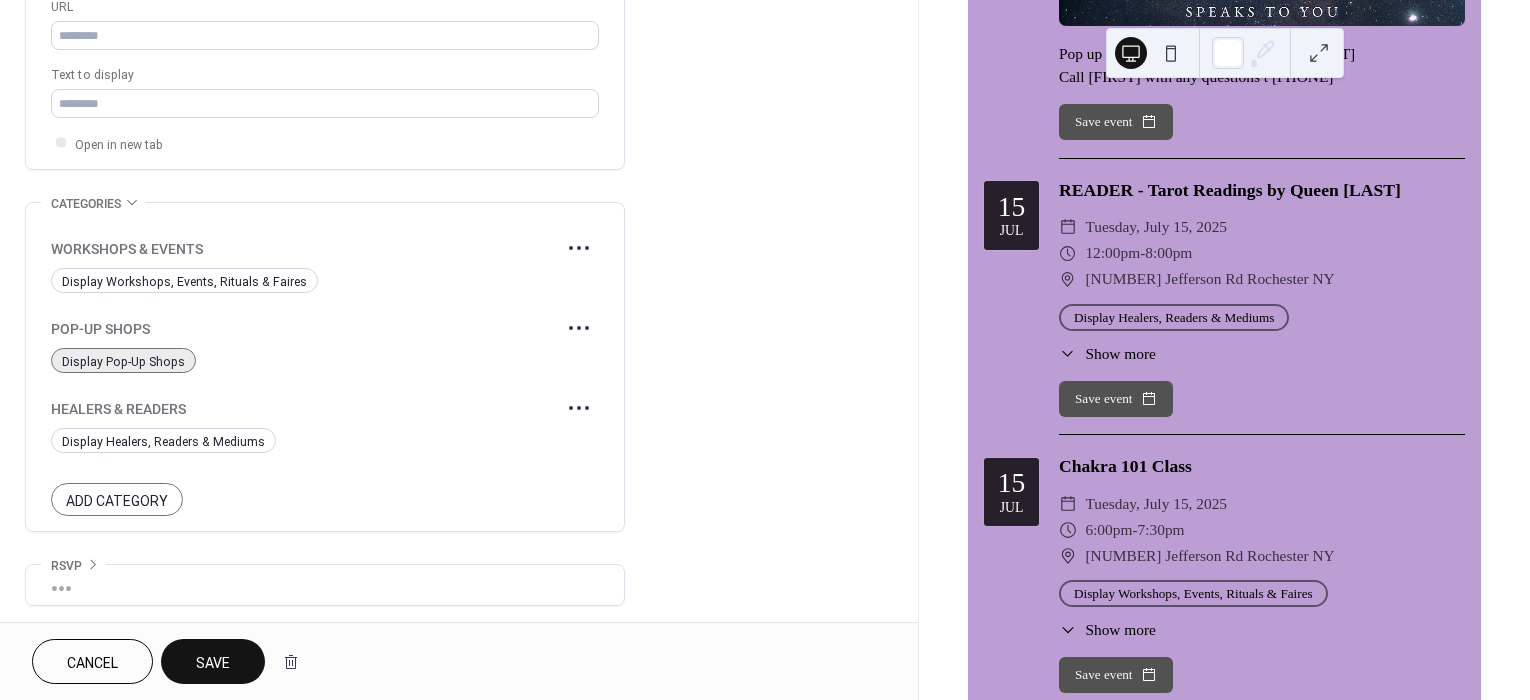 click on "Save" at bounding box center (213, 663) 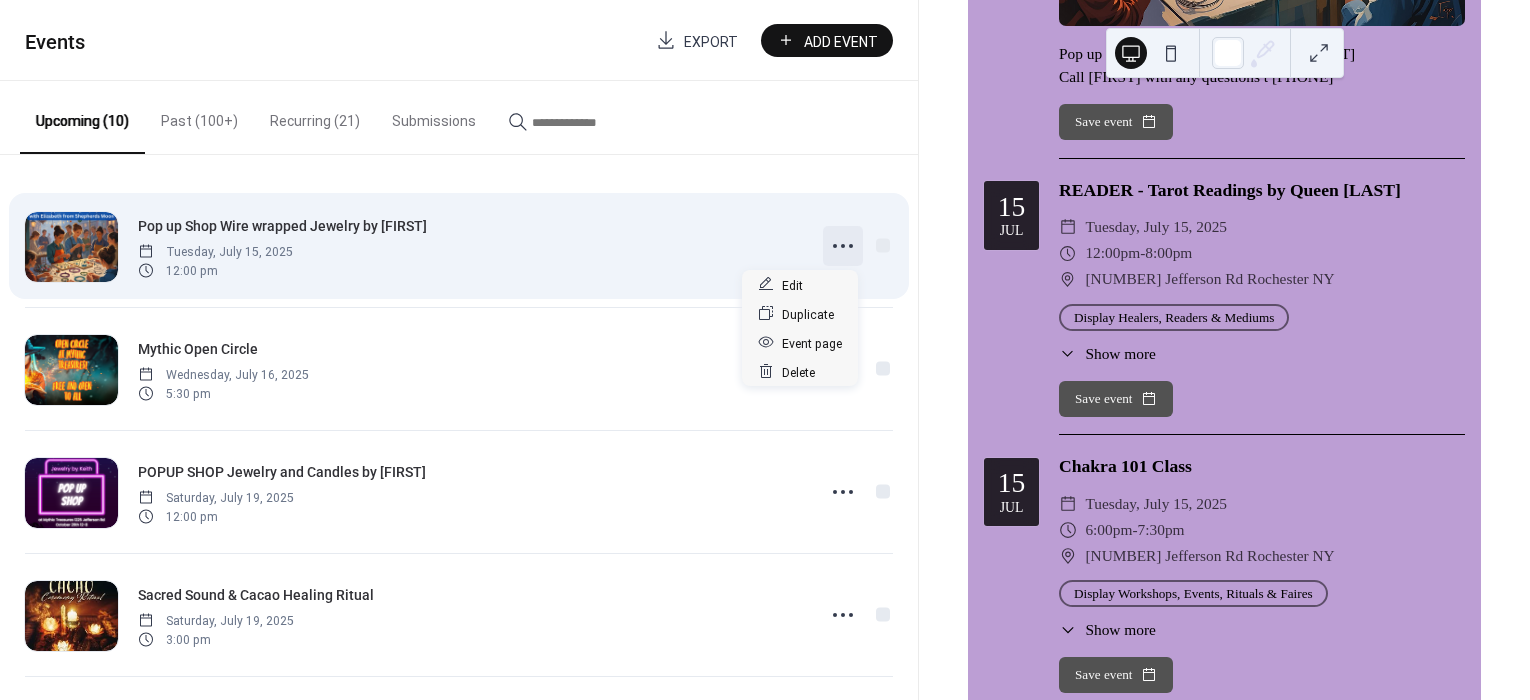 click 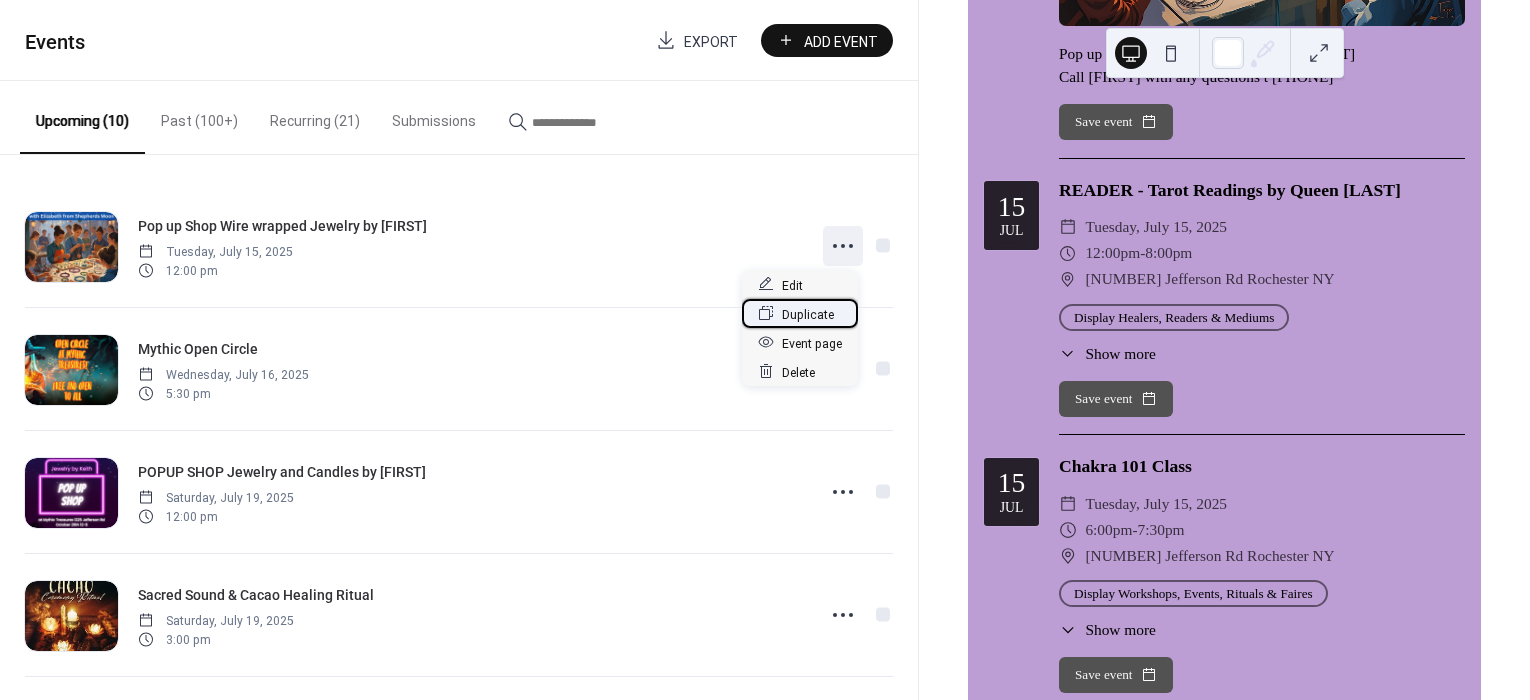 click on "Duplicate" at bounding box center (808, 314) 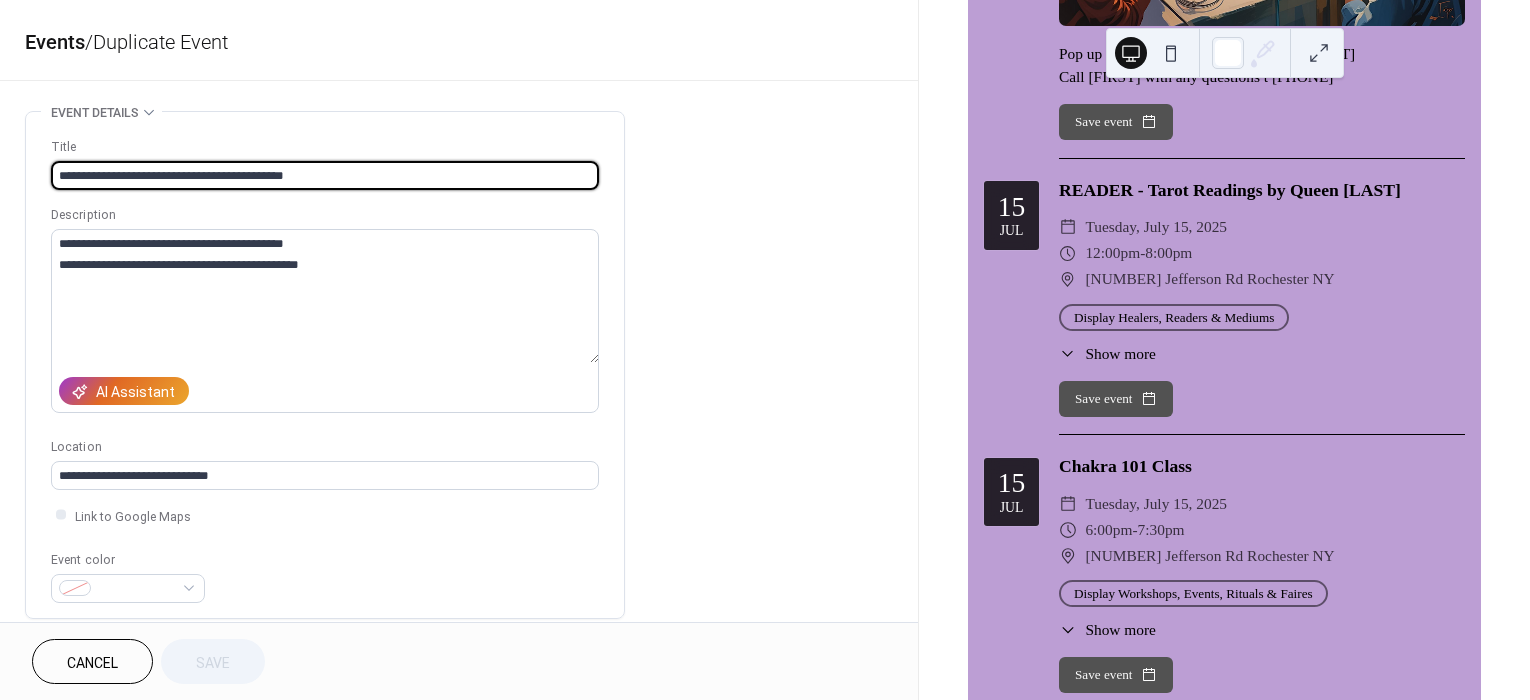 scroll, scrollTop: 666, scrollLeft: 0, axis: vertical 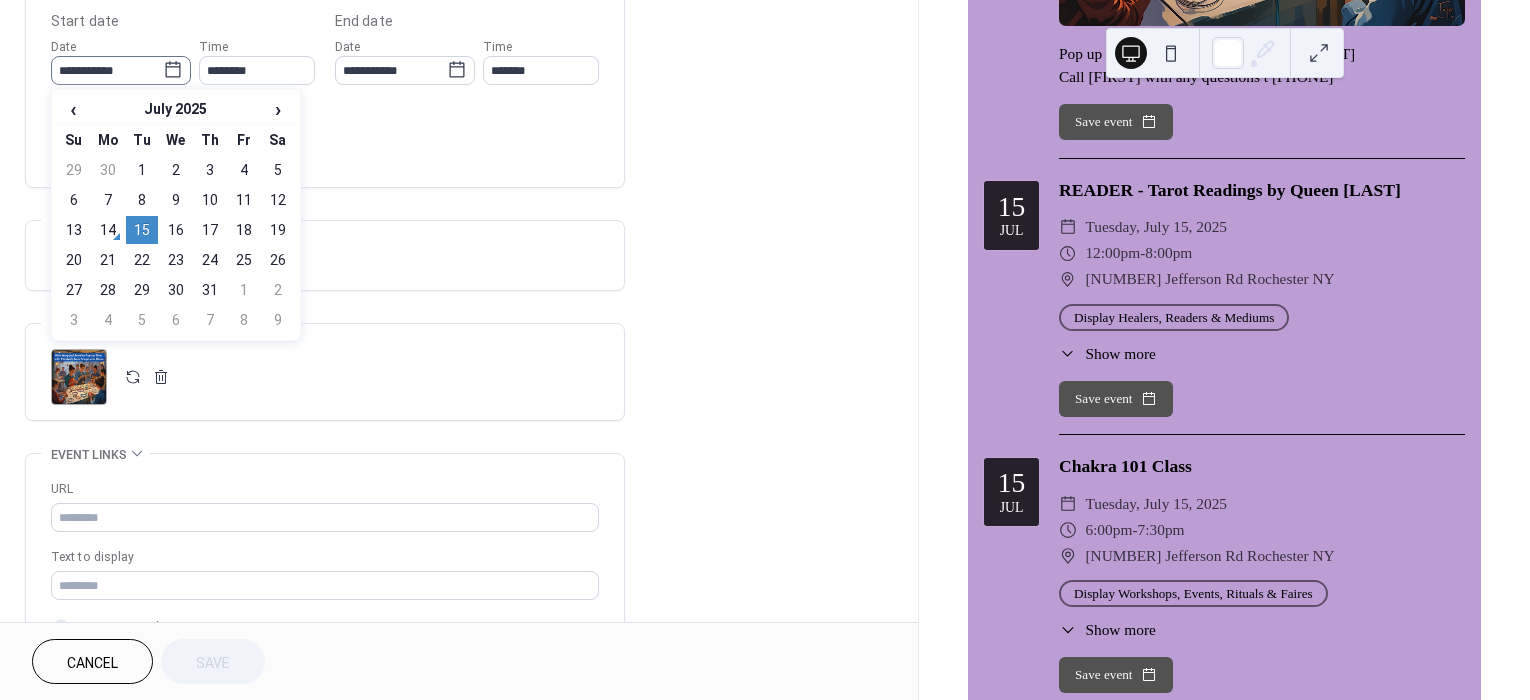 click 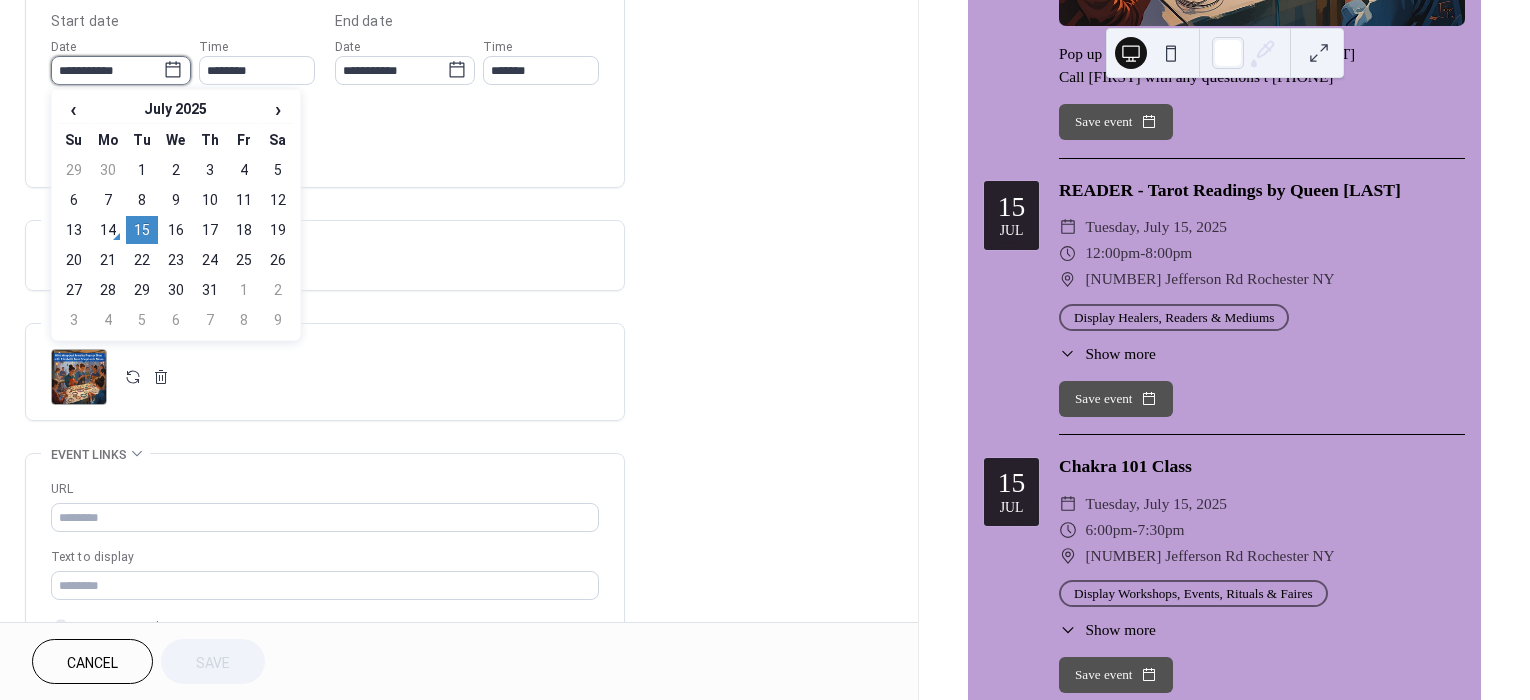 click on "**********" at bounding box center [107, 70] 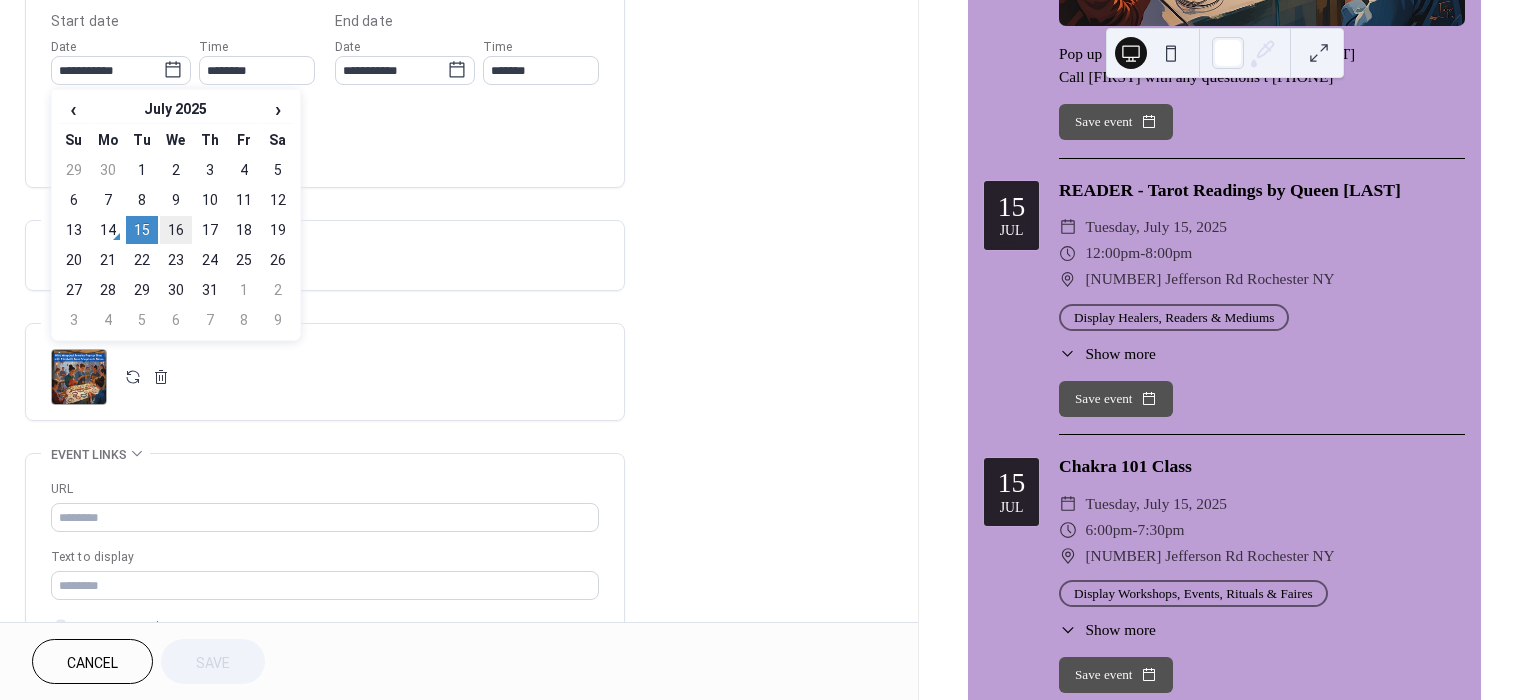 click on "16" at bounding box center [176, 230] 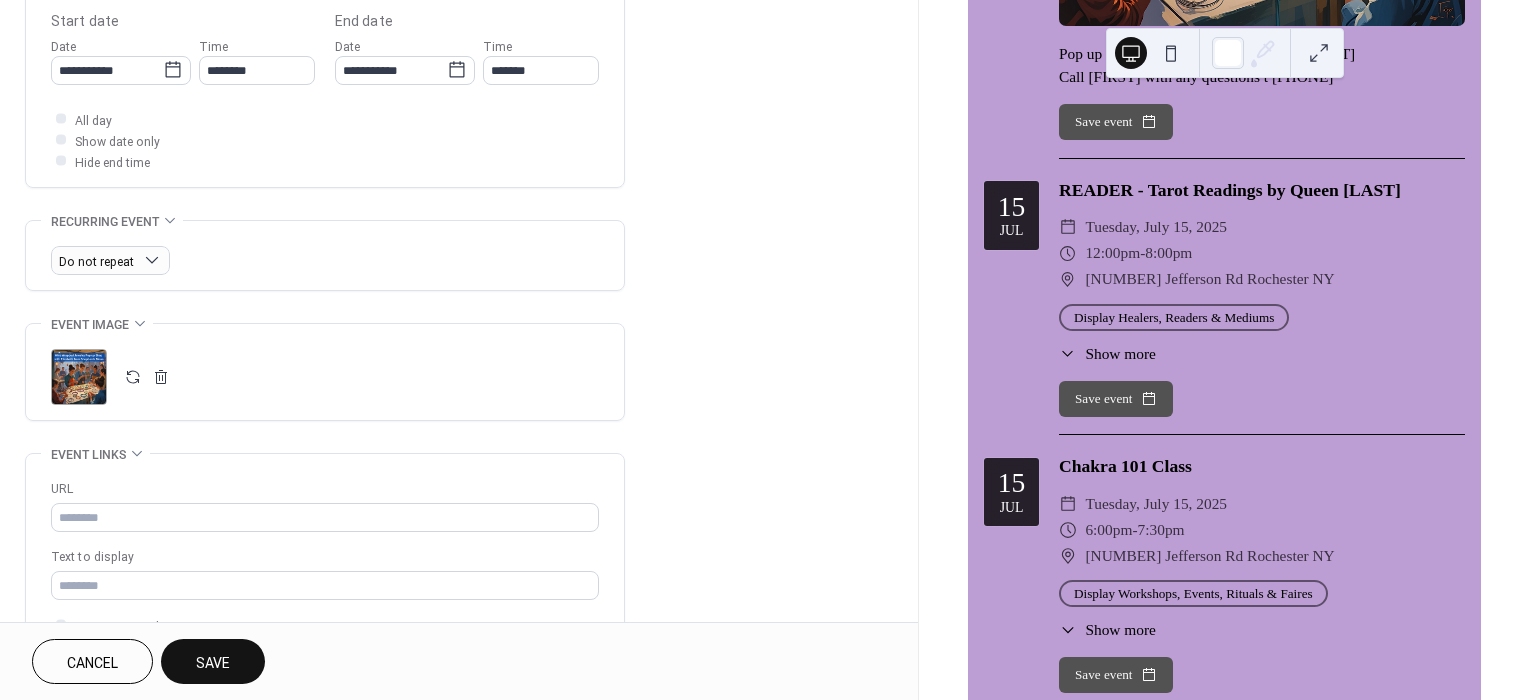 click on "Save" at bounding box center [213, 663] 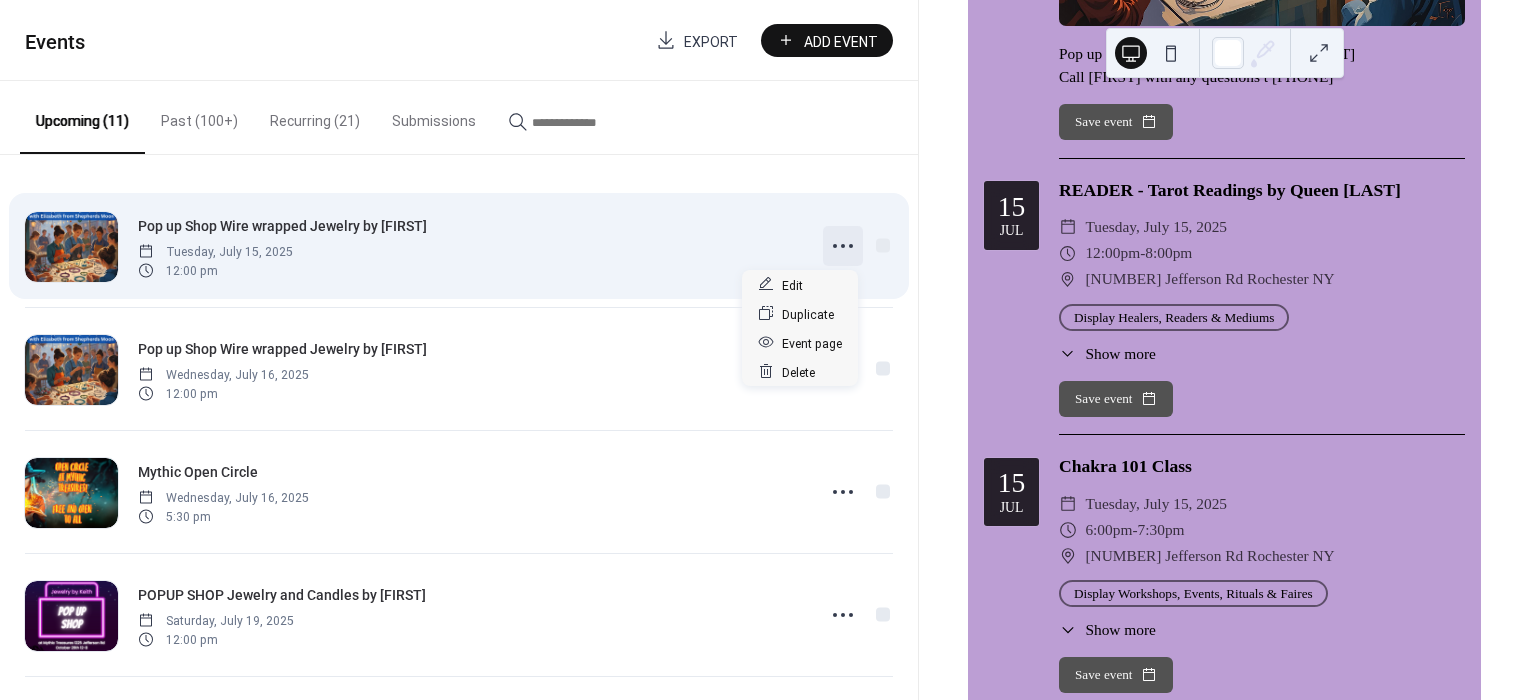 click 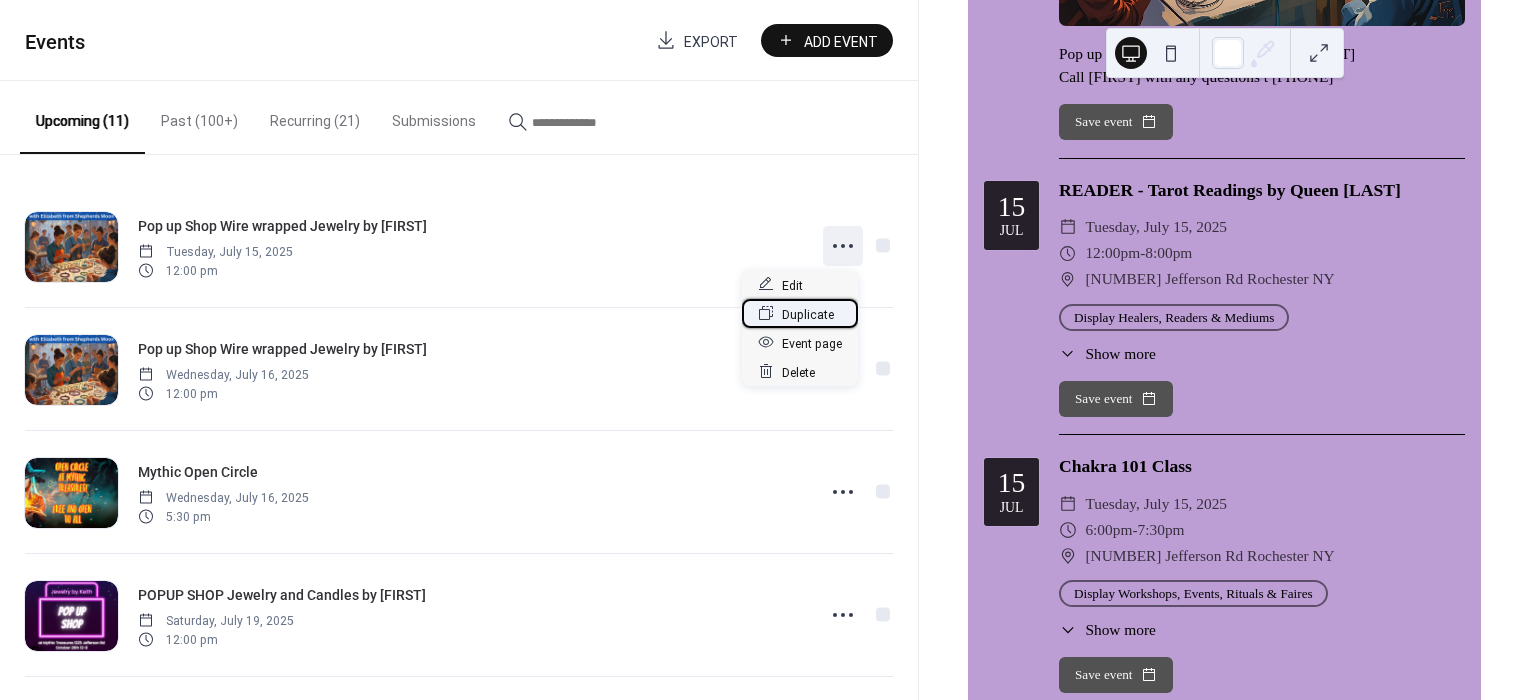 click on "Duplicate" at bounding box center [808, 314] 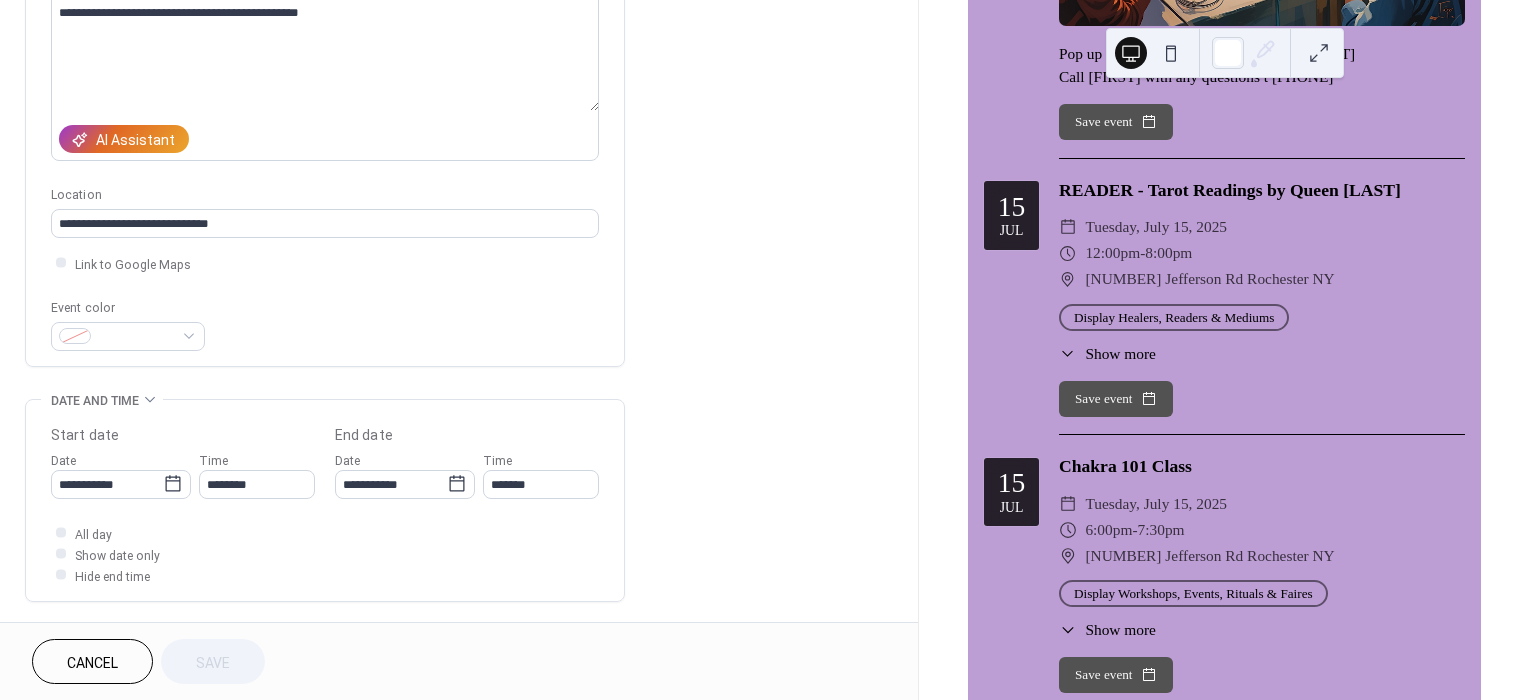 scroll, scrollTop: 666, scrollLeft: 0, axis: vertical 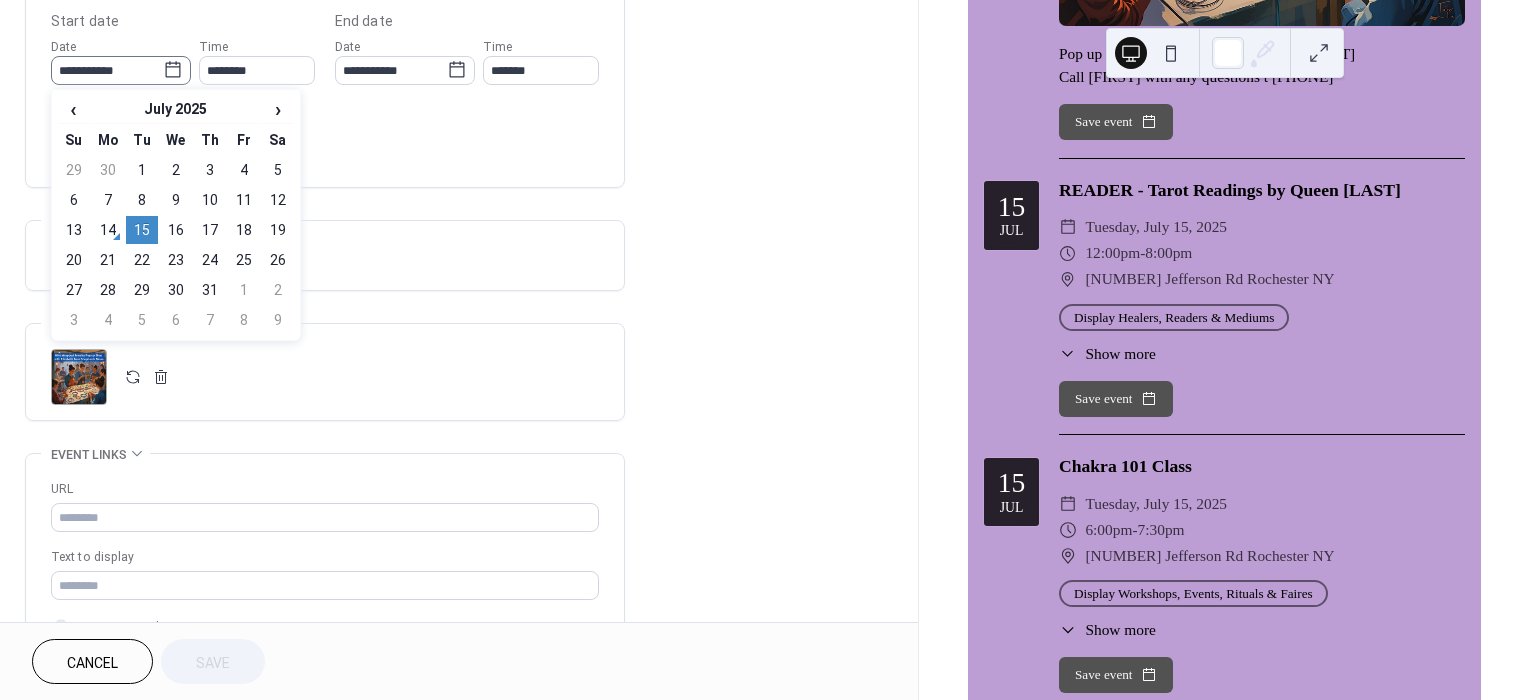 click 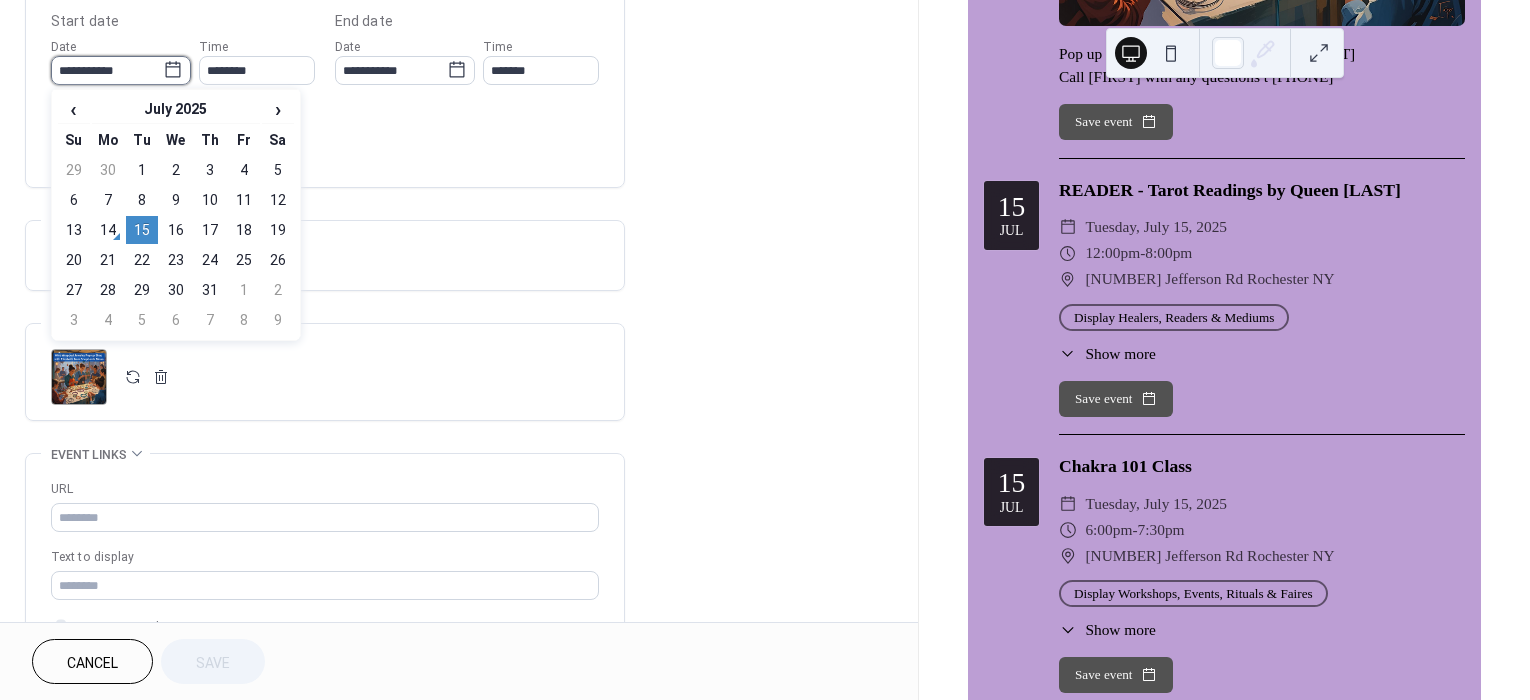 click on "**********" at bounding box center [107, 70] 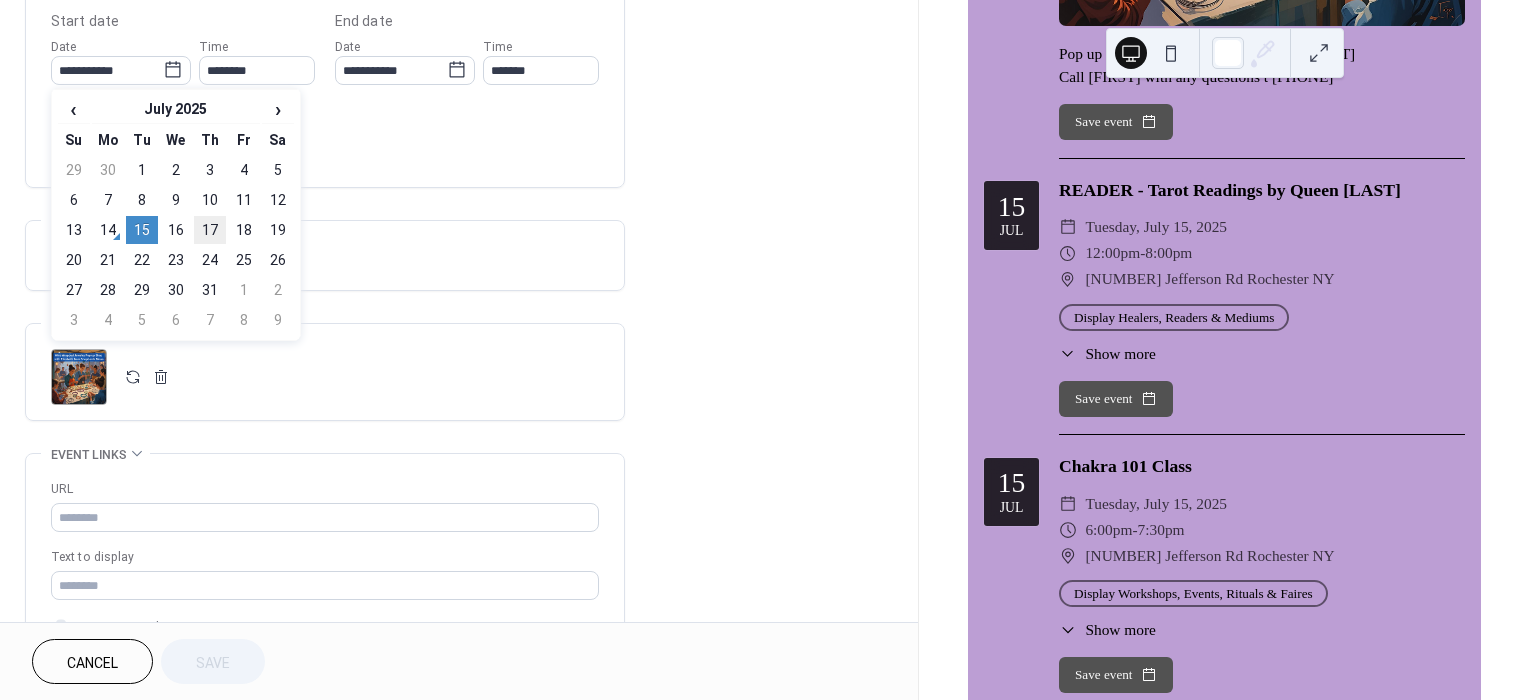 click on "17" at bounding box center [210, 230] 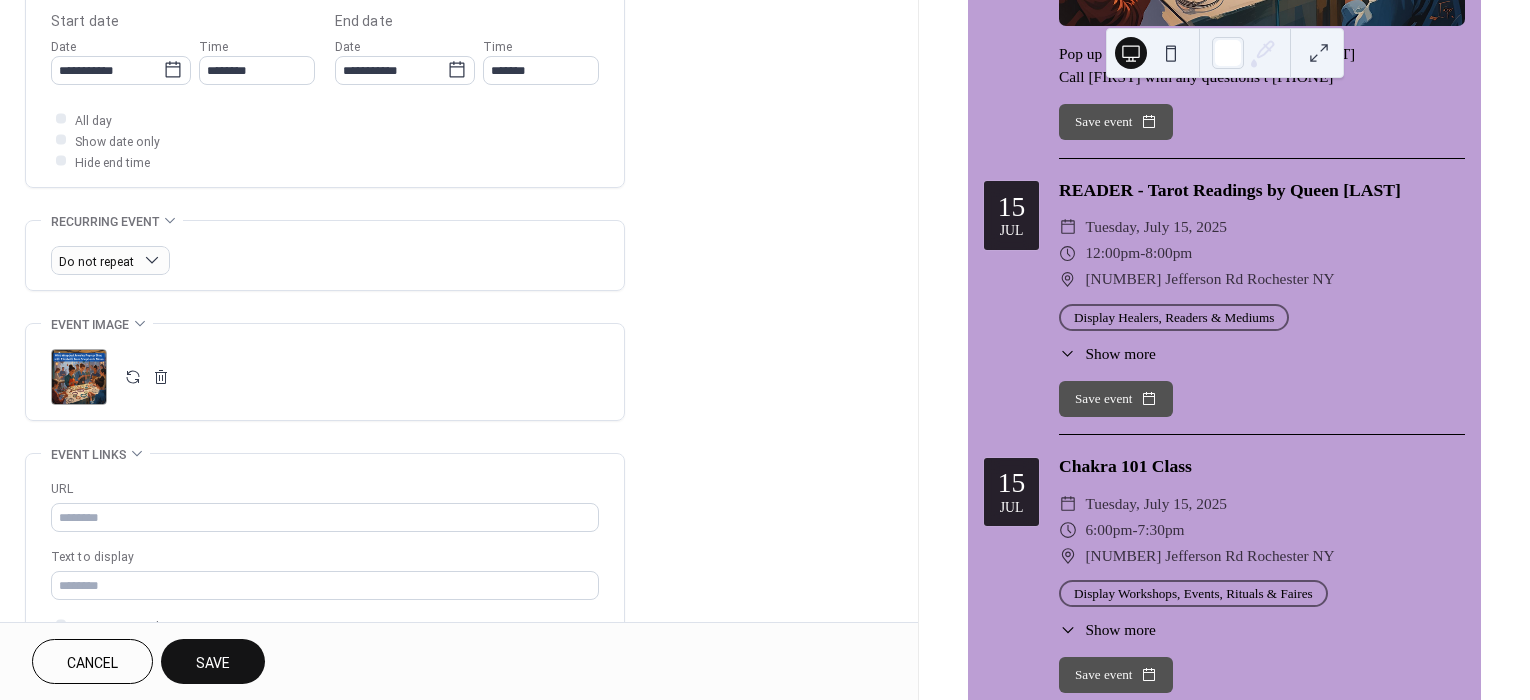 click on "Save" at bounding box center (213, 661) 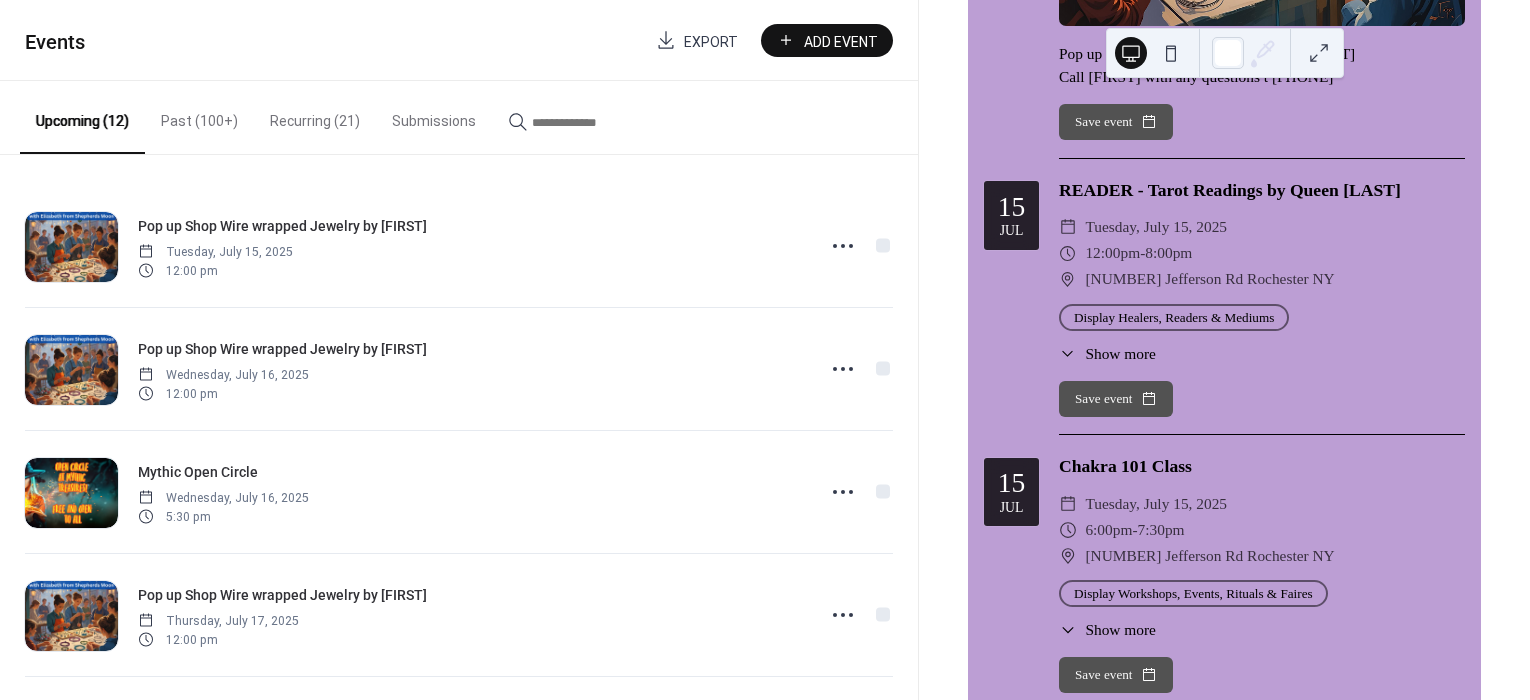 click on "Events Export Add Event Upcoming (12) Past (100+) Recurring (21) Submissions Pop up Shop Wire wrapped Jewelry by Elizabeth Tuesday, July 15, 2025 12:00 pm Pop up Shop Wire wrapped Jewelry by Elizabeth Wednesday, July 16, 2025 12:00 pm Mythic Open Circle Wednesday, July 16, 2025 5:30 pm Pop up Shop Wire wrapped Jewelry by Elizabeth Thursday, July 17, 2025 12:00 pm POPUP SHOP Jewelry and Candles by Kaila Saturday, July 19, 2025 12:00 pm Sacred Sound & Cacao Healing Ritual Saturday, July 19, 2025 3:00 pm Archangels - How to Connect with Them Thursday, July 31, 2025 Lughnasadh (Lammas) Open Ritual  Friday, August 1, 2025 6:00 pm Sound Bath Experience with Dr Sandra Sluberski Friday, August 8, 2025 6:00 pm Ritual Magick with Andarta Saturday, August 30, 2025 2:00 pm Archangels - How to Connect with Them Thursday, October 30, 2025 6:00 pm Archangels - How to Connect with Them Thursday, October 30, 2025 6:00 pm Cancel" at bounding box center (459, 350) 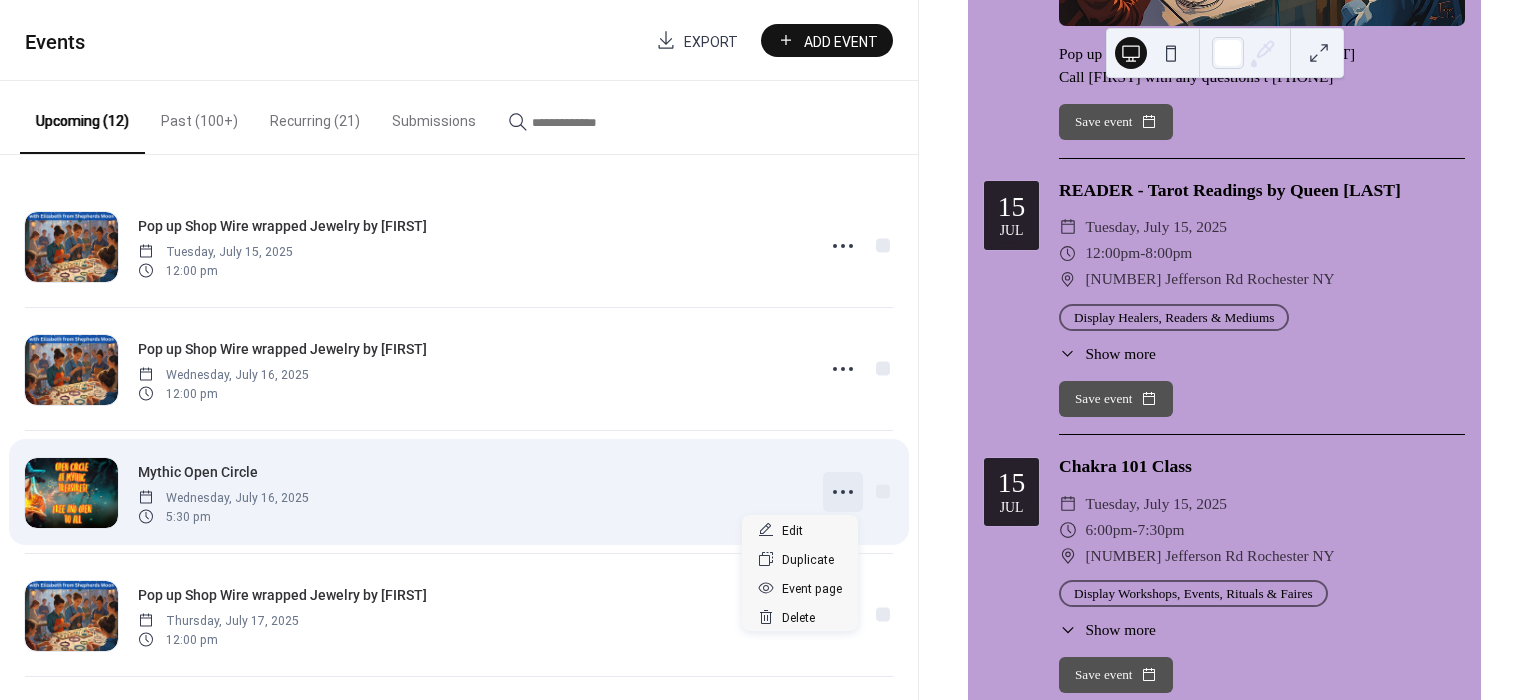 click at bounding box center [843, 492] 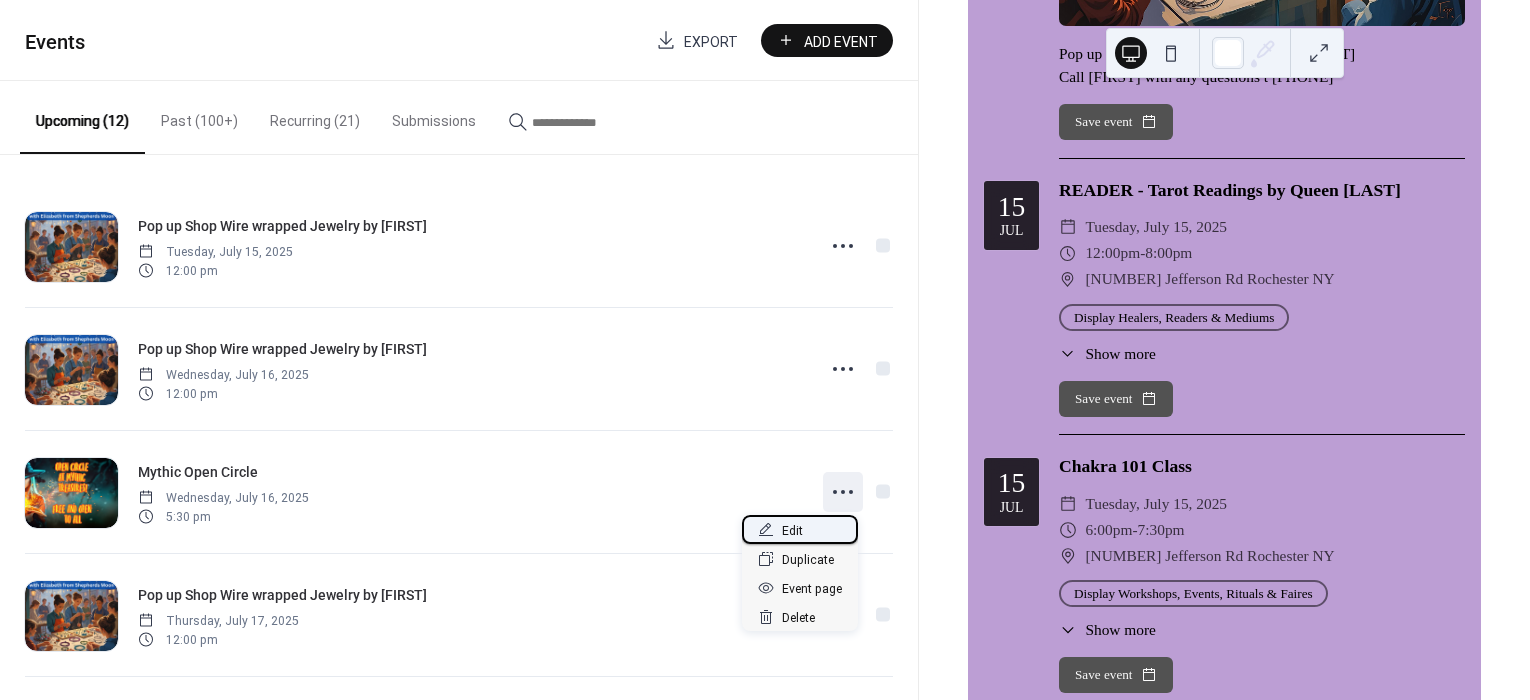click on "Edit" at bounding box center (792, 531) 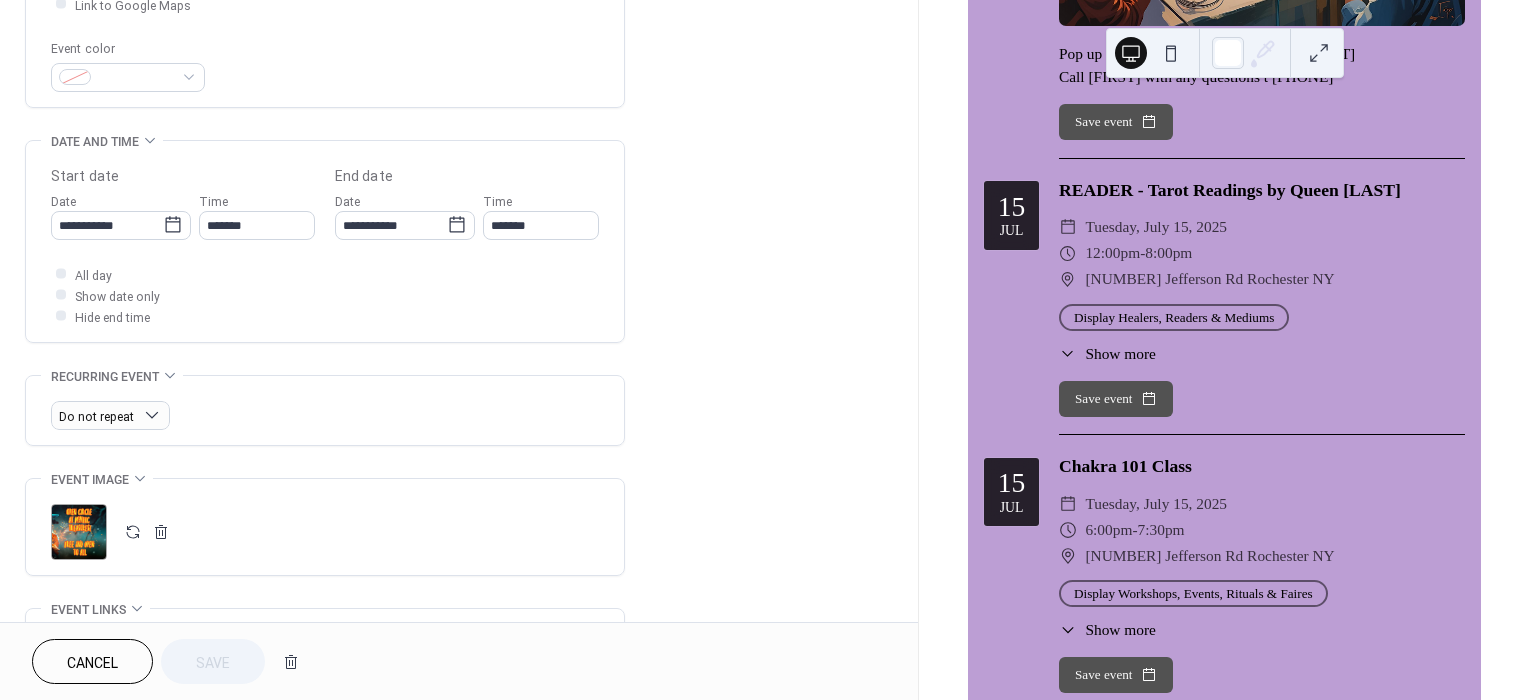 scroll, scrollTop: 148, scrollLeft: 0, axis: vertical 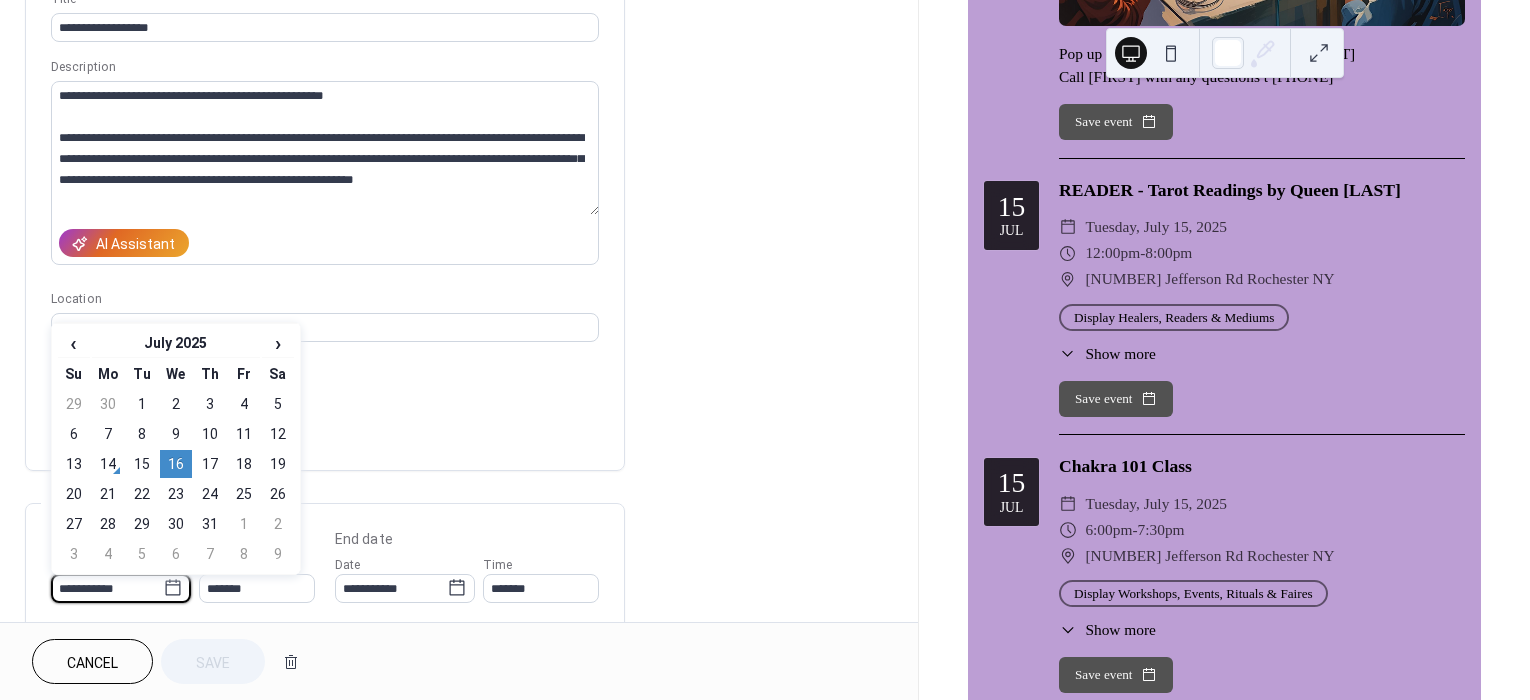 click on "**********" at bounding box center (107, 588) 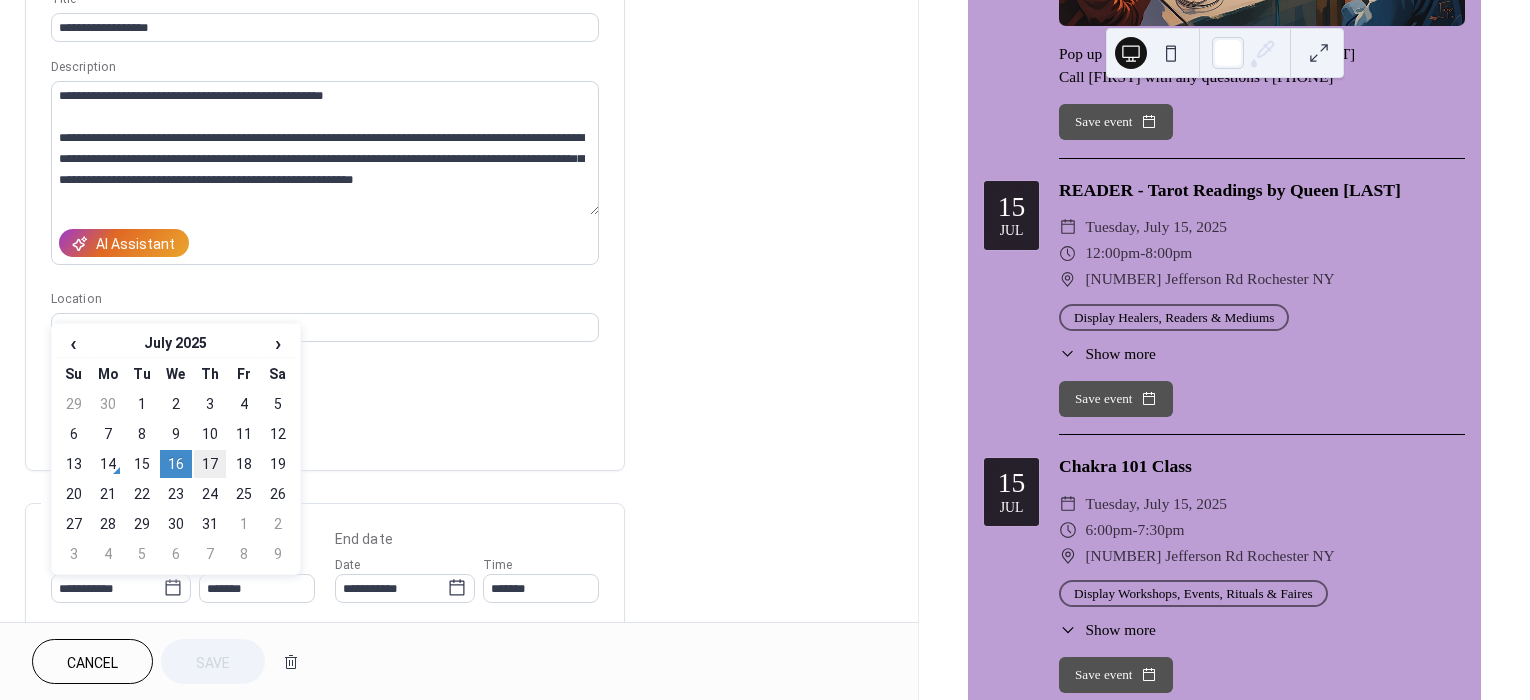 click on "17" at bounding box center (210, 464) 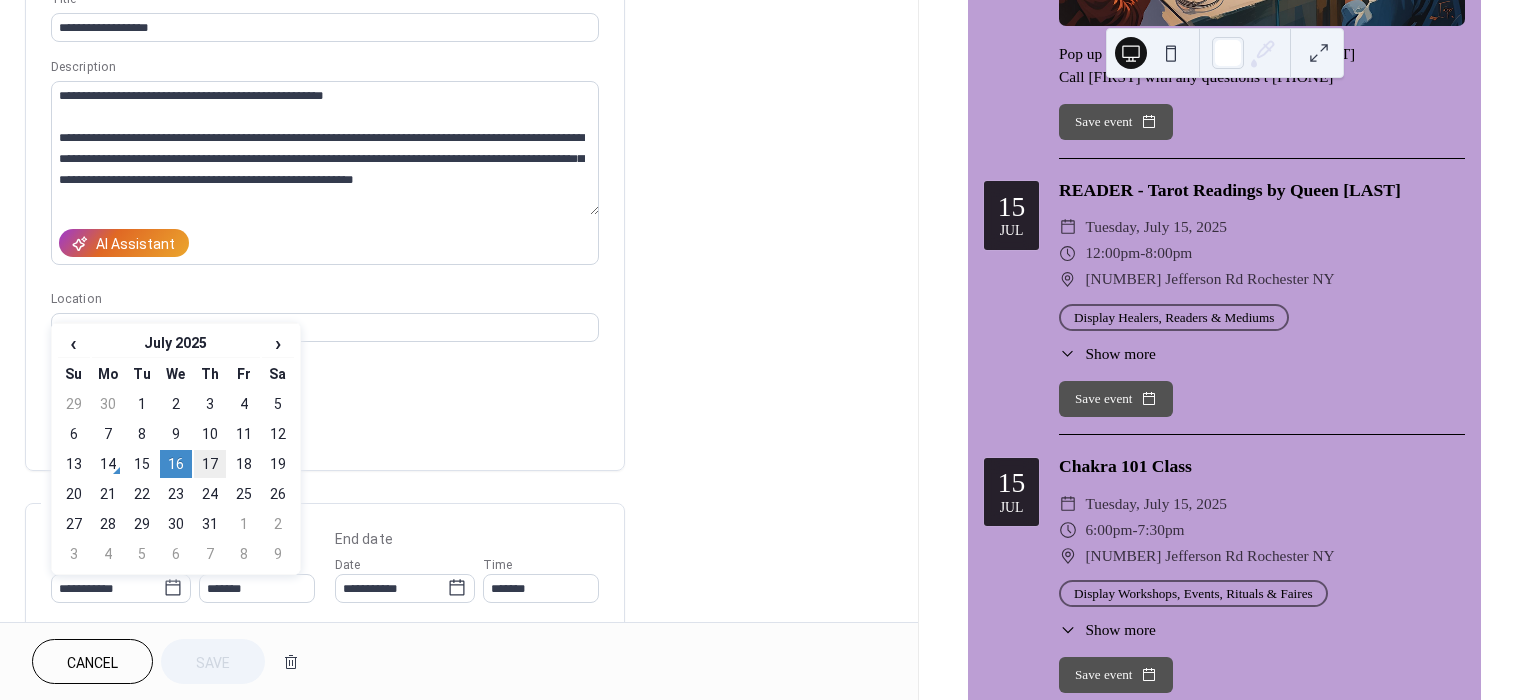 type on "**********" 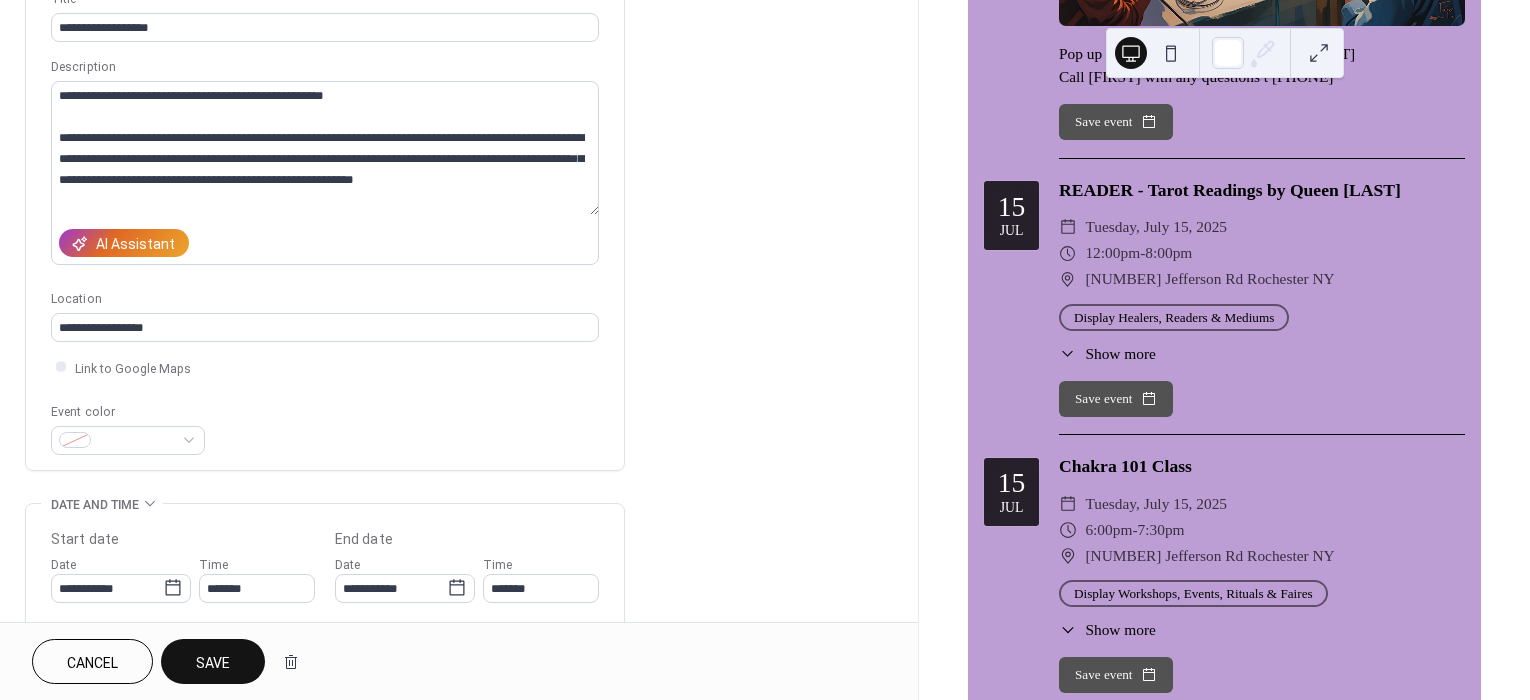 click on "Save" at bounding box center [213, 661] 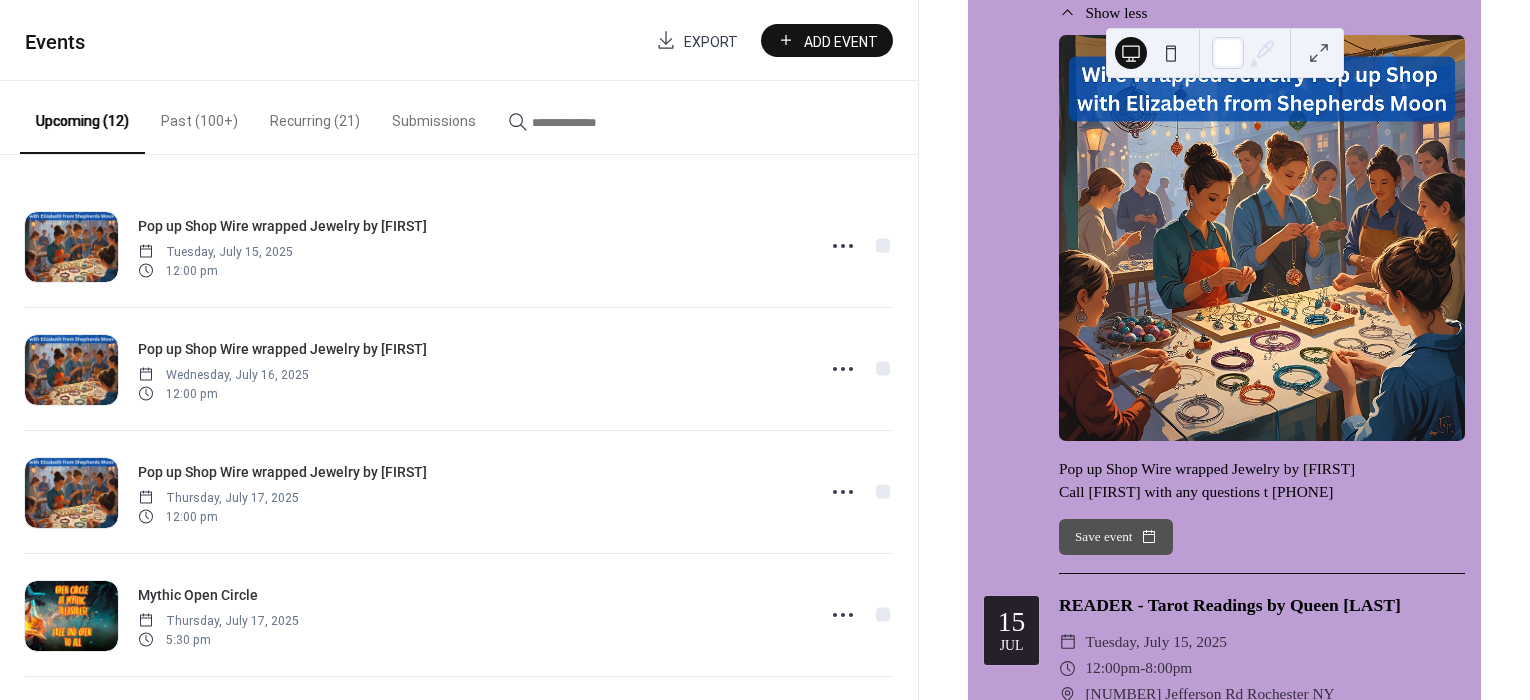 scroll, scrollTop: 1666, scrollLeft: 0, axis: vertical 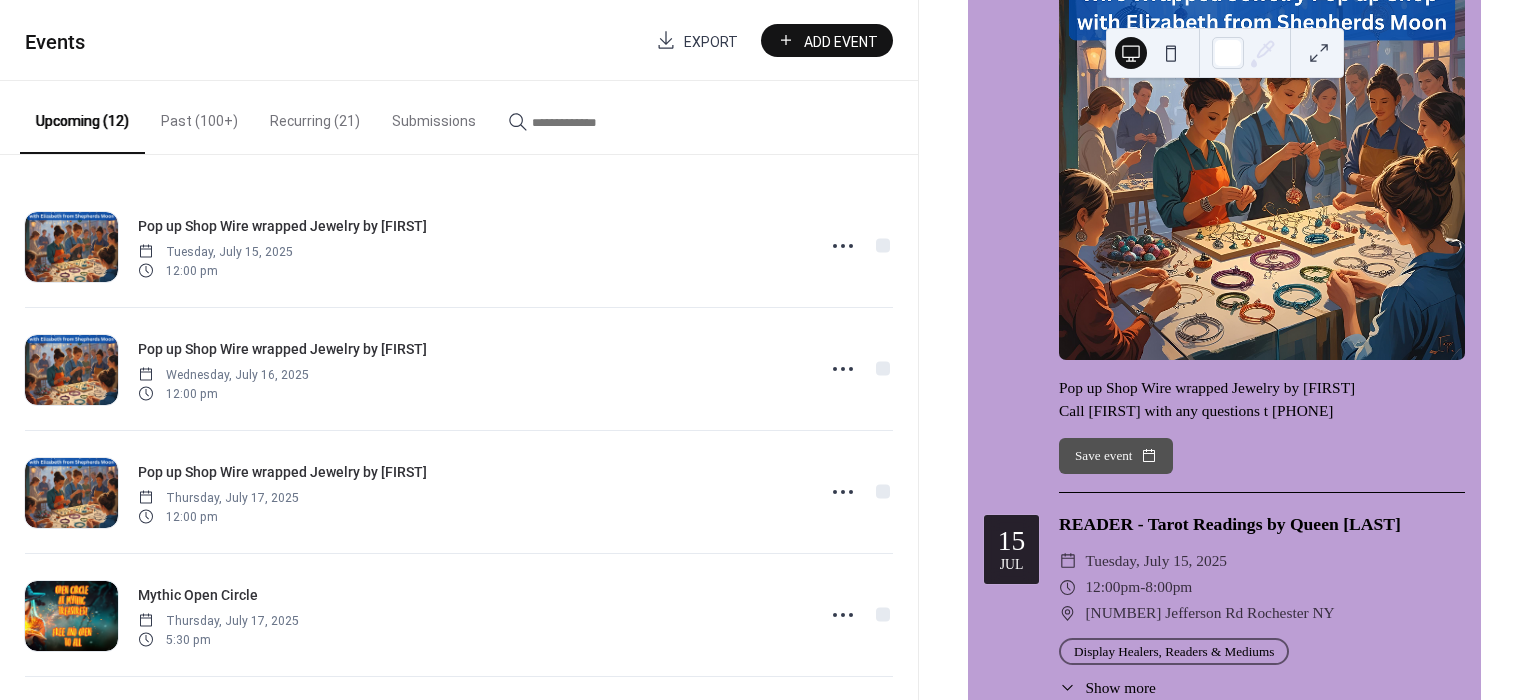 click on "Events Export Add Event" at bounding box center [459, 40] 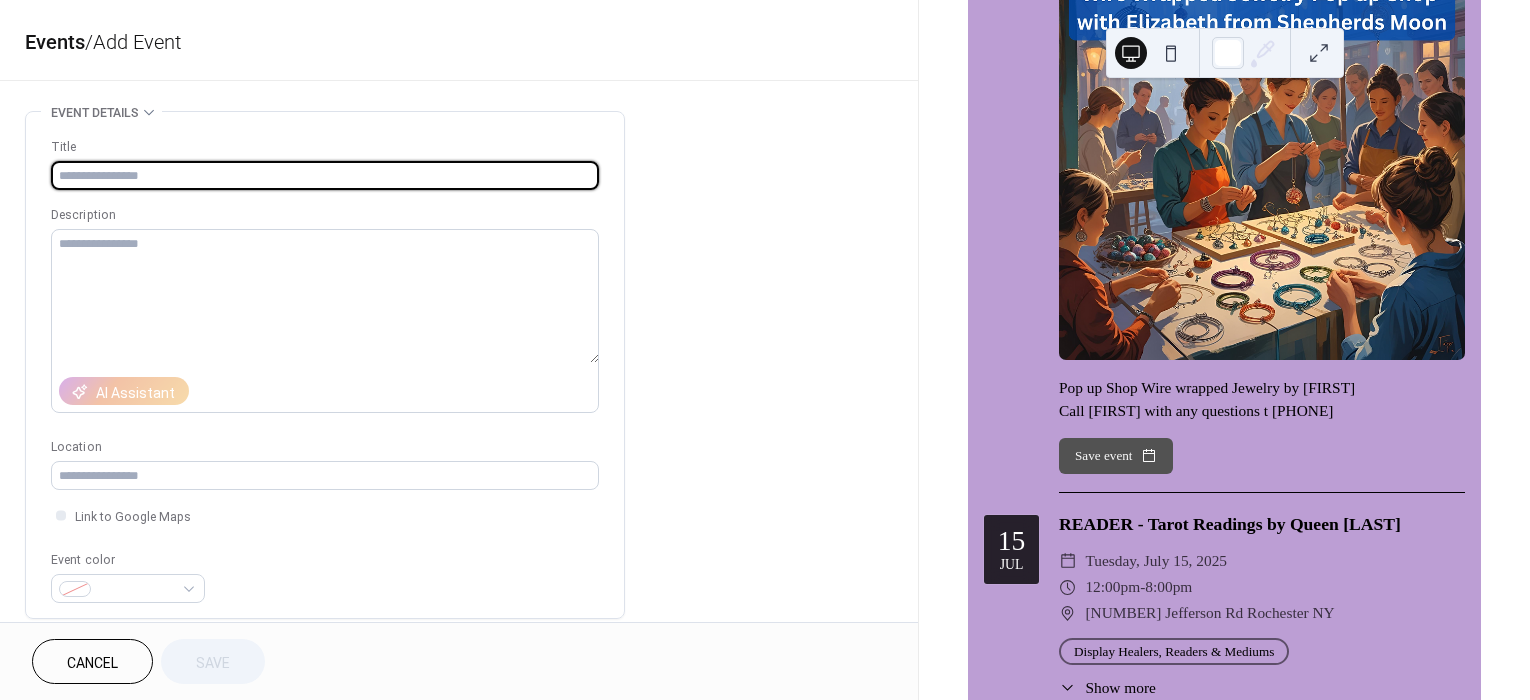click at bounding box center [325, 175] 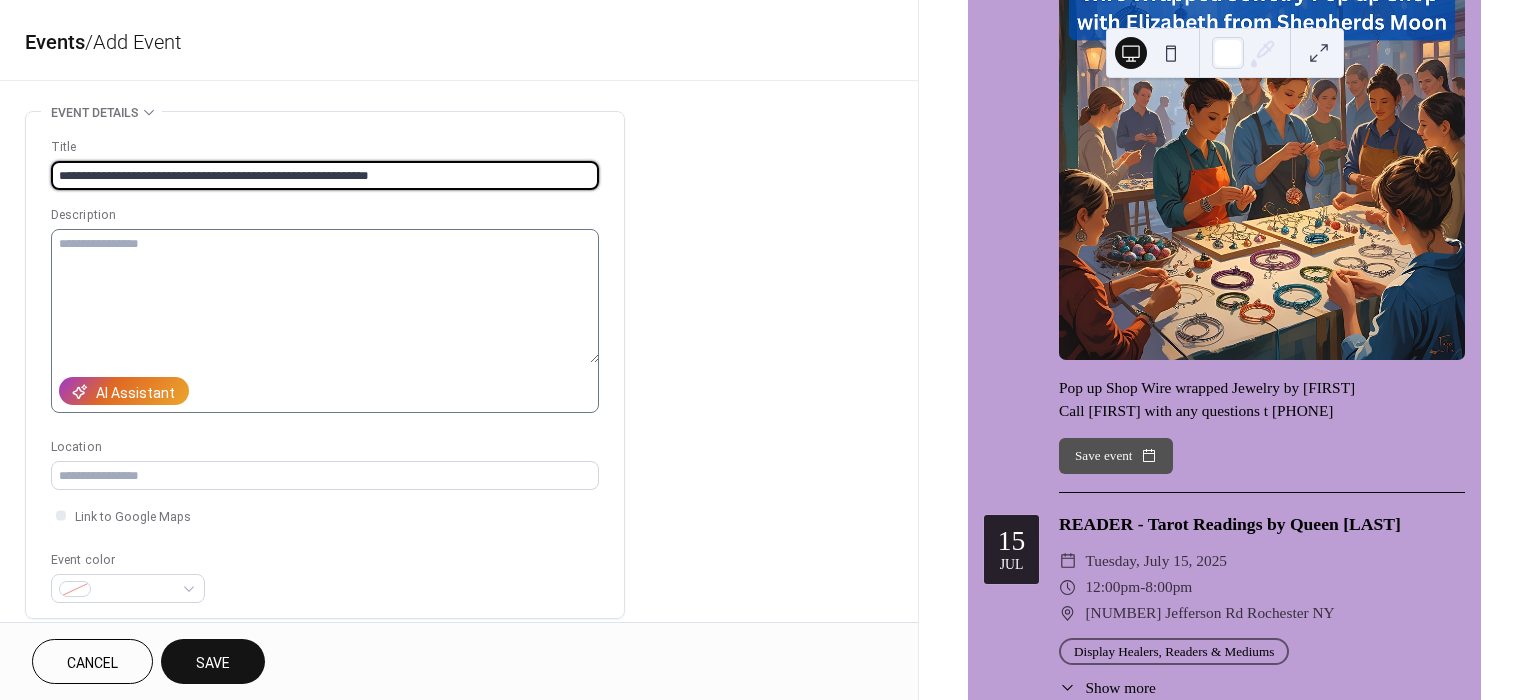 type on "**********" 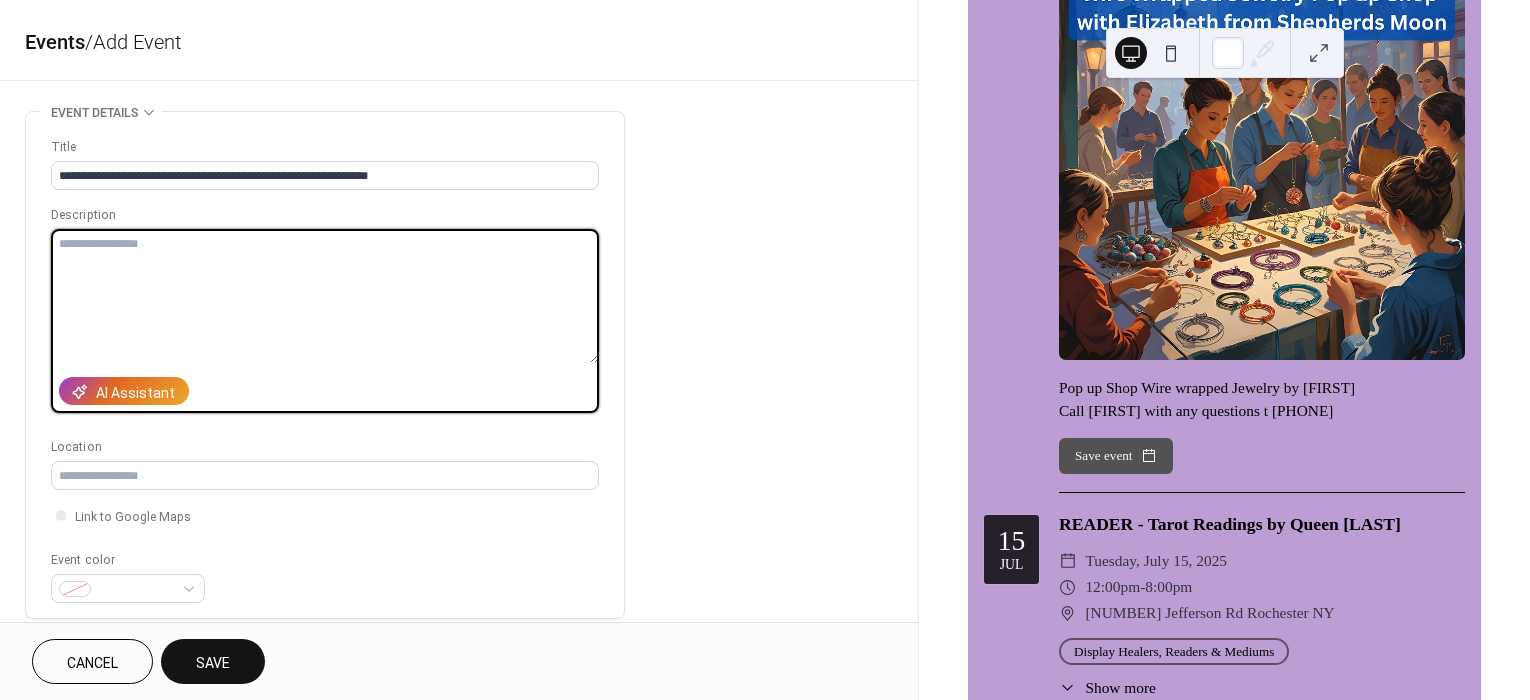 click at bounding box center [325, 296] 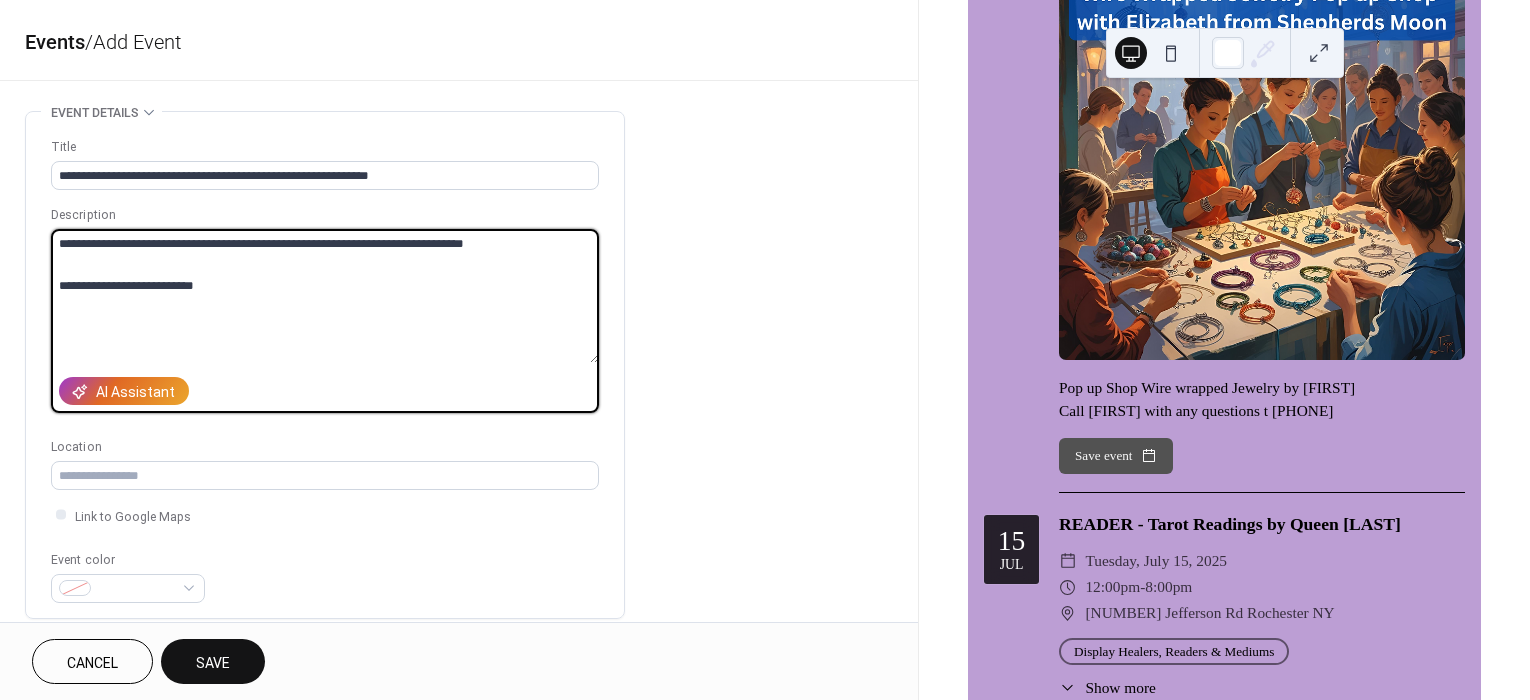 click on "**********" at bounding box center [325, 296] 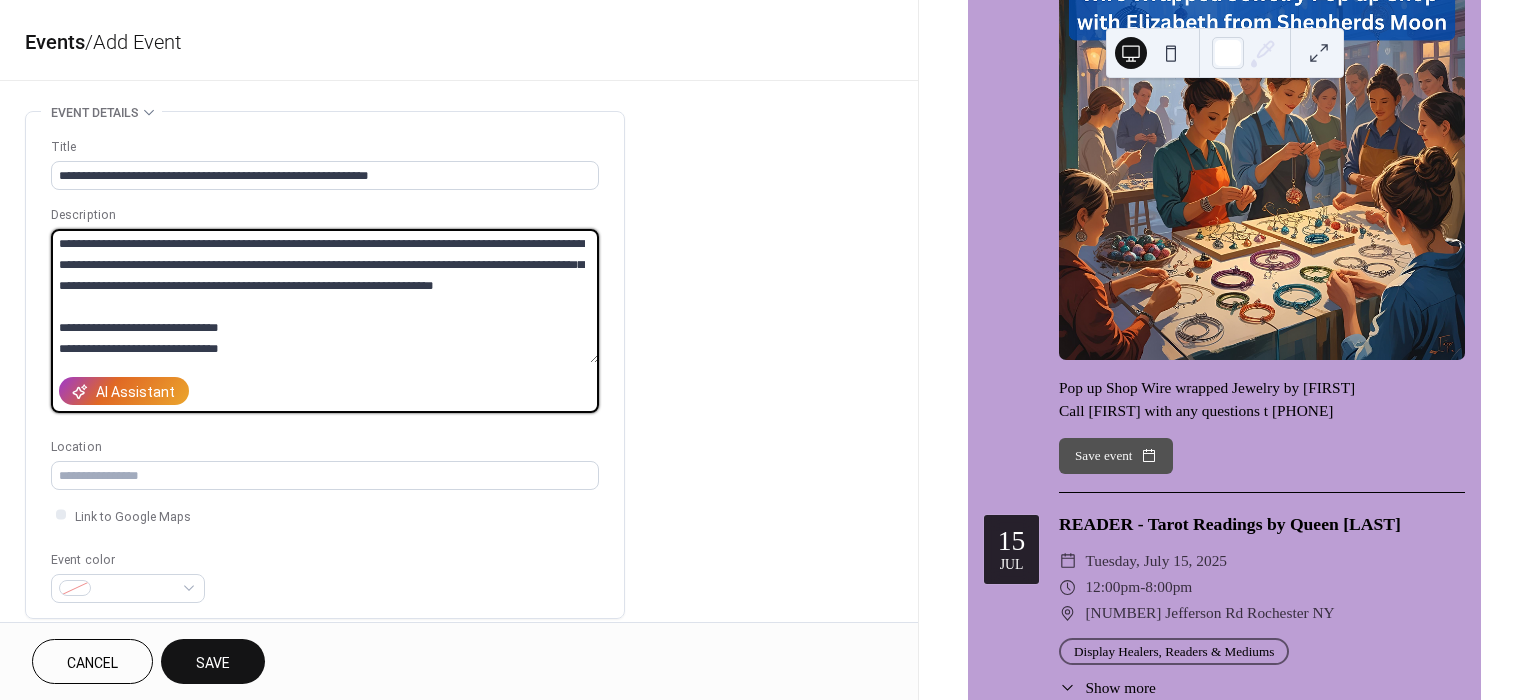 type on "**********" 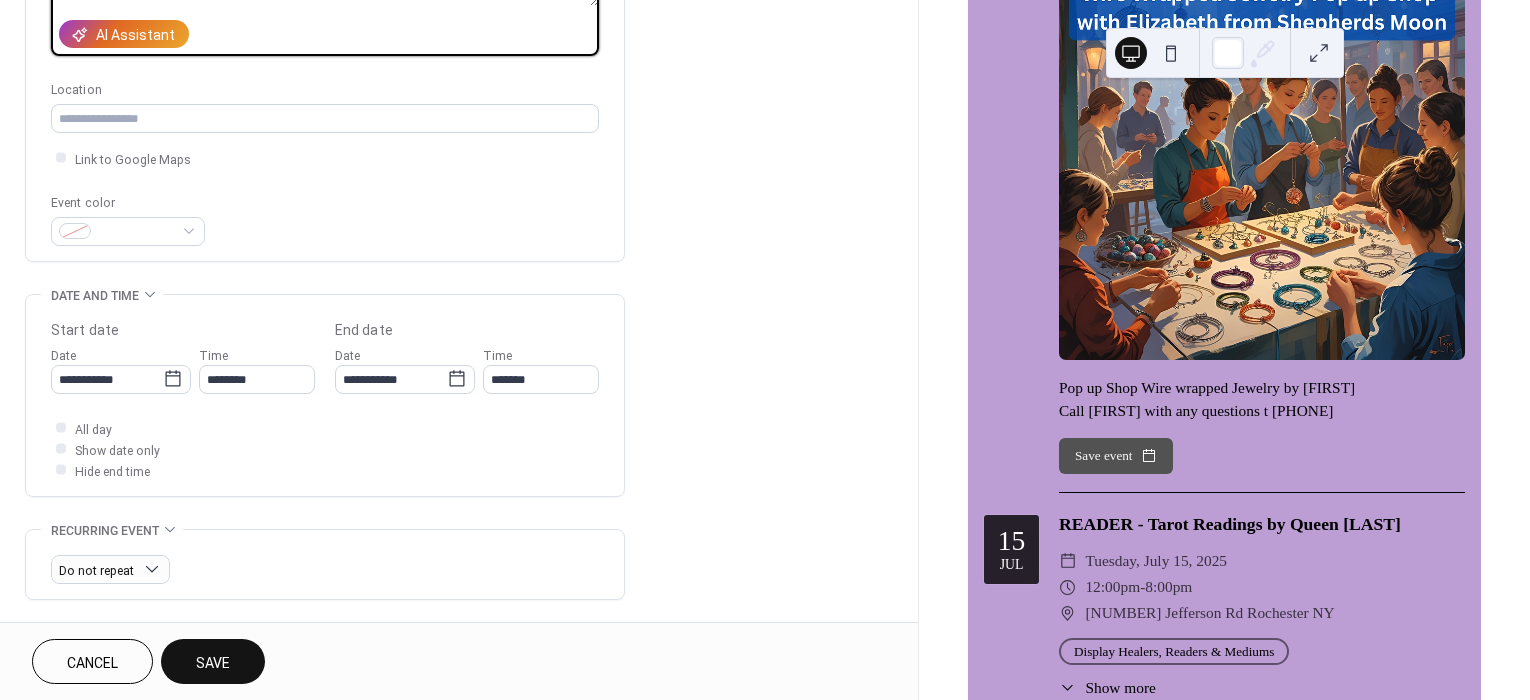 scroll, scrollTop: 333, scrollLeft: 0, axis: vertical 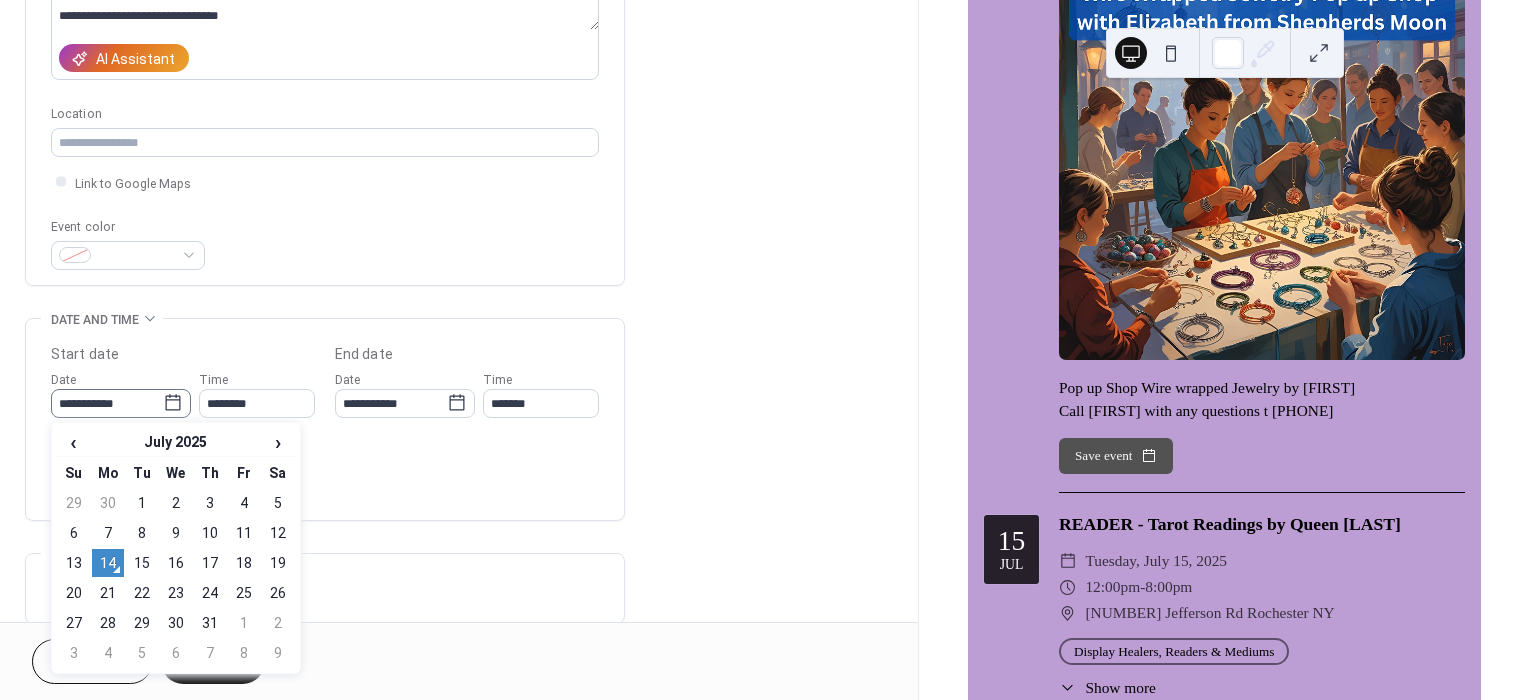 click 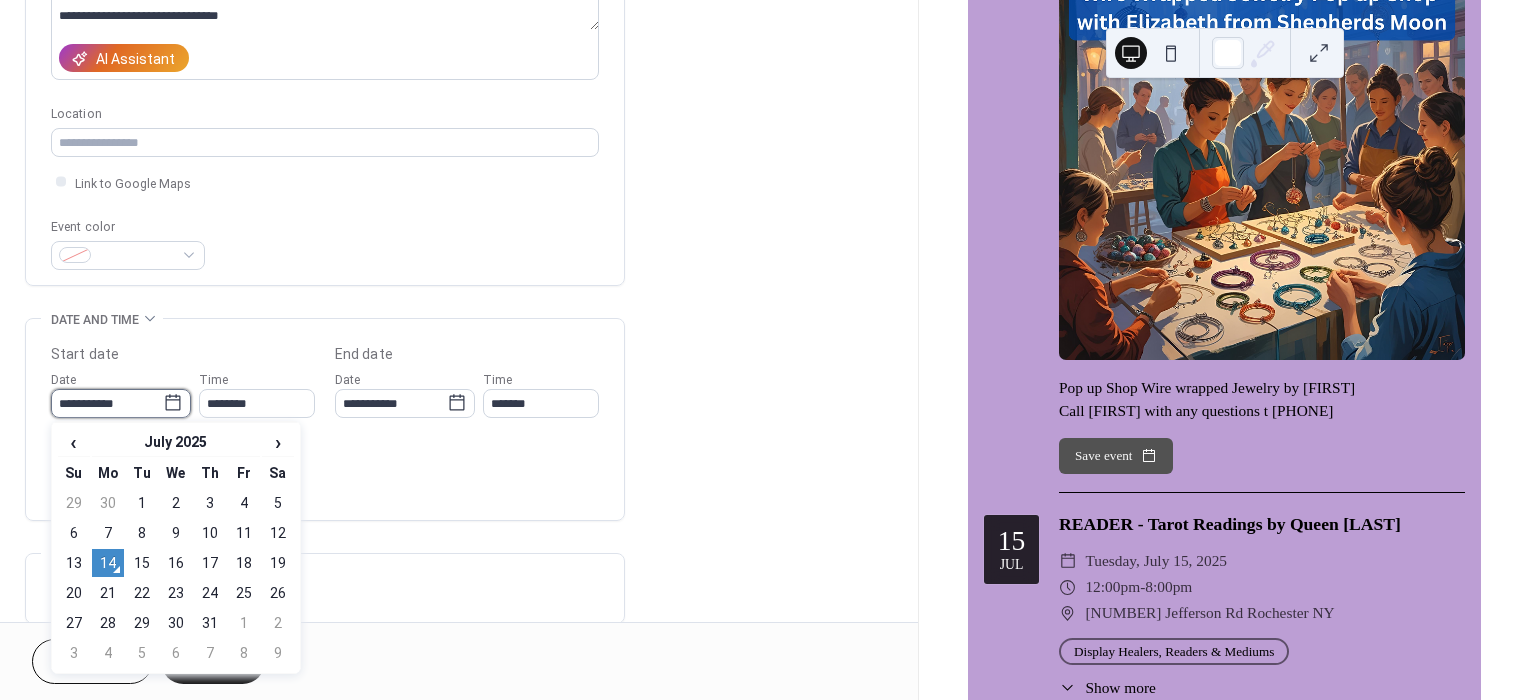 click on "**********" at bounding box center (107, 403) 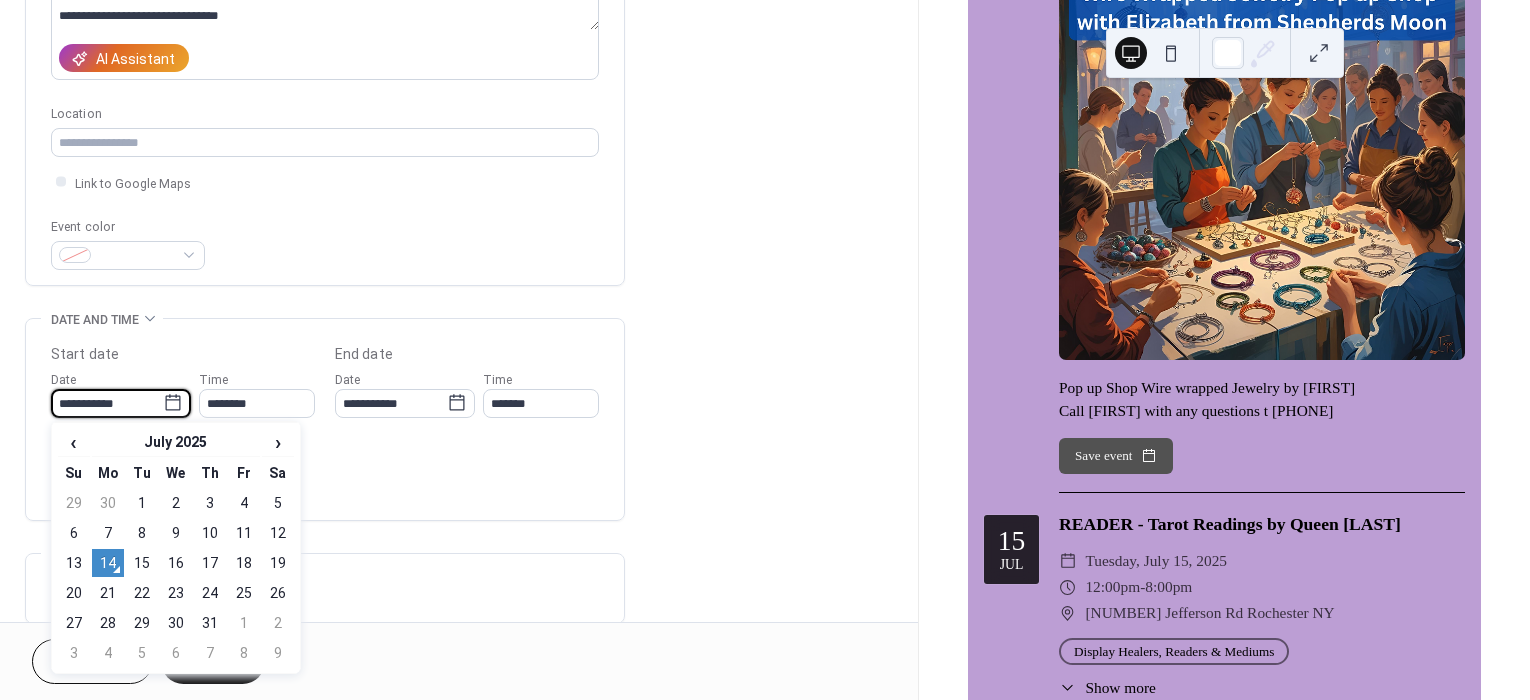 scroll, scrollTop: 0, scrollLeft: 0, axis: both 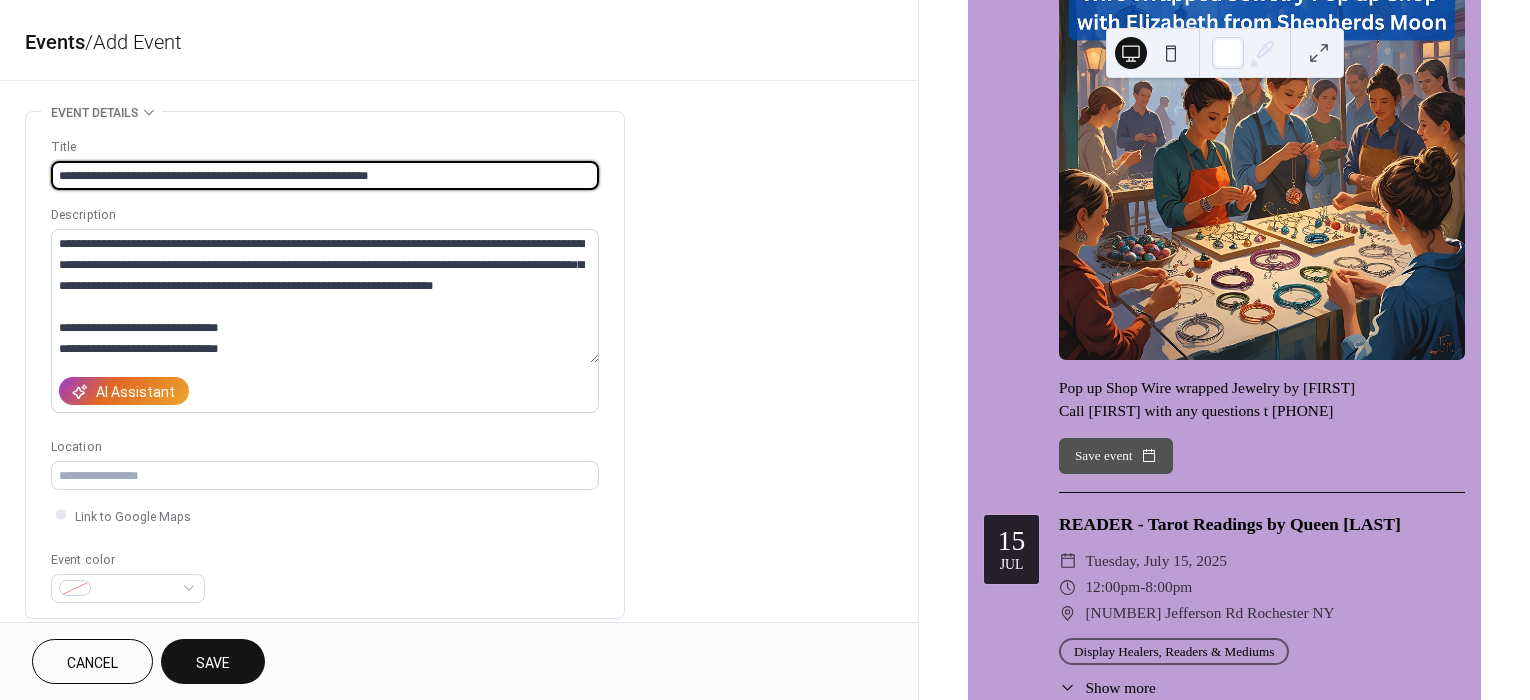 click on "**********" at bounding box center [325, 175] 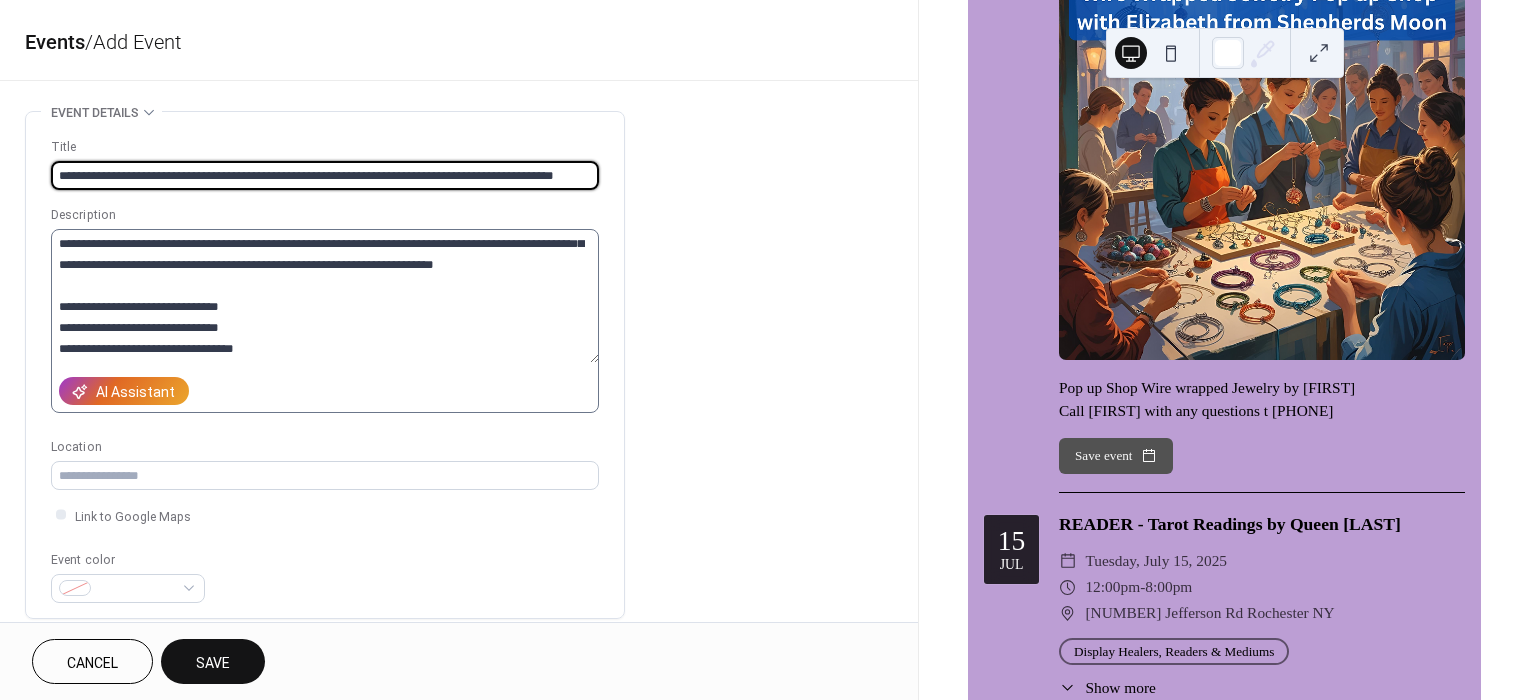 scroll, scrollTop: 41, scrollLeft: 0, axis: vertical 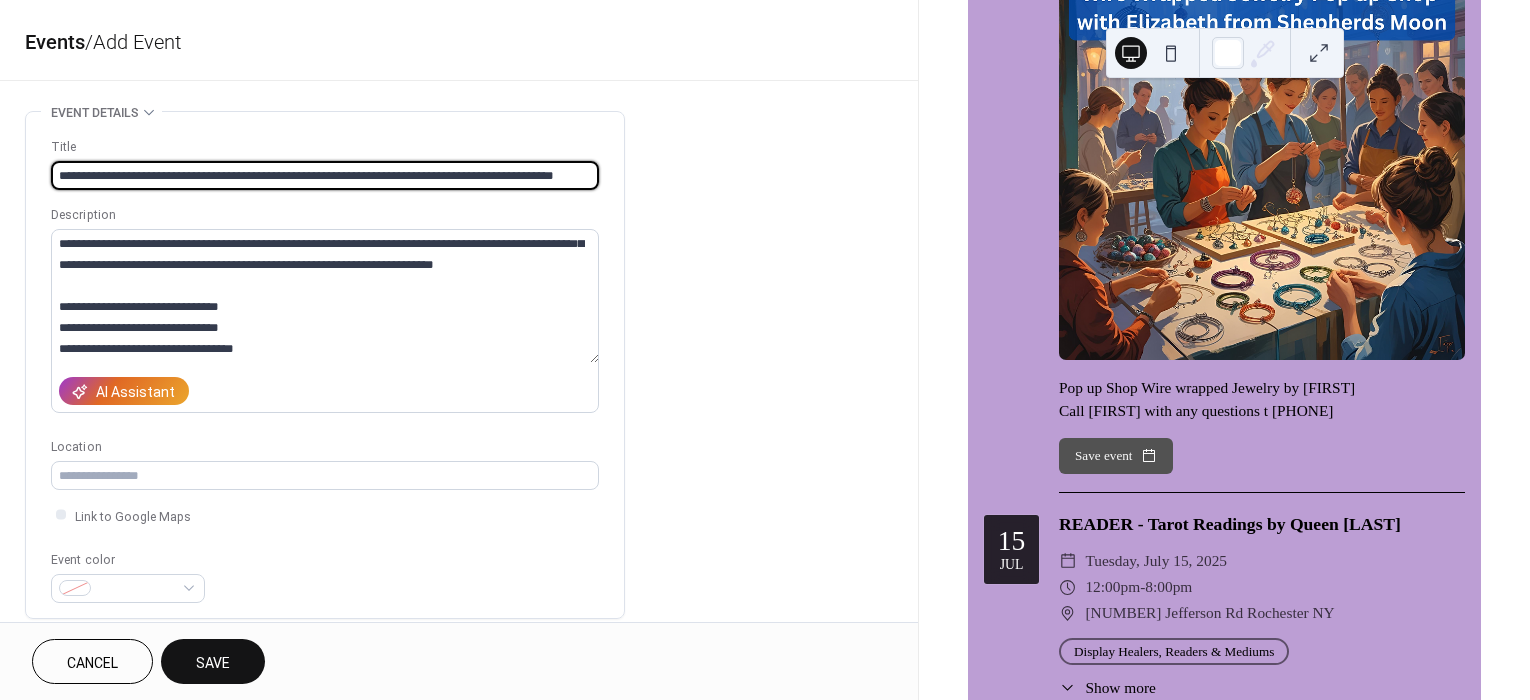 type on "**********" 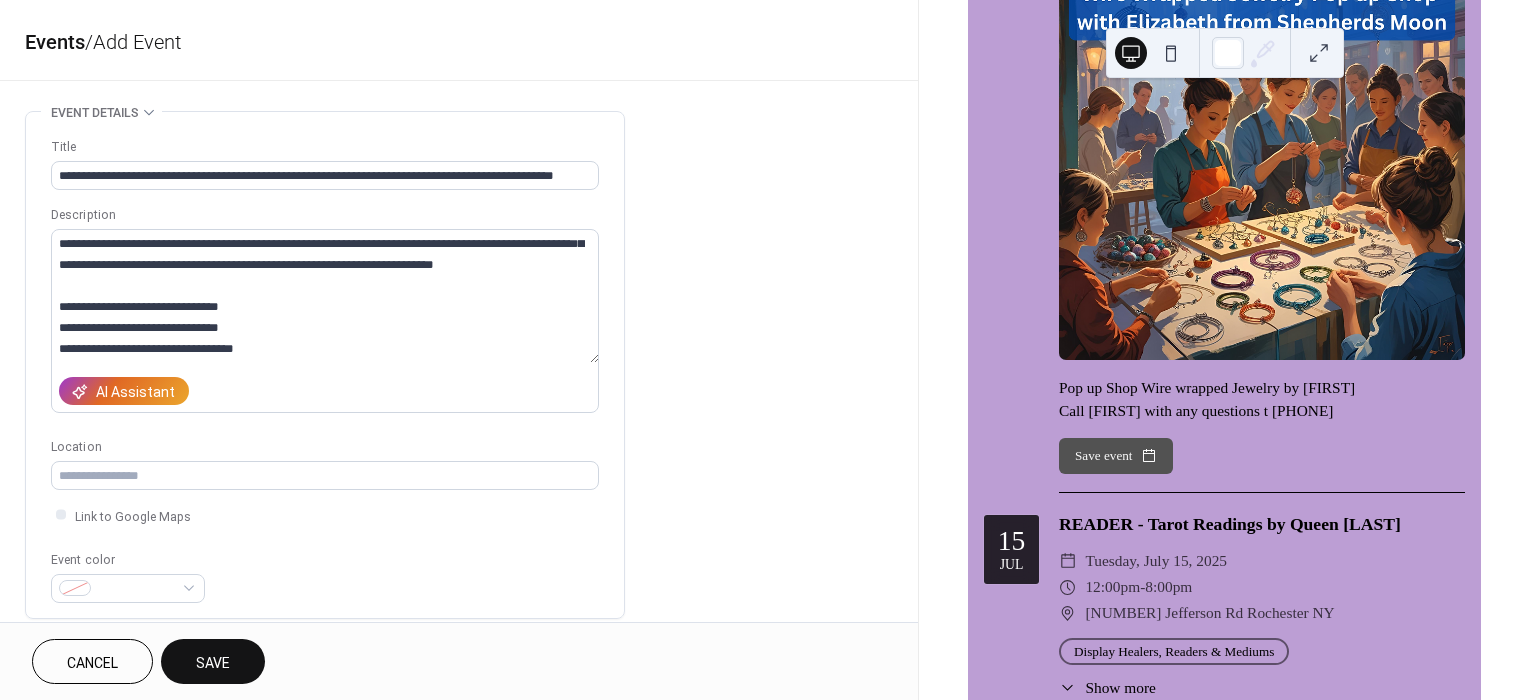 click at bounding box center [1262, 157] 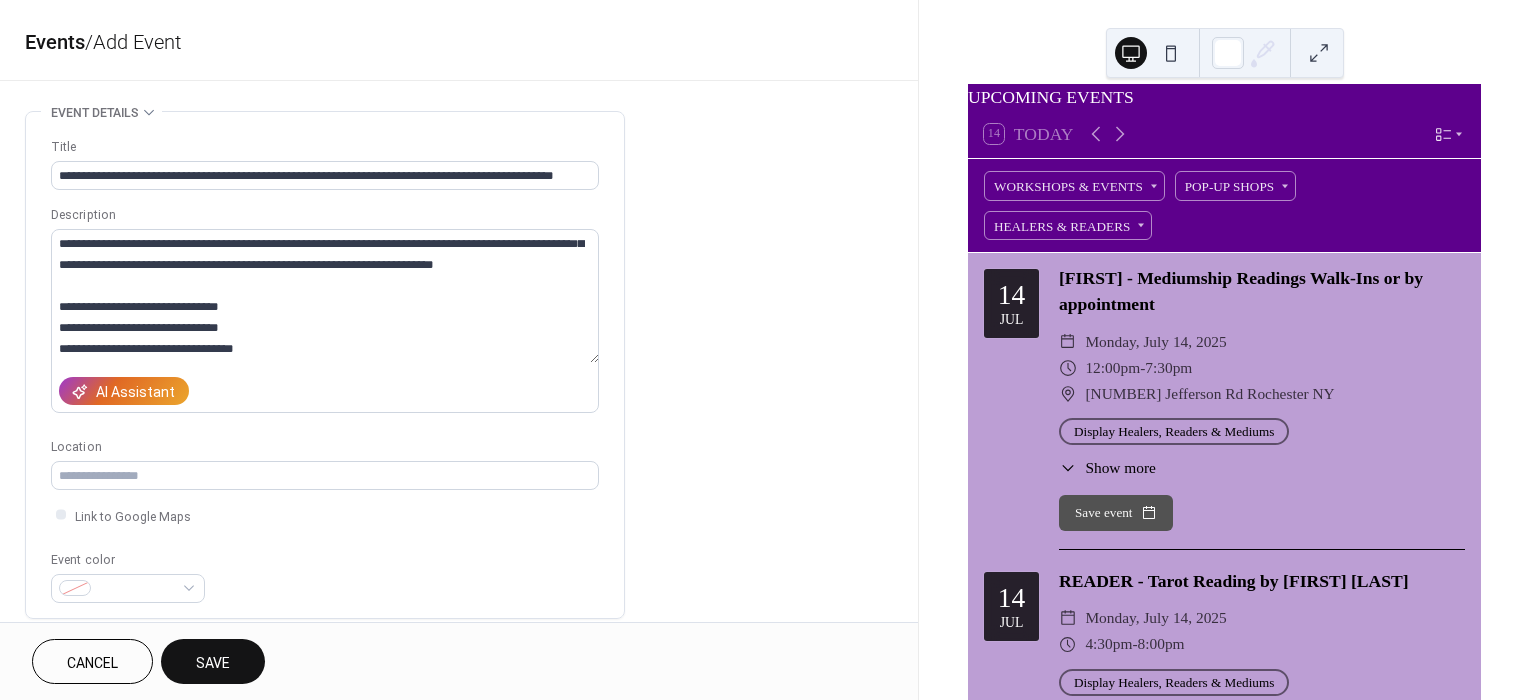 scroll, scrollTop: 0, scrollLeft: 0, axis: both 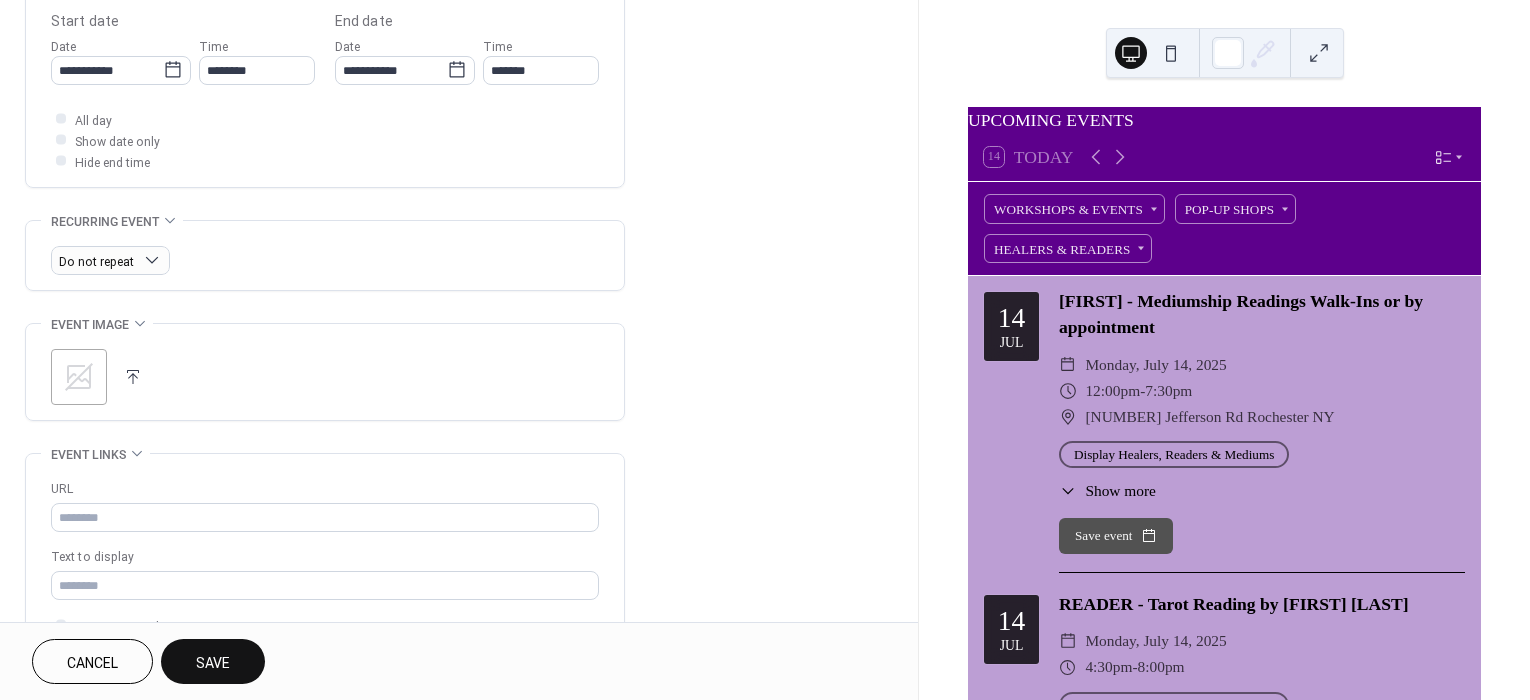 click on ";" at bounding box center (79, 377) 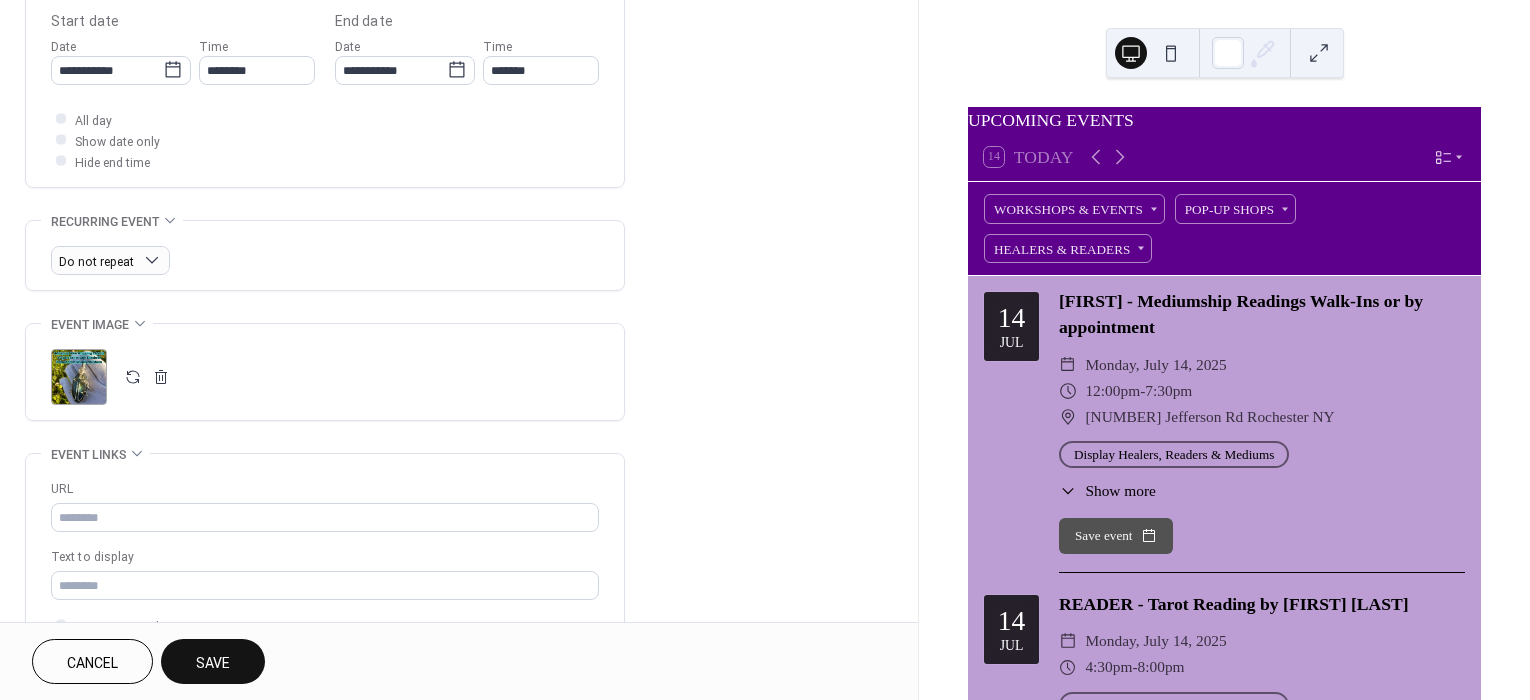 click on "**********" at bounding box center (325, 266) 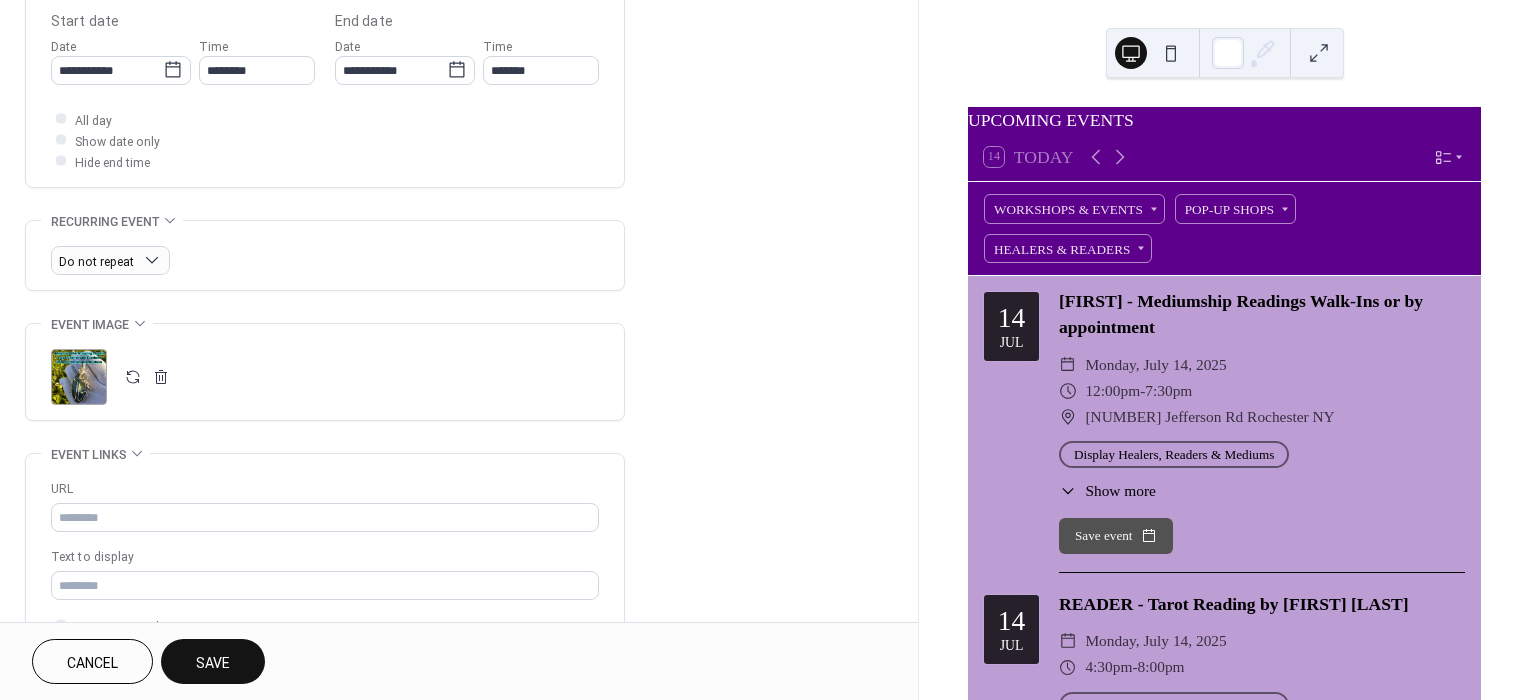 scroll, scrollTop: 1000, scrollLeft: 0, axis: vertical 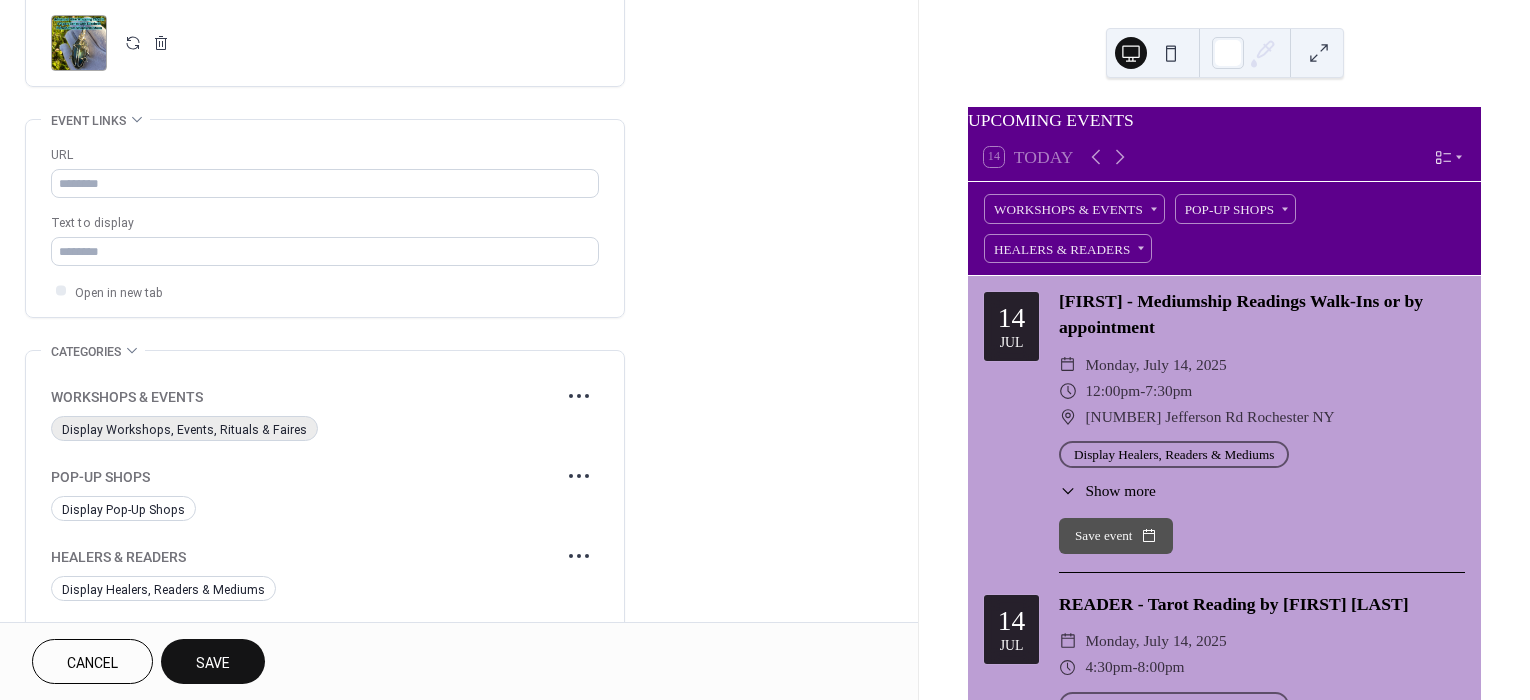click on "Display Workshops, Events, Rituals & Faires" at bounding box center (184, 429) 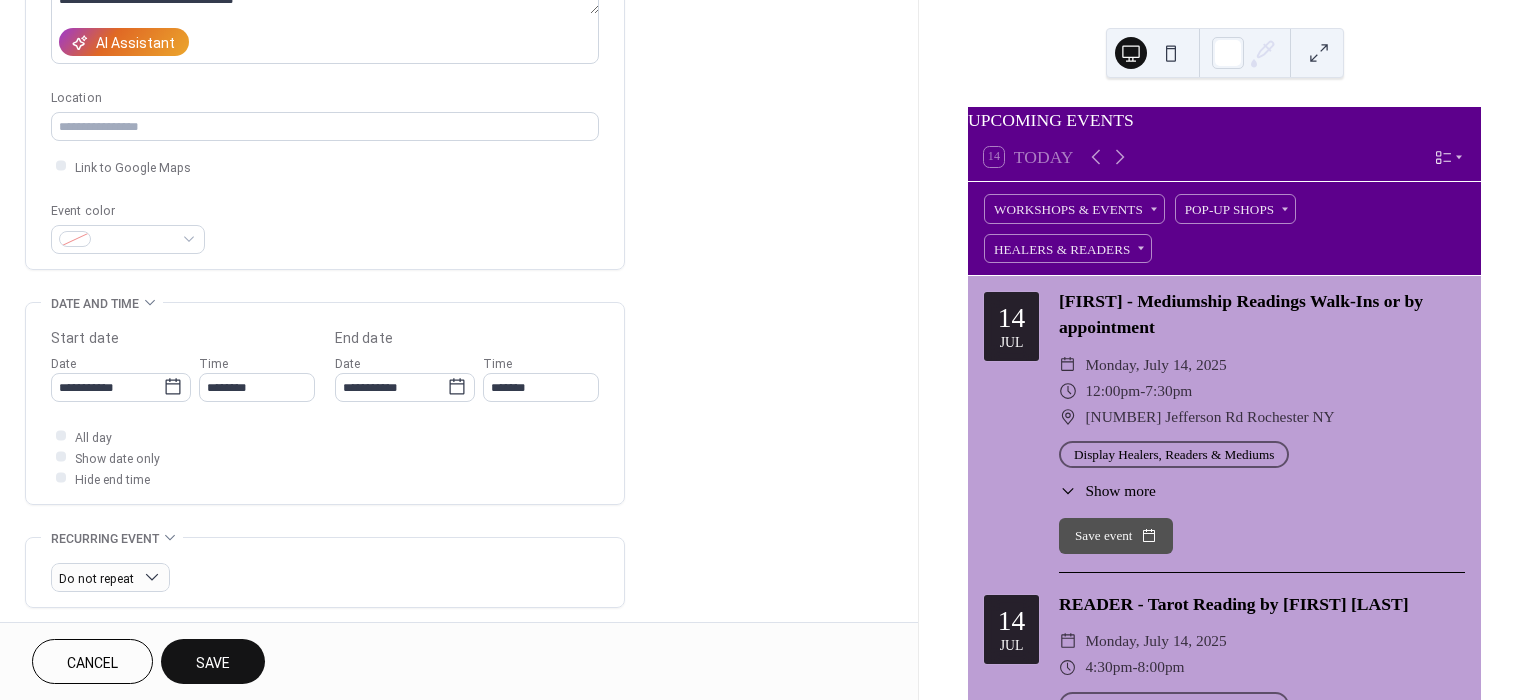 scroll, scrollTop: 333, scrollLeft: 0, axis: vertical 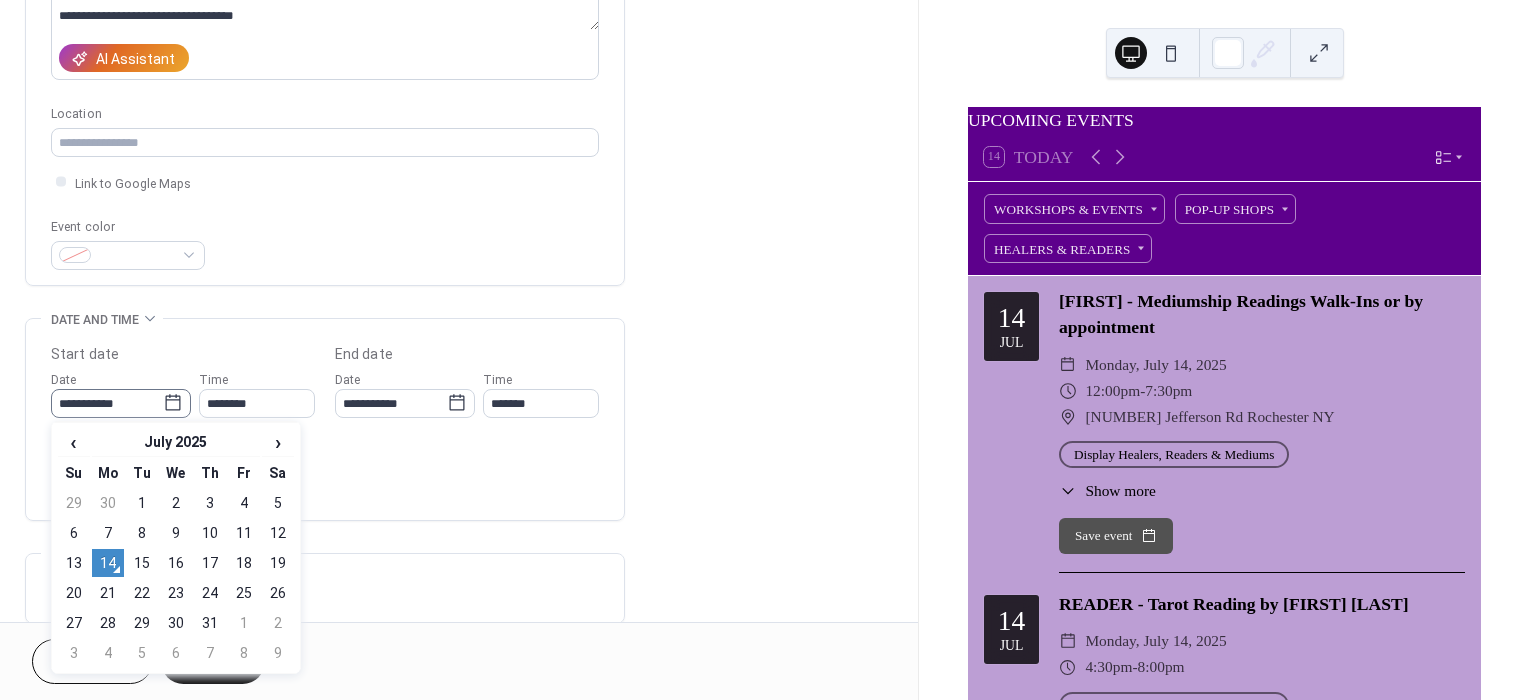click 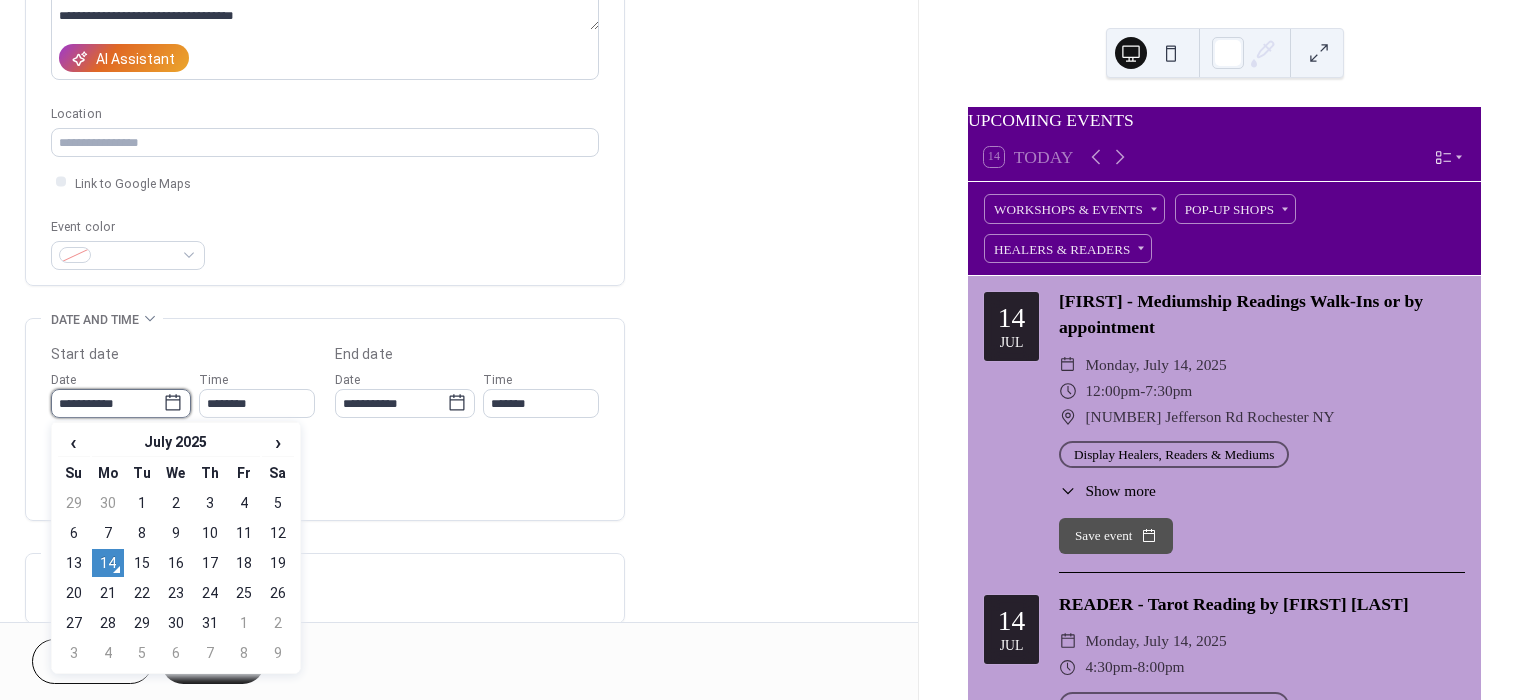 click on "**********" at bounding box center [107, 403] 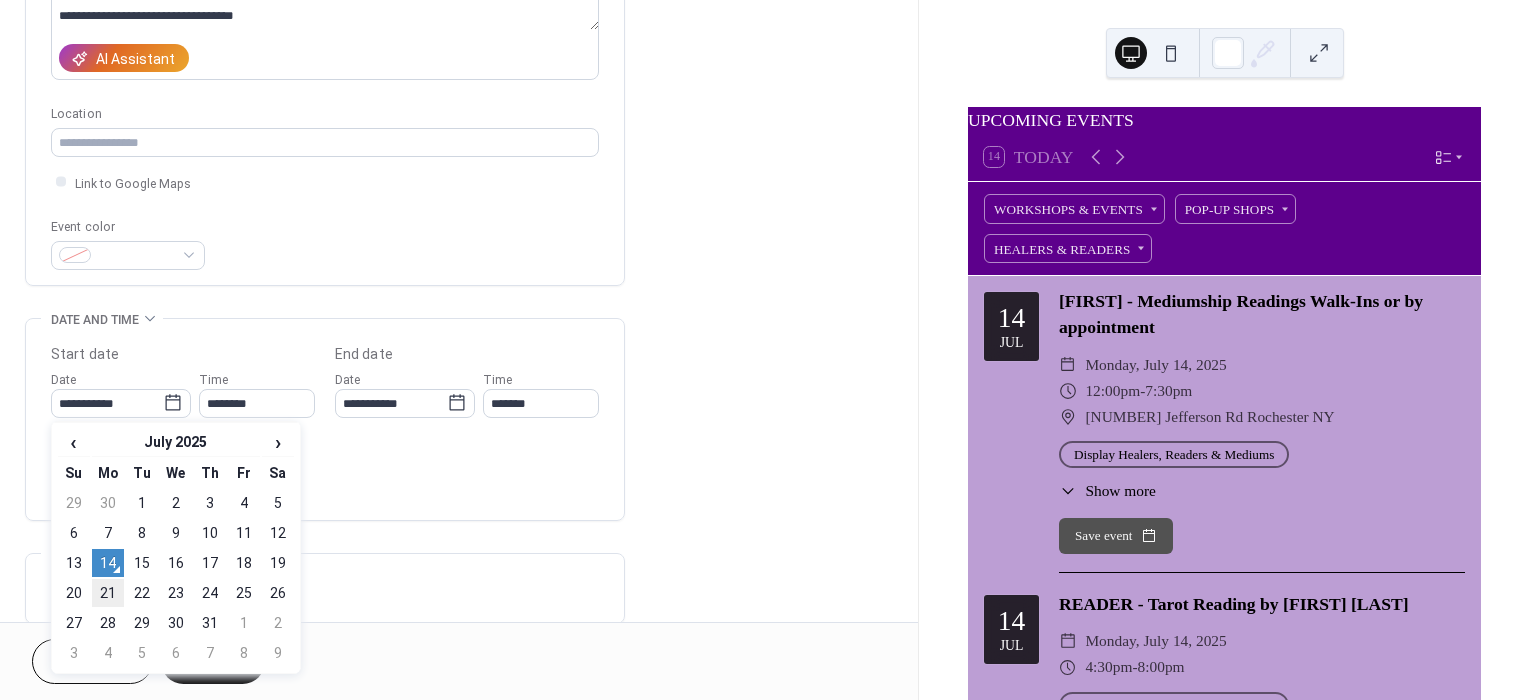 click on "21" at bounding box center [108, 593] 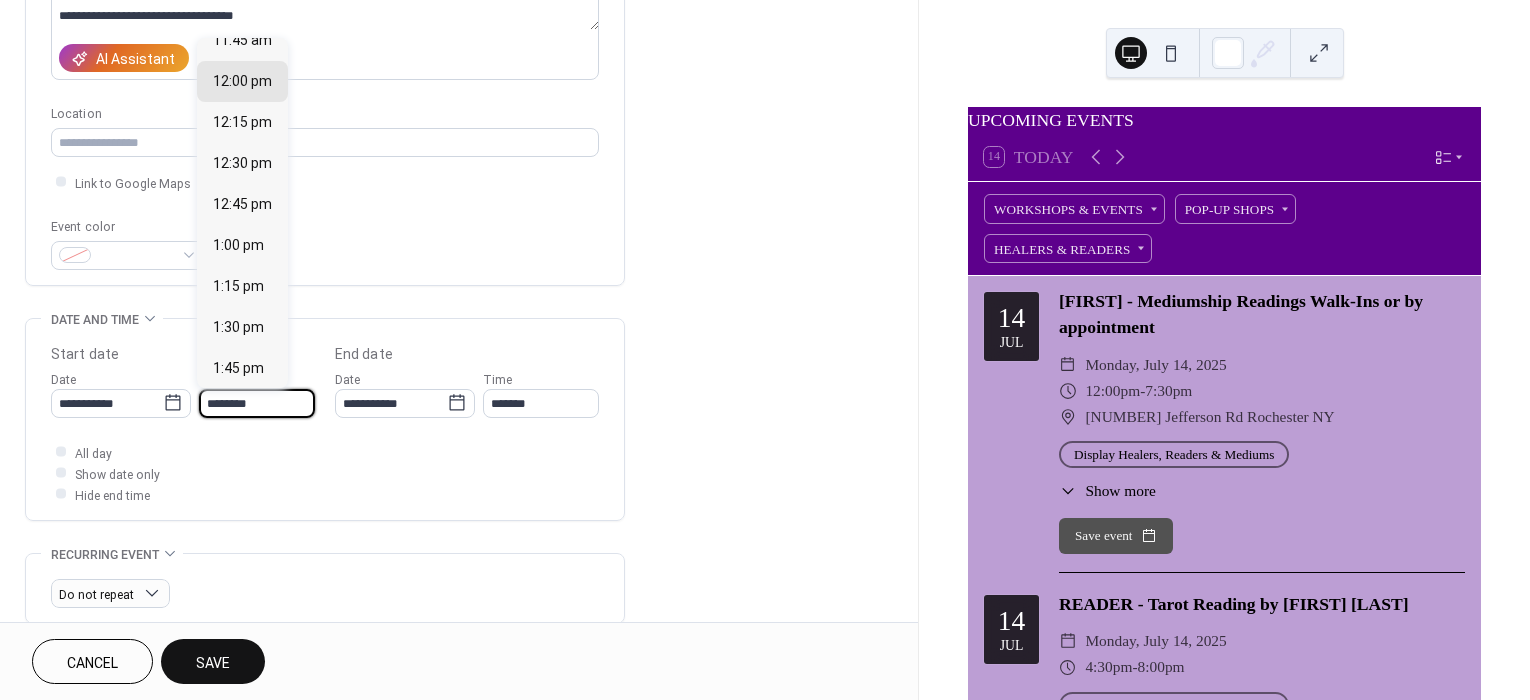 click on "********" at bounding box center (257, 403) 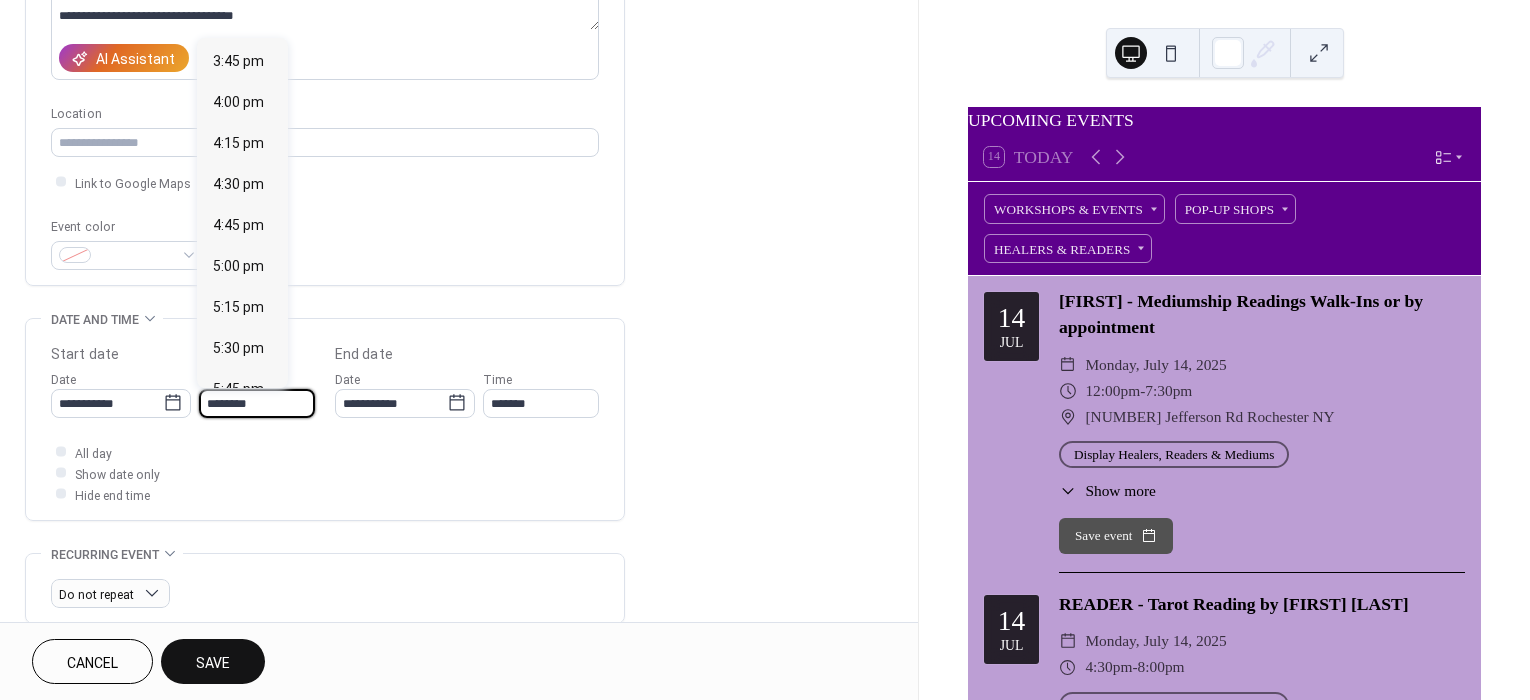 scroll, scrollTop: 2611, scrollLeft: 0, axis: vertical 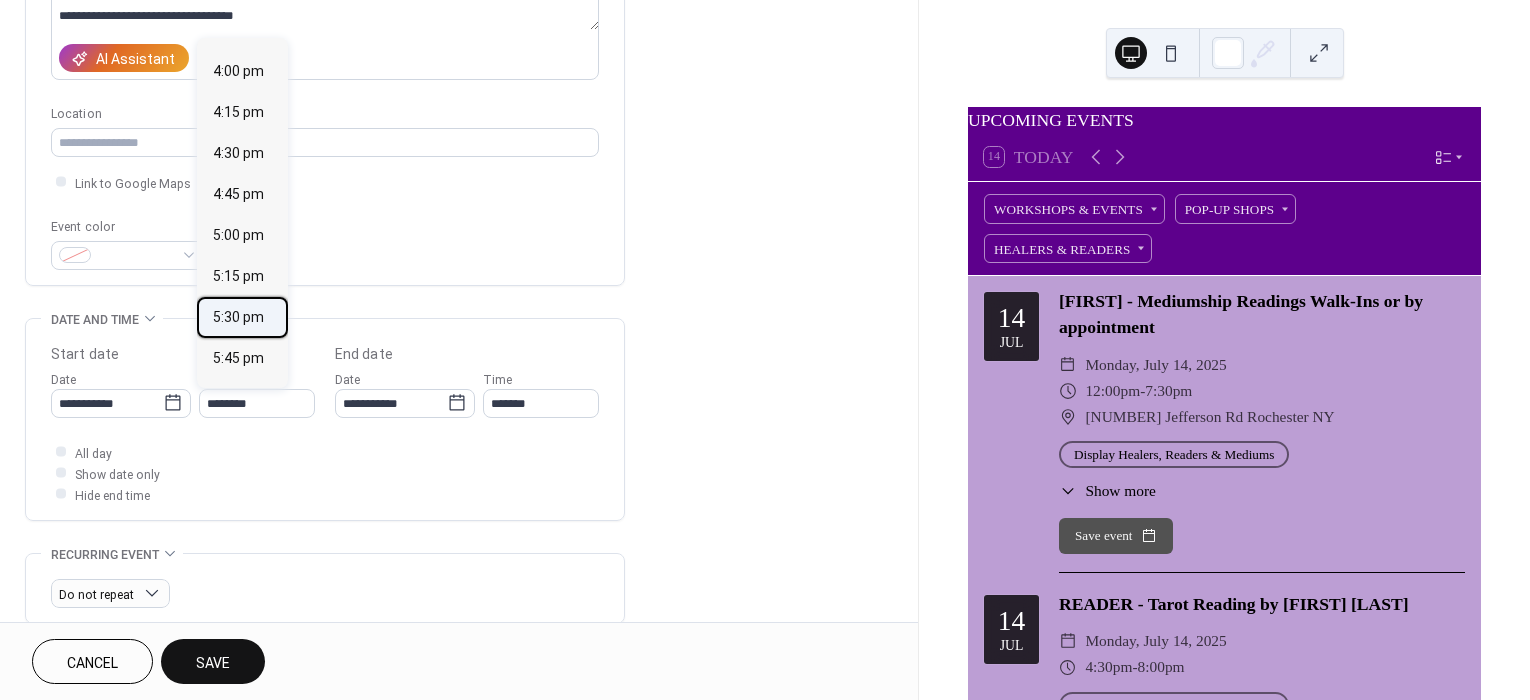 click on "5:30 pm" at bounding box center (238, 316) 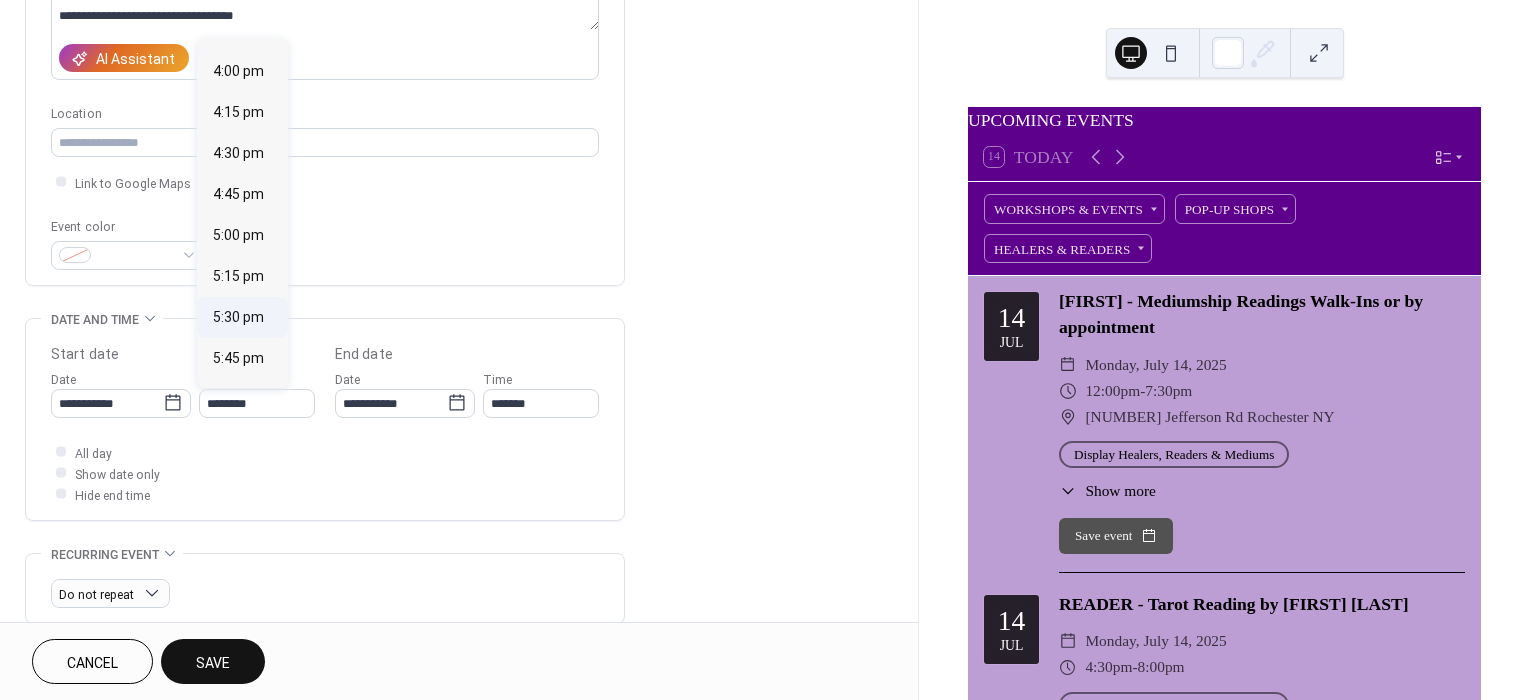 type on "*******" 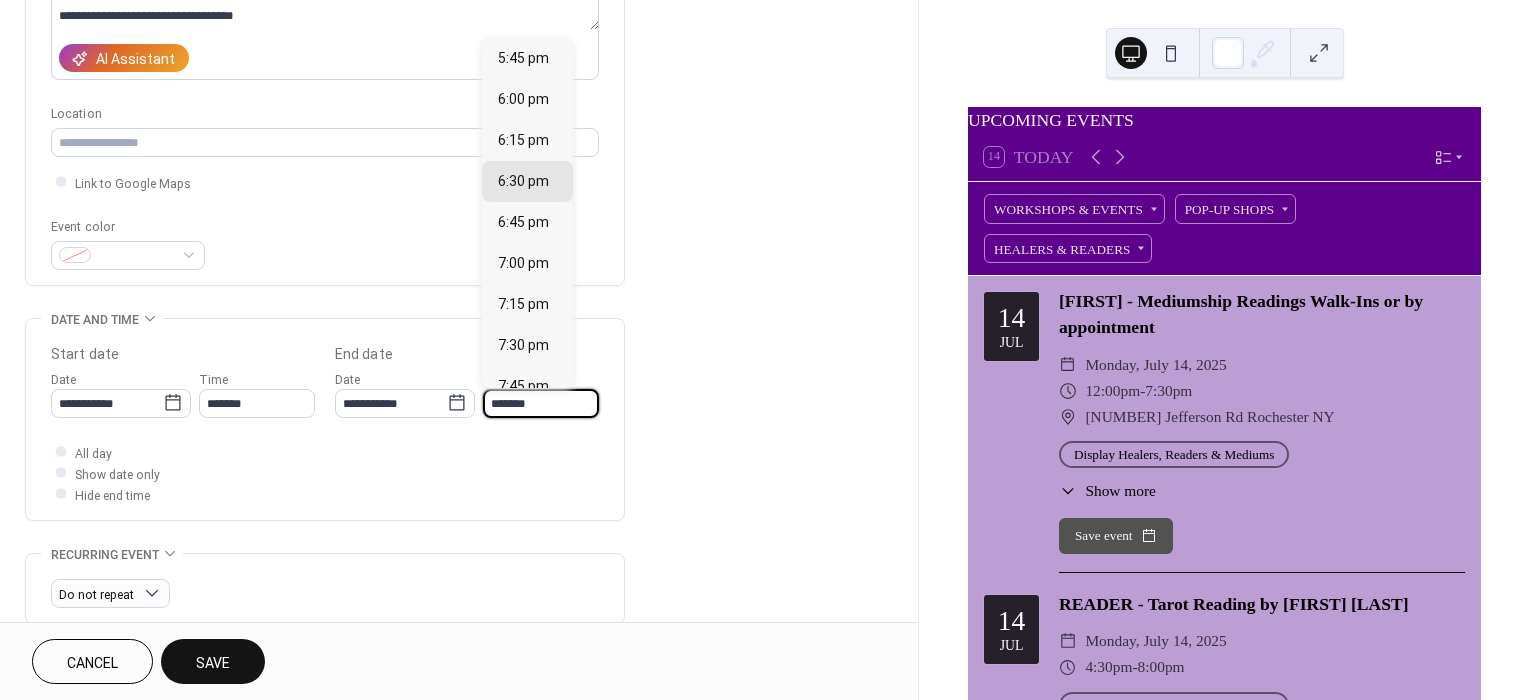 click on "*******" at bounding box center (541, 403) 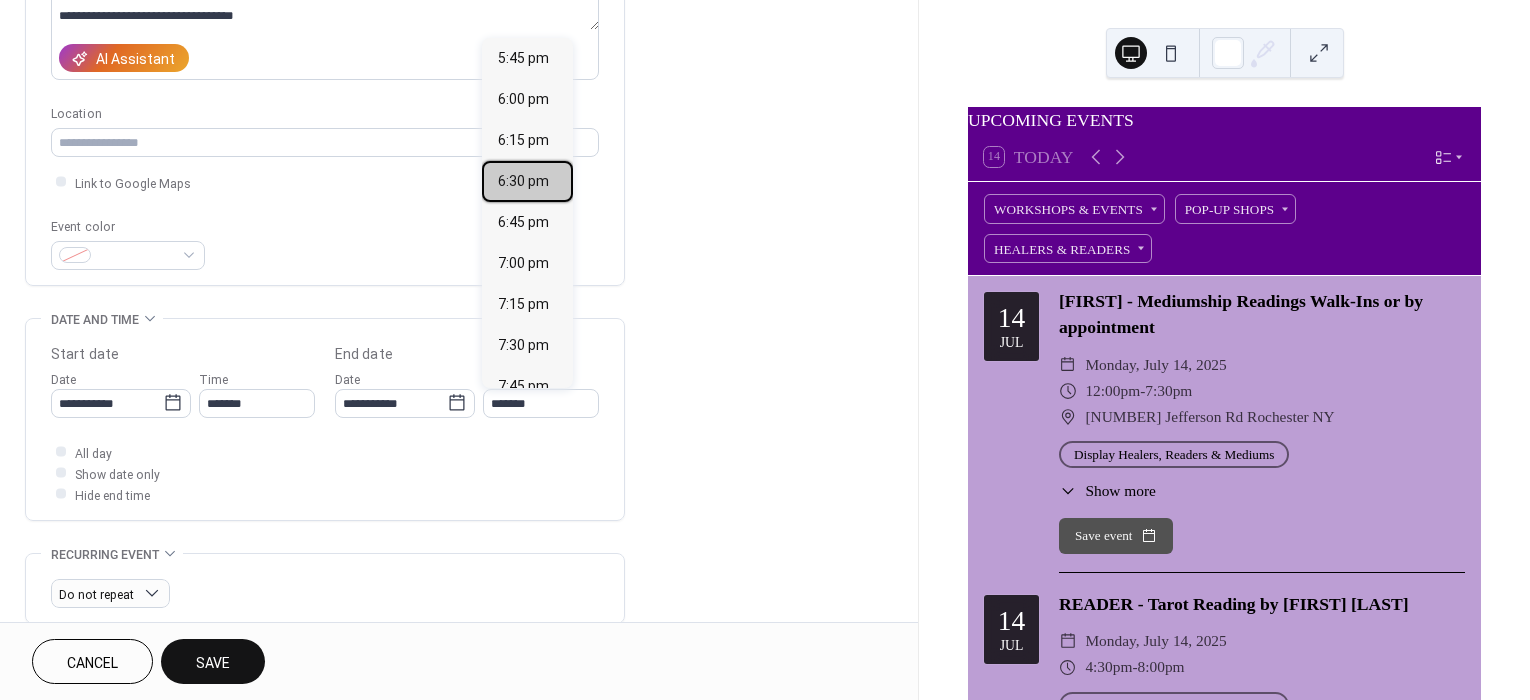 click on "6:30 pm" at bounding box center [523, 180] 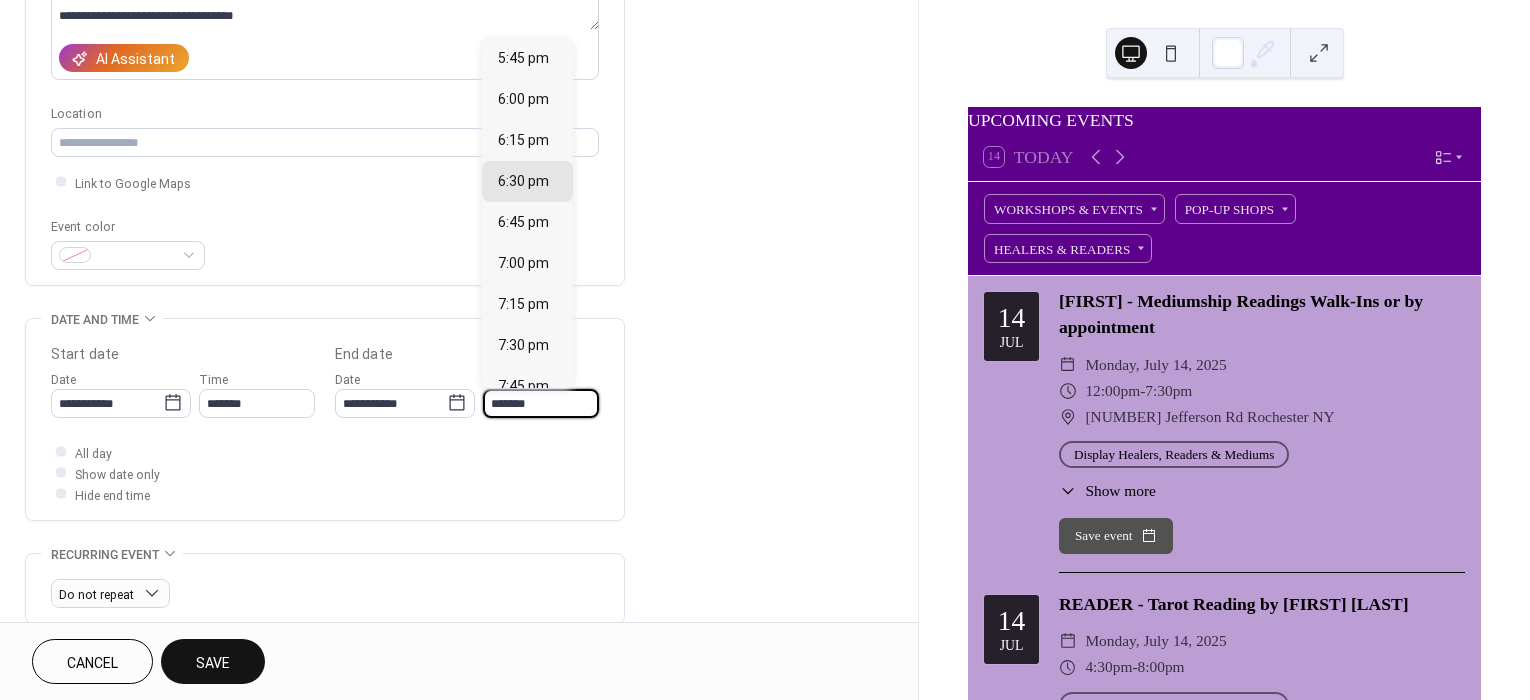 click on "*******" at bounding box center [541, 403] 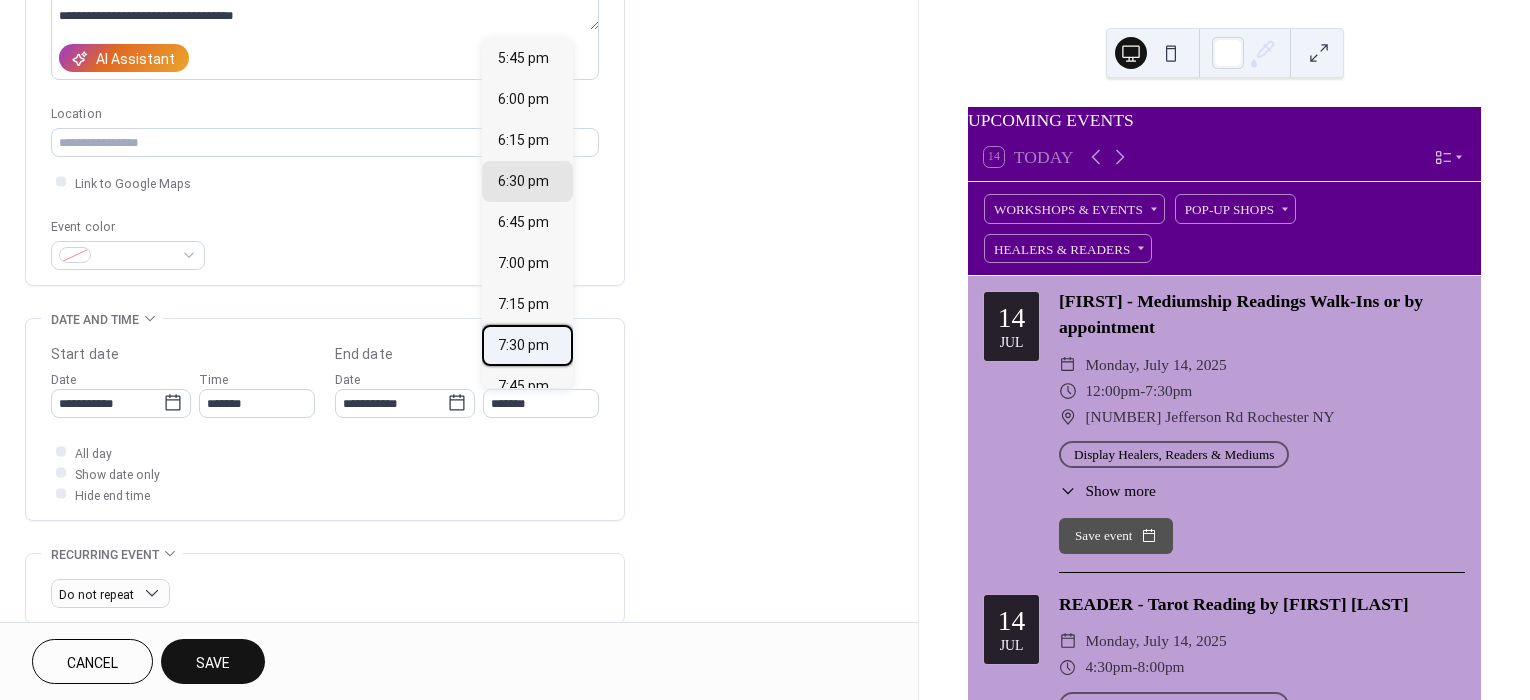 click on "7:30 pm" at bounding box center (523, 344) 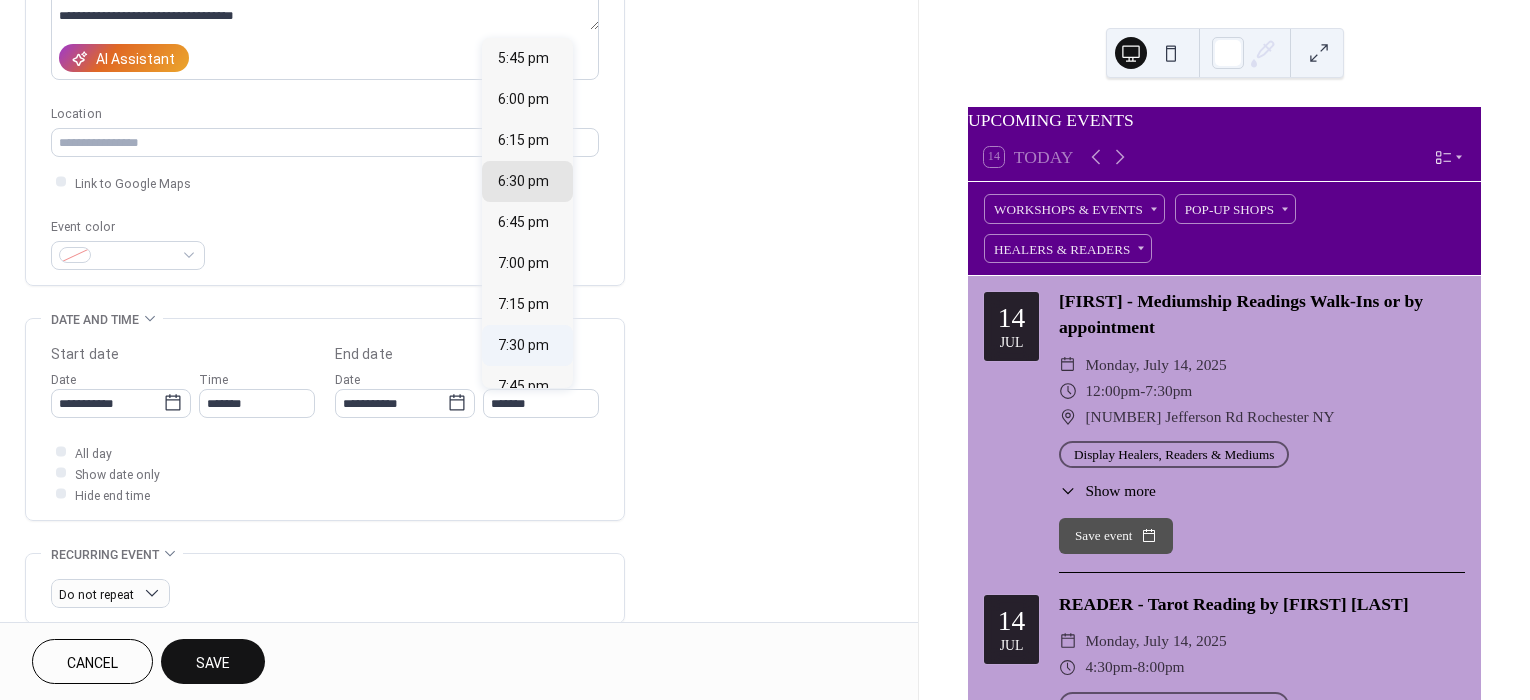 type on "*******" 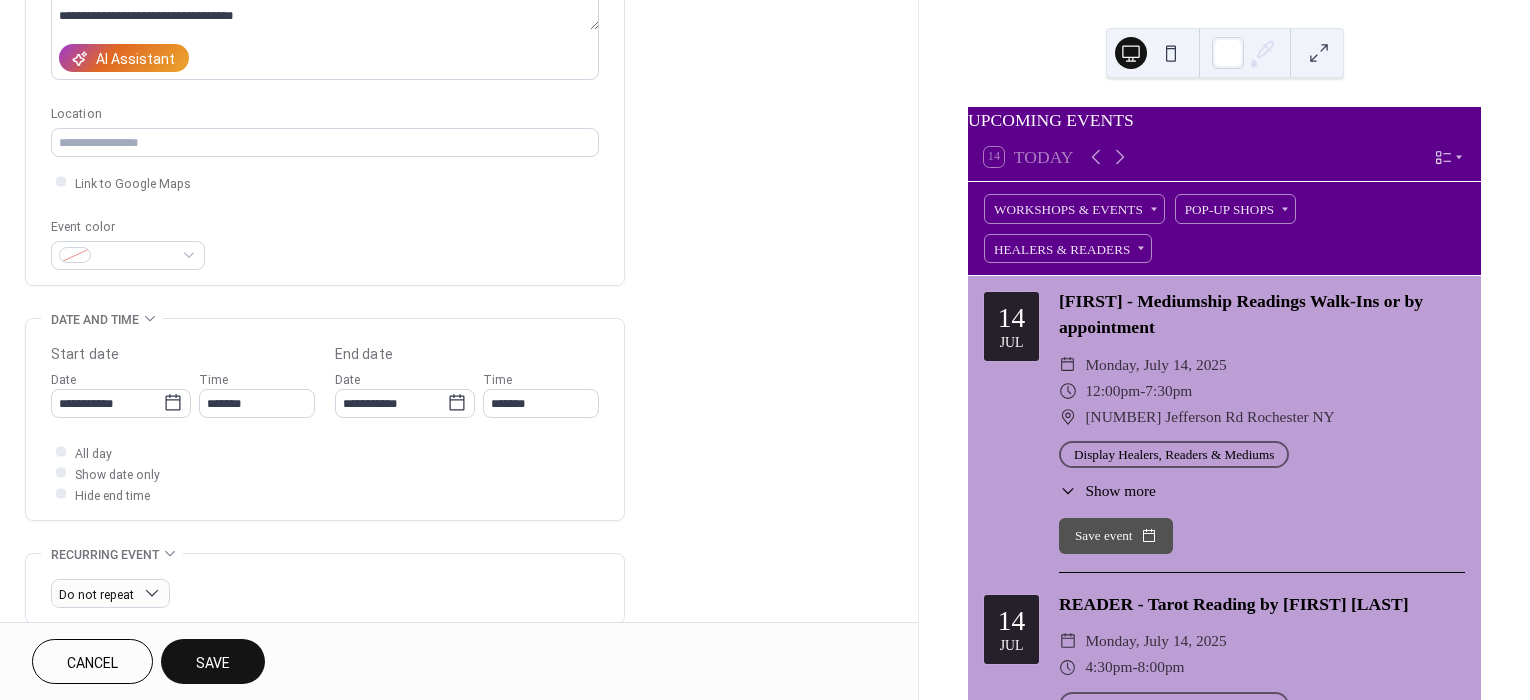 click on "All day Show date only Hide end time" at bounding box center (325, 473) 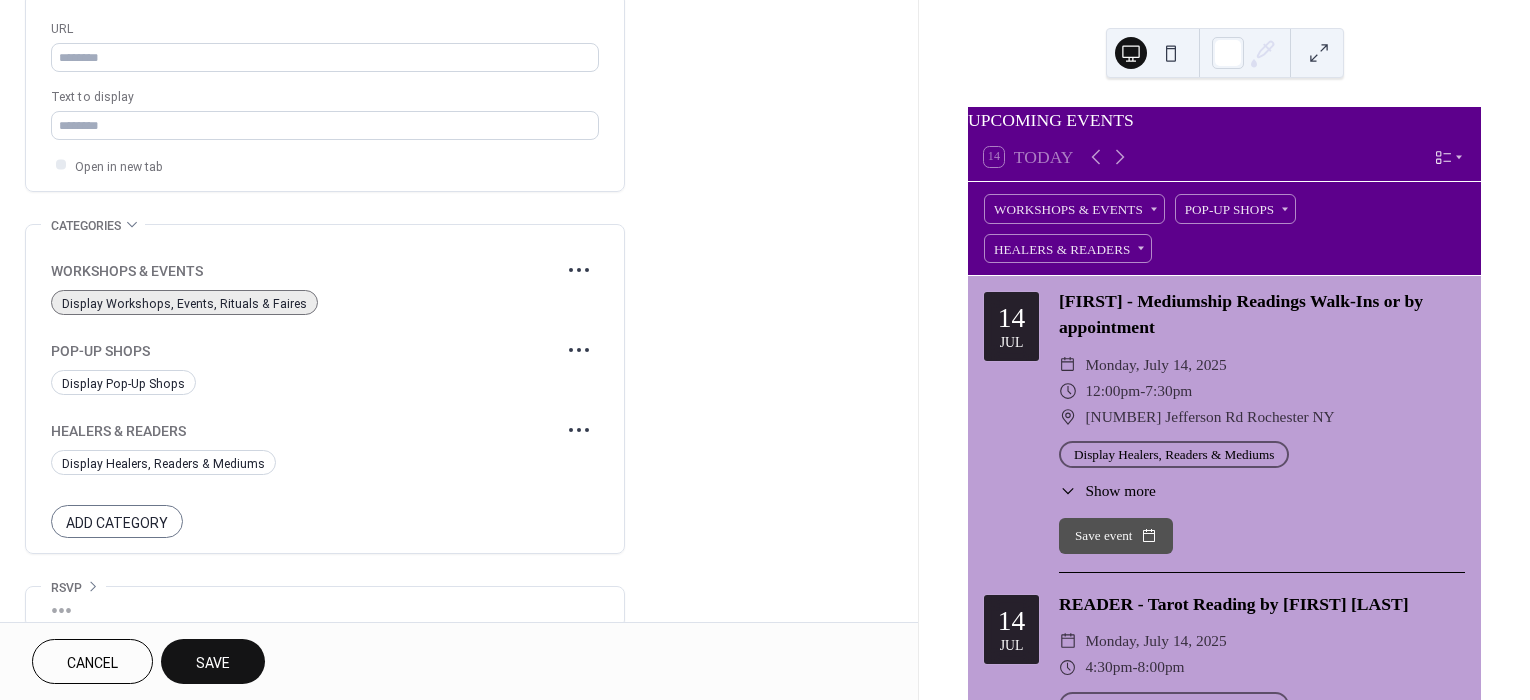 scroll, scrollTop: 1148, scrollLeft: 0, axis: vertical 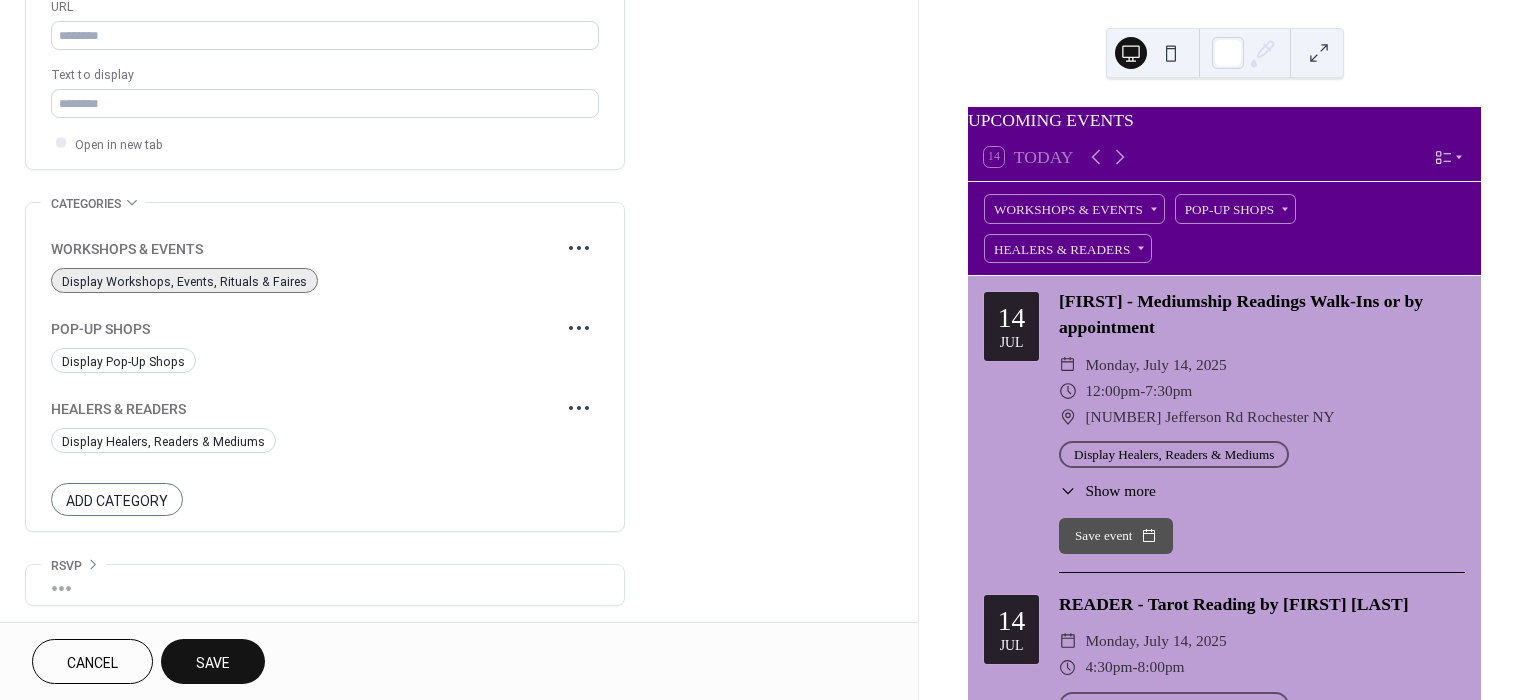 click on "Save" at bounding box center [213, 663] 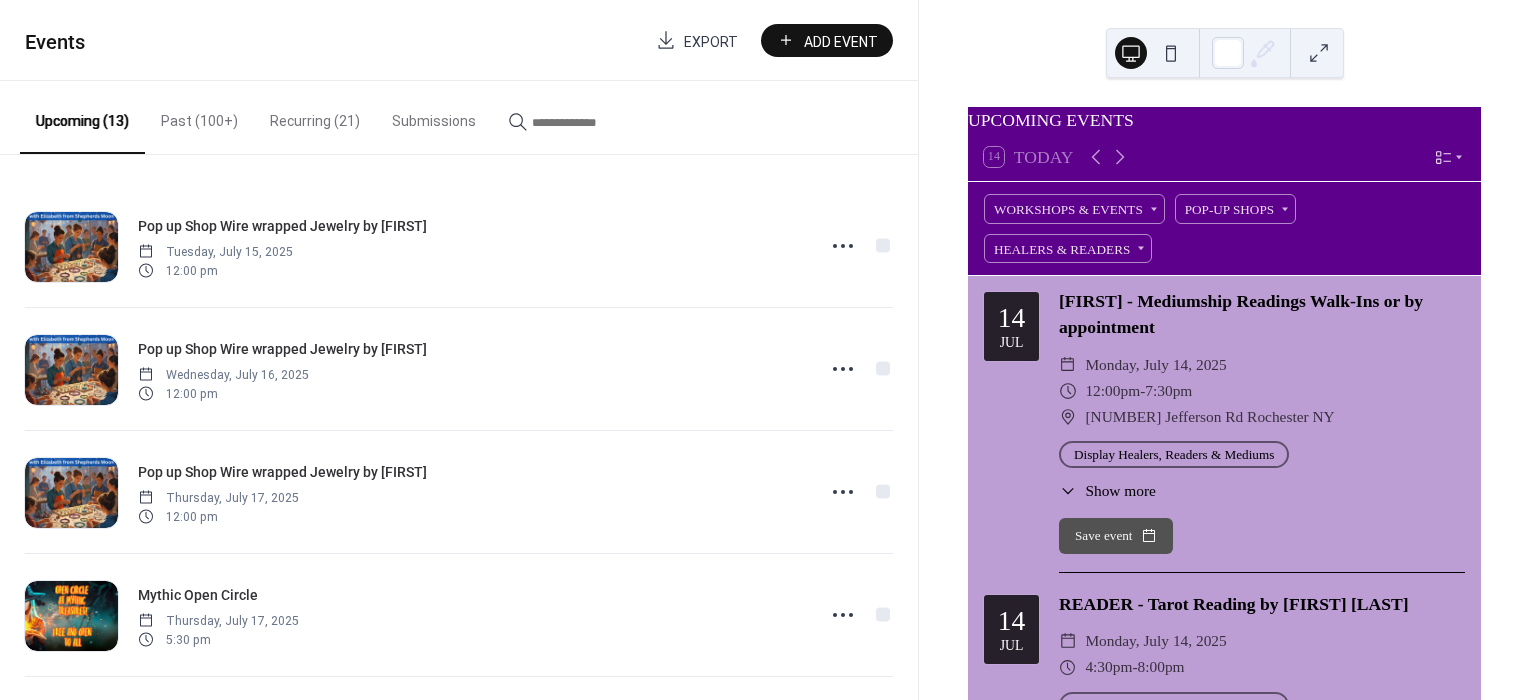 click at bounding box center [580, 117] 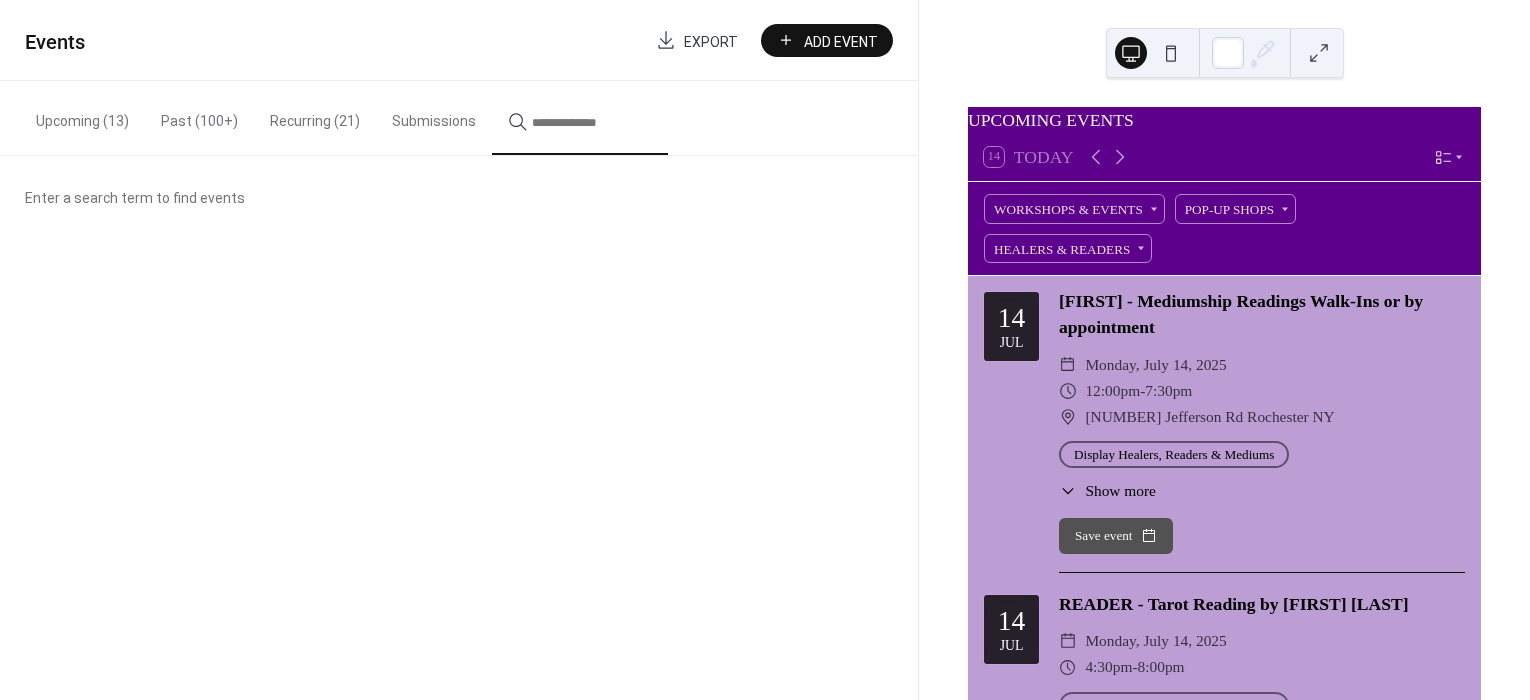type 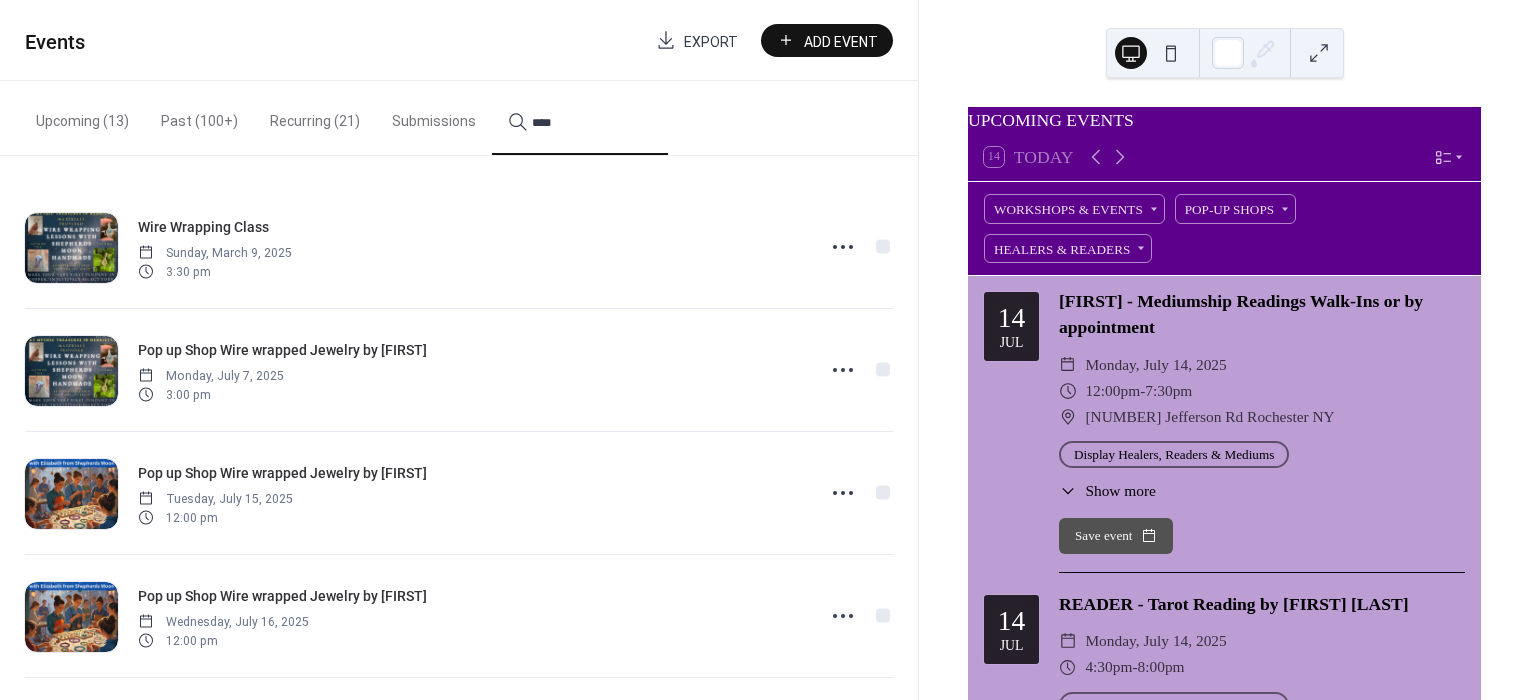 type on "****" 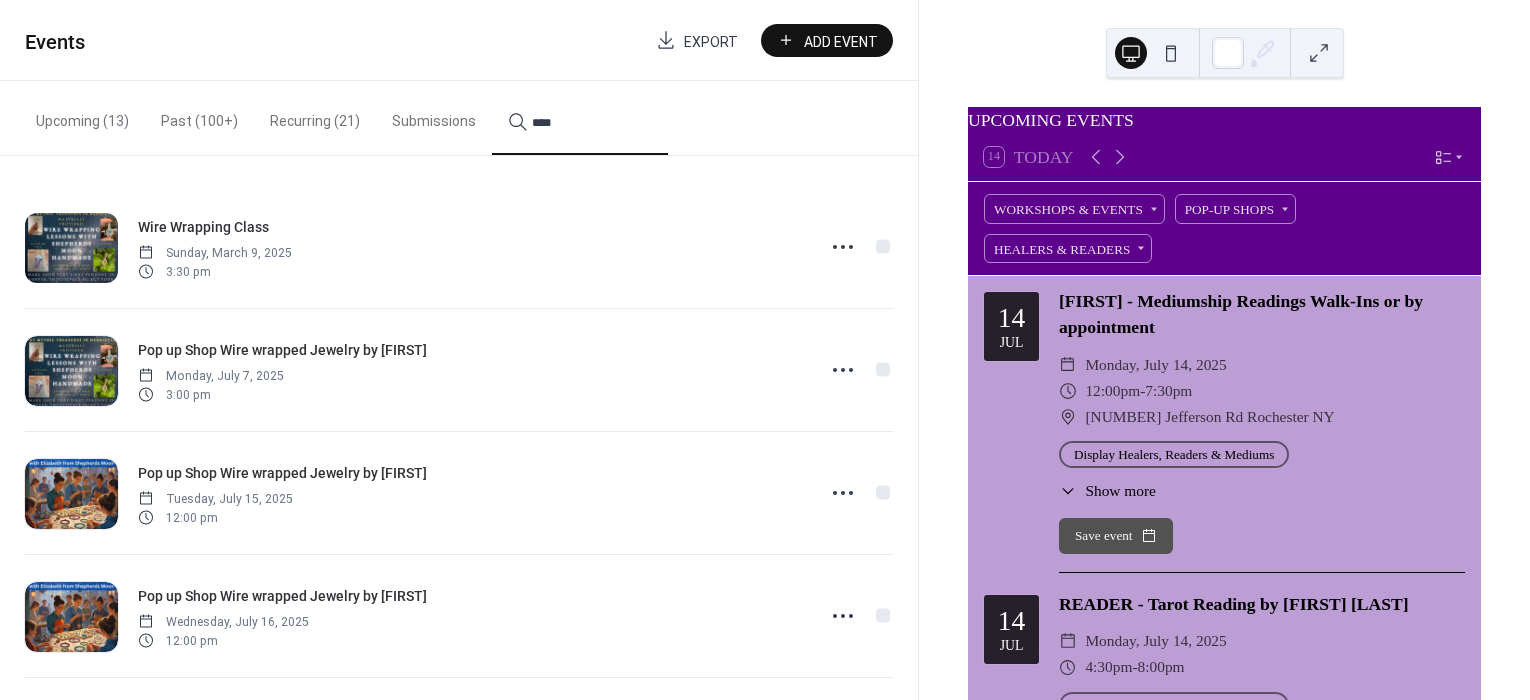 click at bounding box center [71, 248] 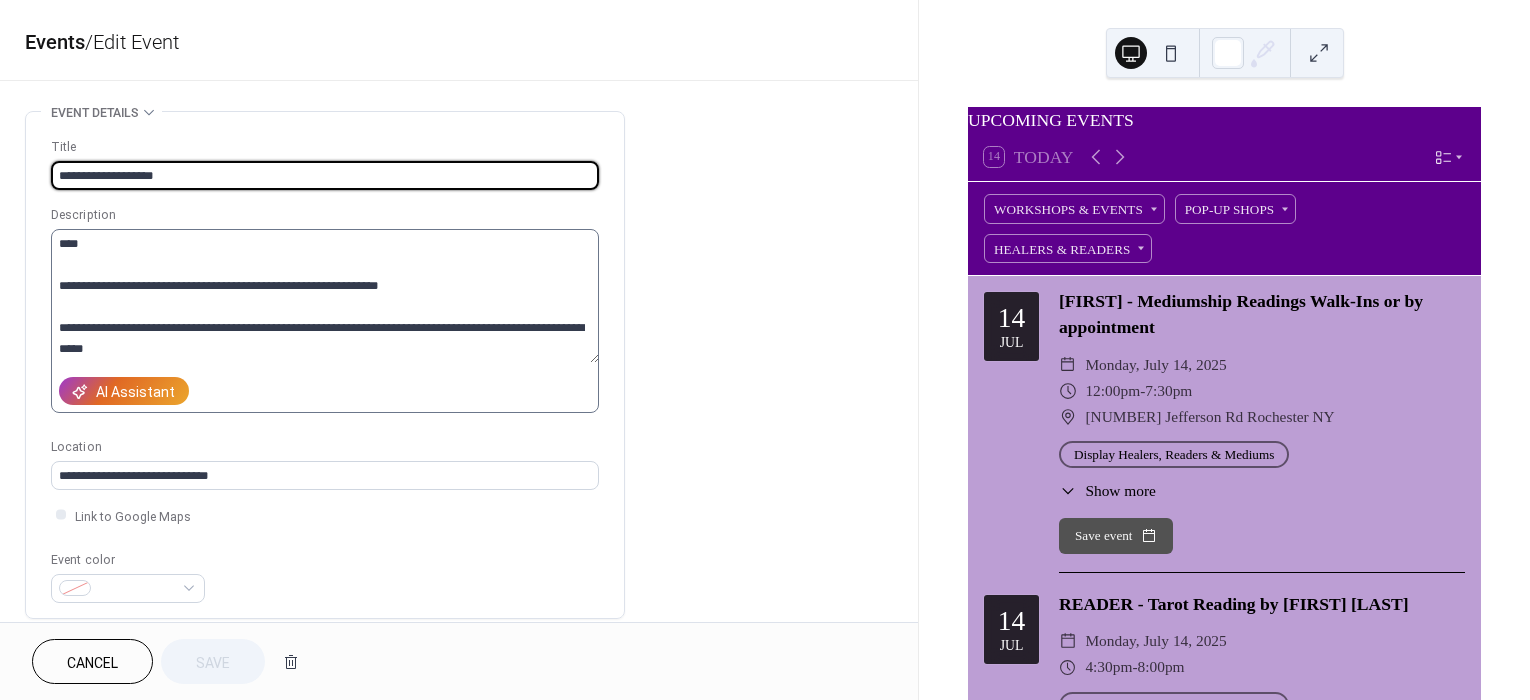 scroll, scrollTop: 146, scrollLeft: 0, axis: vertical 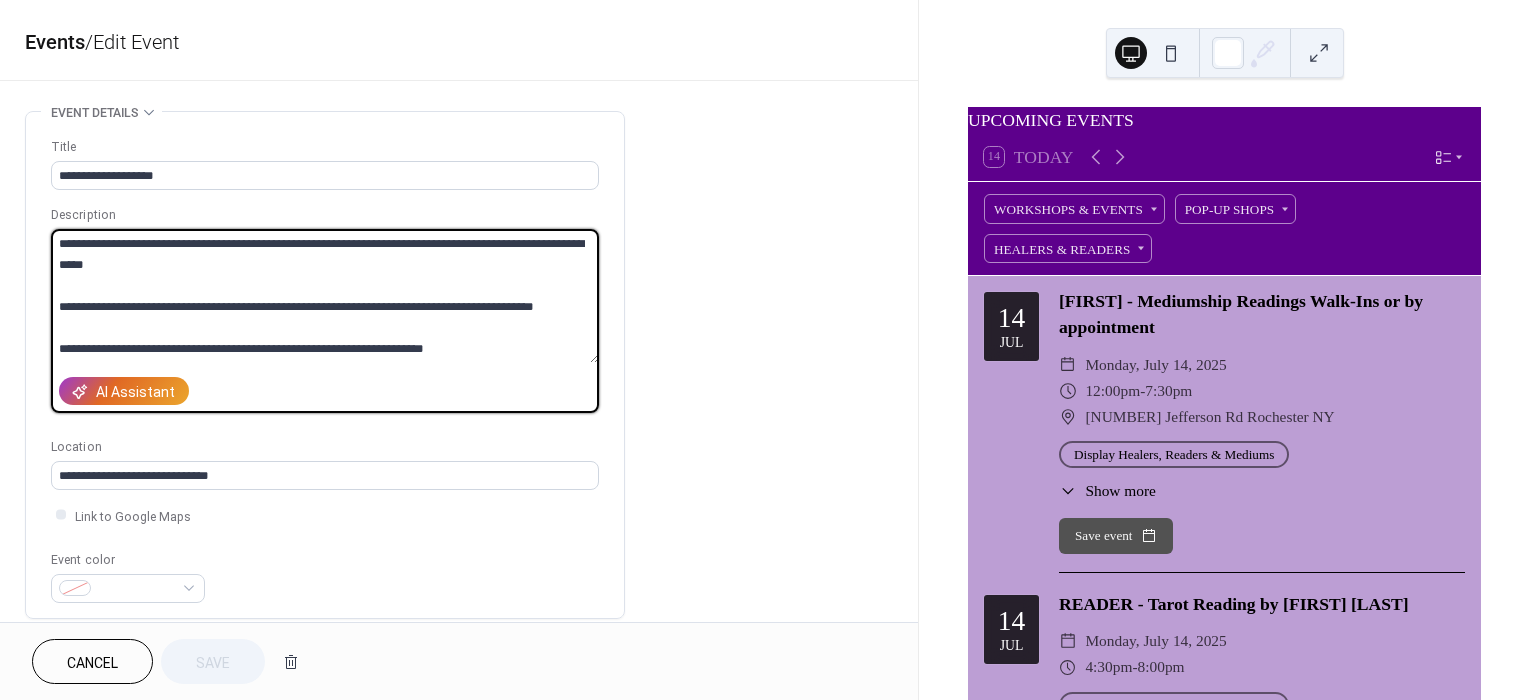 drag, startPoint x: 55, startPoint y: 313, endPoint x: 469, endPoint y: 350, distance: 415.6501 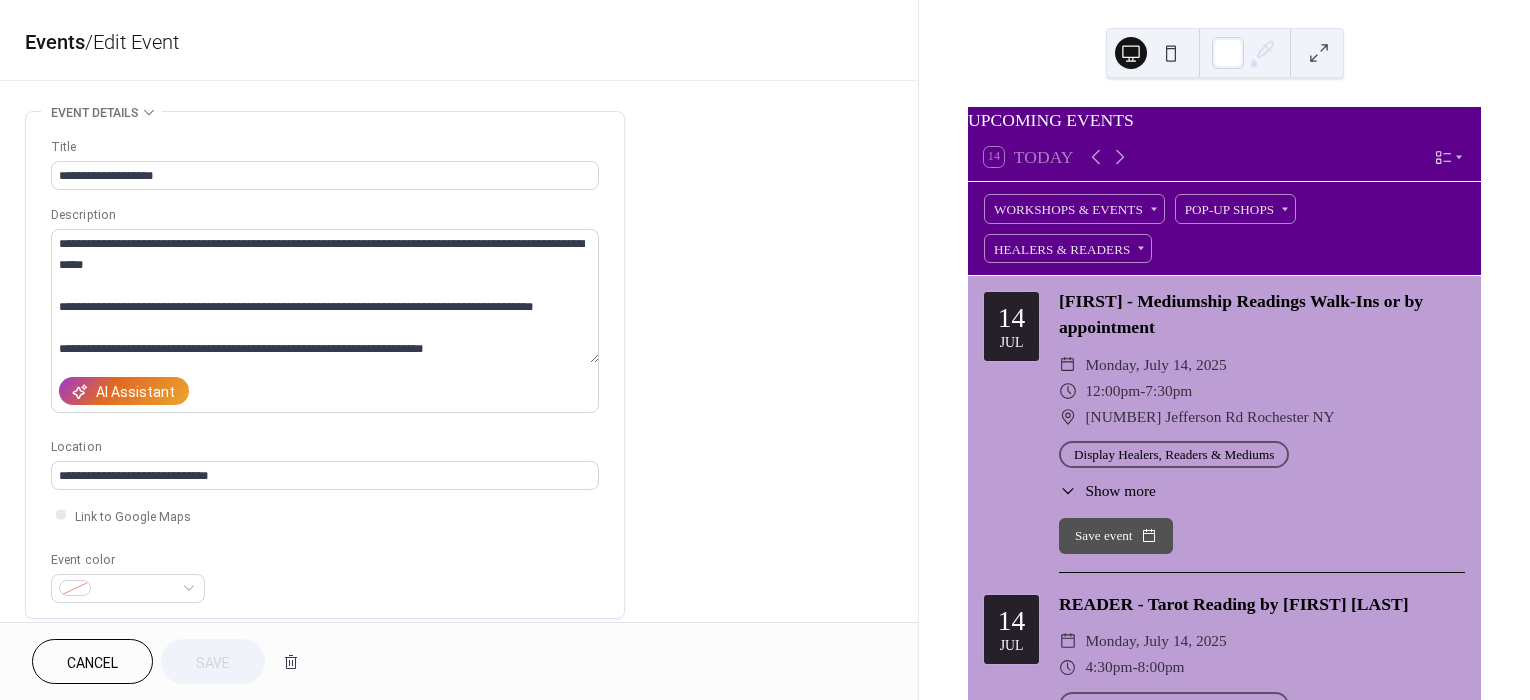 click on "**********" at bounding box center (459, 942) 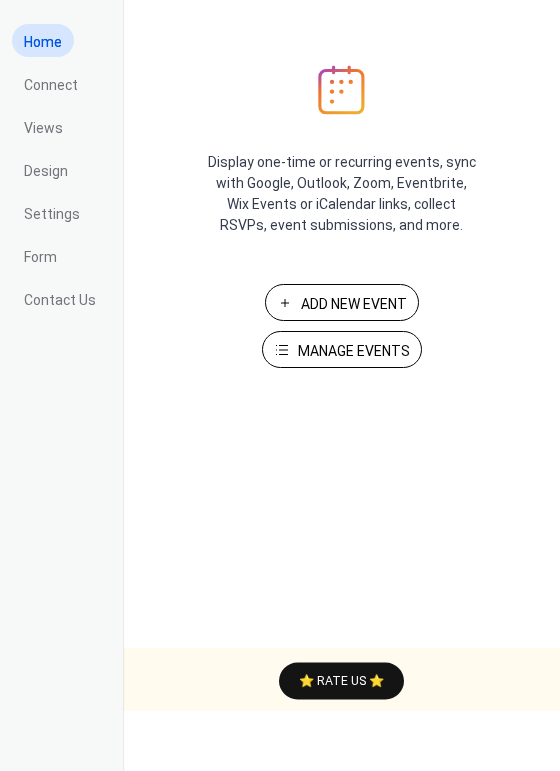 scroll, scrollTop: 0, scrollLeft: 0, axis: both 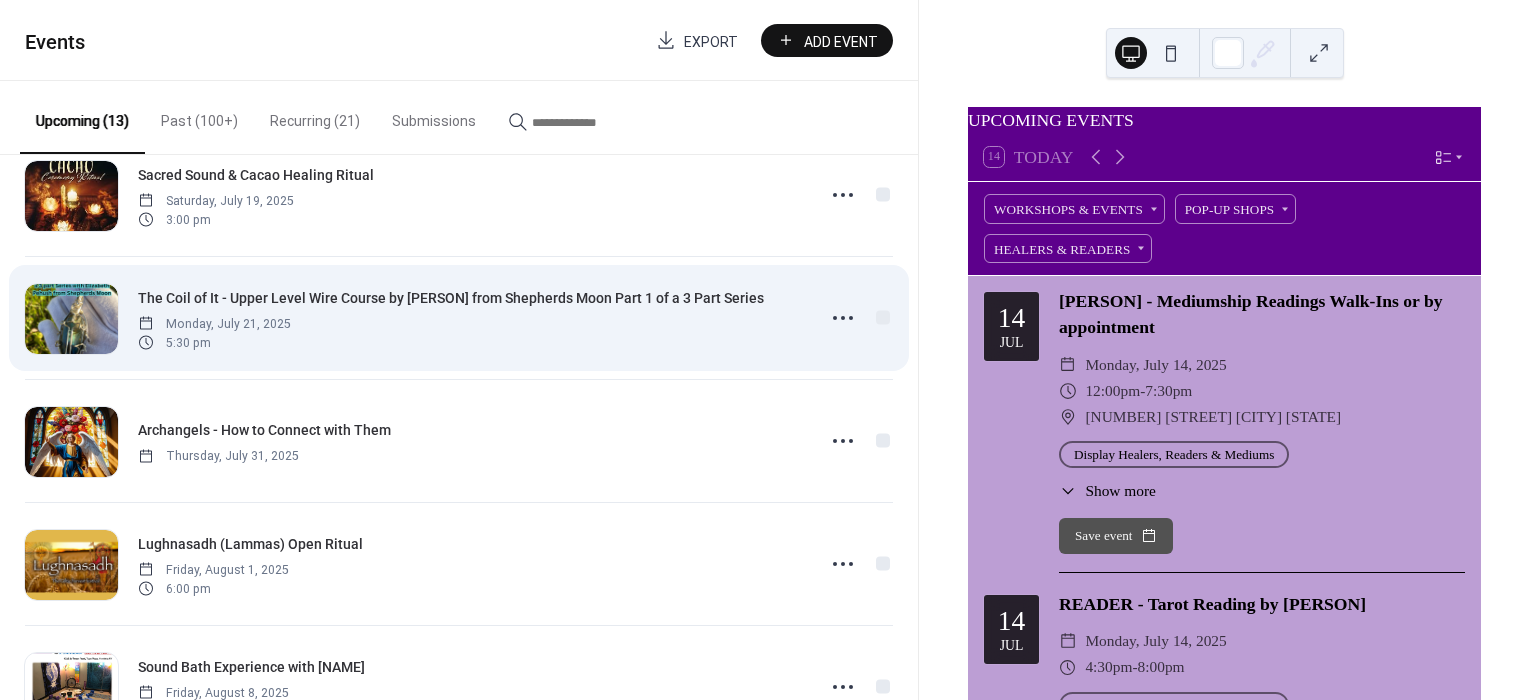 click on "Monday, July 21, 2025" at bounding box center [214, 324] 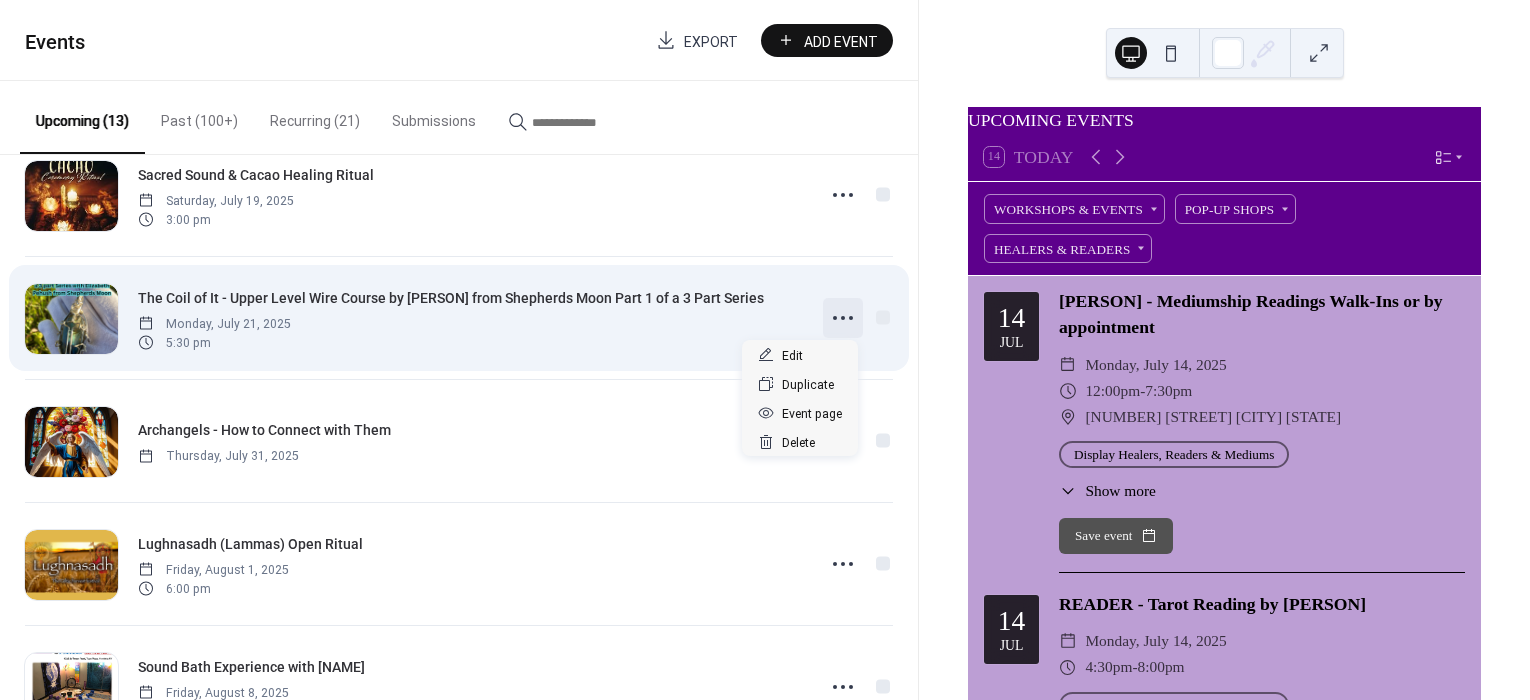 click 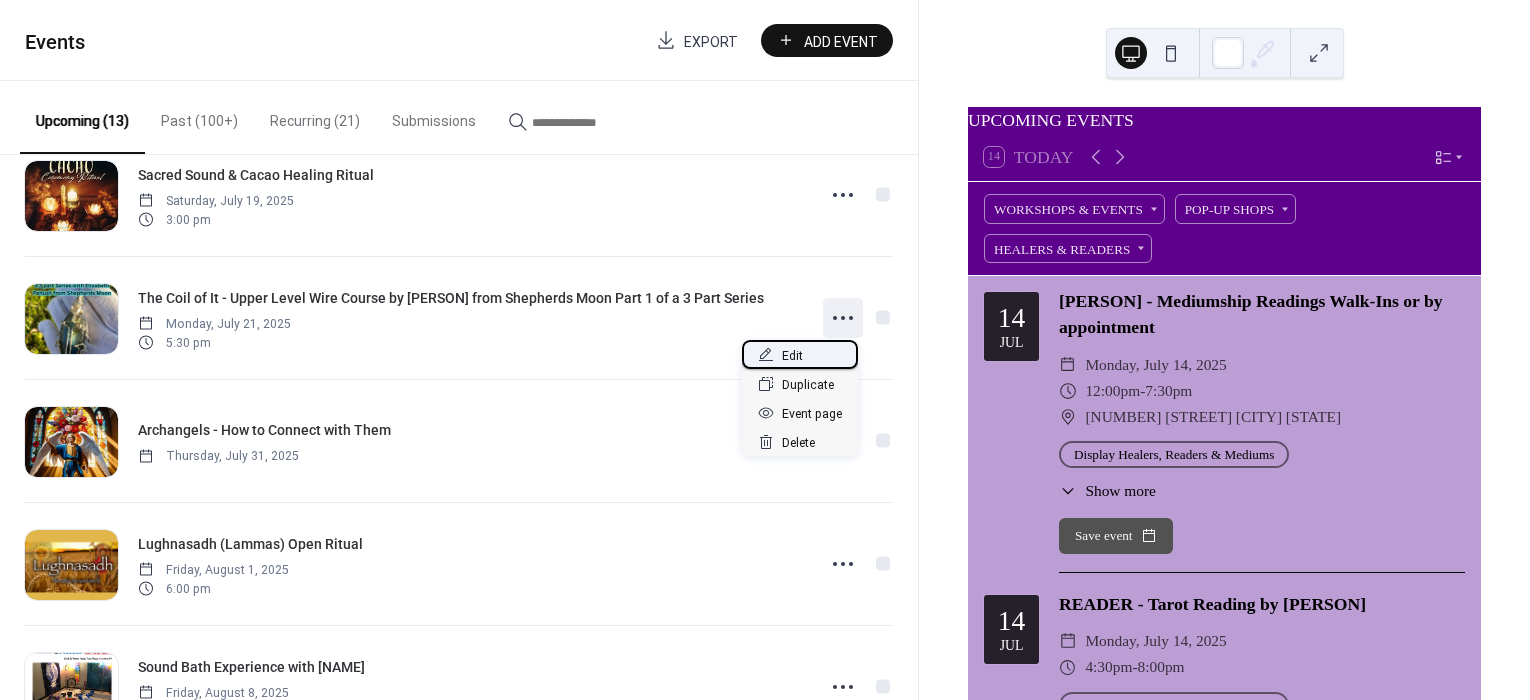click on "Edit" at bounding box center [792, 356] 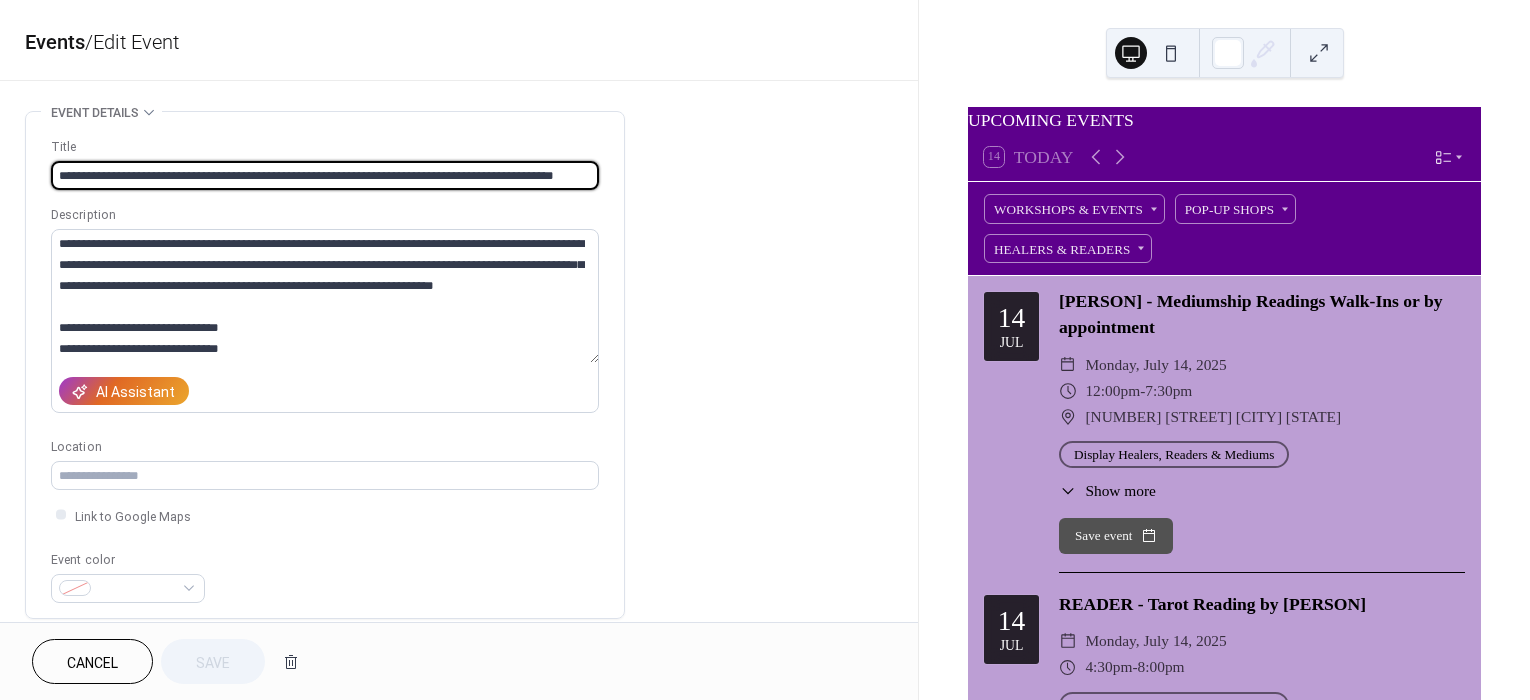scroll, scrollTop: 0, scrollLeft: 4, axis: horizontal 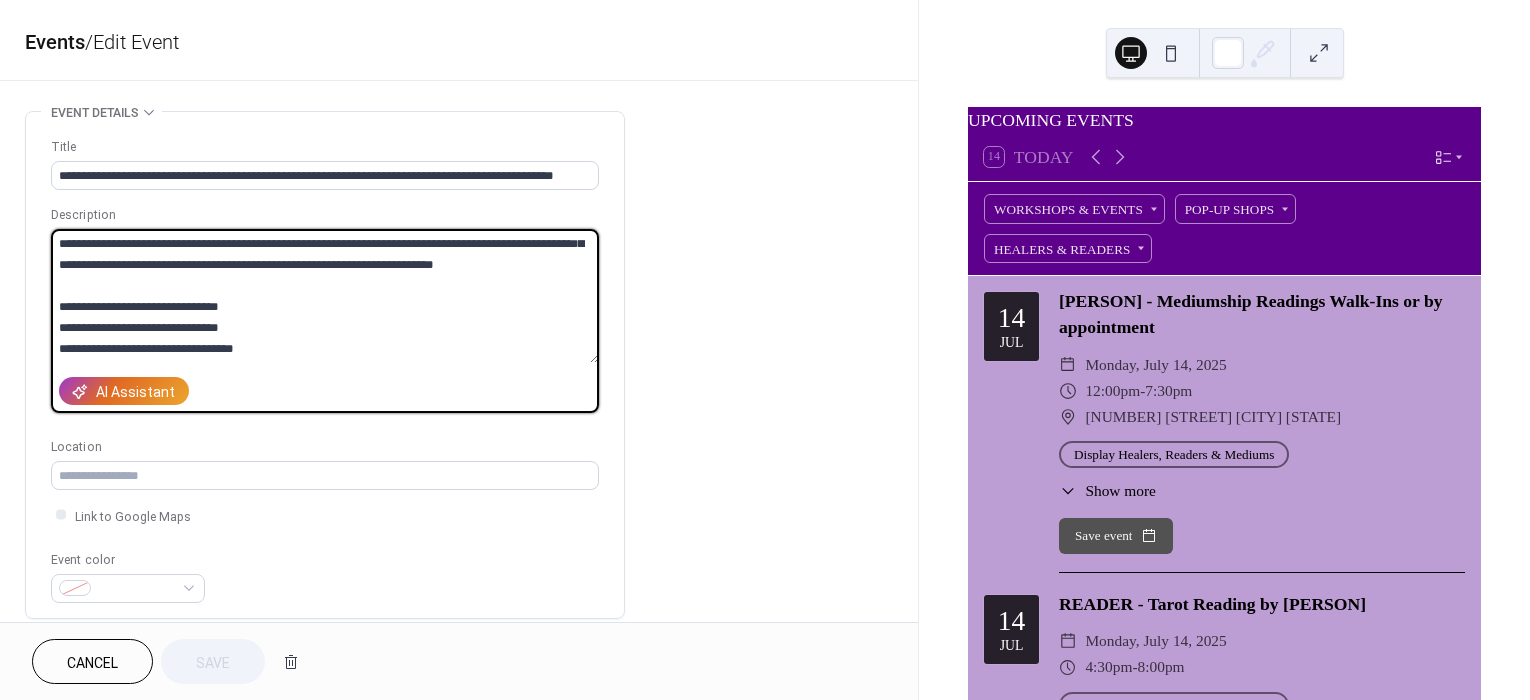 click on "**********" at bounding box center (325, 296) 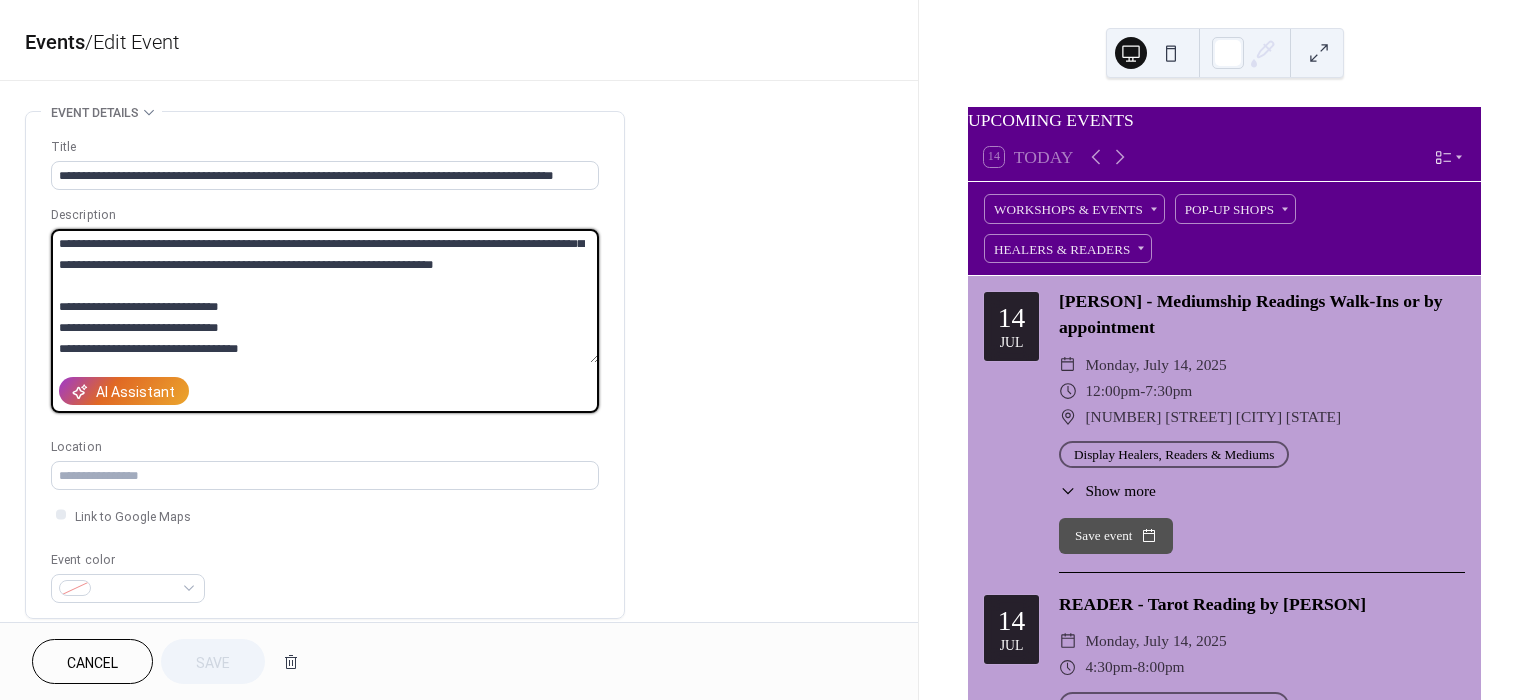 scroll, scrollTop: 54, scrollLeft: 0, axis: vertical 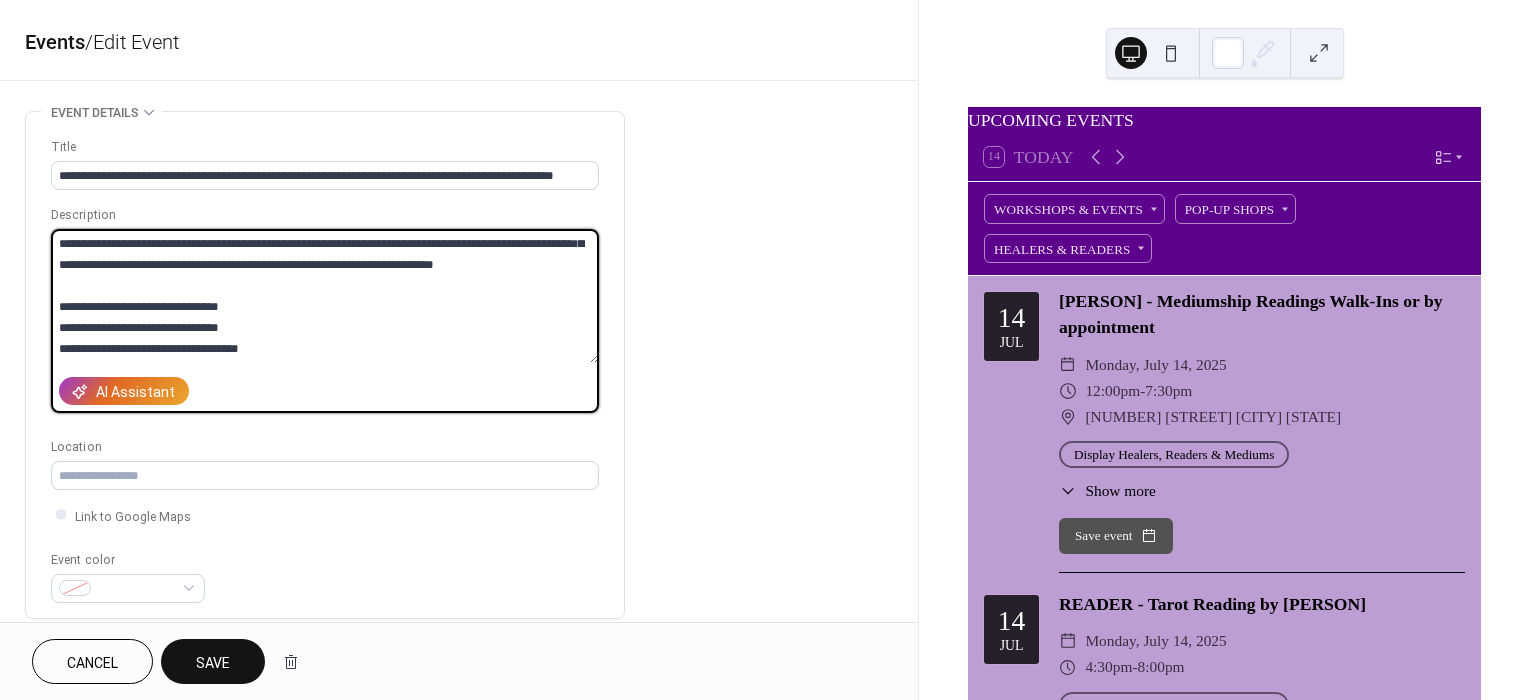 paste on "**********" 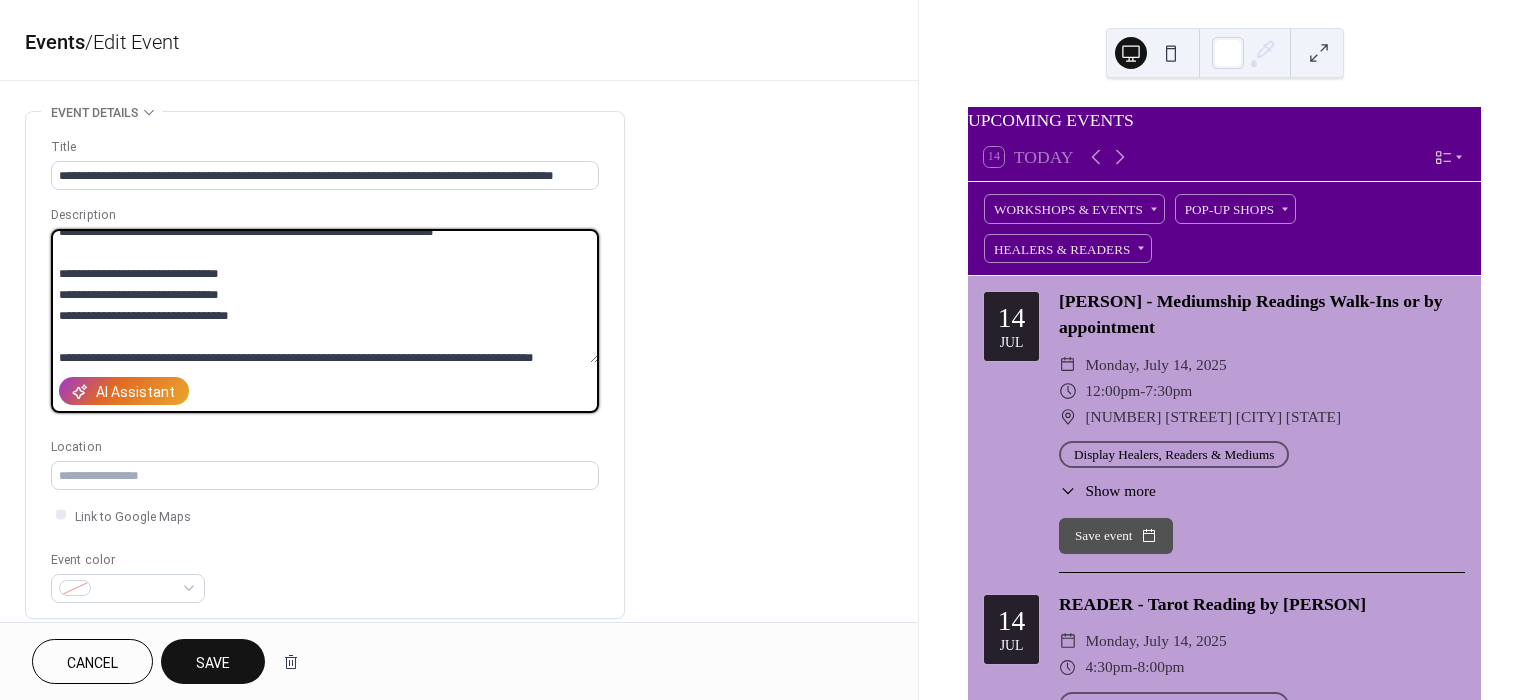 scroll, scrollTop: 97, scrollLeft: 0, axis: vertical 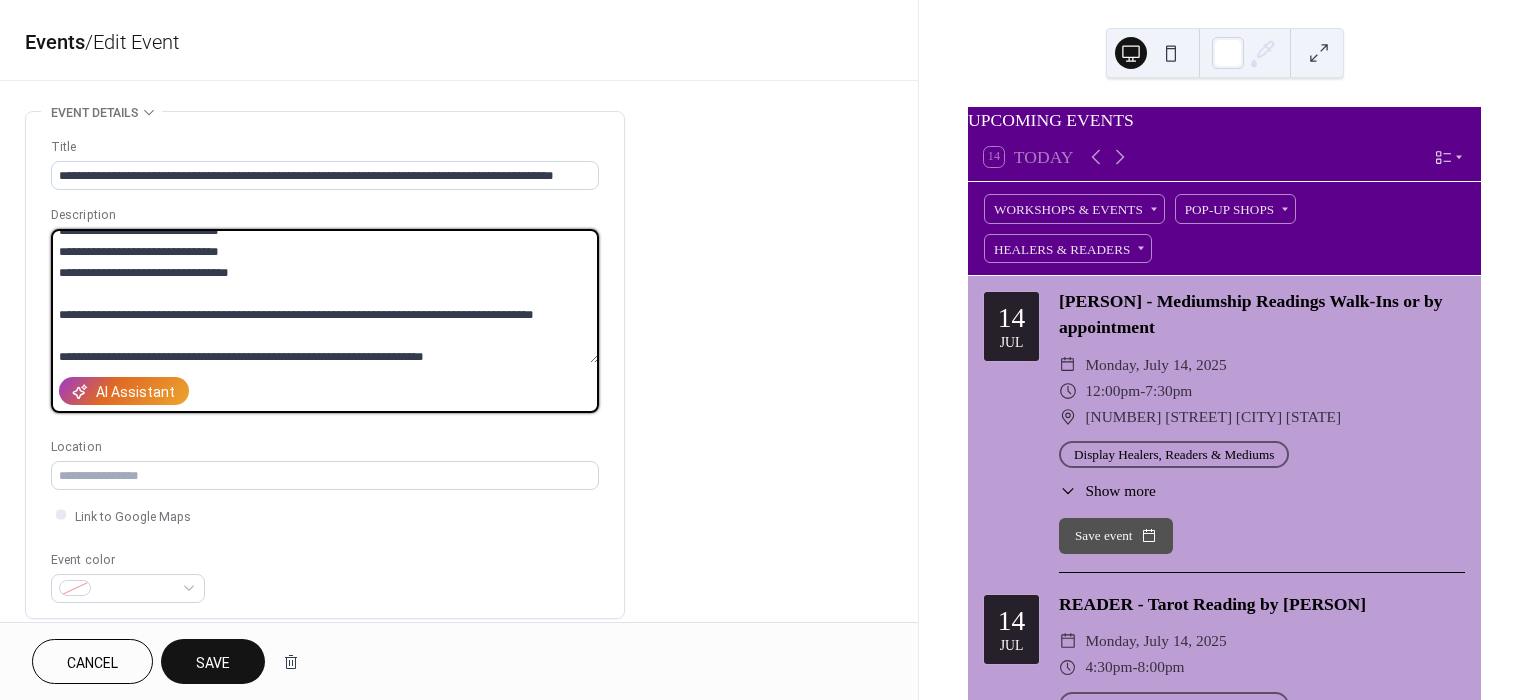 click on "**********" at bounding box center [325, 296] 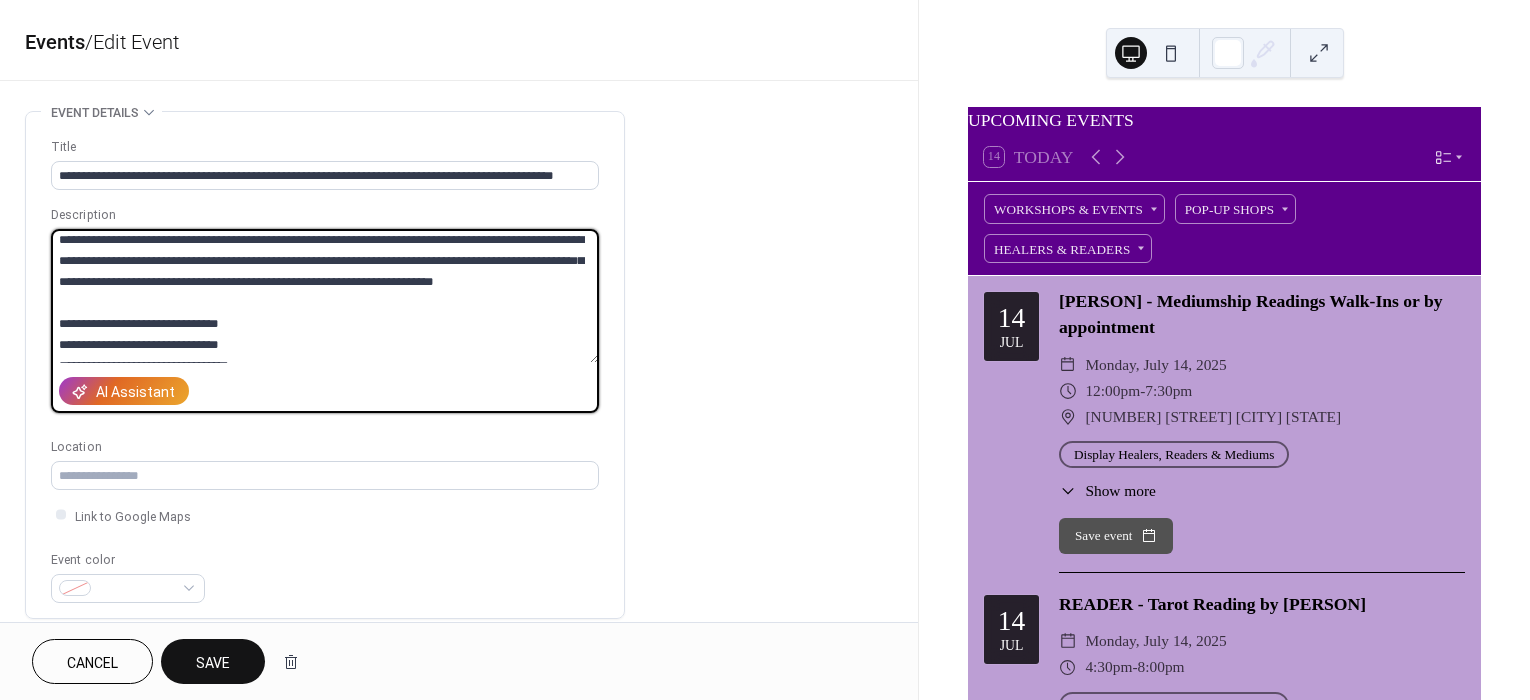 scroll, scrollTop: 0, scrollLeft: 0, axis: both 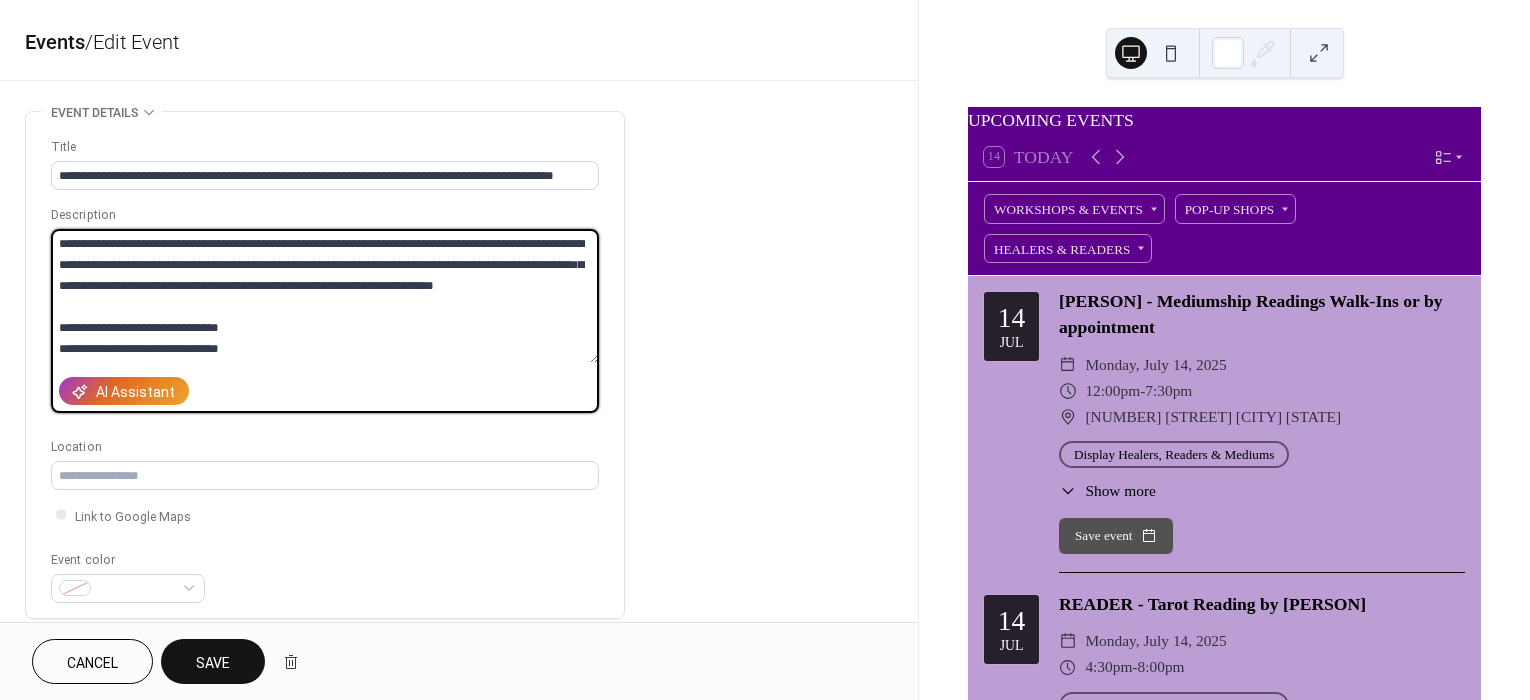 type on "**********" 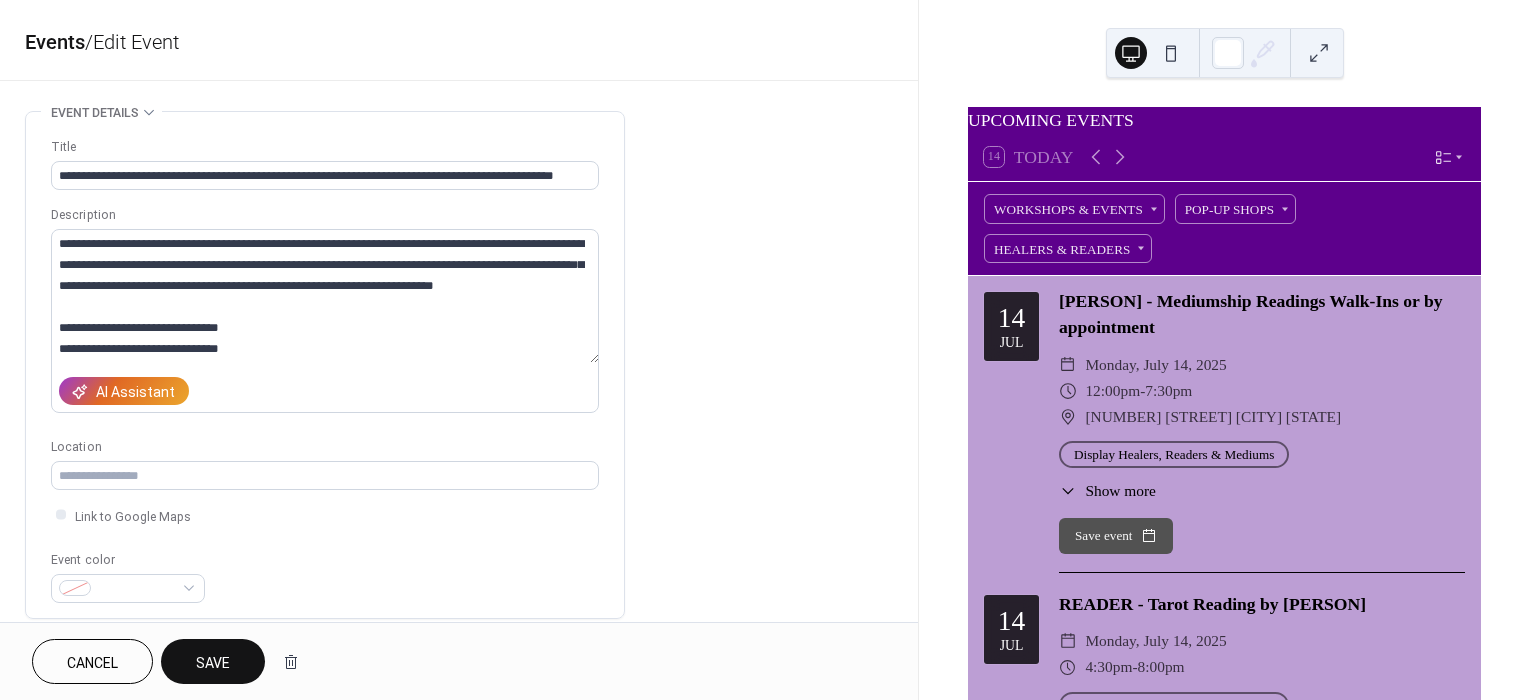 click on "Save" at bounding box center (213, 661) 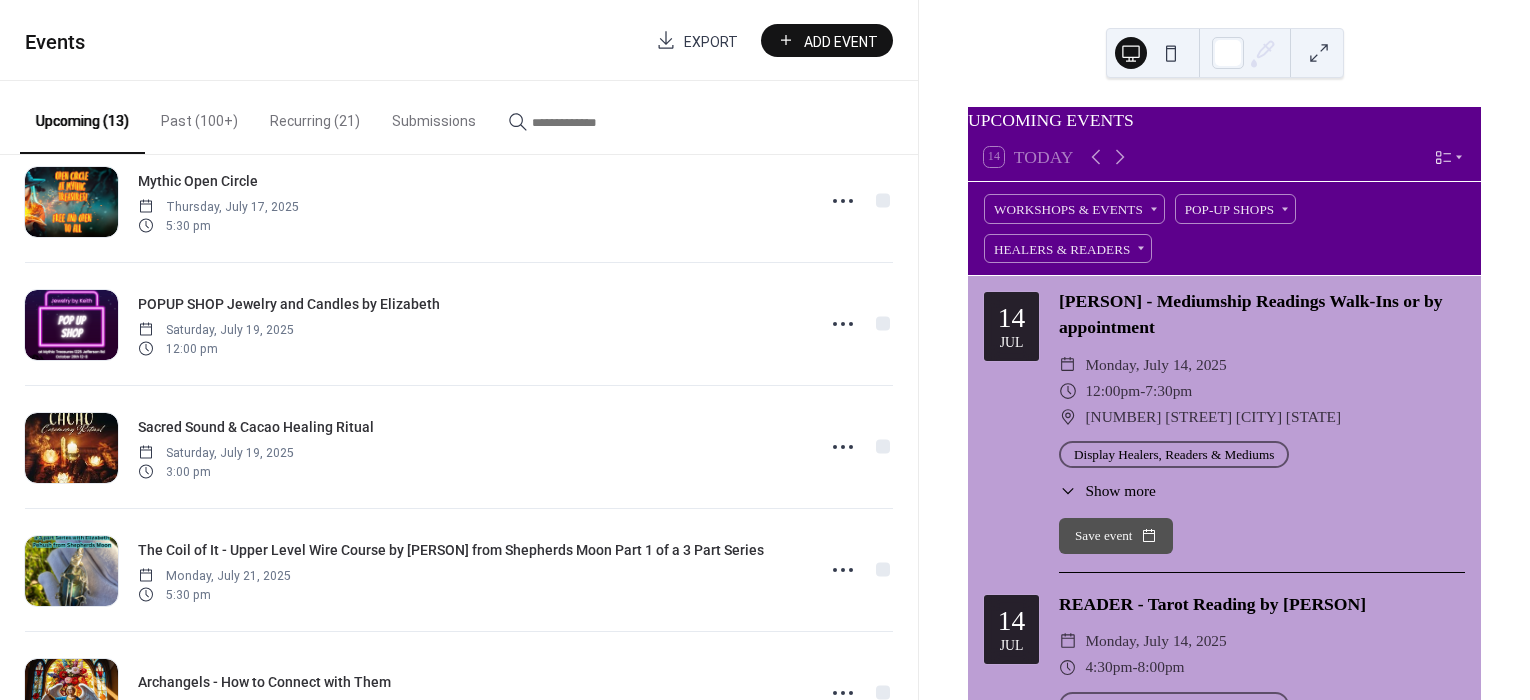 scroll, scrollTop: 666, scrollLeft: 0, axis: vertical 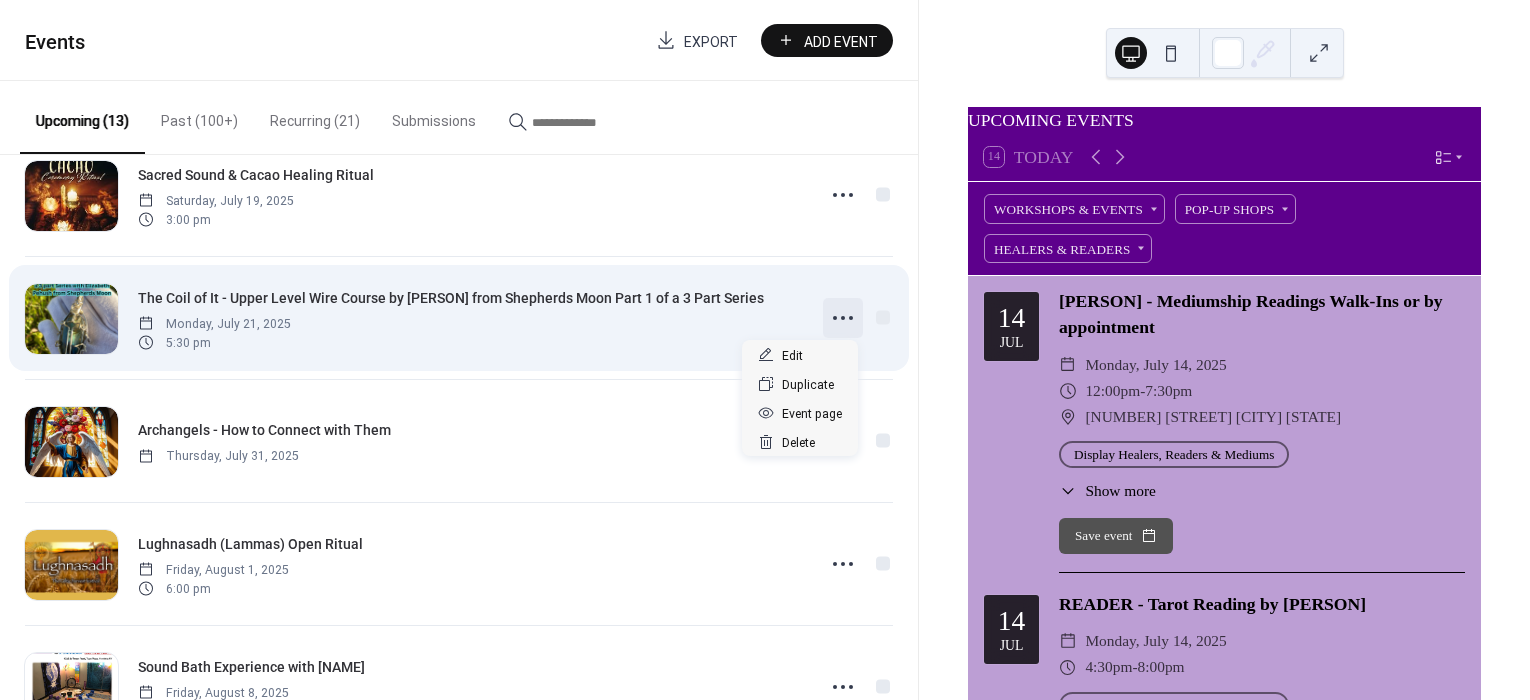 click 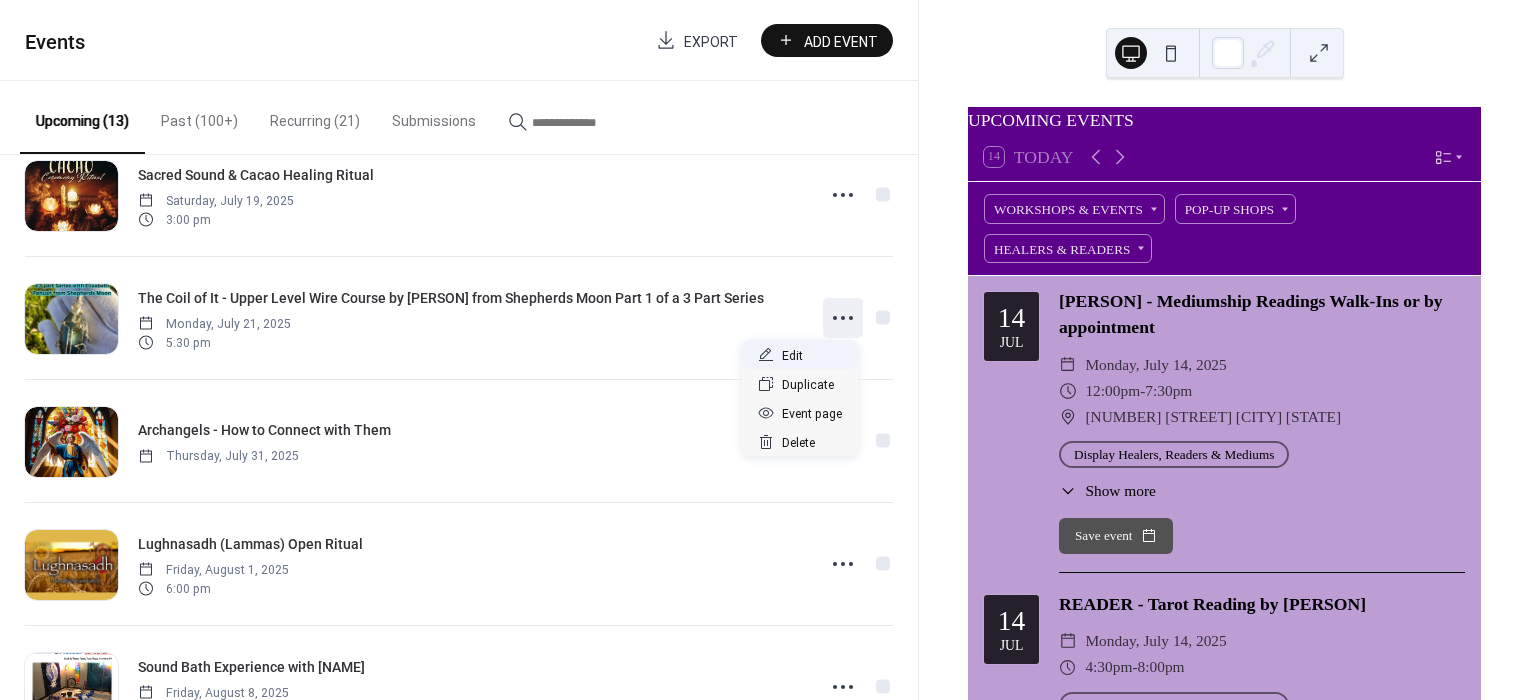 drag, startPoint x: 839, startPoint y: 311, endPoint x: 802, endPoint y: 349, distance: 53.037724 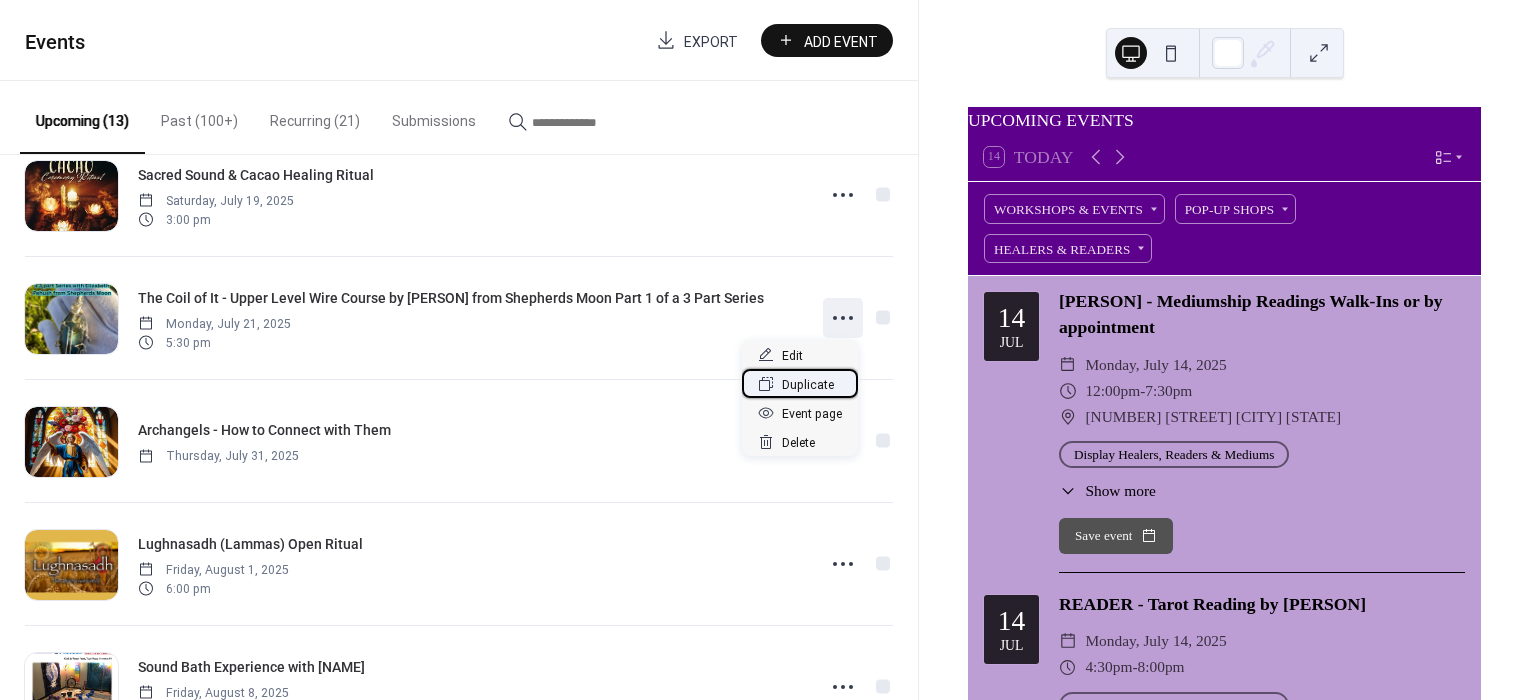 click on "Duplicate" at bounding box center [808, 385] 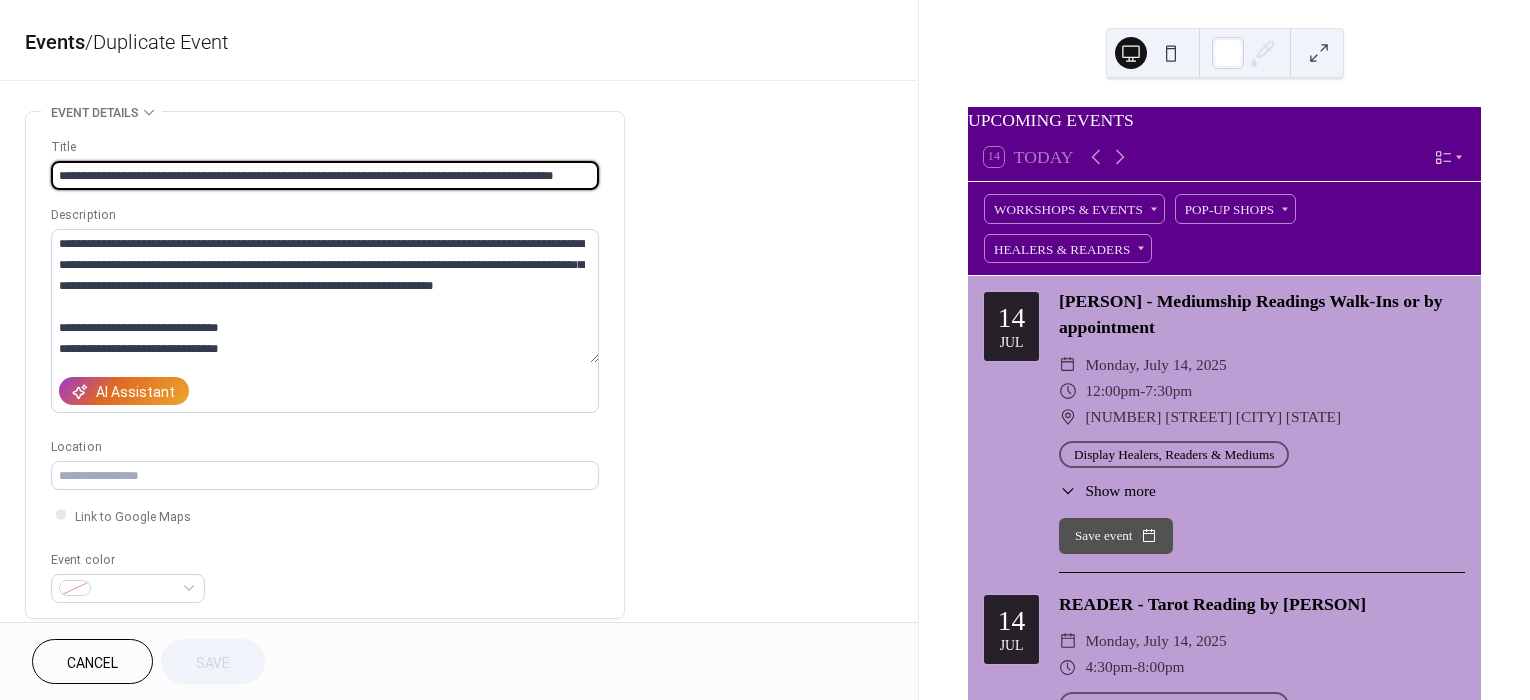 scroll, scrollTop: 0, scrollLeft: 4, axis: horizontal 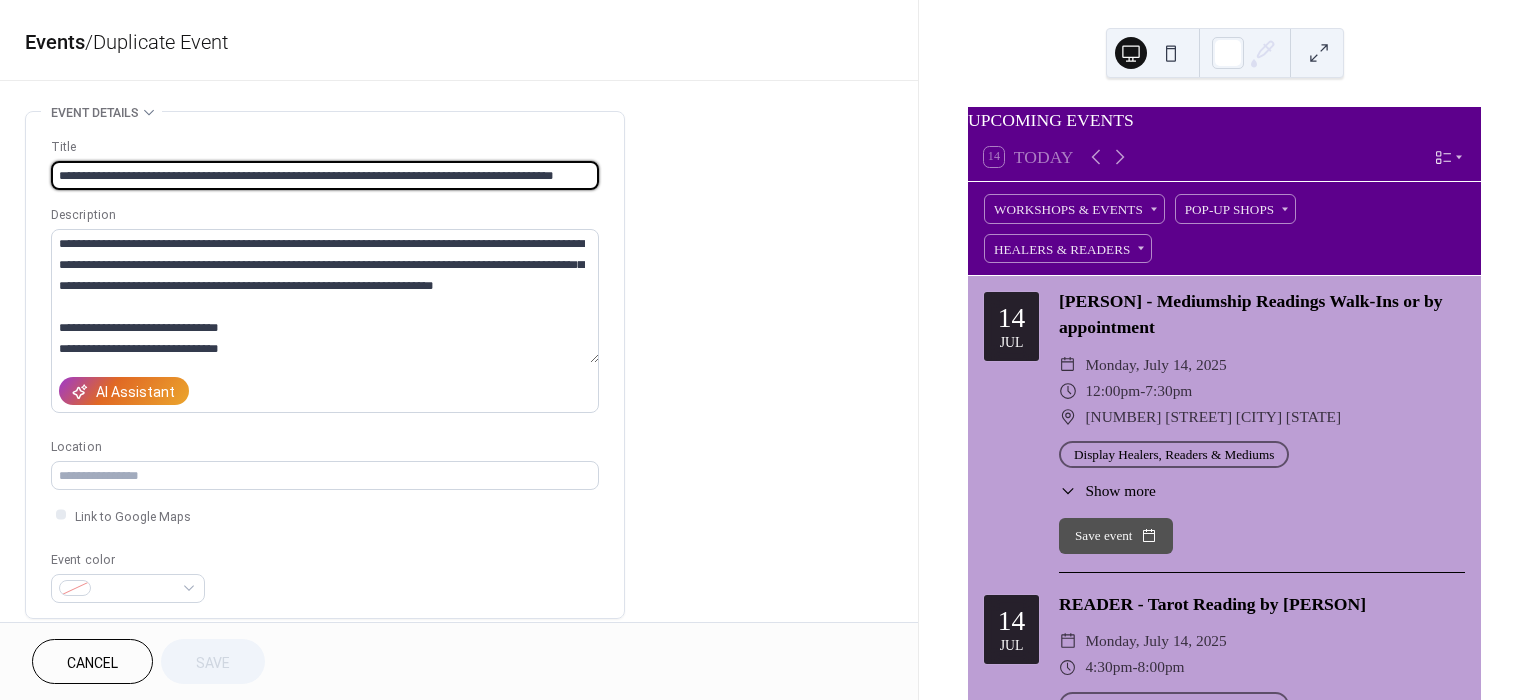 click on "**********" at bounding box center (325, 175) 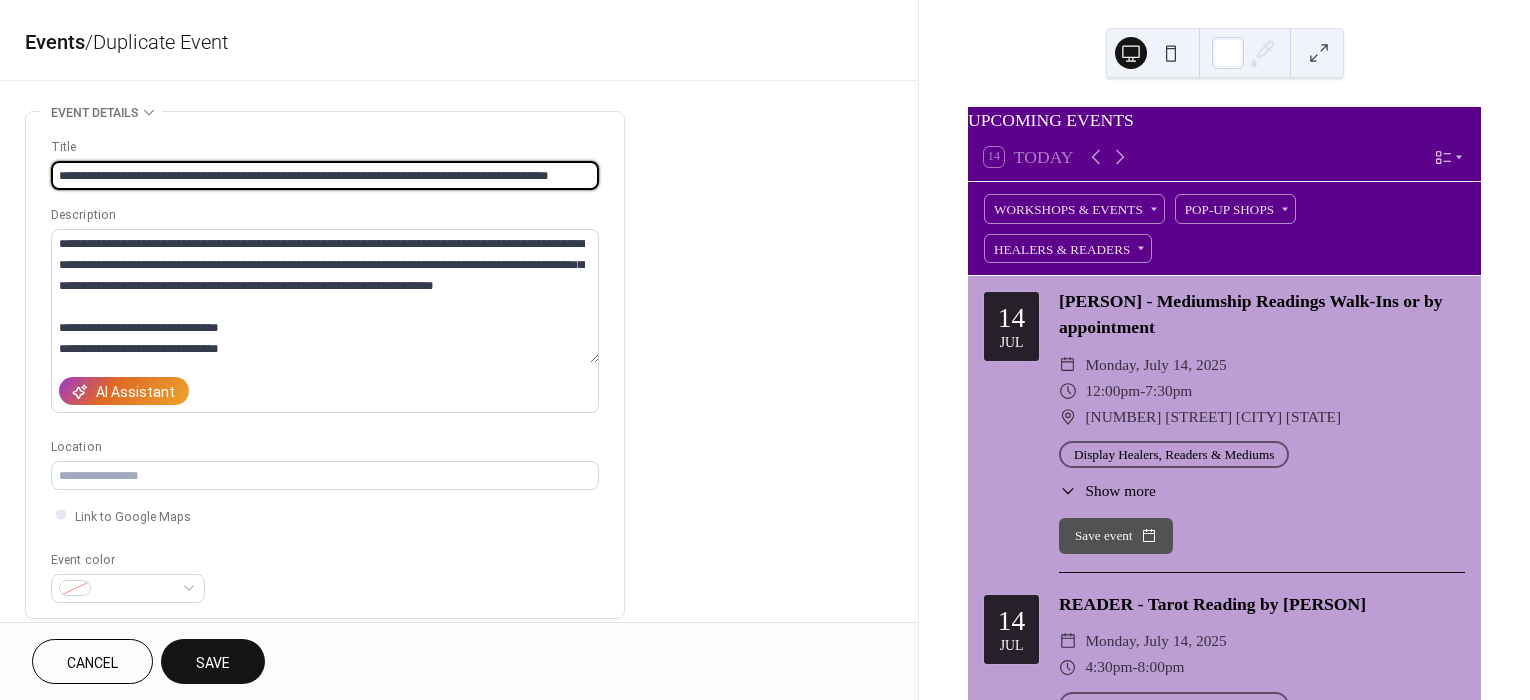 scroll, scrollTop: 0, scrollLeft: 0, axis: both 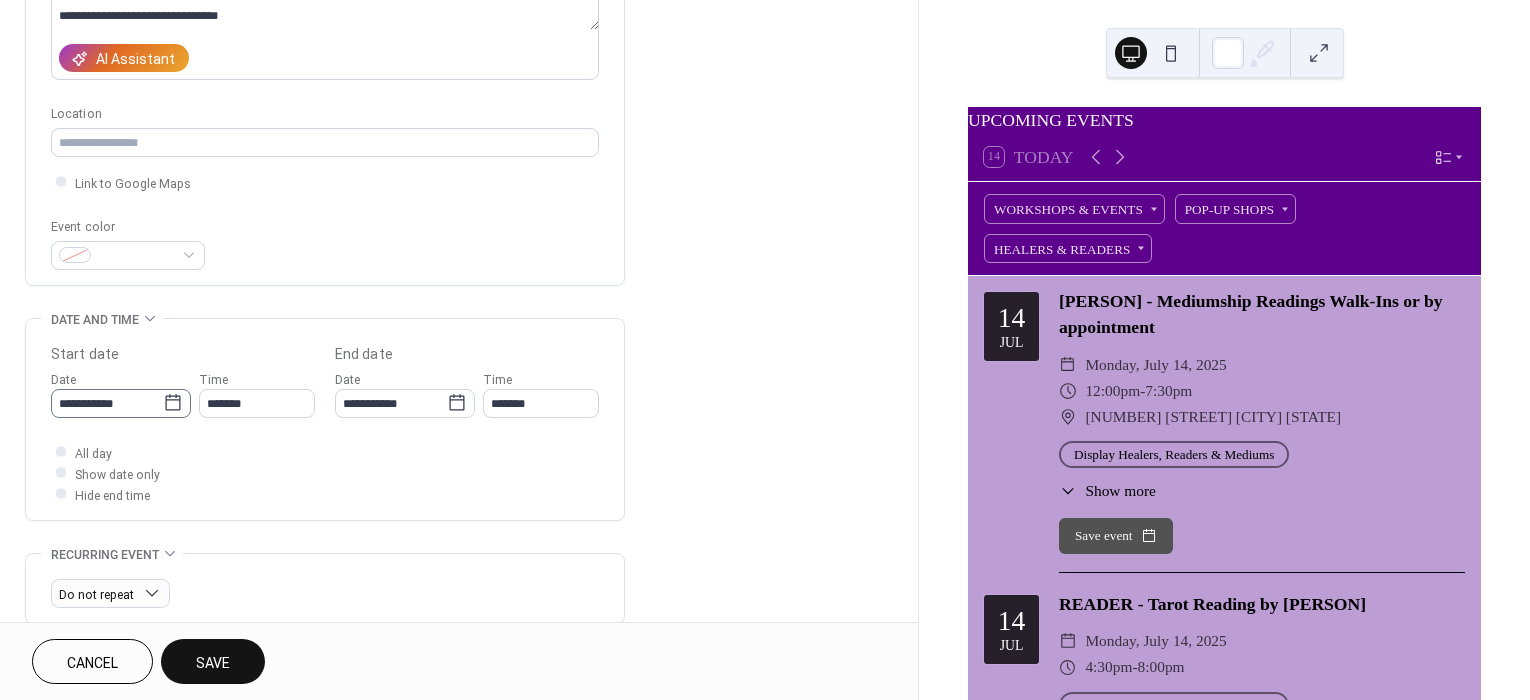 type on "**********" 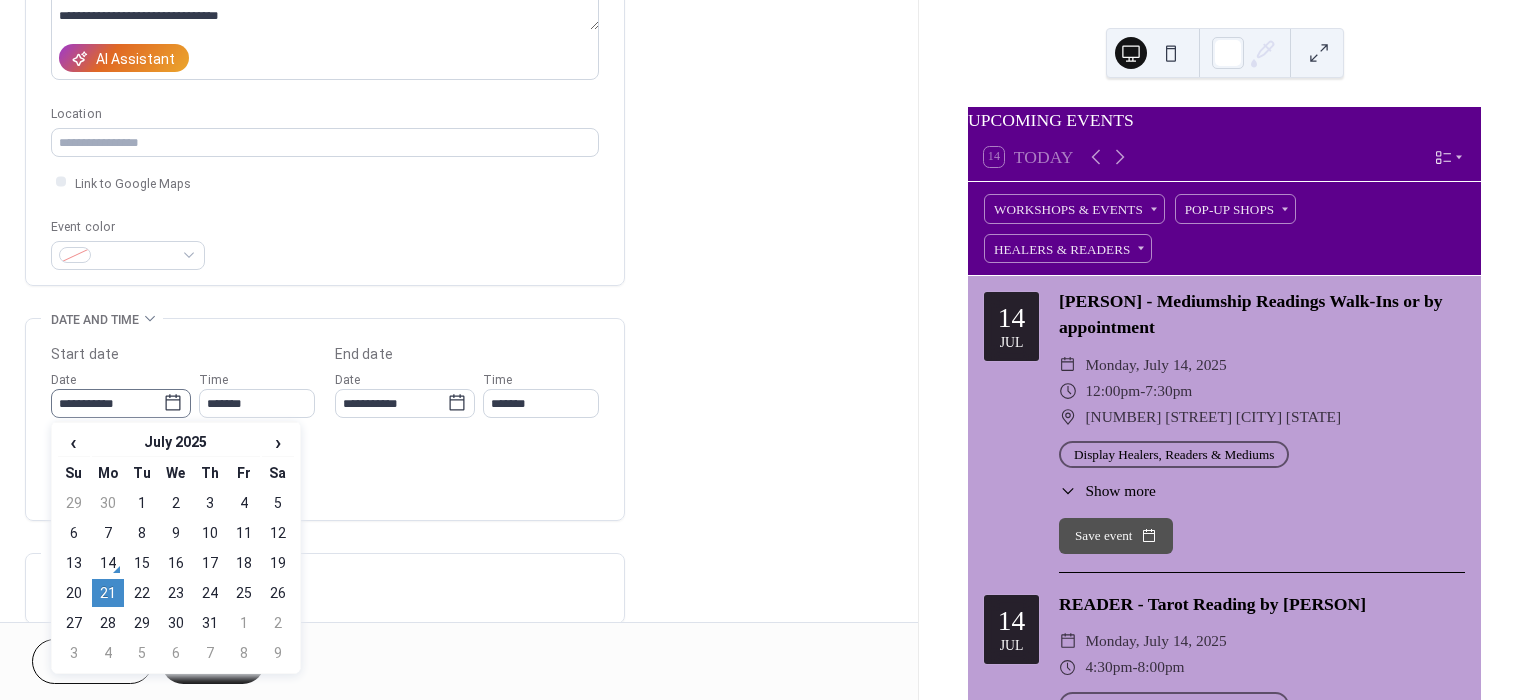 click on "**********" at bounding box center [121, 403] 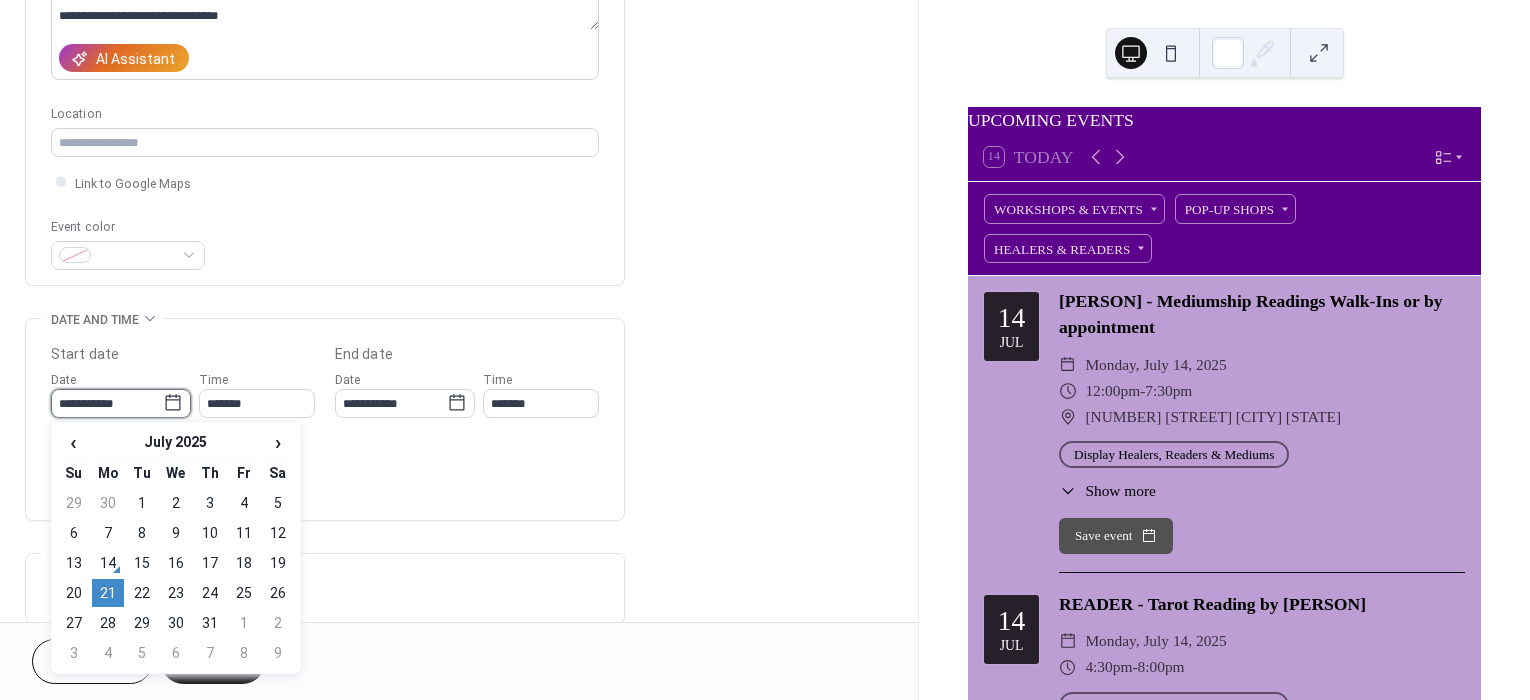 click on "**********" at bounding box center [107, 403] 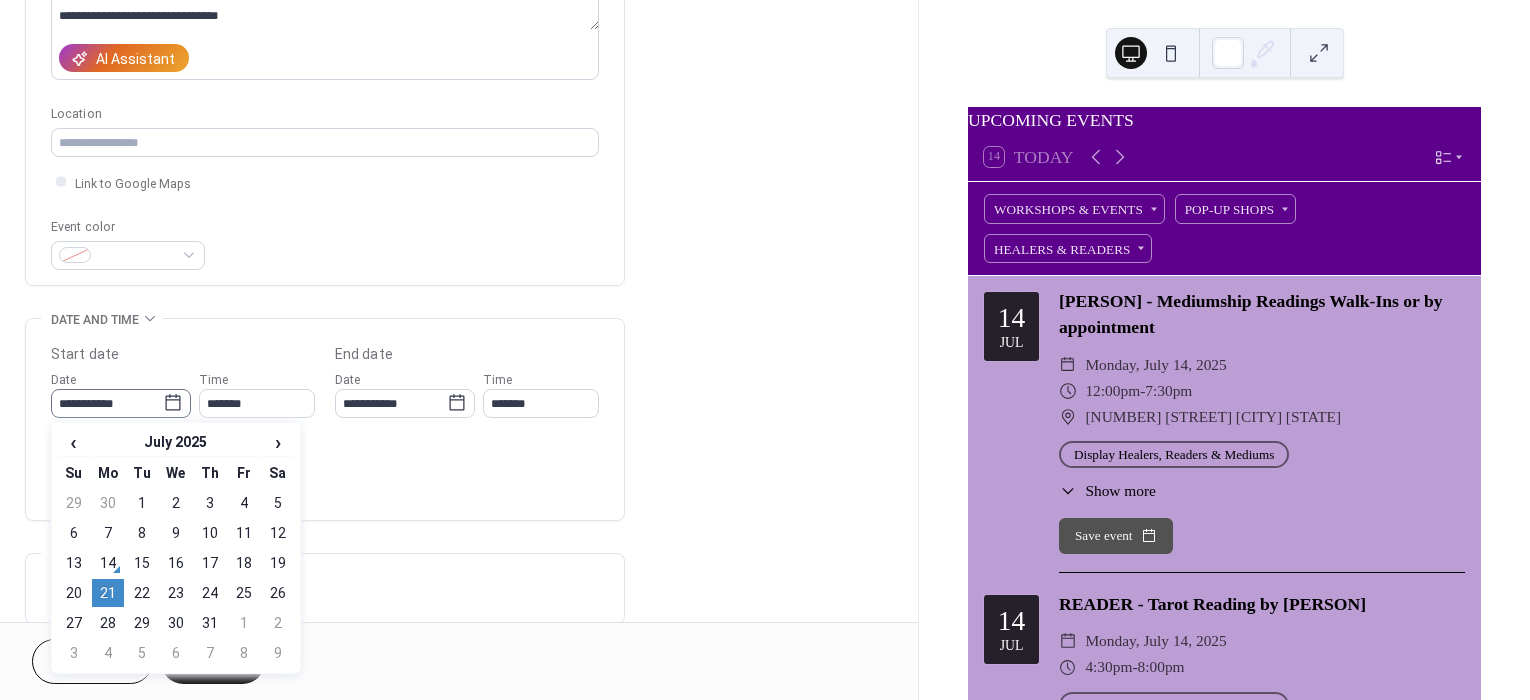 click 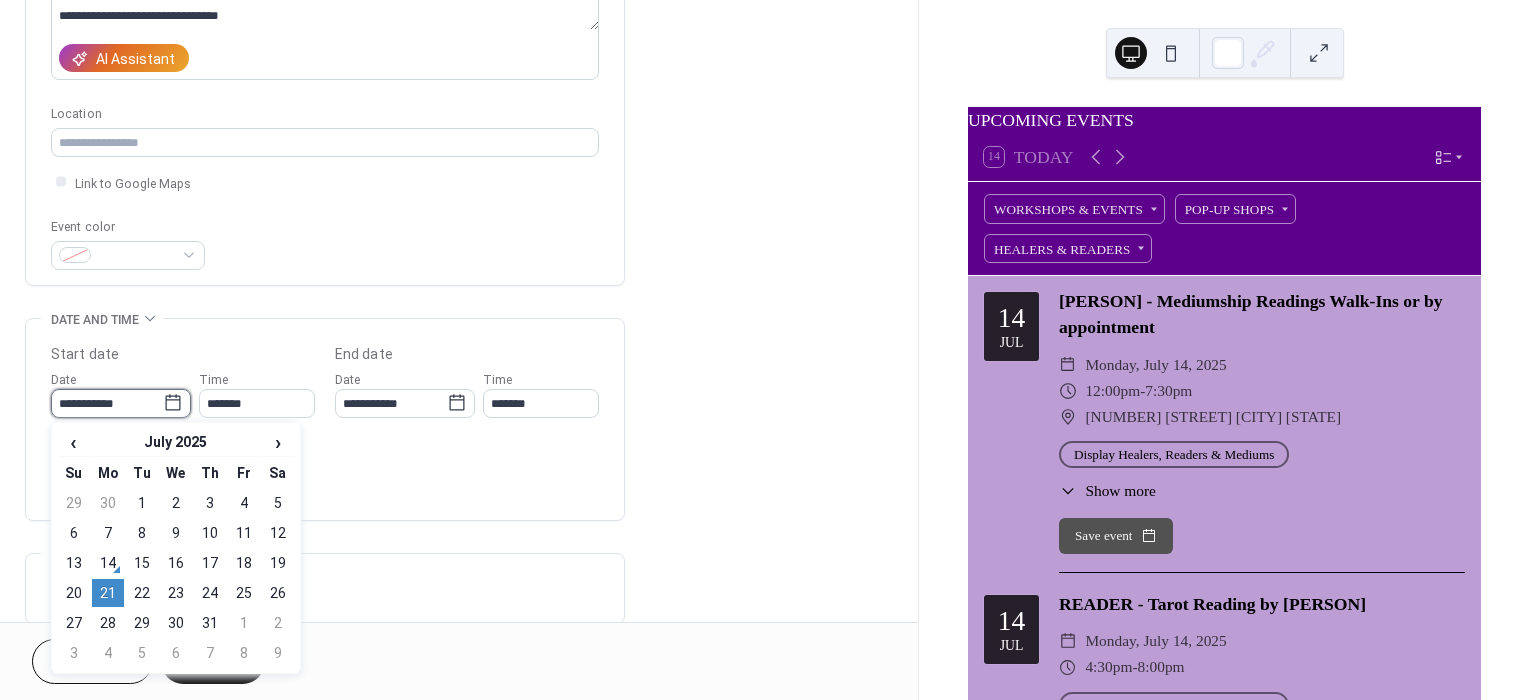 click on "**********" at bounding box center [107, 403] 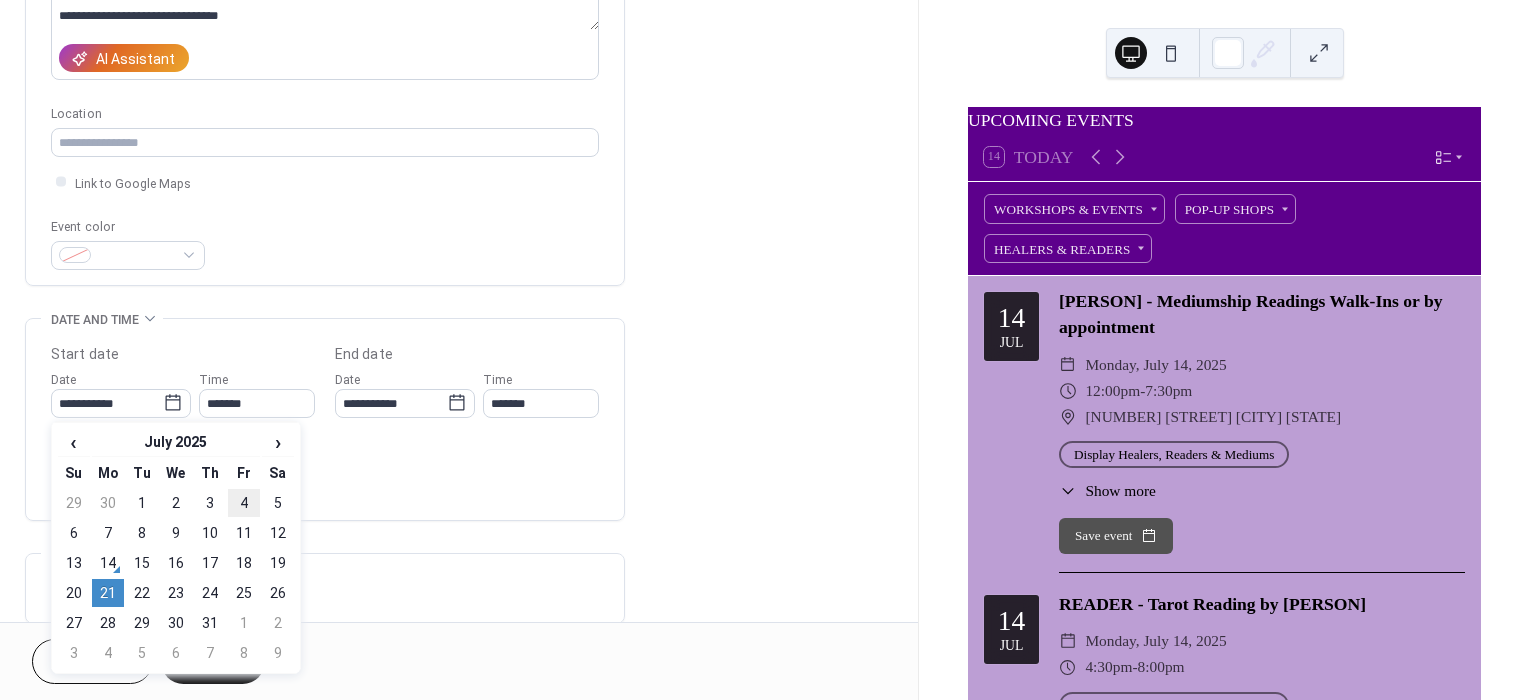 click on "4" at bounding box center (244, 503) 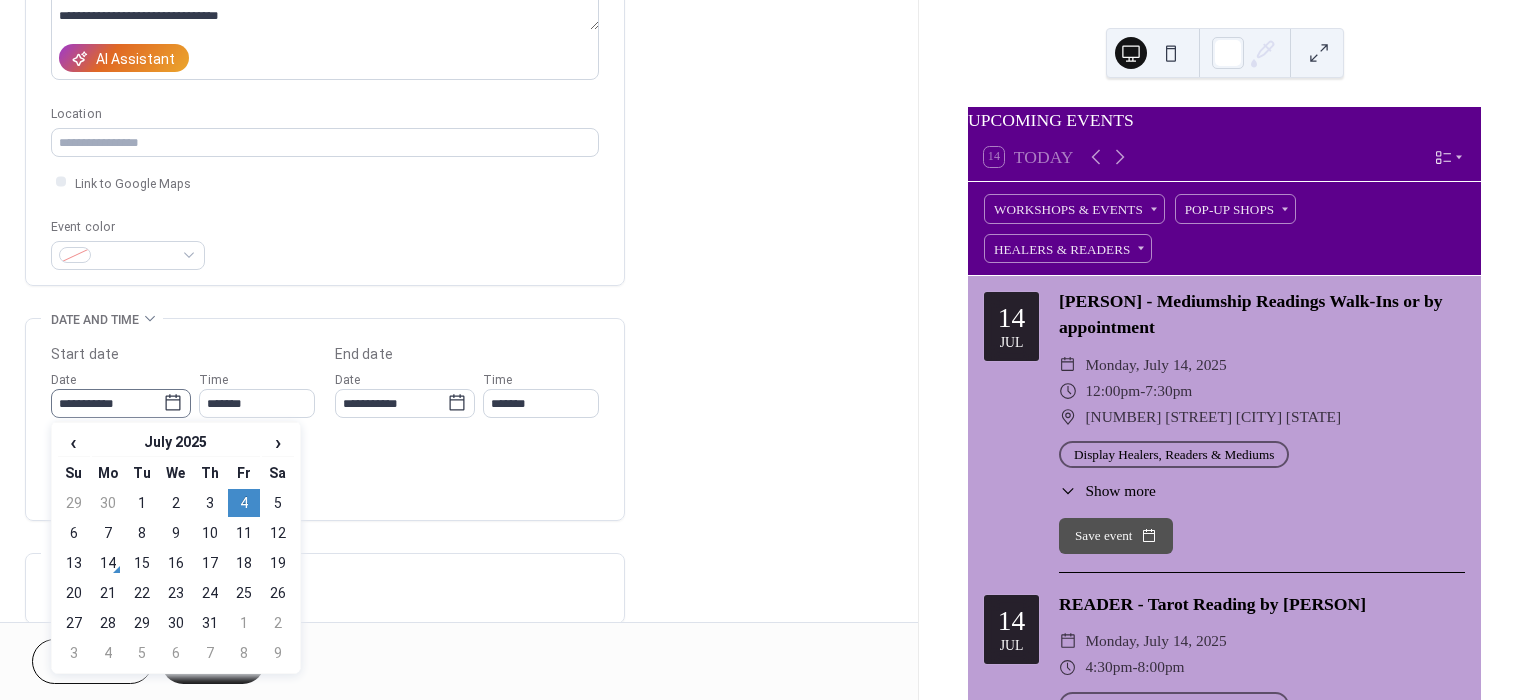 click on "**********" at bounding box center (121, 403) 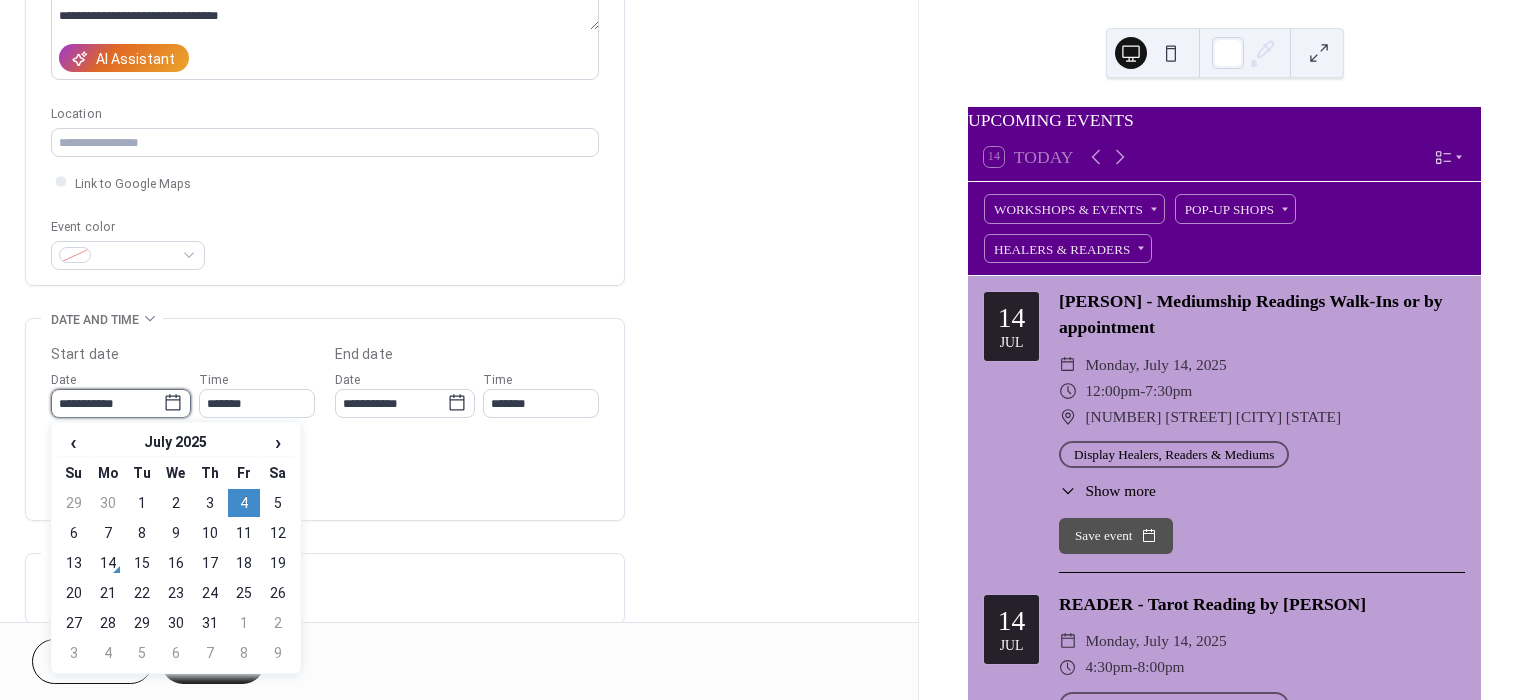 click on "**********" at bounding box center (107, 403) 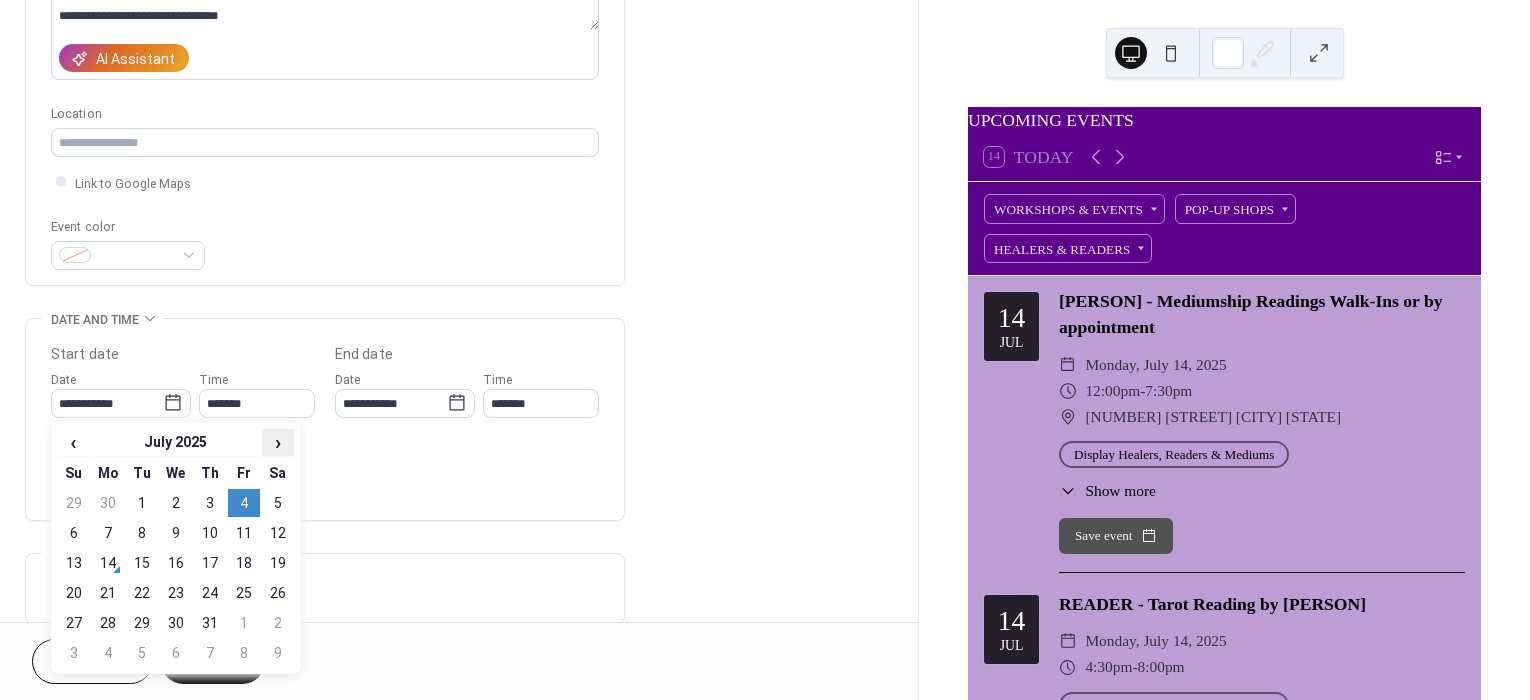 click on "›" at bounding box center [278, 442] 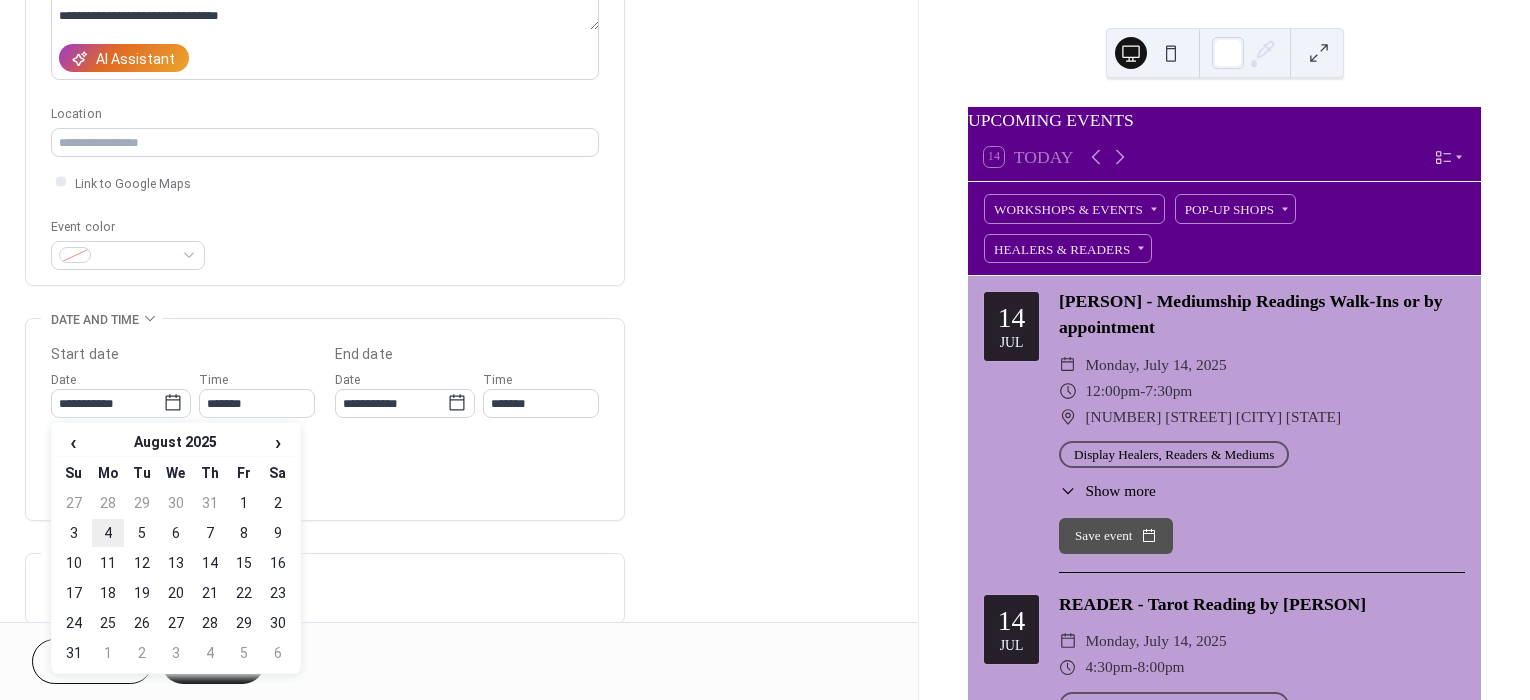 click on "4" at bounding box center [108, 533] 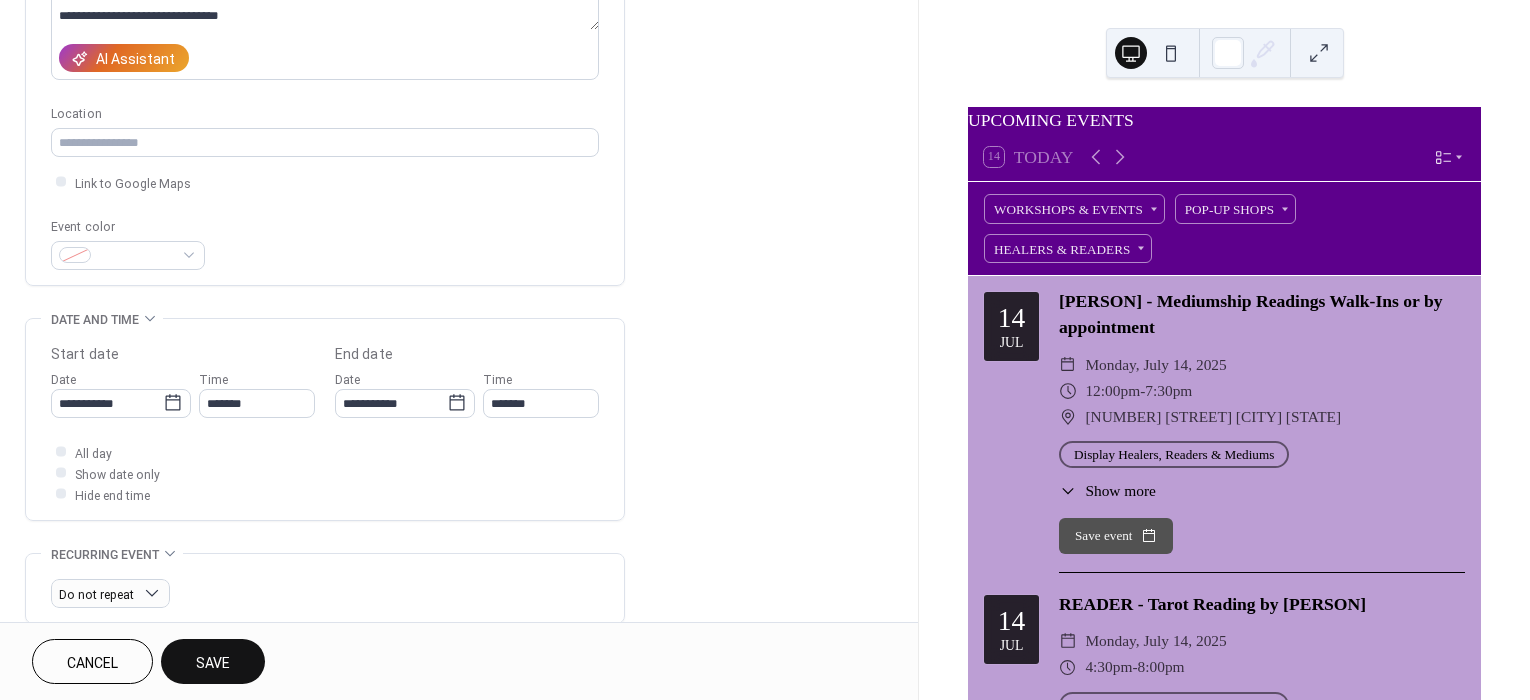 click on "Save" at bounding box center [213, 661] 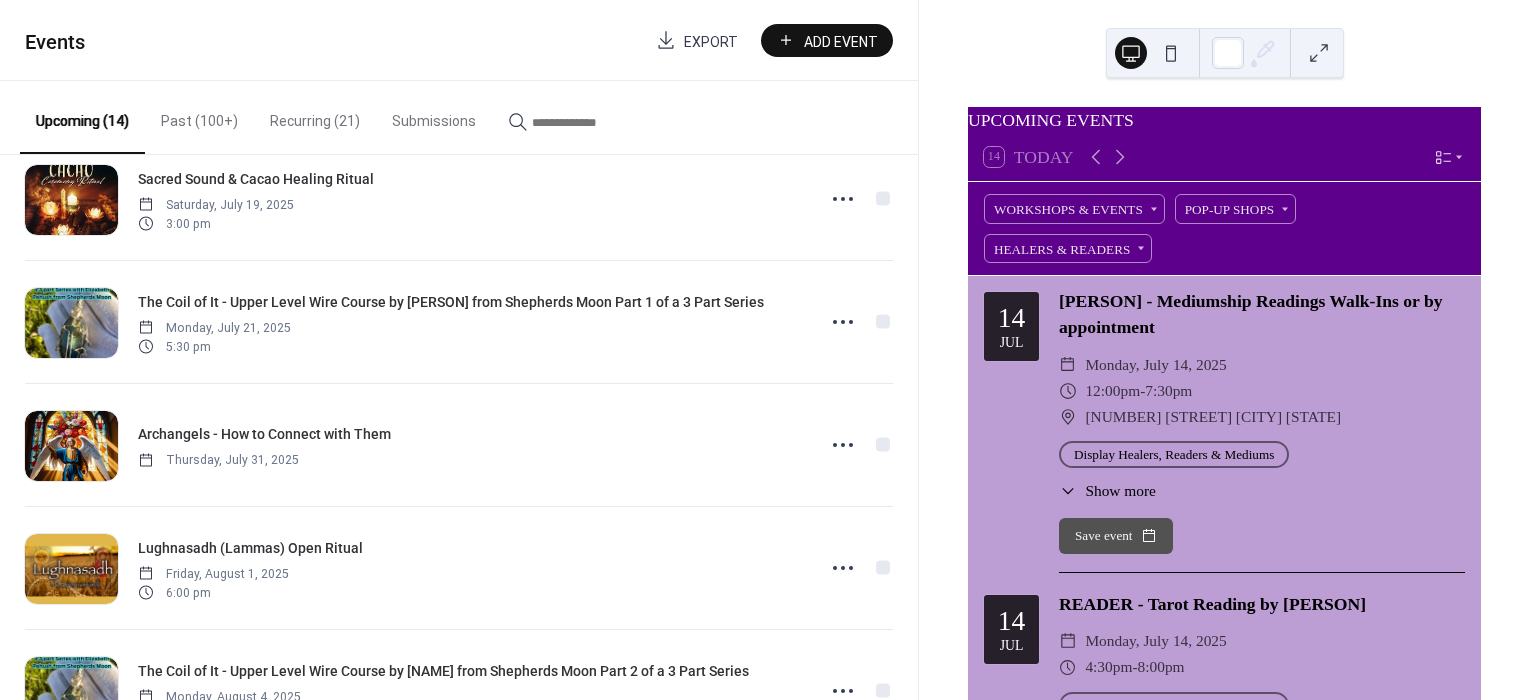 scroll, scrollTop: 666, scrollLeft: 0, axis: vertical 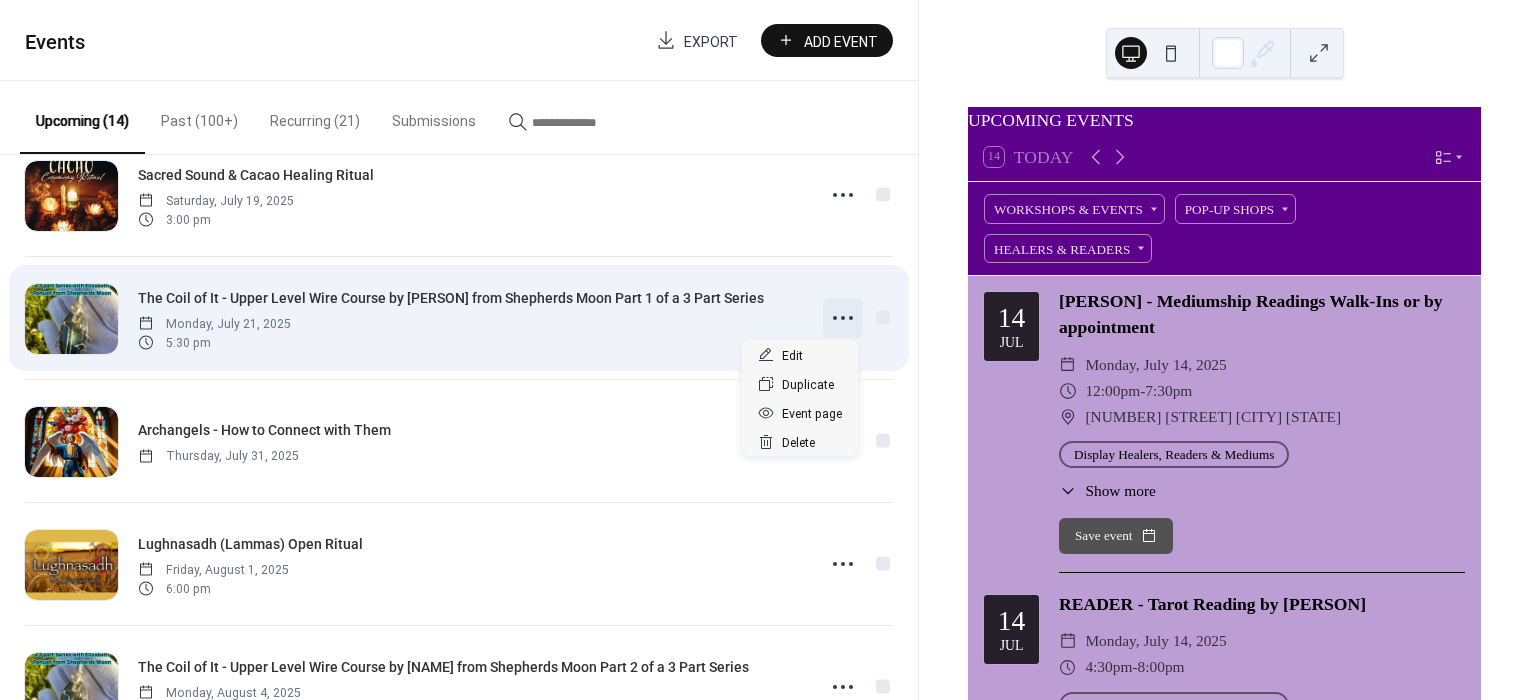 click 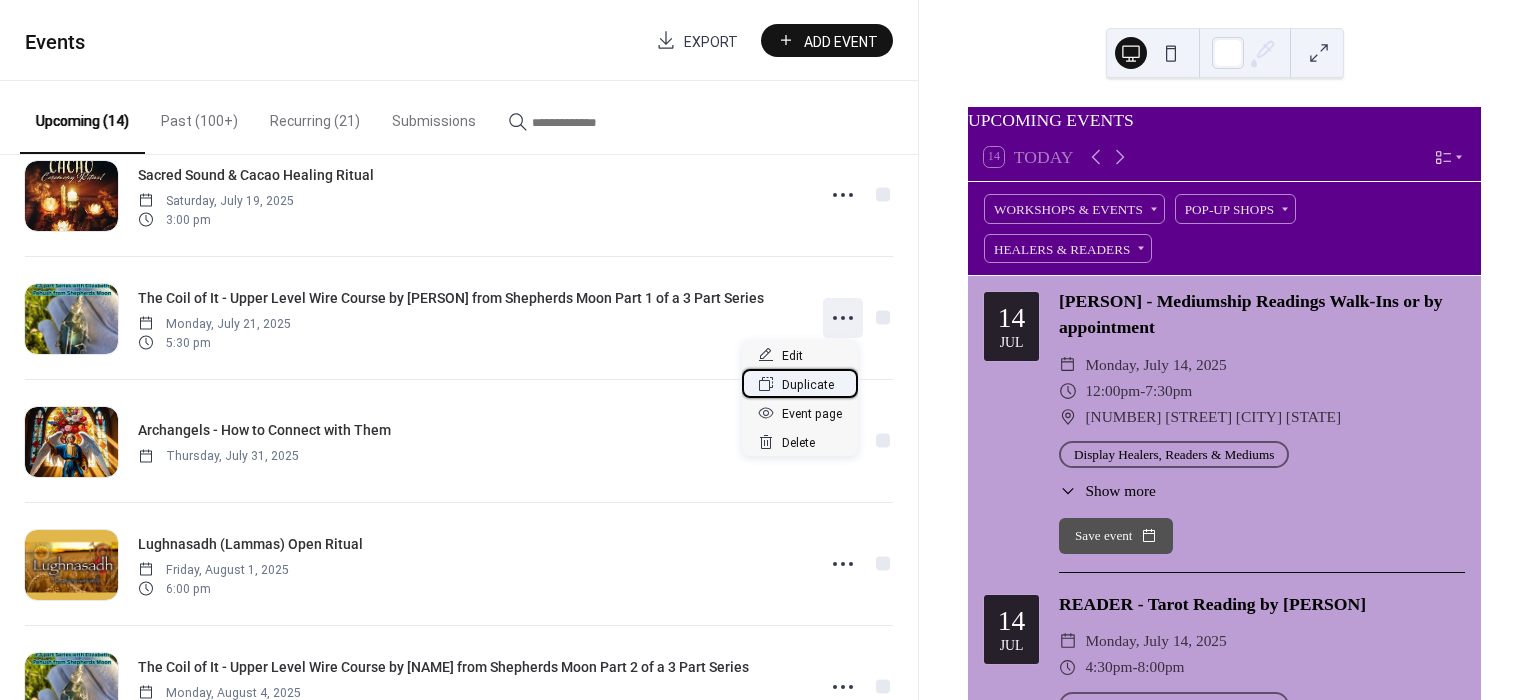 click on "Duplicate" at bounding box center [808, 385] 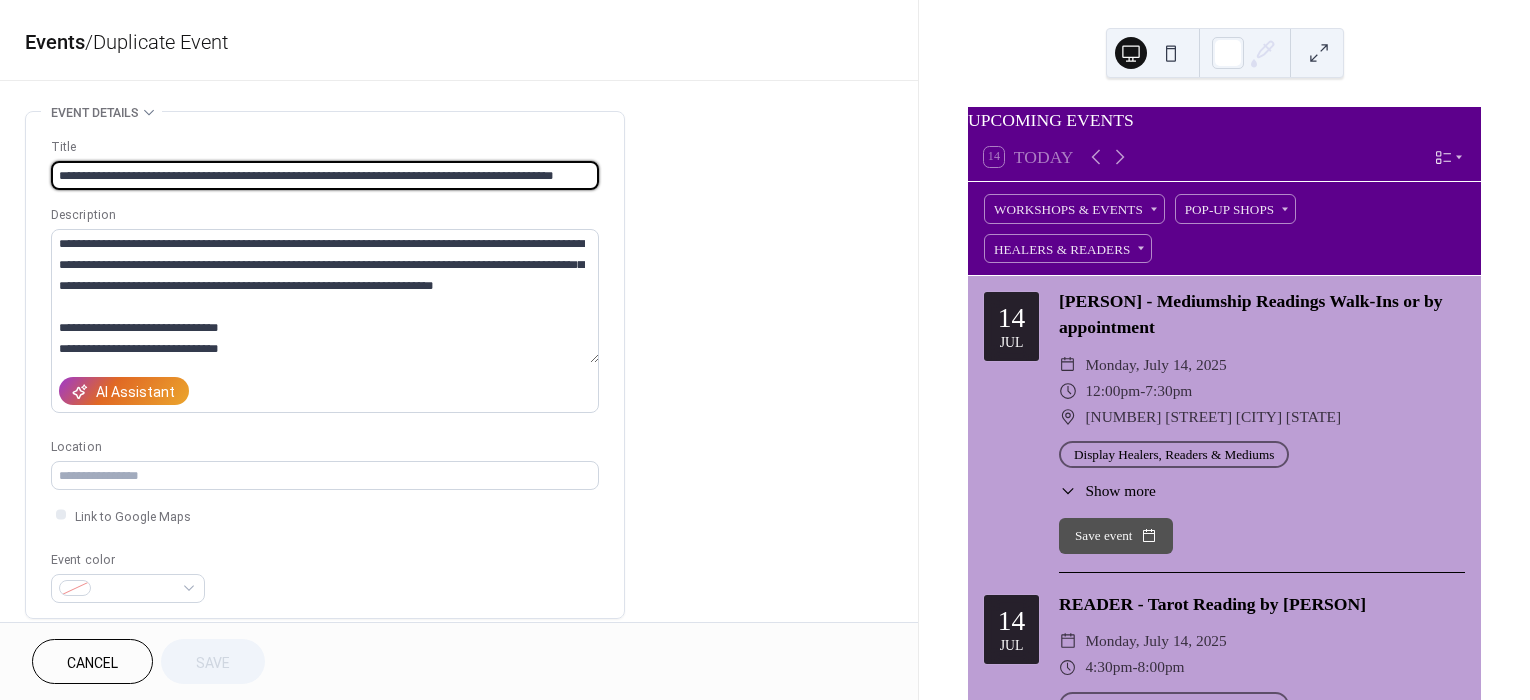 scroll, scrollTop: 0, scrollLeft: 4, axis: horizontal 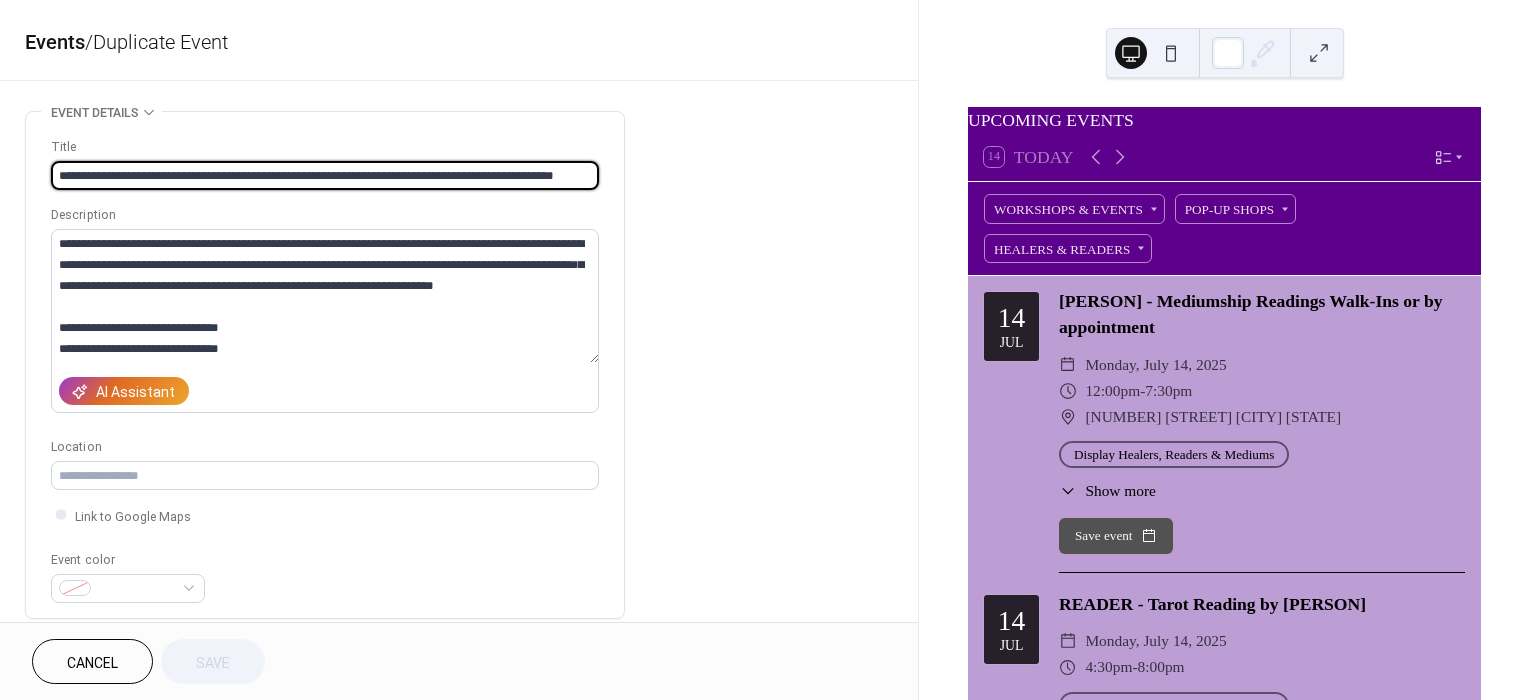 click on "**********" at bounding box center [325, 175] 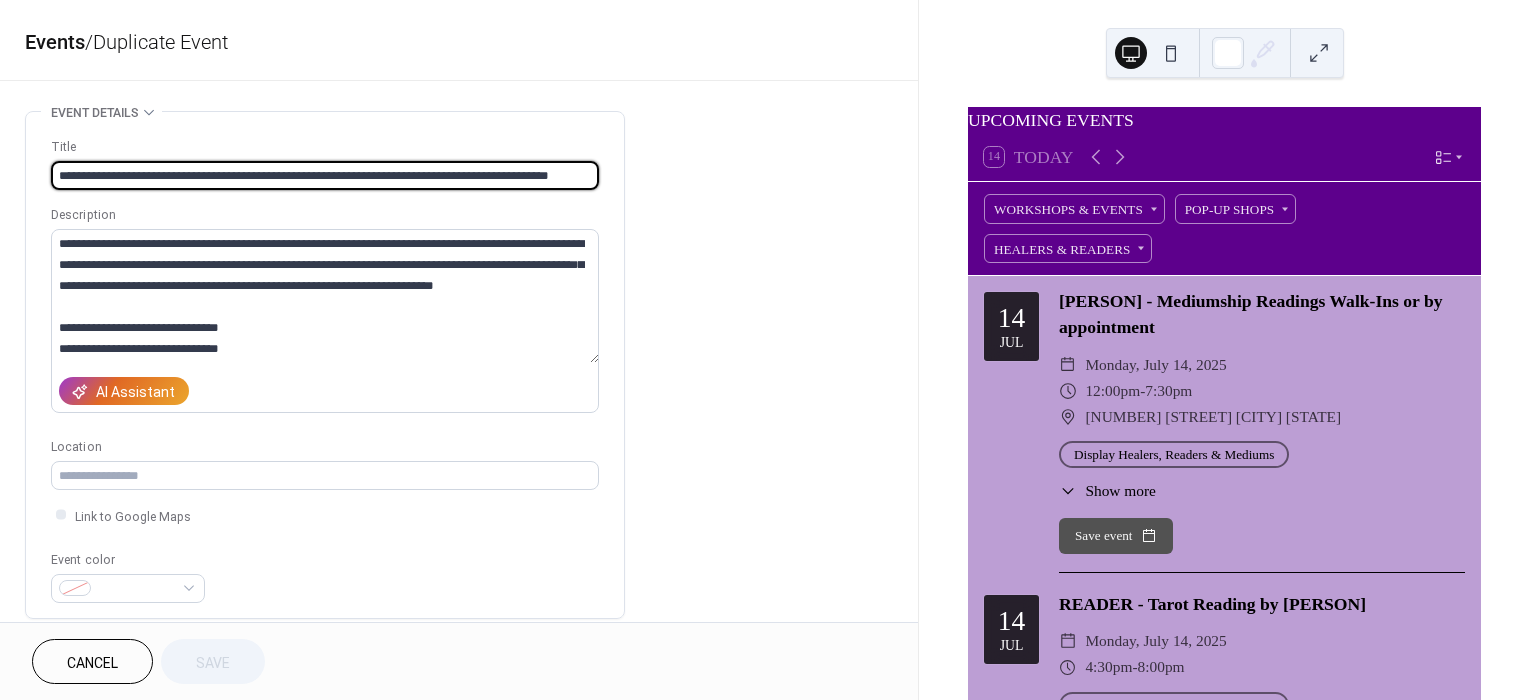 scroll, scrollTop: 0, scrollLeft: 0, axis: both 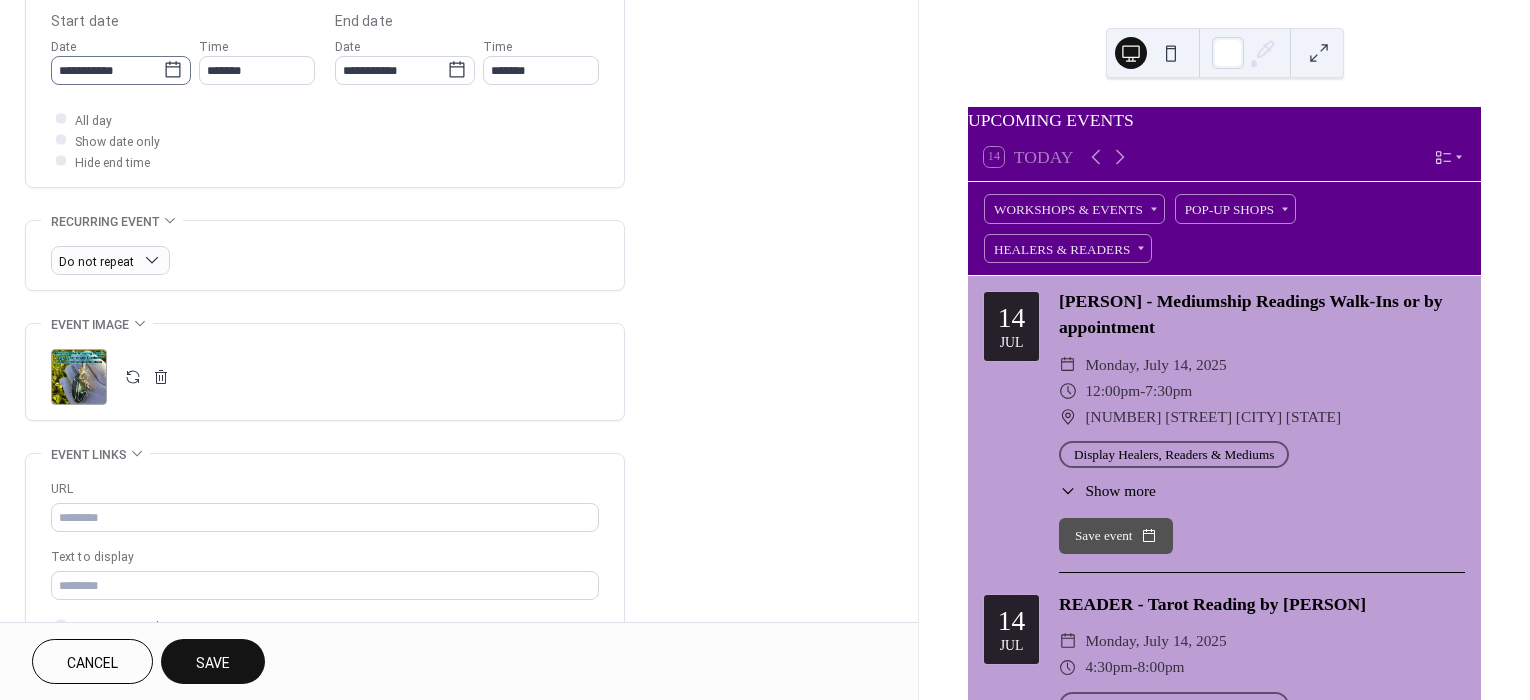type on "**********" 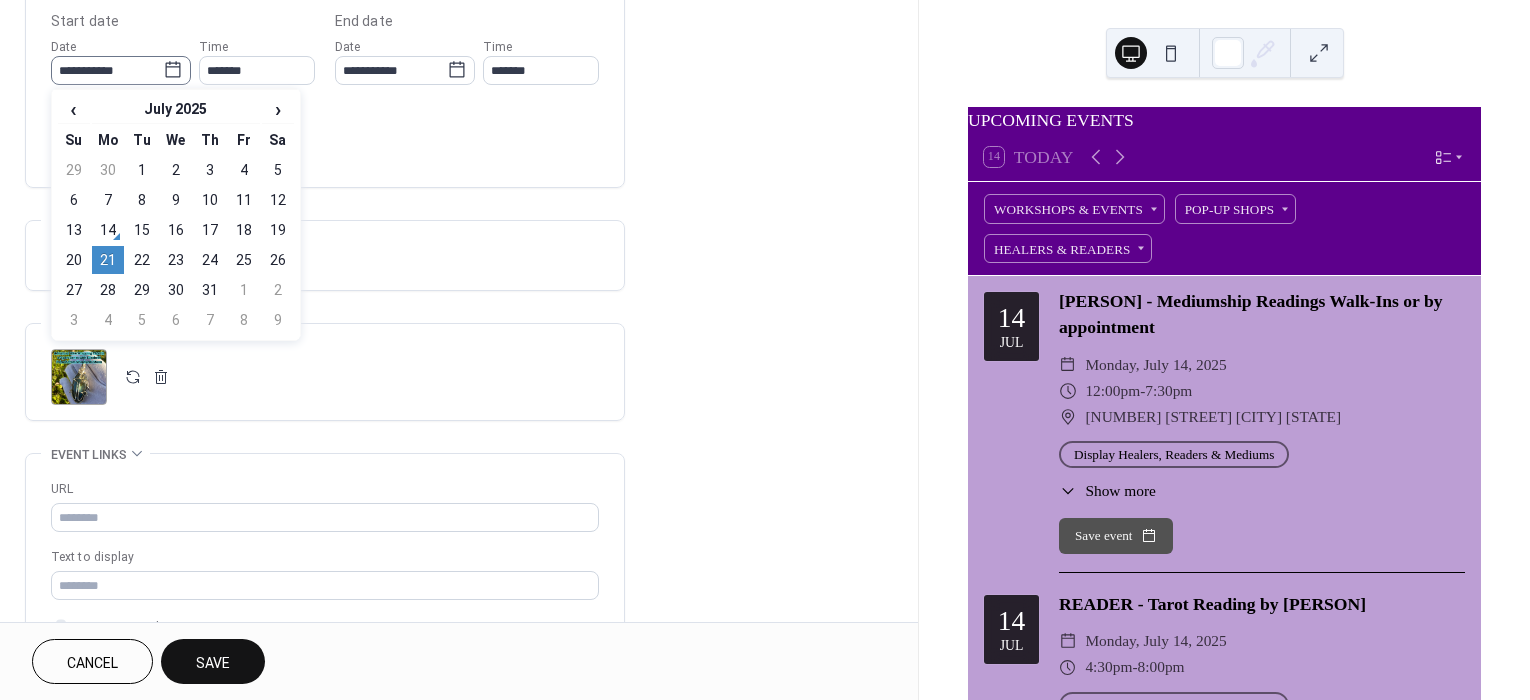 click 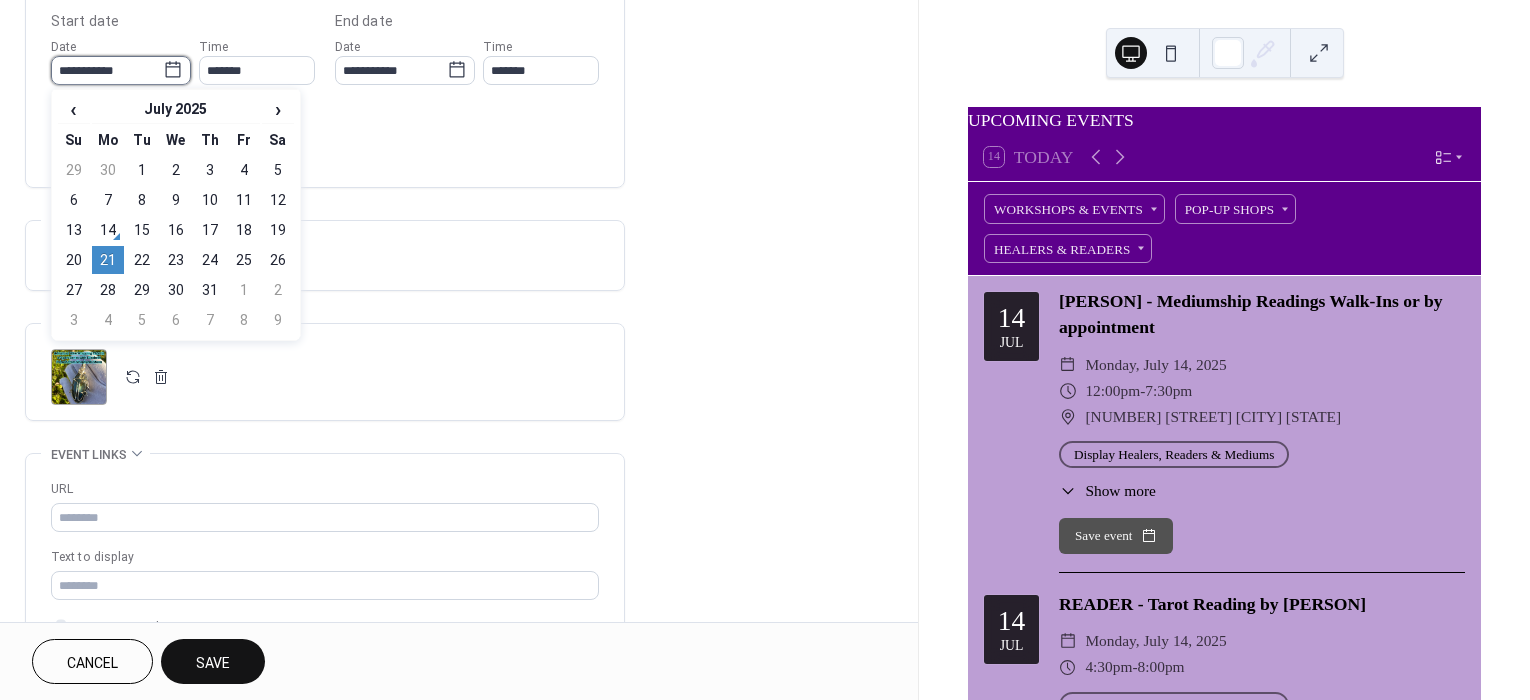 click on "**********" at bounding box center [107, 70] 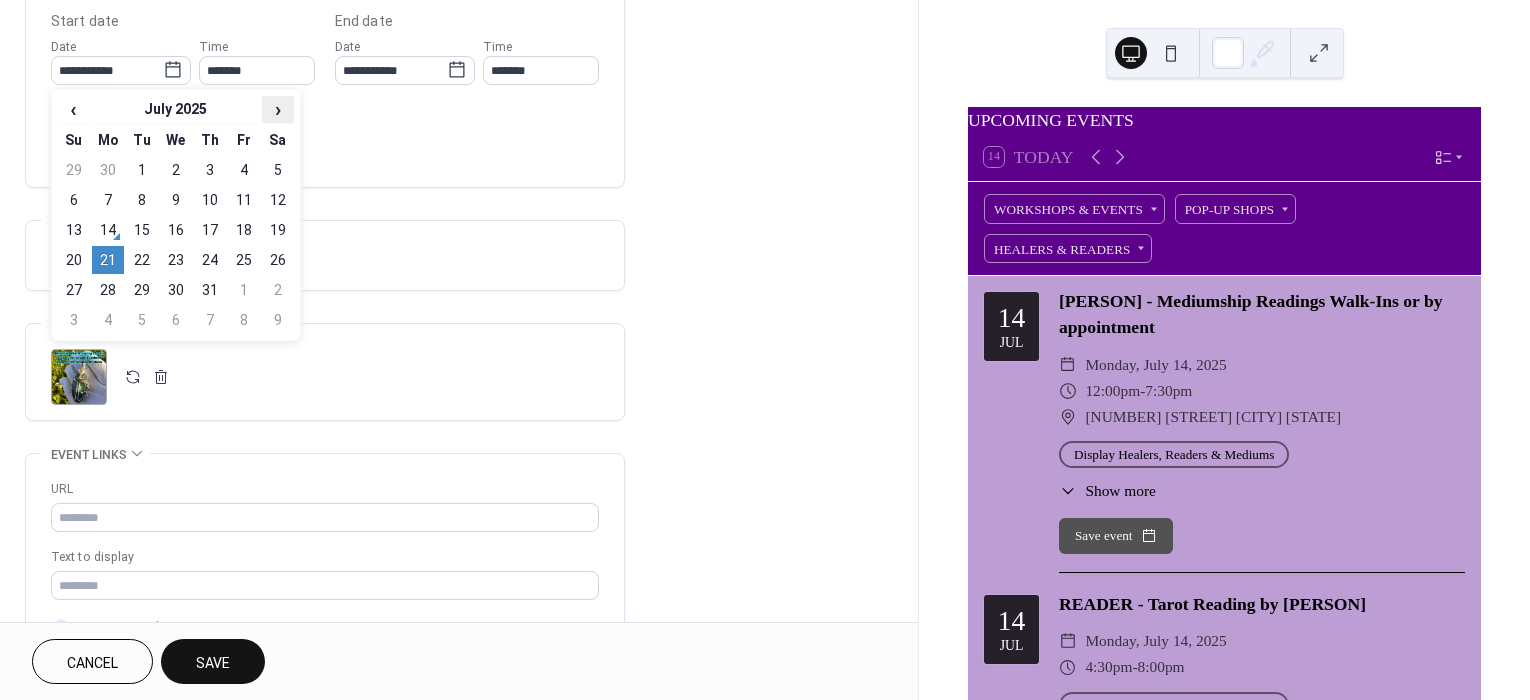 click on "›" at bounding box center (278, 109) 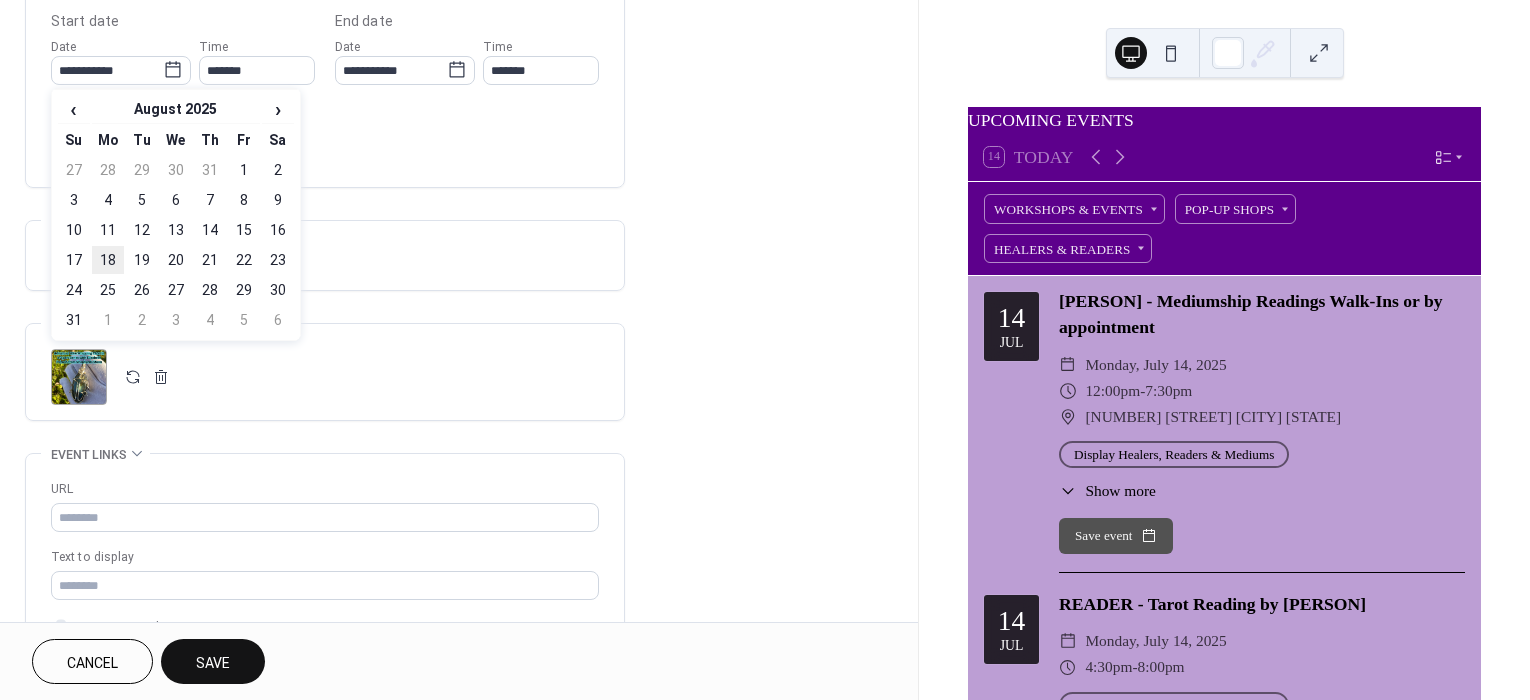click on "18" at bounding box center [108, 260] 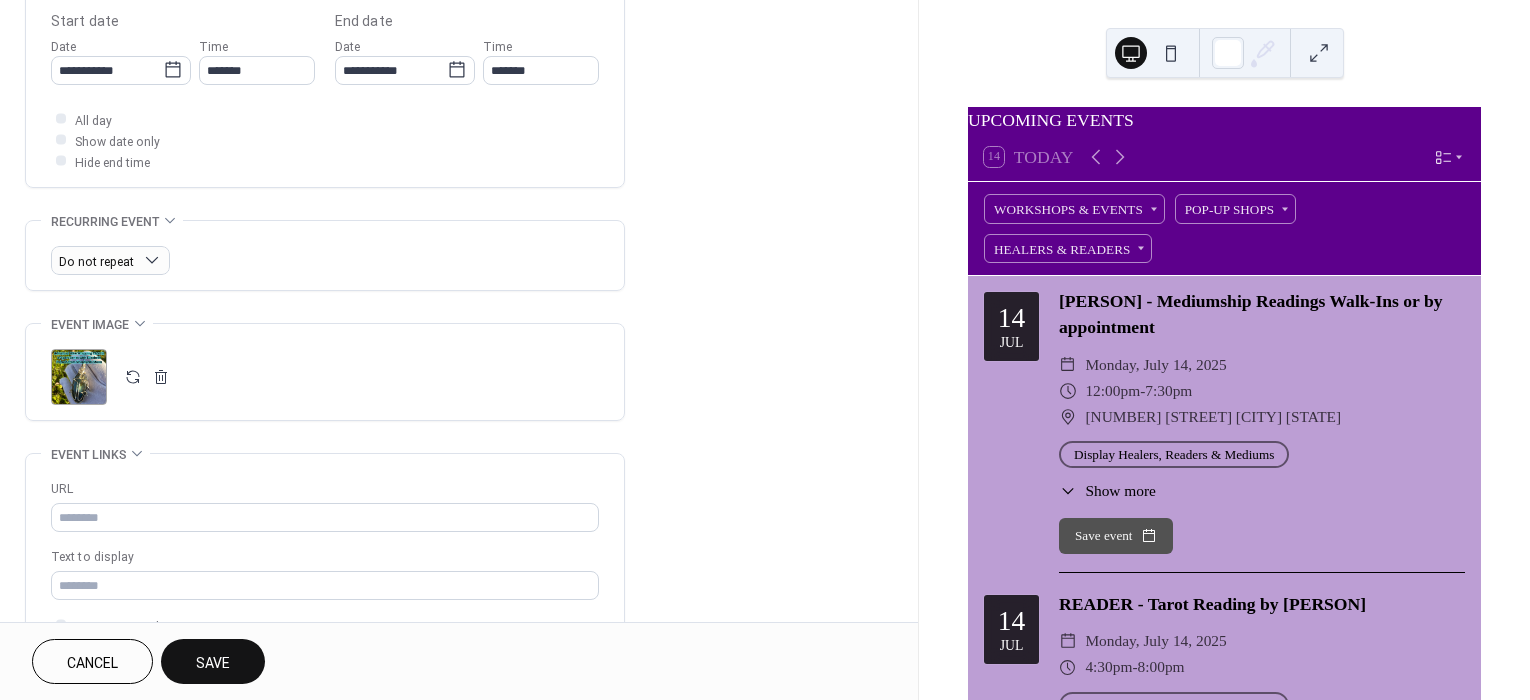 drag, startPoint x: 204, startPoint y: 693, endPoint x: 214, endPoint y: 679, distance: 17.20465 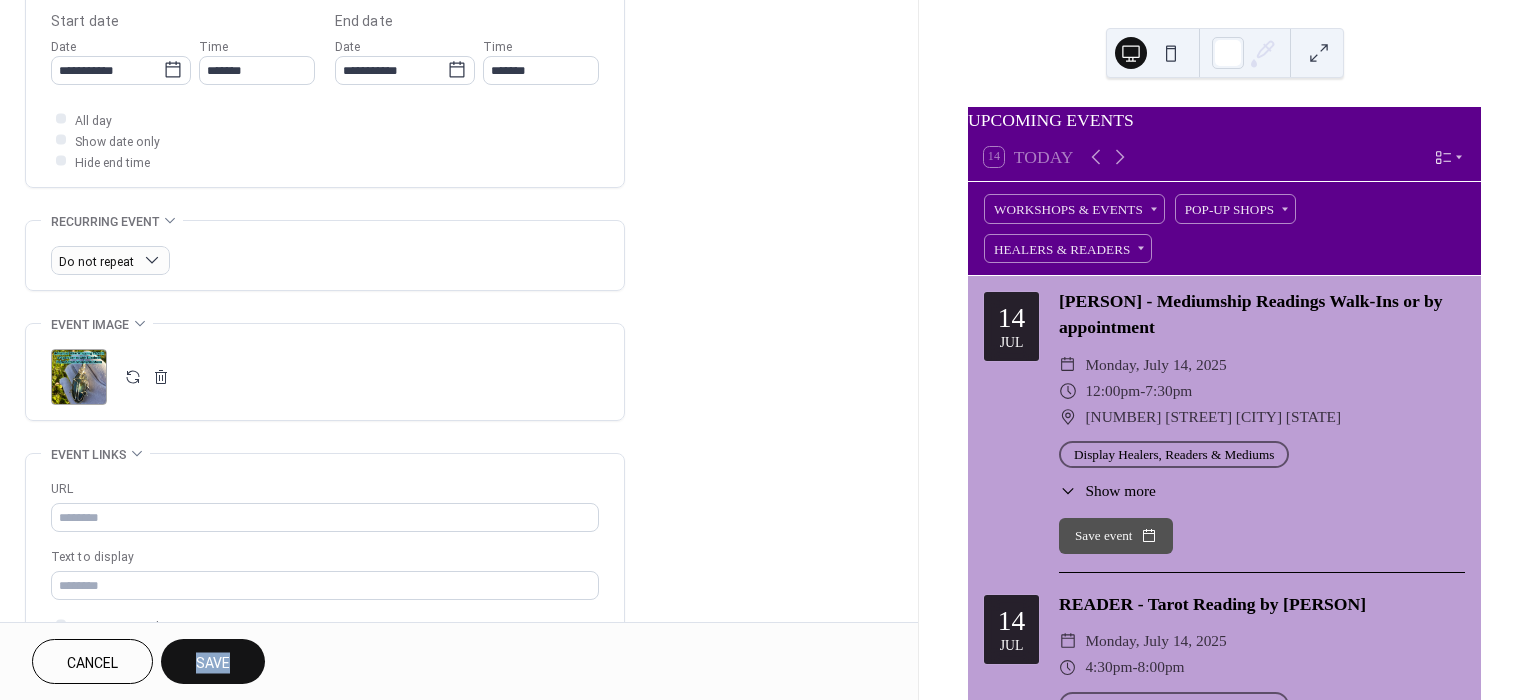 click on "Save" at bounding box center [213, 661] 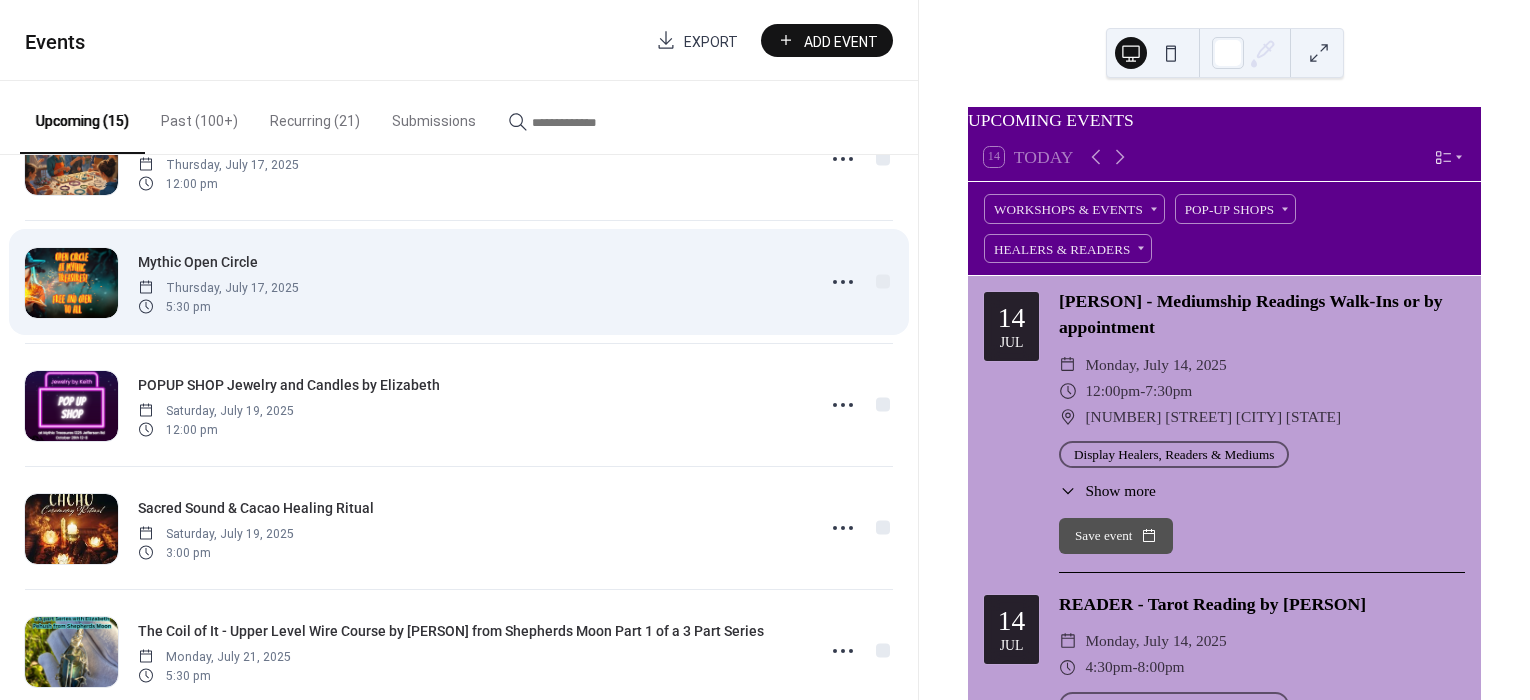 scroll, scrollTop: 666, scrollLeft: 0, axis: vertical 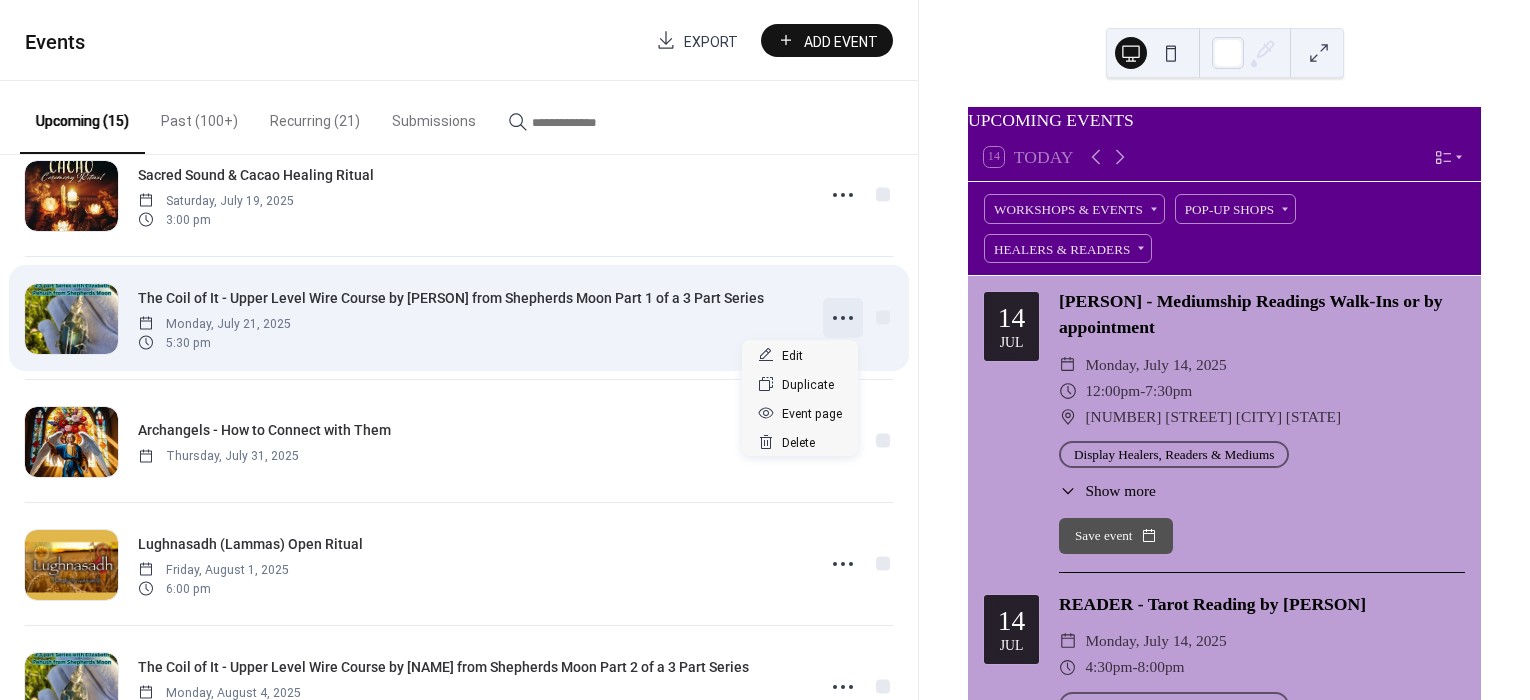 click 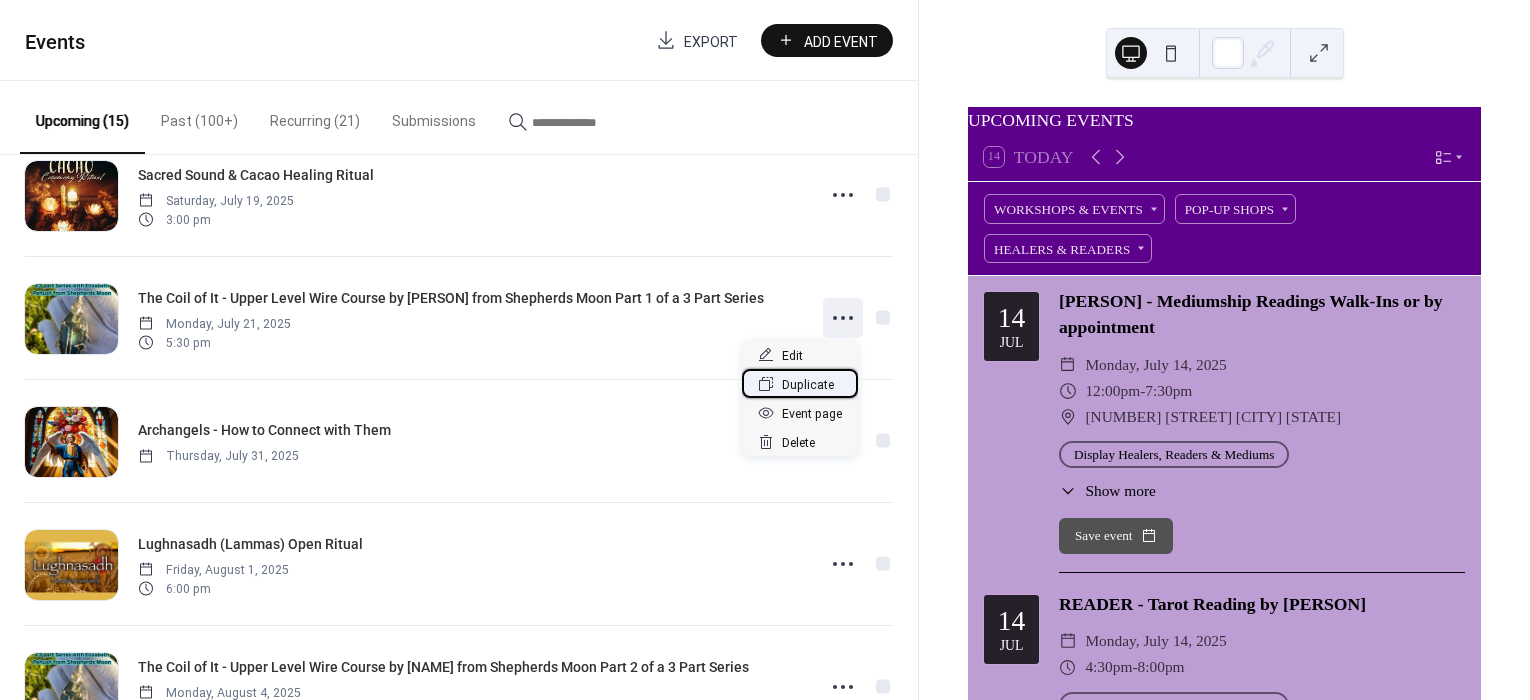 click on "Duplicate" at bounding box center [808, 385] 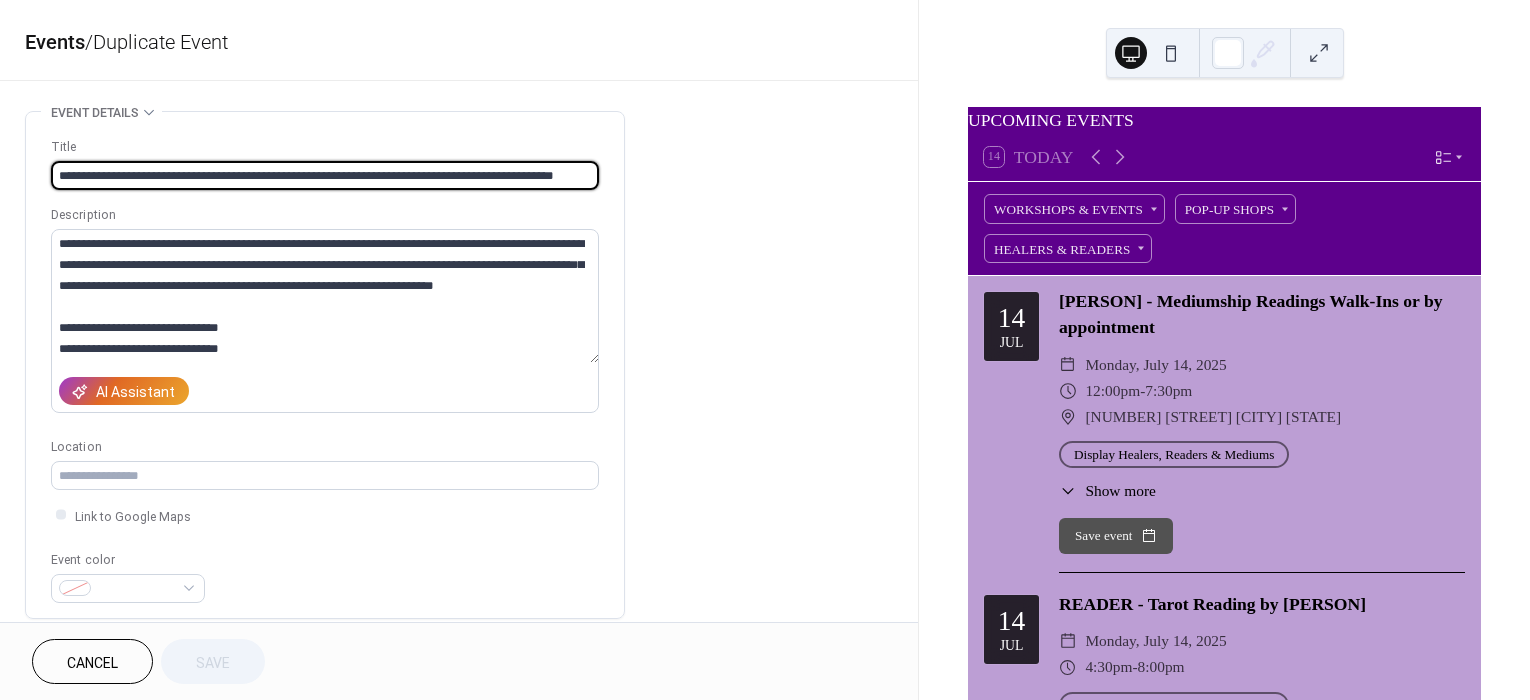 scroll, scrollTop: 0, scrollLeft: 4, axis: horizontal 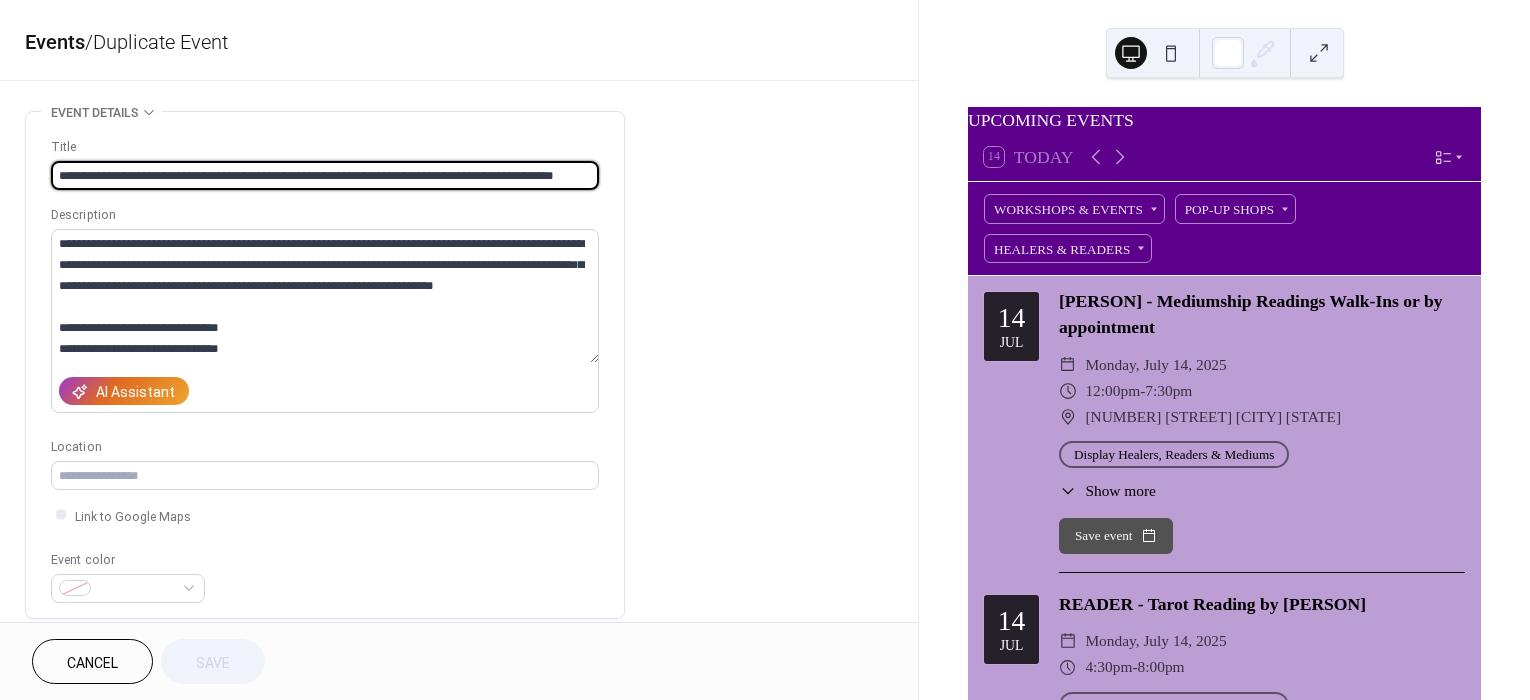 drag, startPoint x: 198, startPoint y: 174, endPoint x: -61, endPoint y: 199, distance: 260.20377 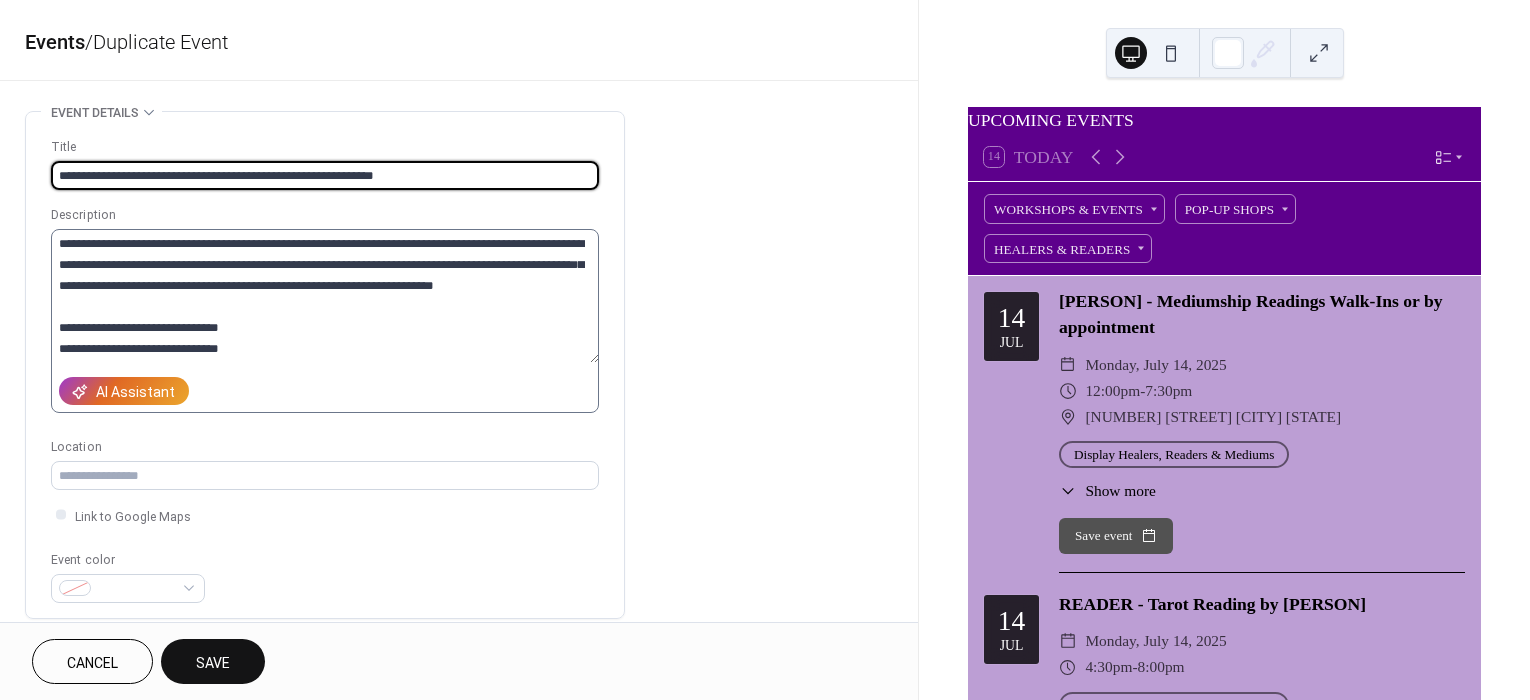 type on "**********" 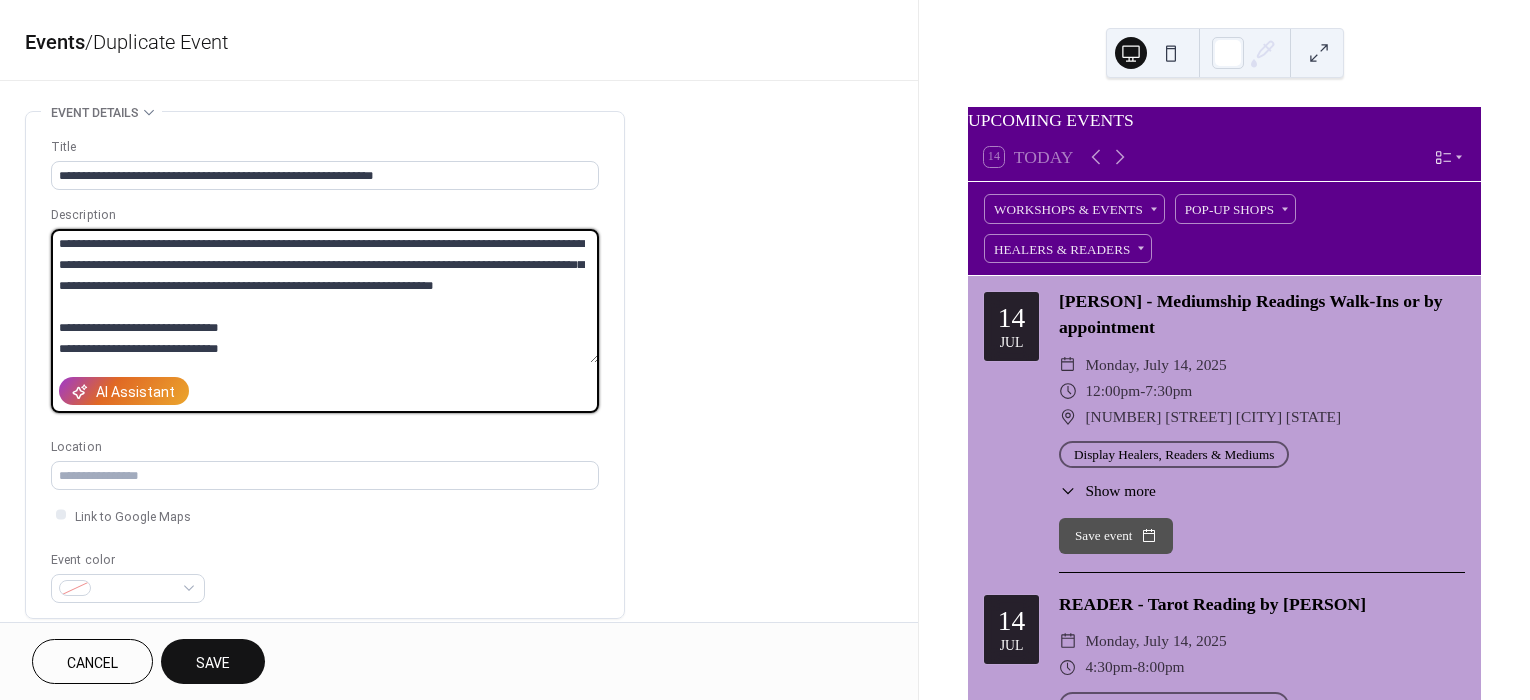 click on "**********" at bounding box center (325, 296) 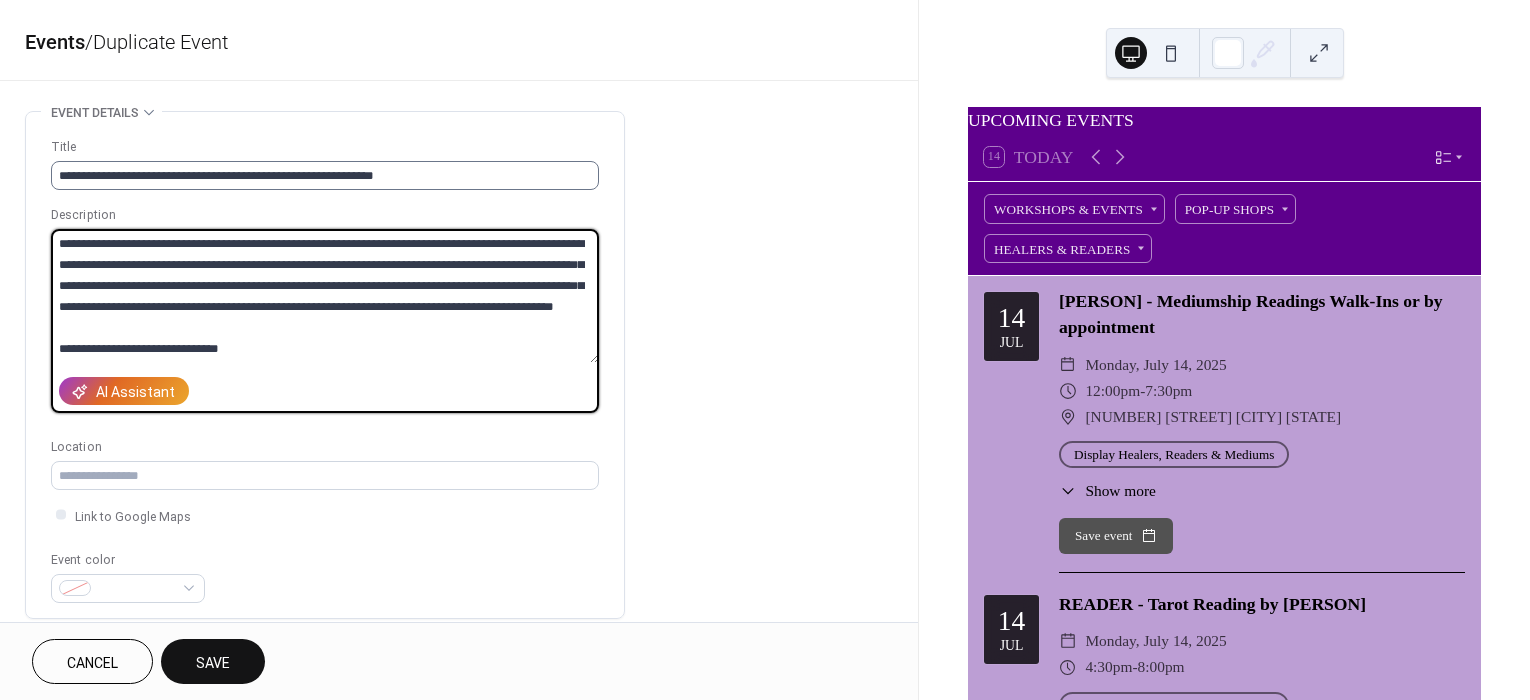 type on "**********" 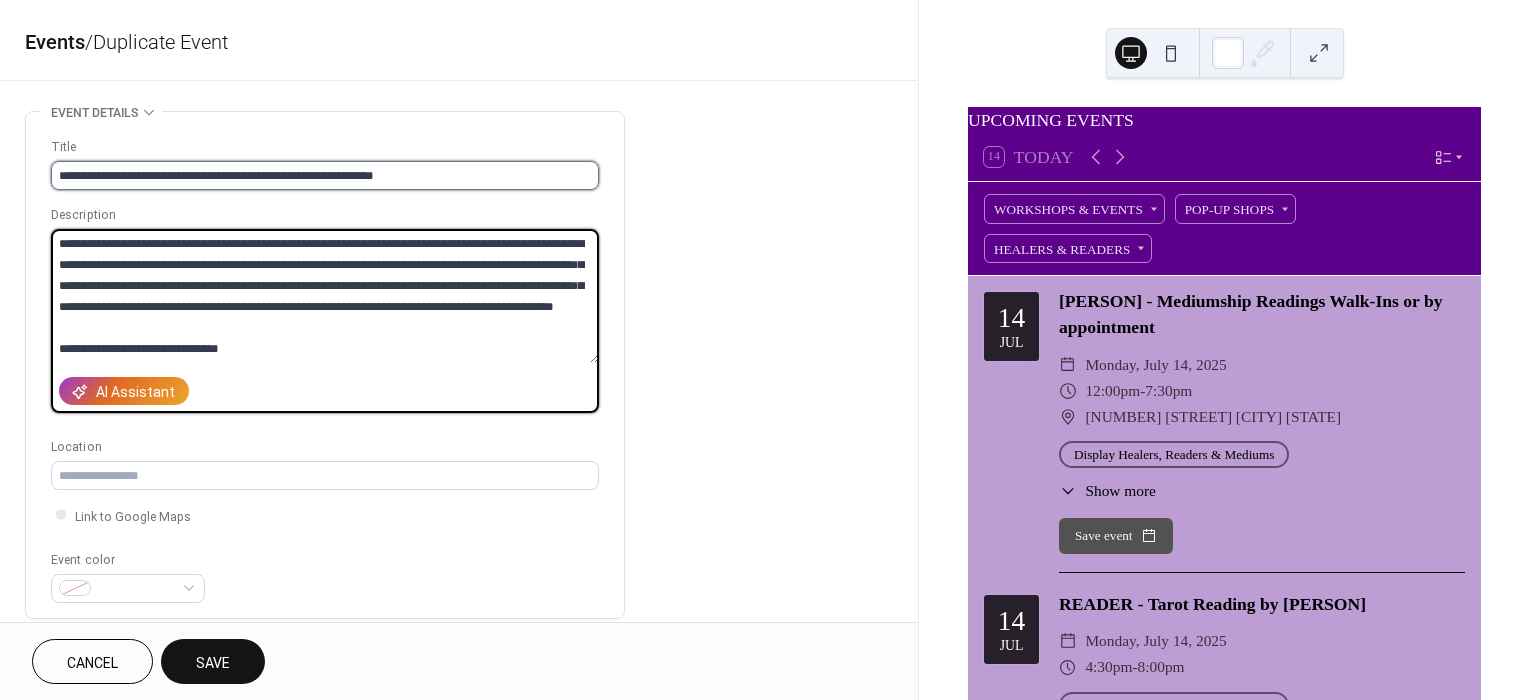 click on "**********" at bounding box center (325, 175) 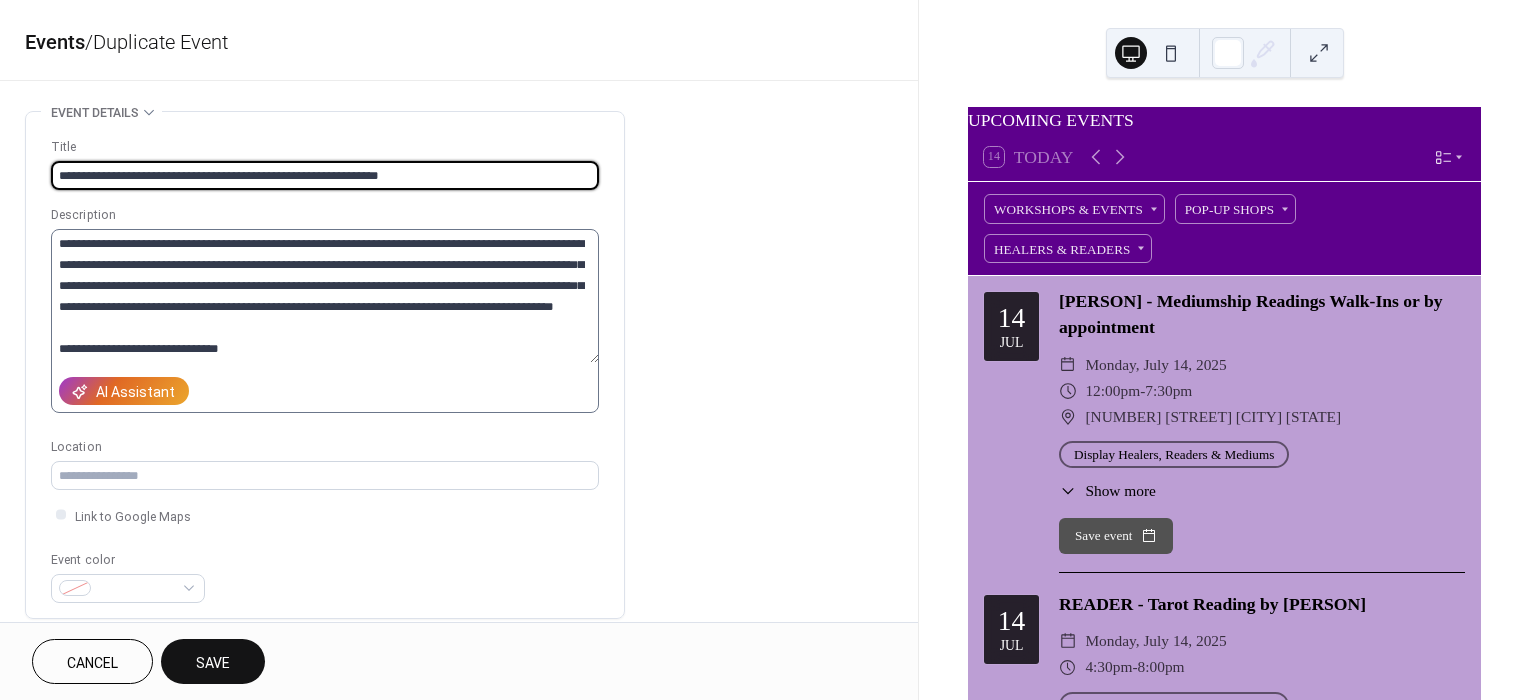 type on "**********" 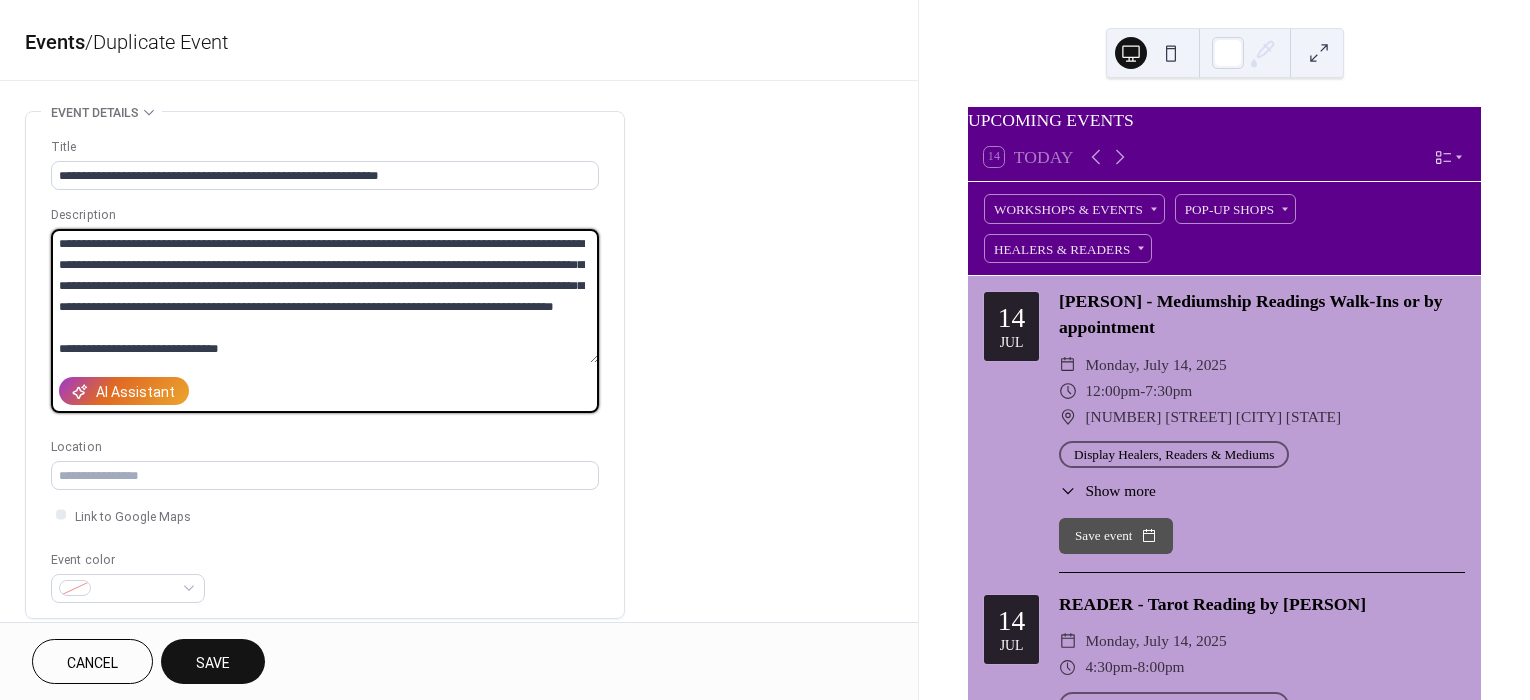 click on "**********" at bounding box center (325, 296) 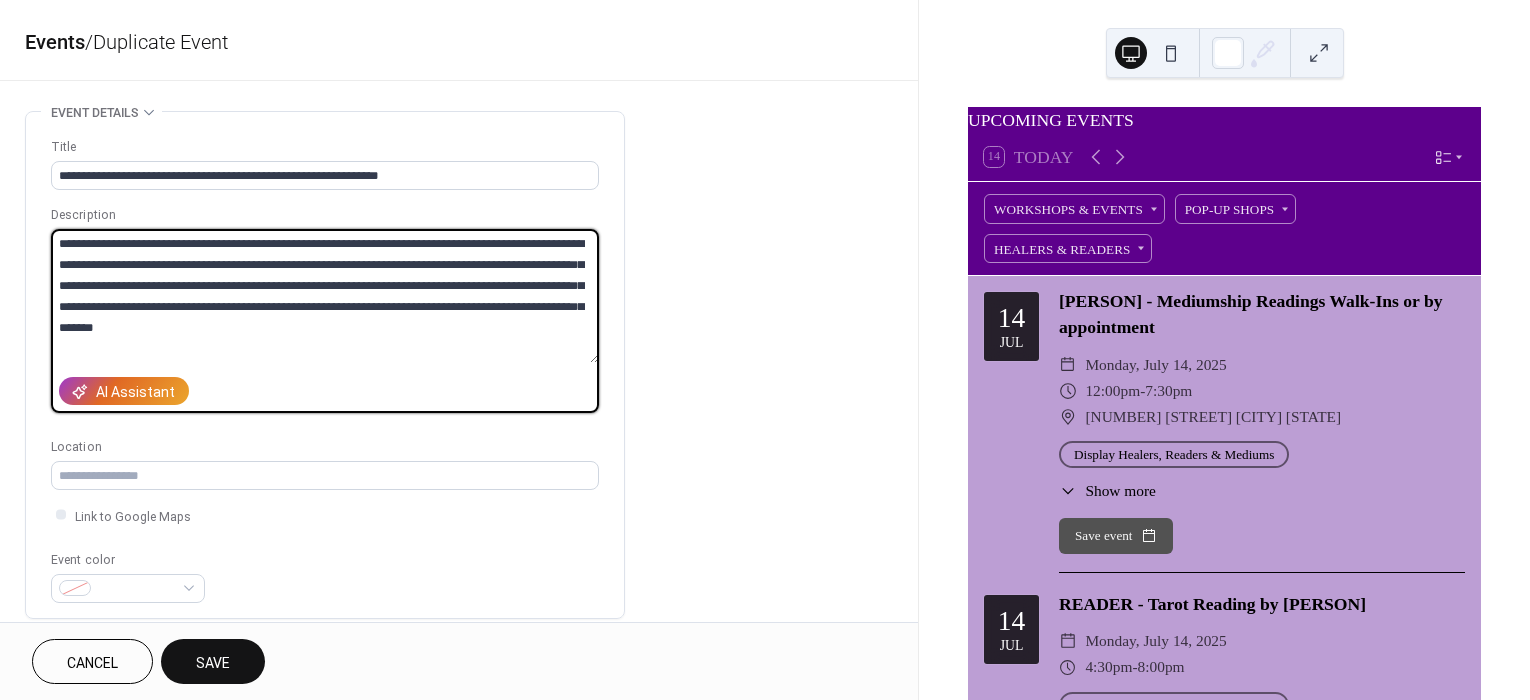 click on "**********" at bounding box center [325, 296] 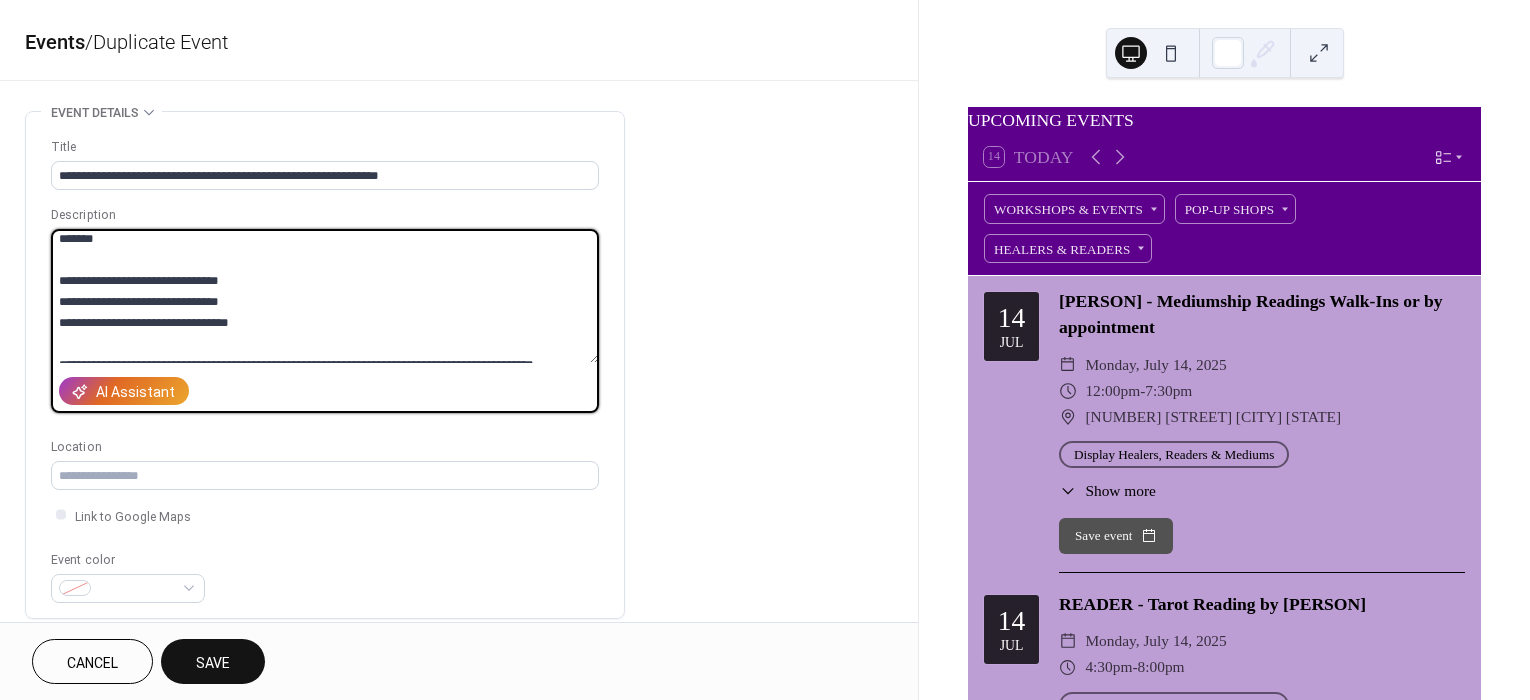 scroll, scrollTop: 147, scrollLeft: 0, axis: vertical 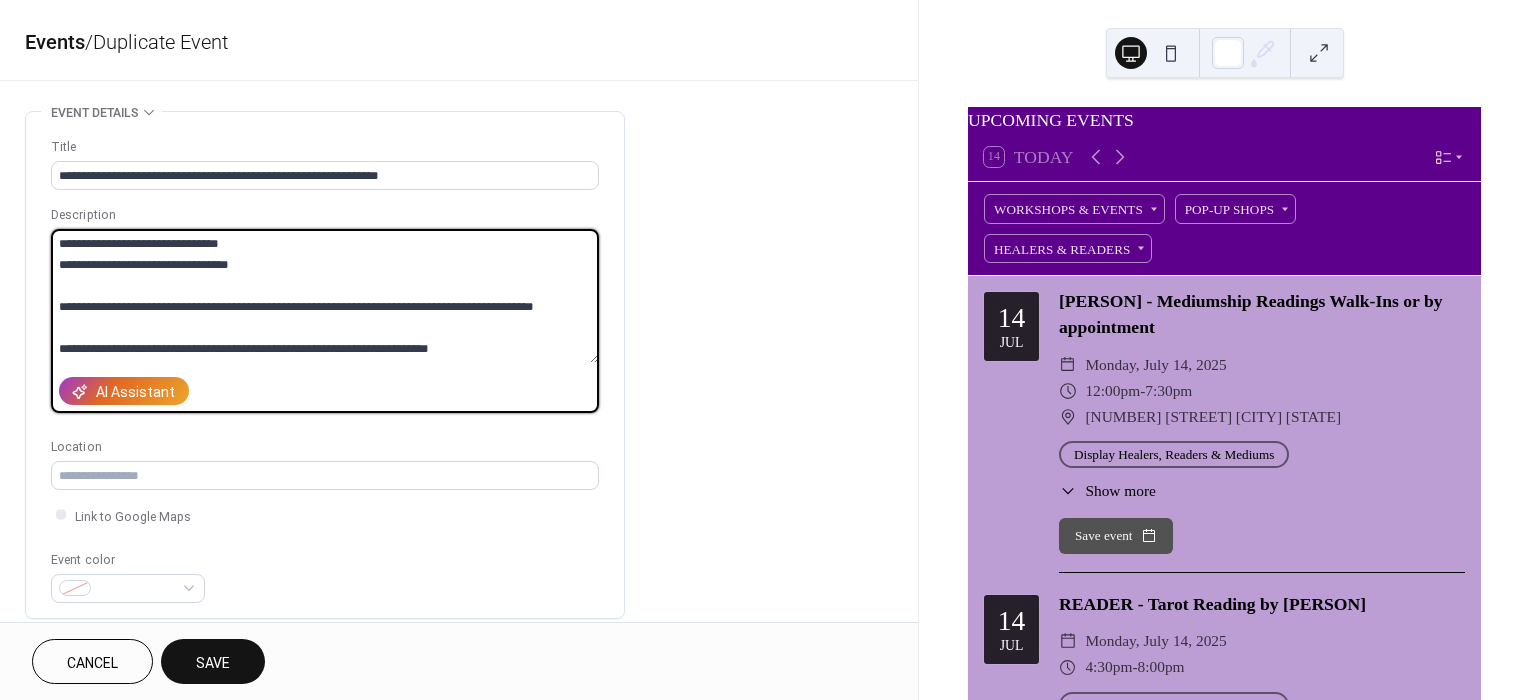 drag, startPoint x: 285, startPoint y: 267, endPoint x: 305, endPoint y: 271, distance: 20.396078 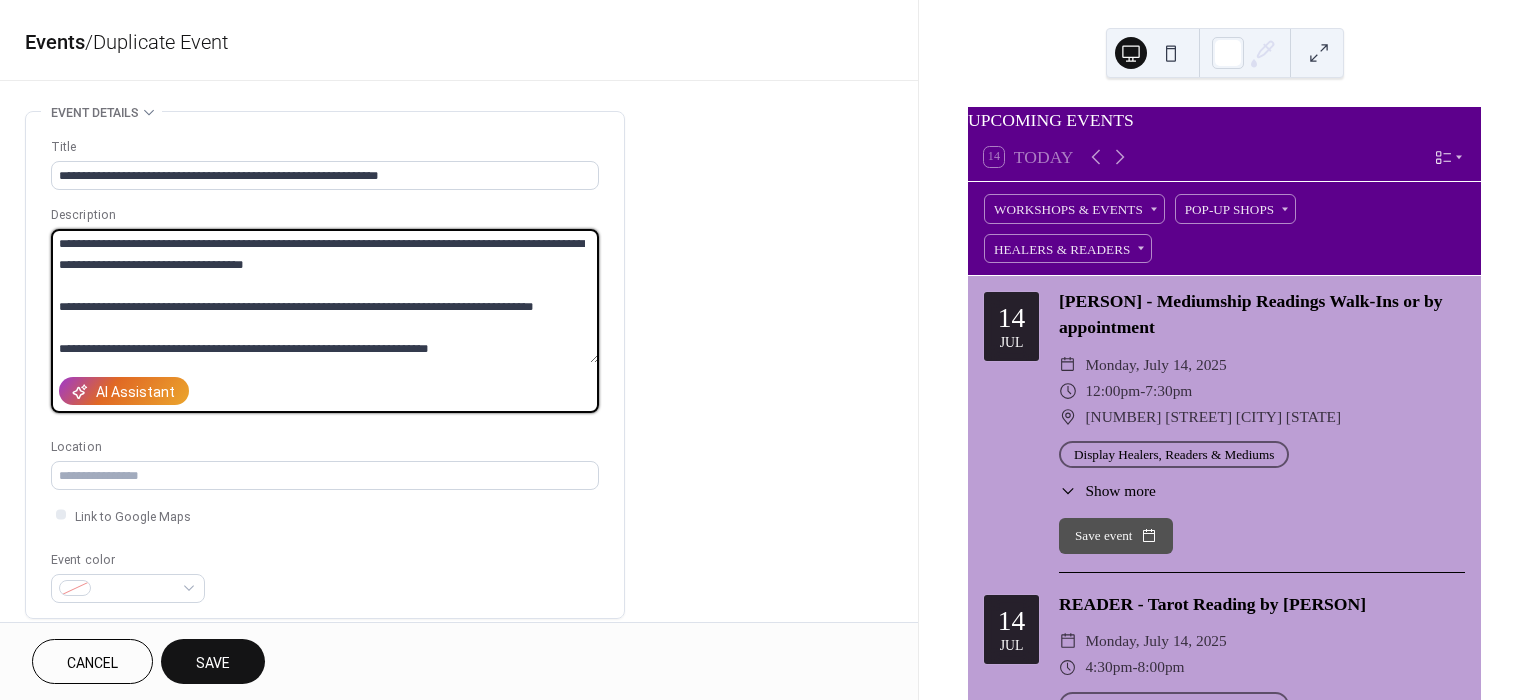 scroll, scrollTop: 0, scrollLeft: 0, axis: both 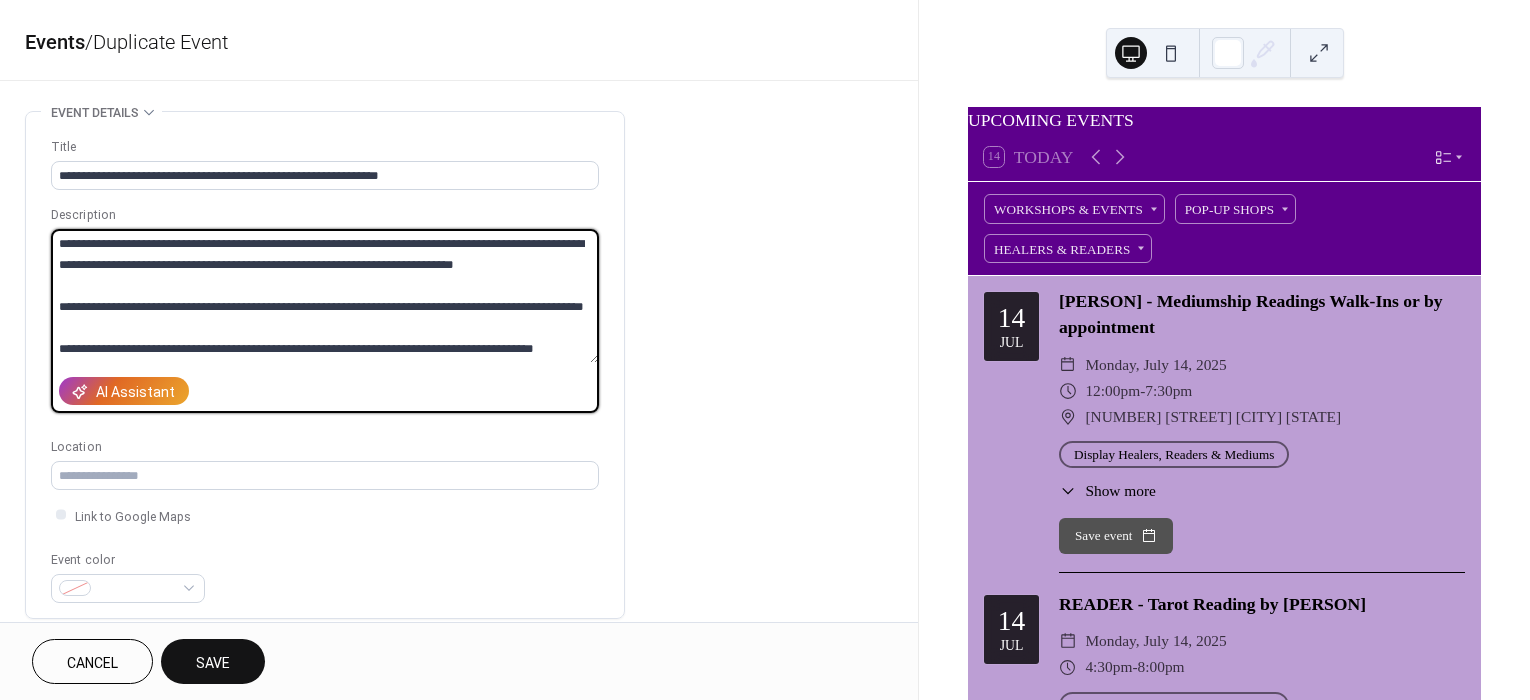 click on "**********" at bounding box center (325, 296) 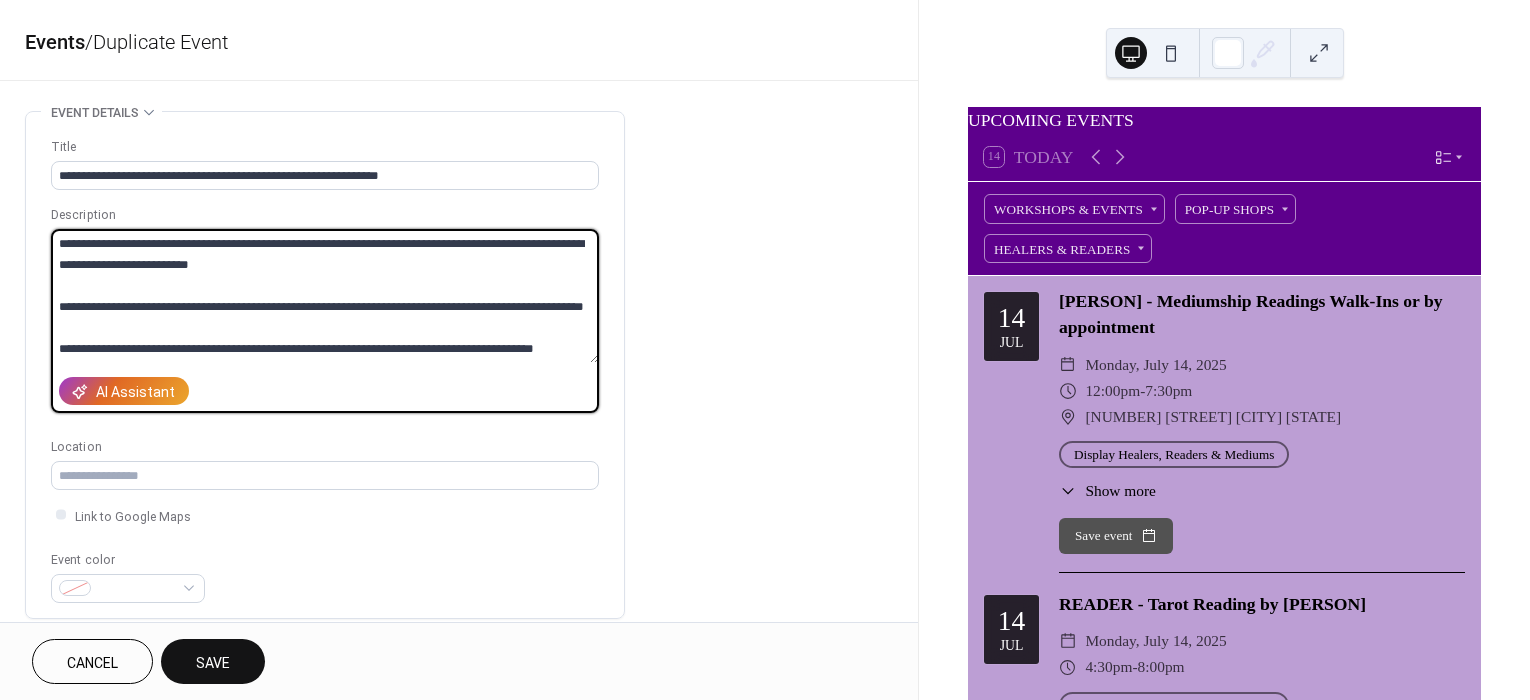 click on "**********" at bounding box center [325, 296] 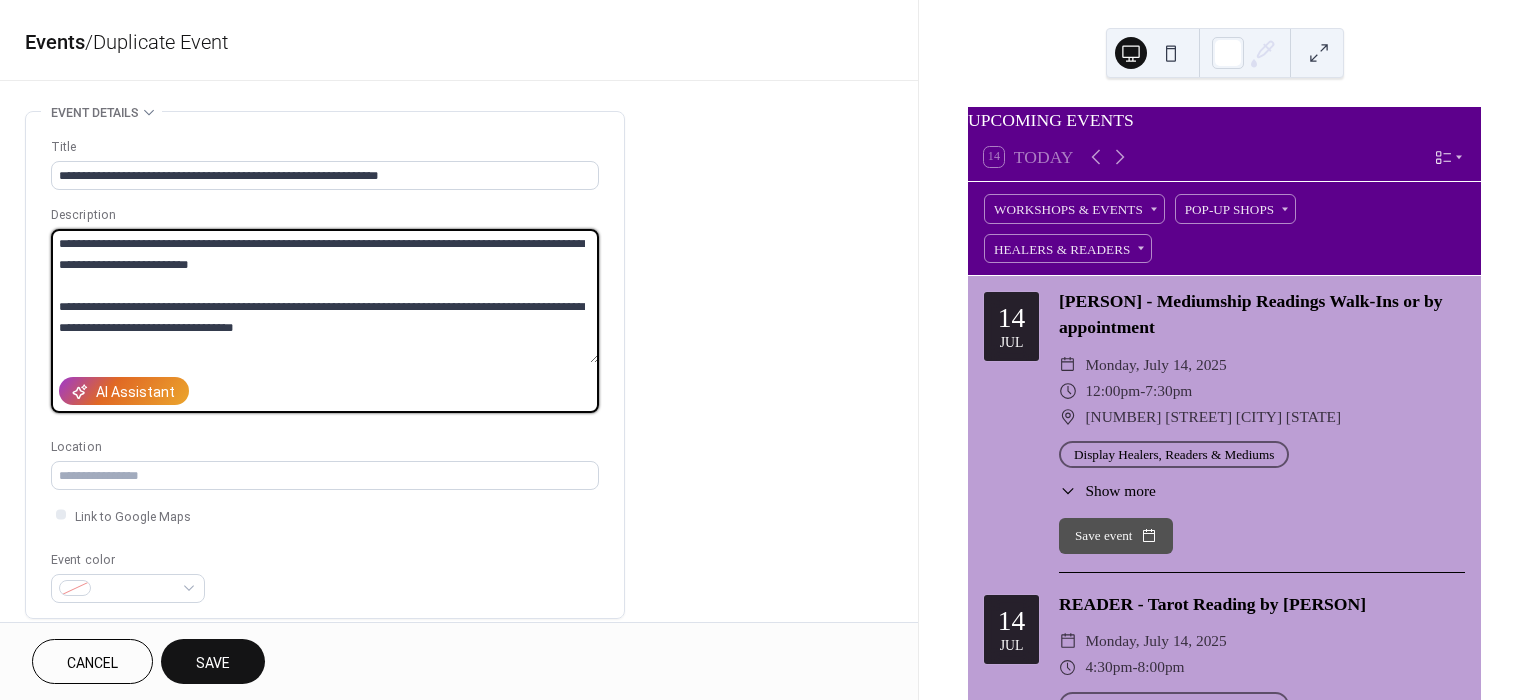 scroll, scrollTop: 13, scrollLeft: 0, axis: vertical 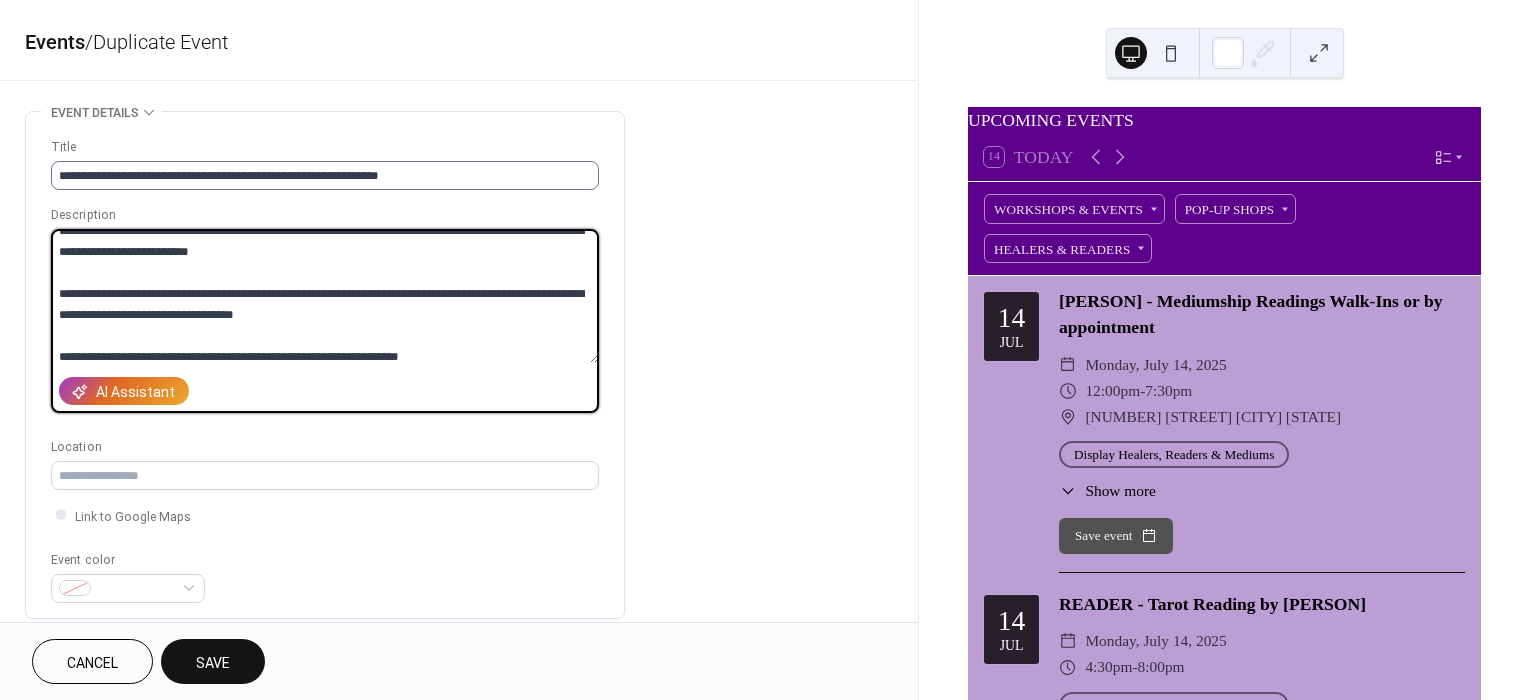 type on "**********" 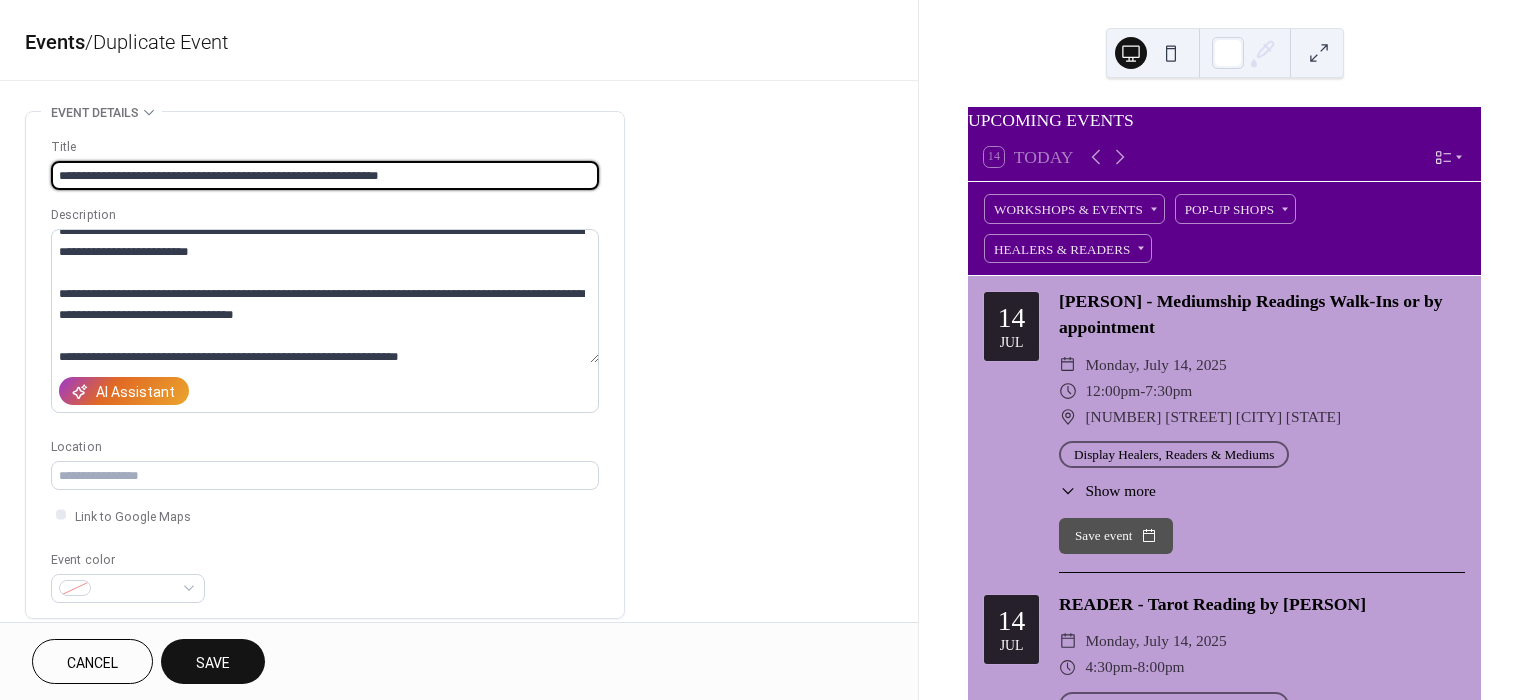 click on "**********" at bounding box center [325, 175] 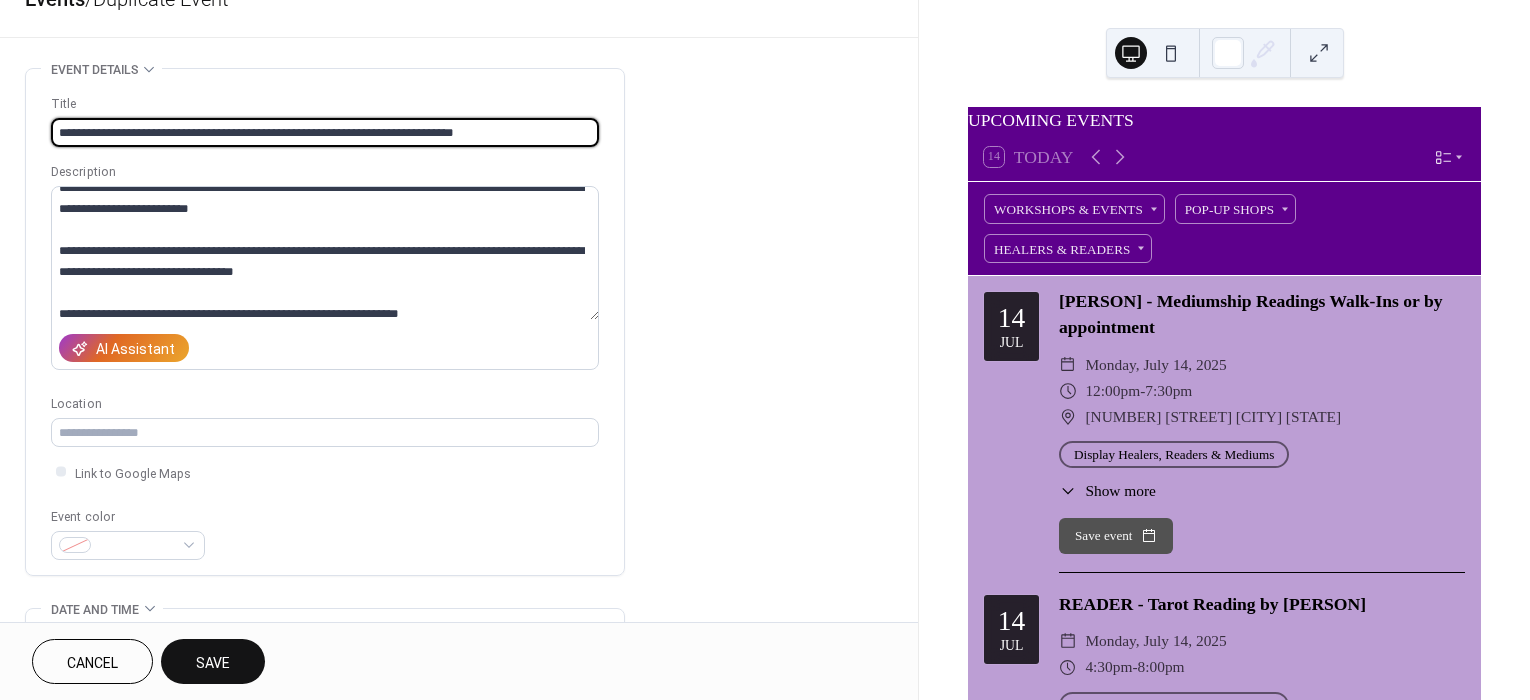 scroll, scrollTop: 0, scrollLeft: 0, axis: both 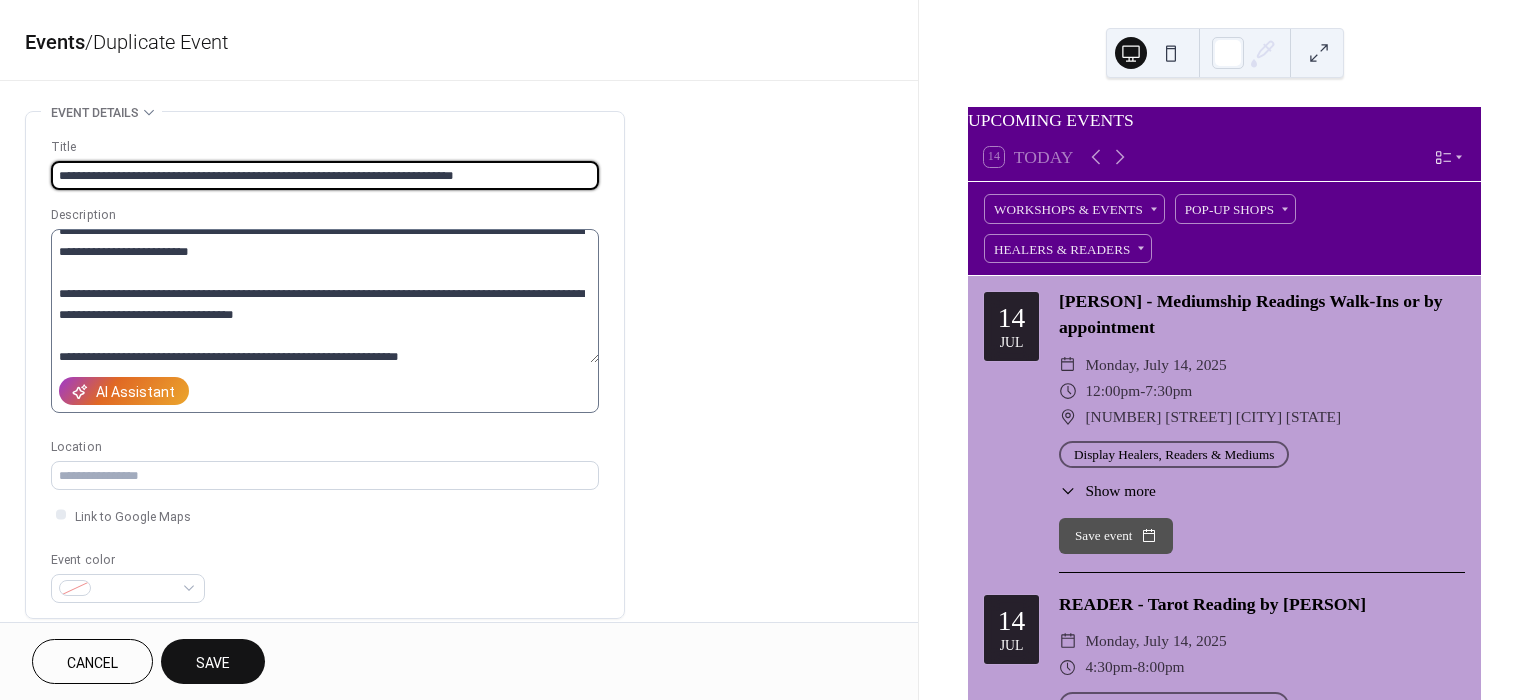 type on "**********" 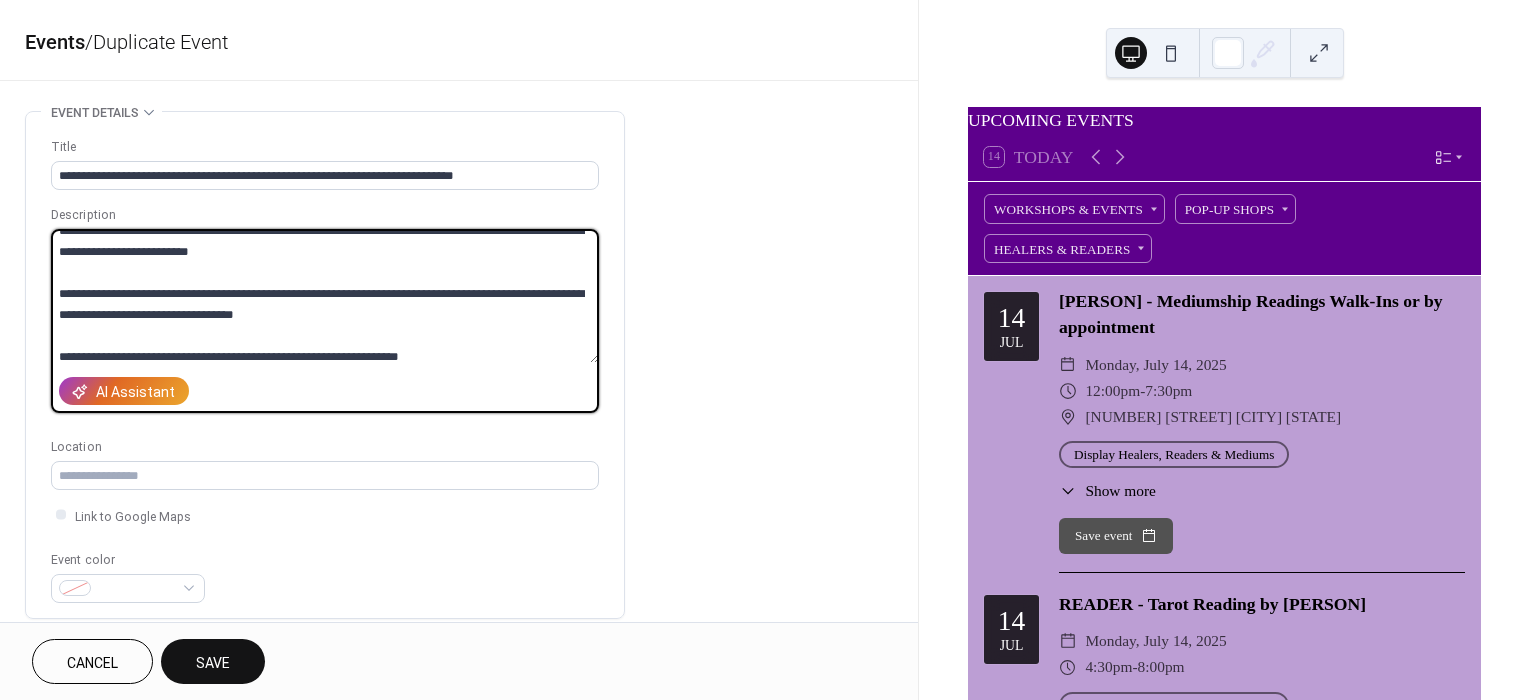 click on "**********" at bounding box center [325, 296] 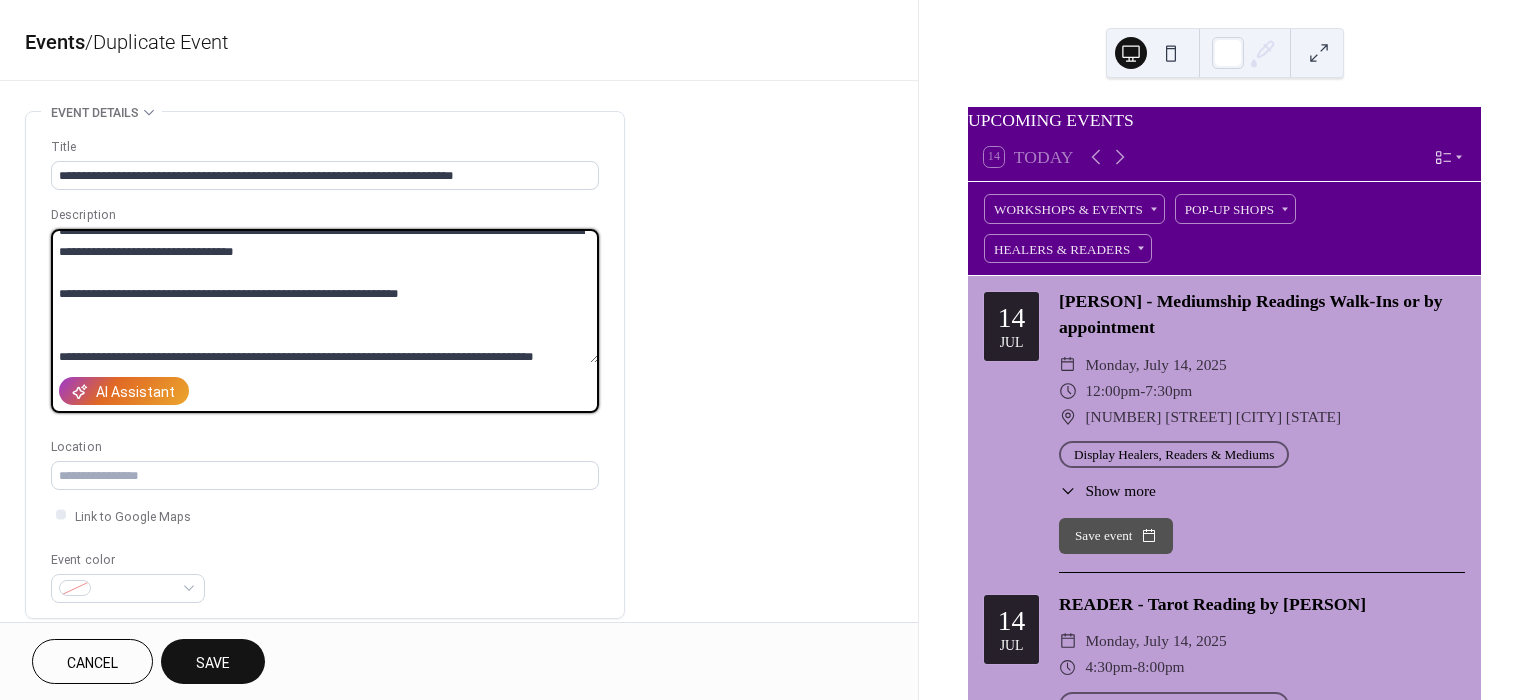 scroll, scrollTop: 97, scrollLeft: 0, axis: vertical 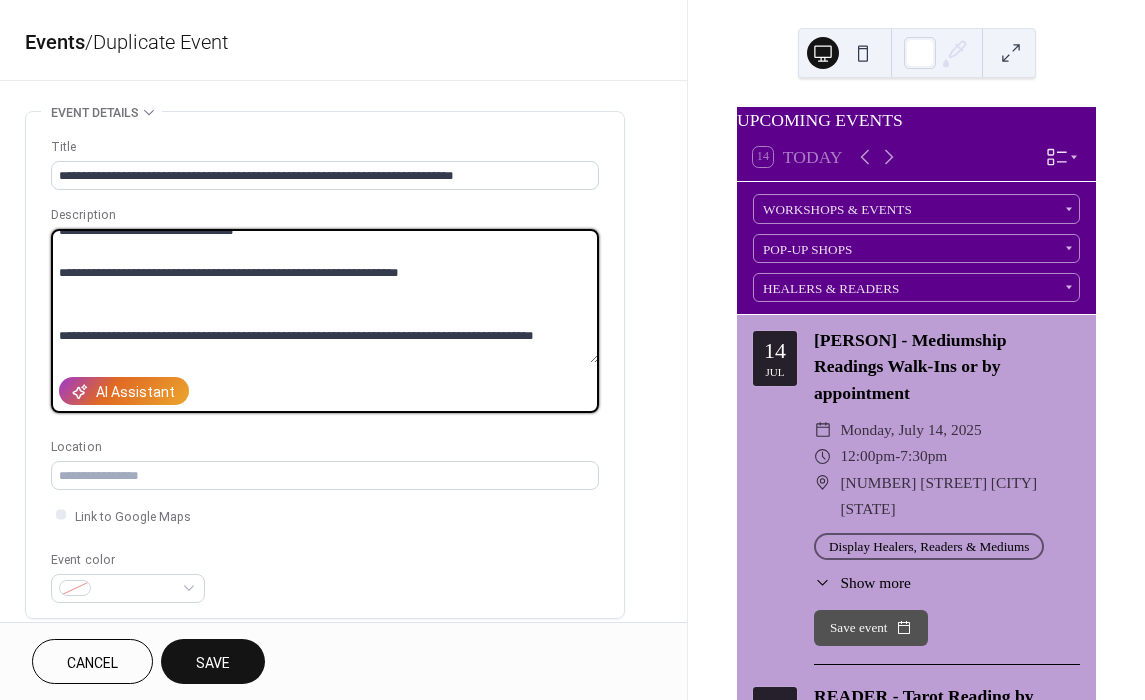 click on "**********" at bounding box center (325, 296) 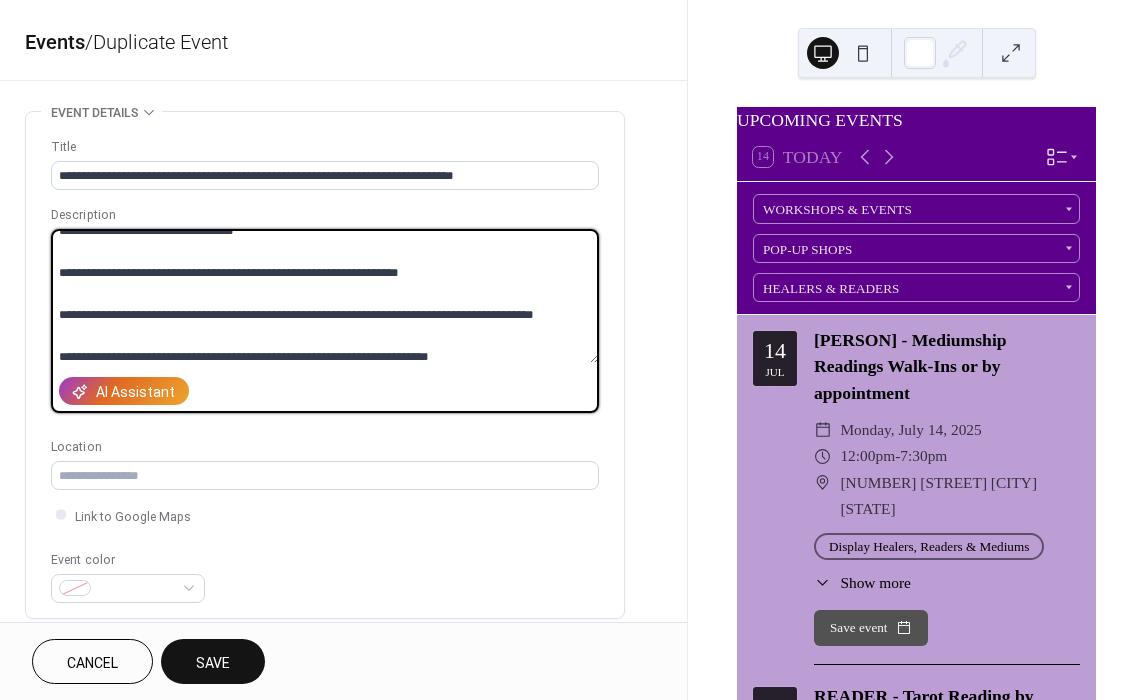 click on "**********" at bounding box center (325, 296) 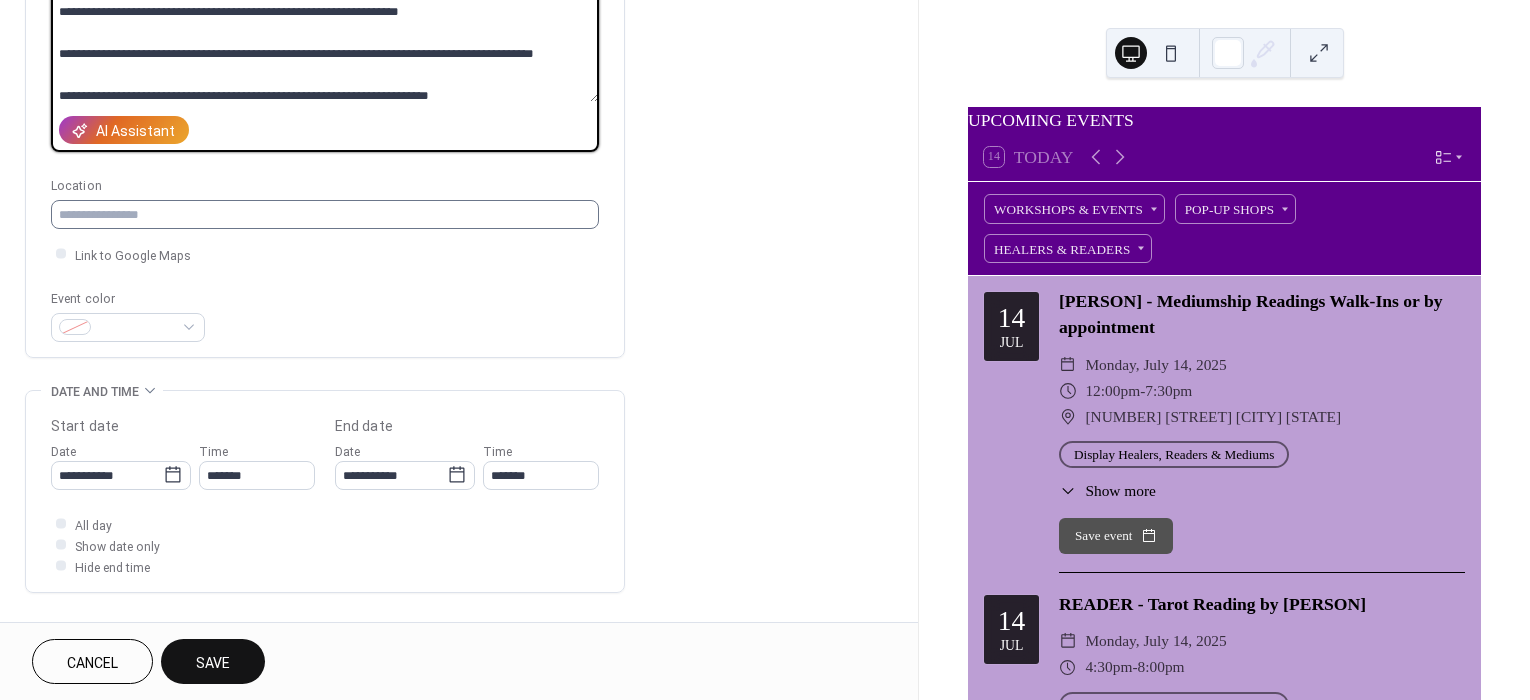 scroll, scrollTop: 333, scrollLeft: 0, axis: vertical 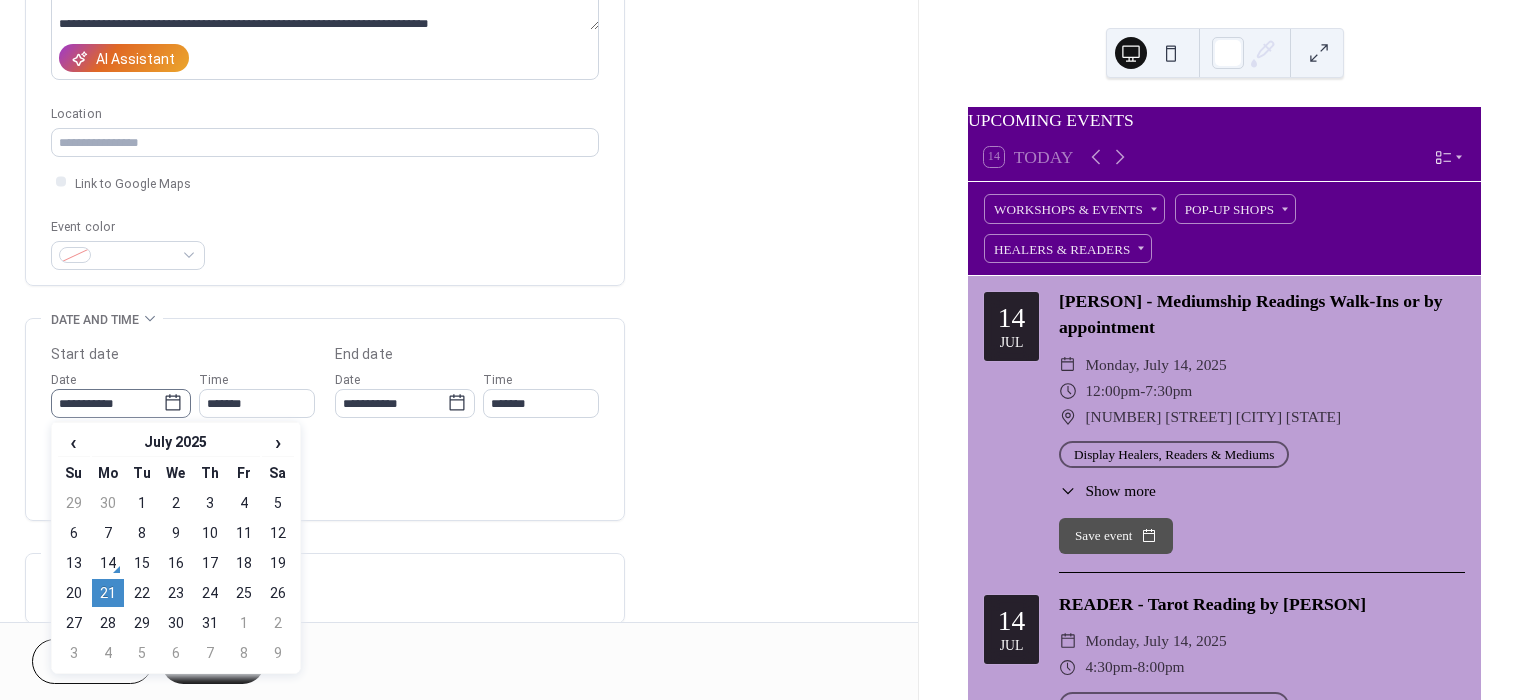 click 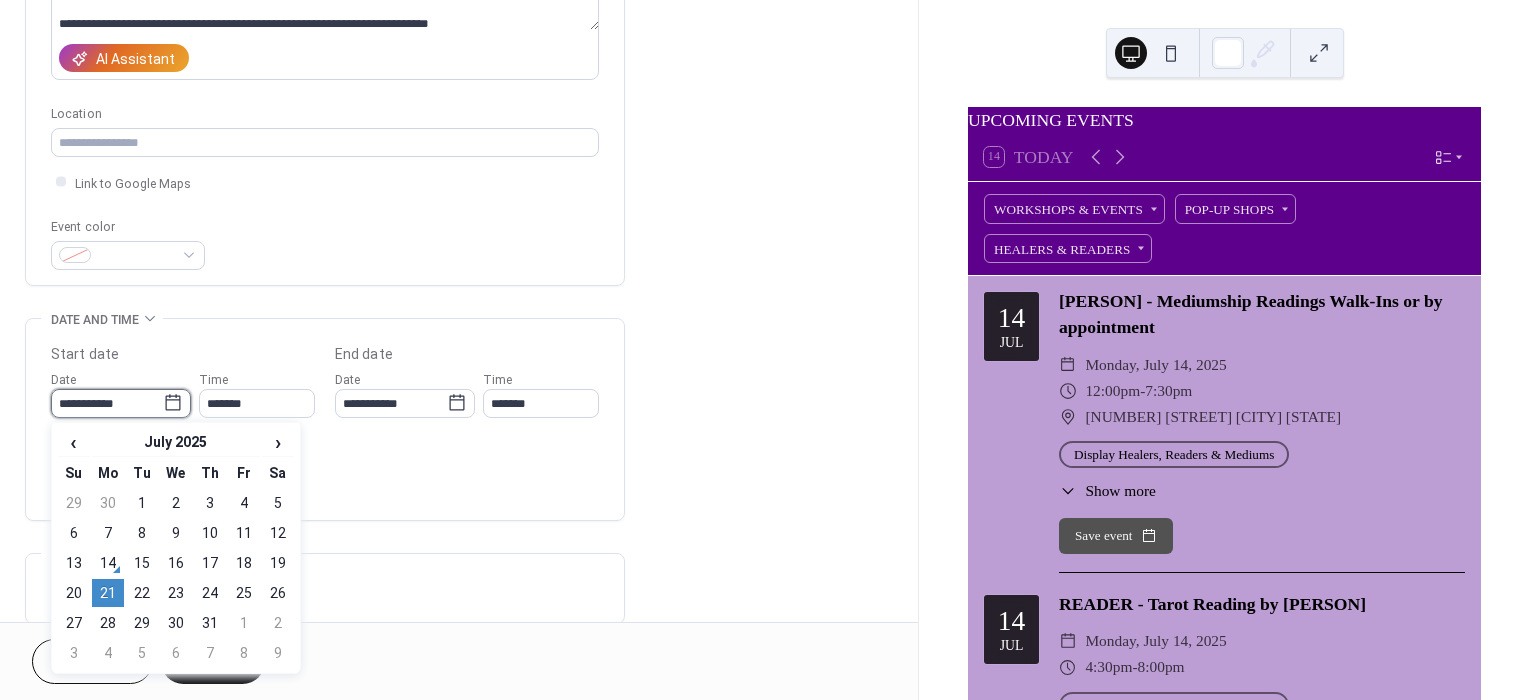 click on "**********" at bounding box center [107, 403] 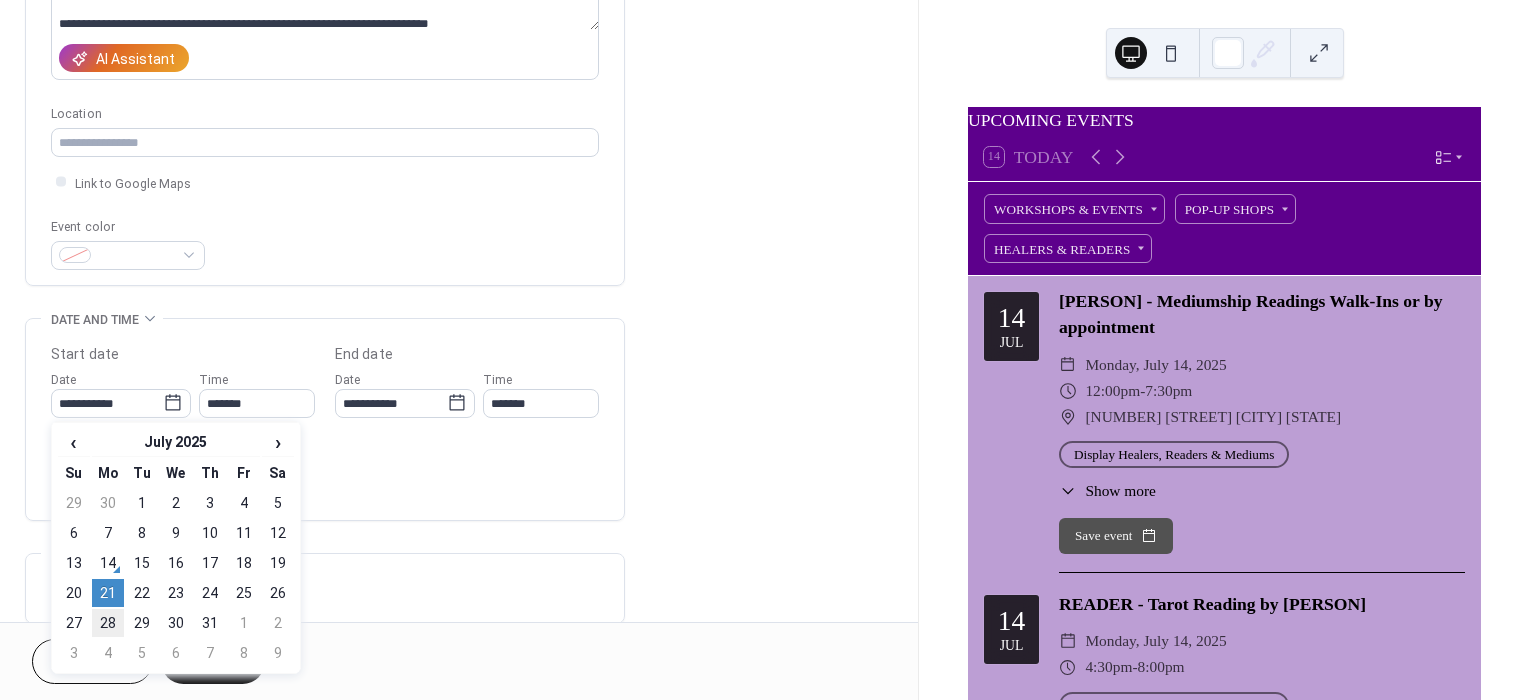 click on "28" at bounding box center [108, 623] 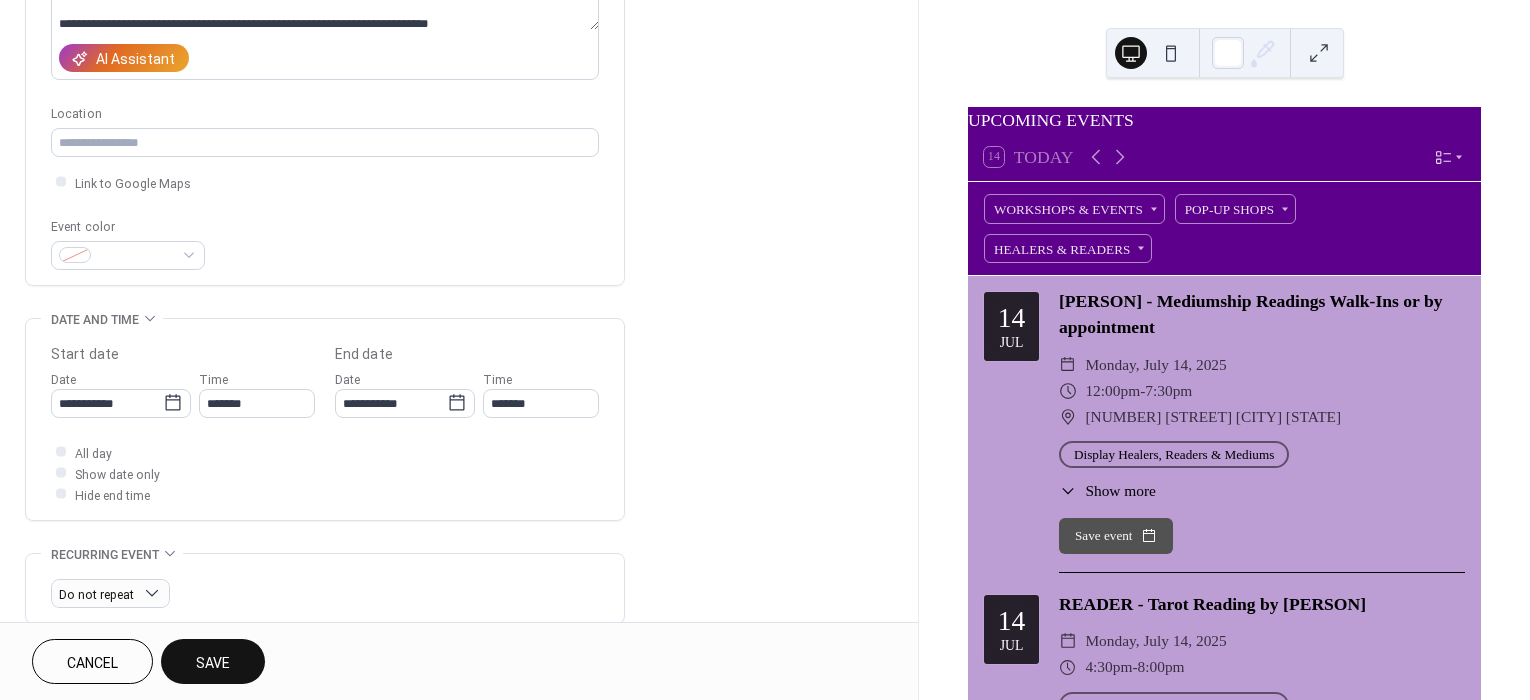 drag, startPoint x: 221, startPoint y: 655, endPoint x: 241, endPoint y: 550, distance: 106.887794 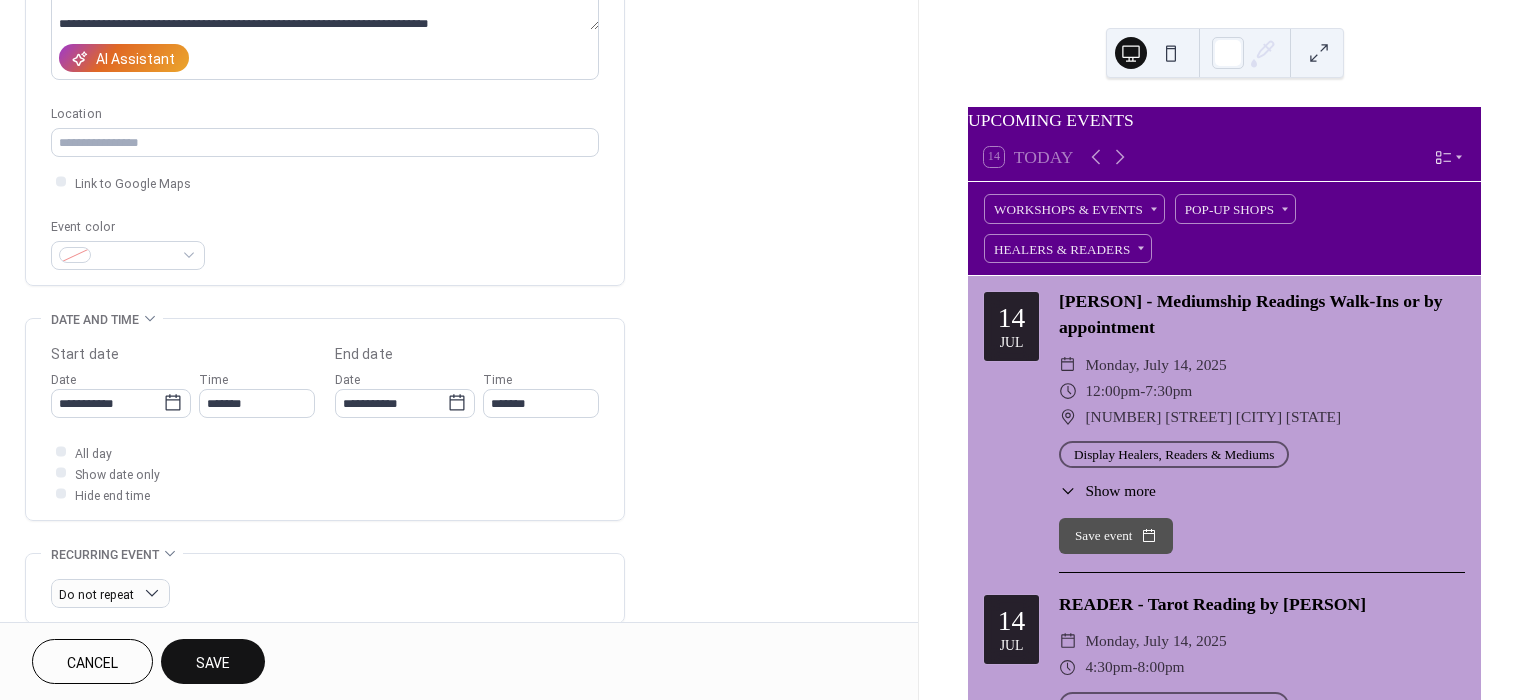 click on "**********" at bounding box center (459, 350) 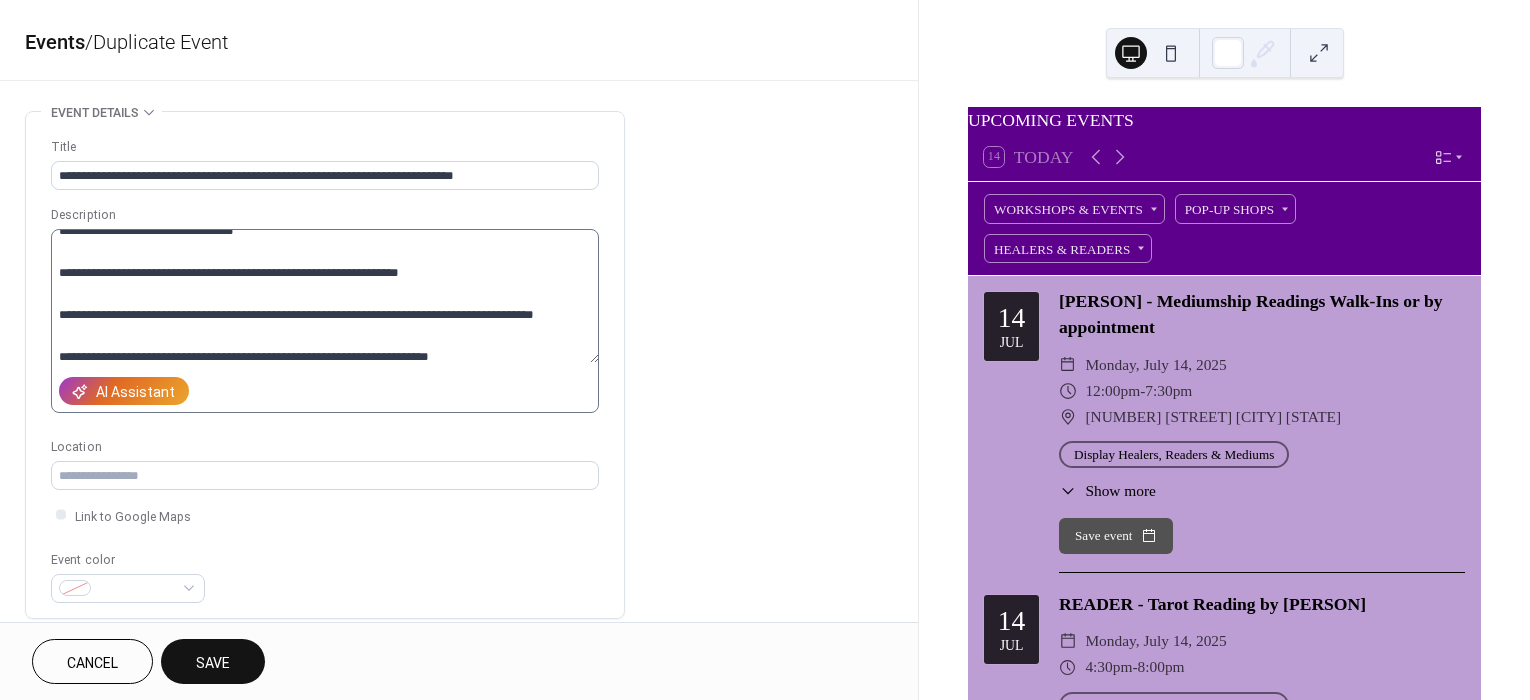 scroll, scrollTop: 0, scrollLeft: 0, axis: both 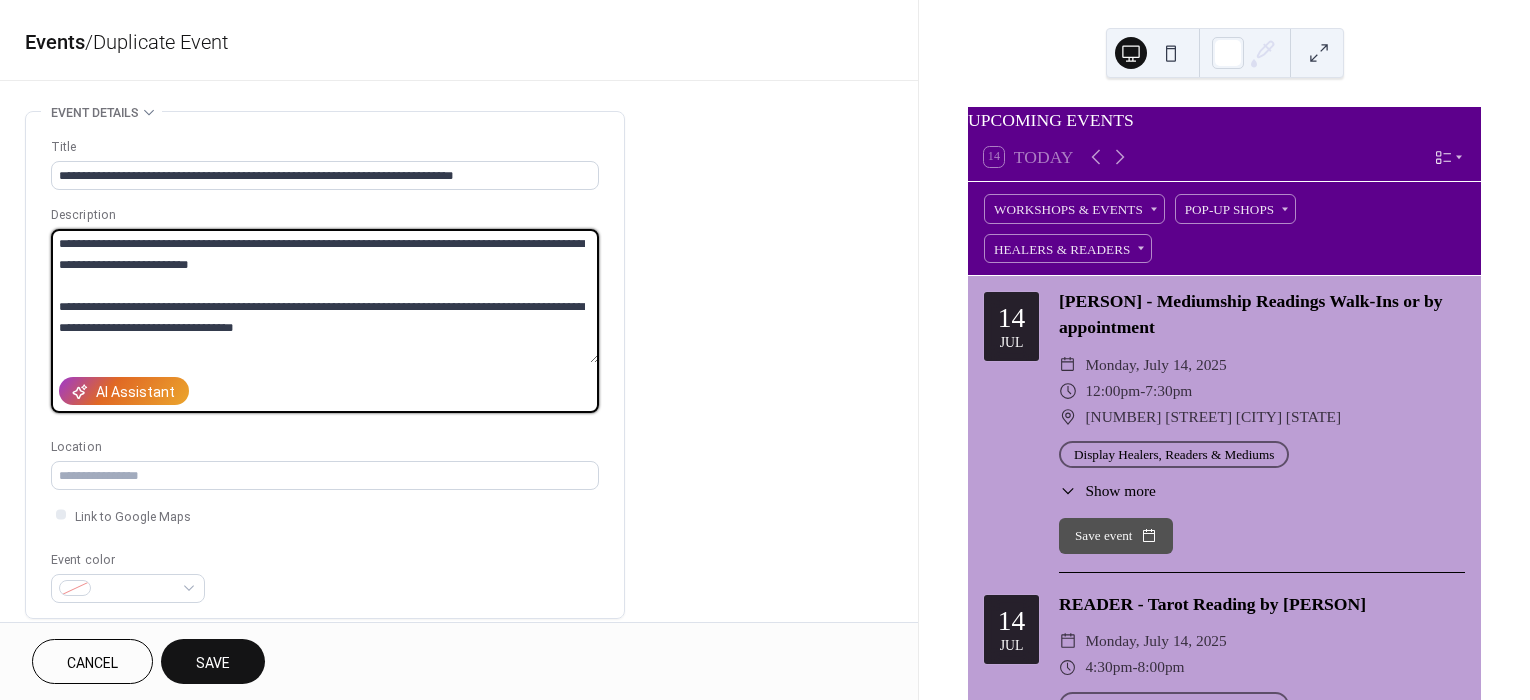 click on "**********" at bounding box center (325, 296) 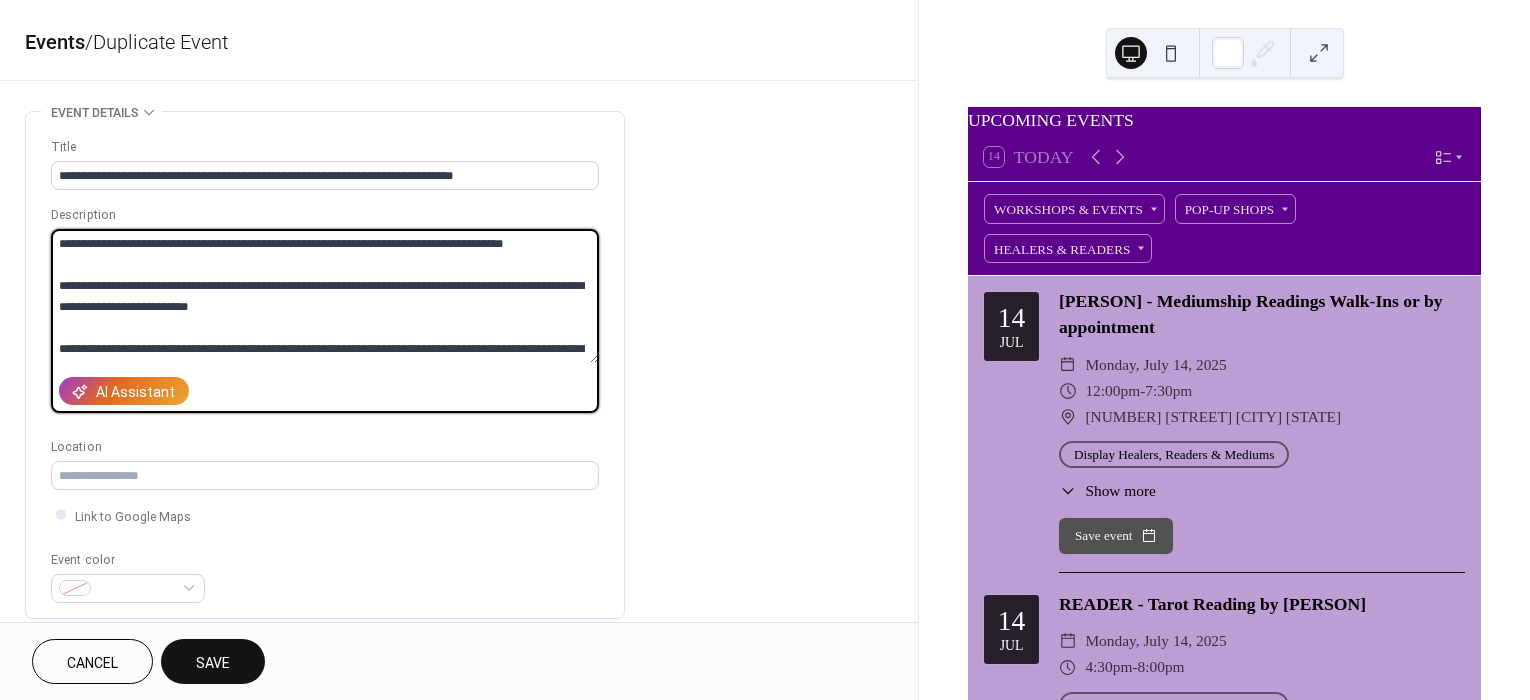 click on "**********" at bounding box center [325, 296] 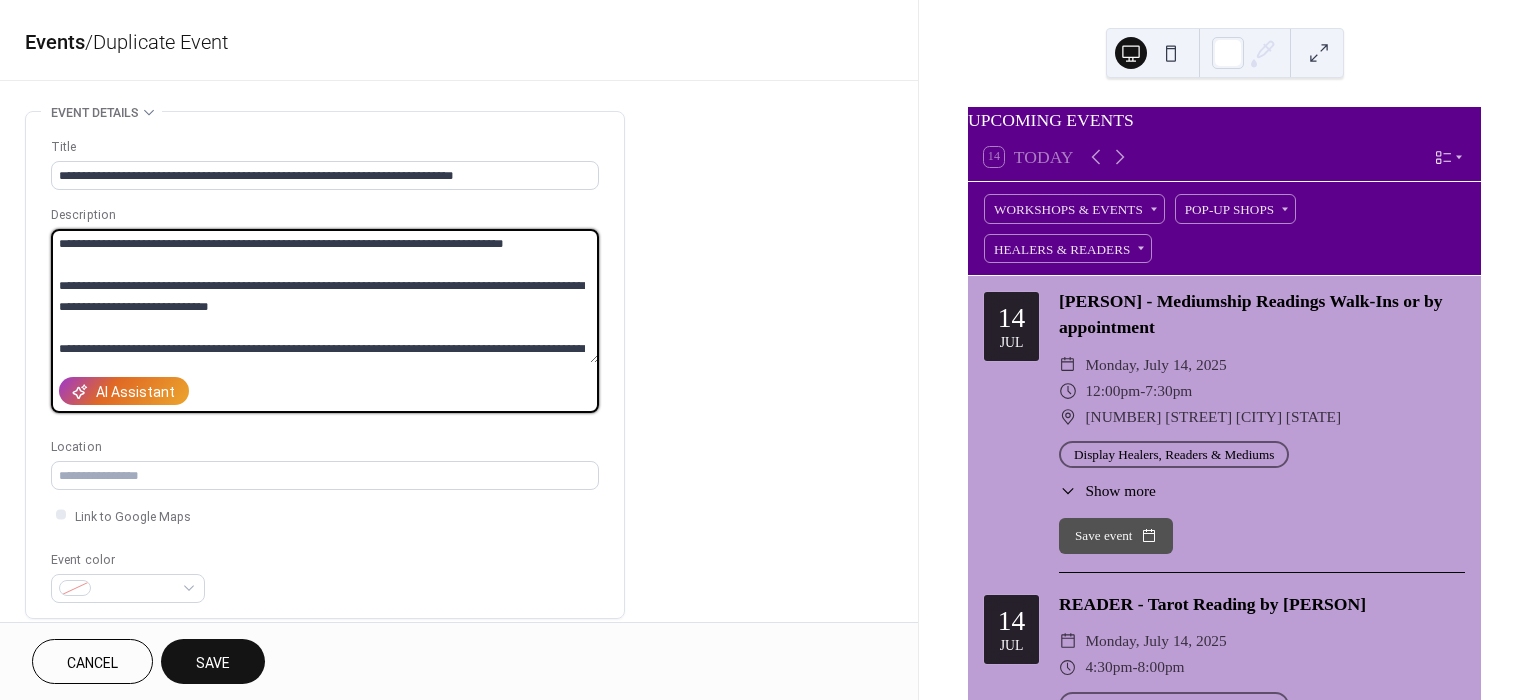 scroll, scrollTop: 333, scrollLeft: 0, axis: vertical 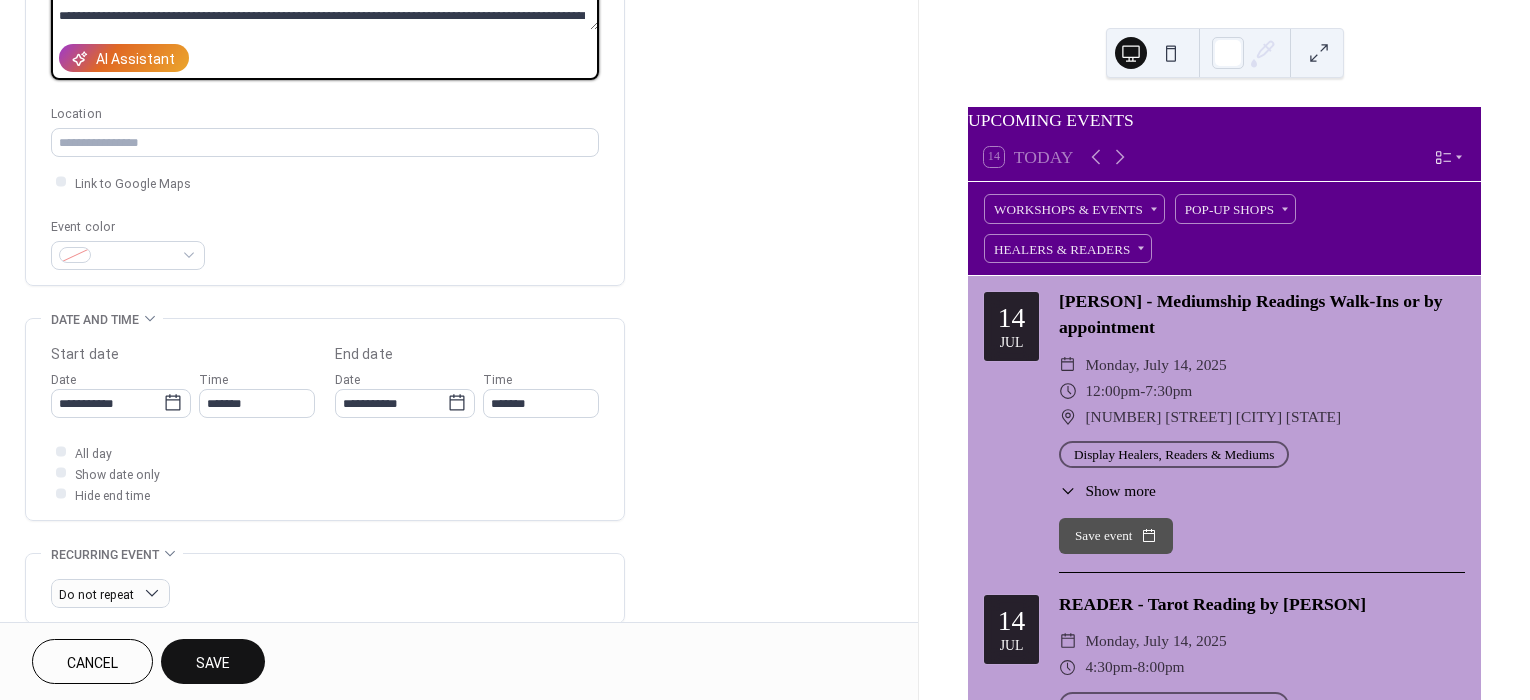 type on "**********" 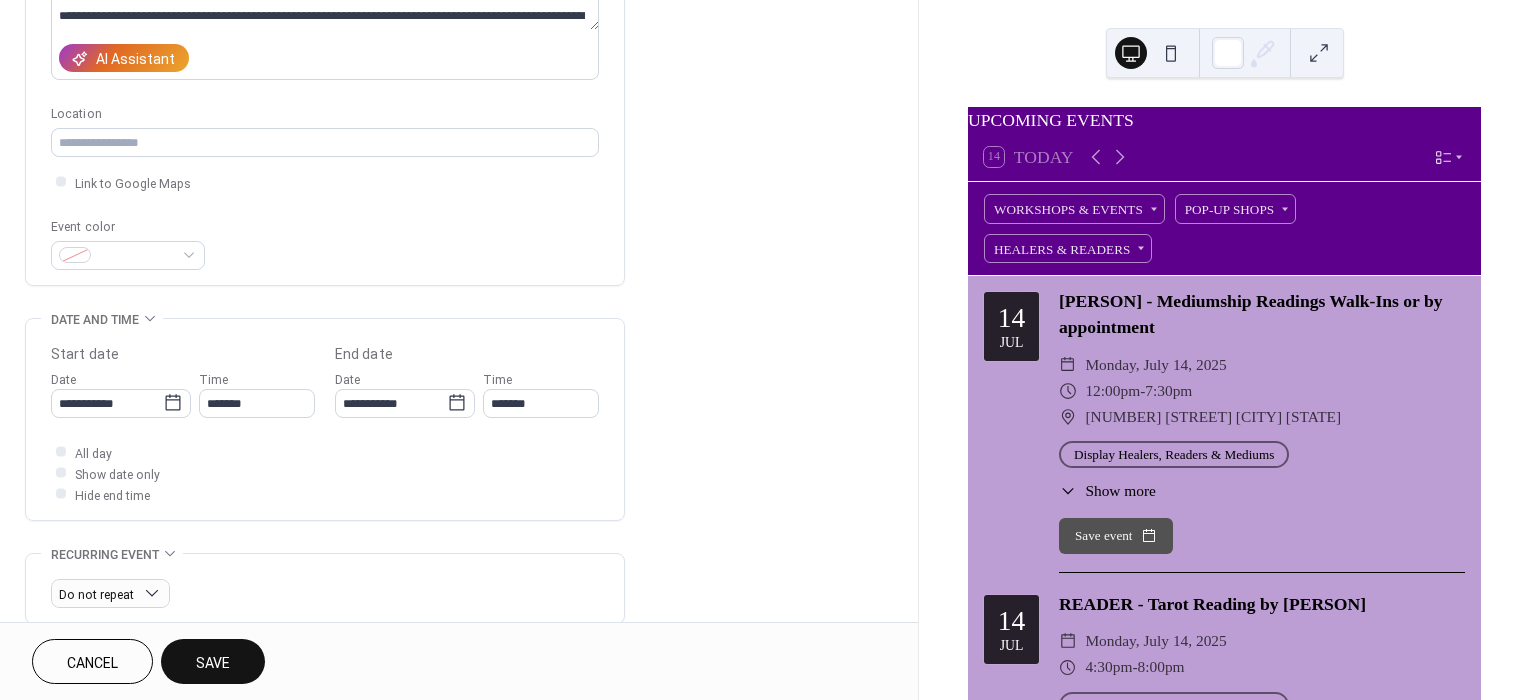 drag, startPoint x: 215, startPoint y: 652, endPoint x: 248, endPoint y: 512, distance: 143.83672 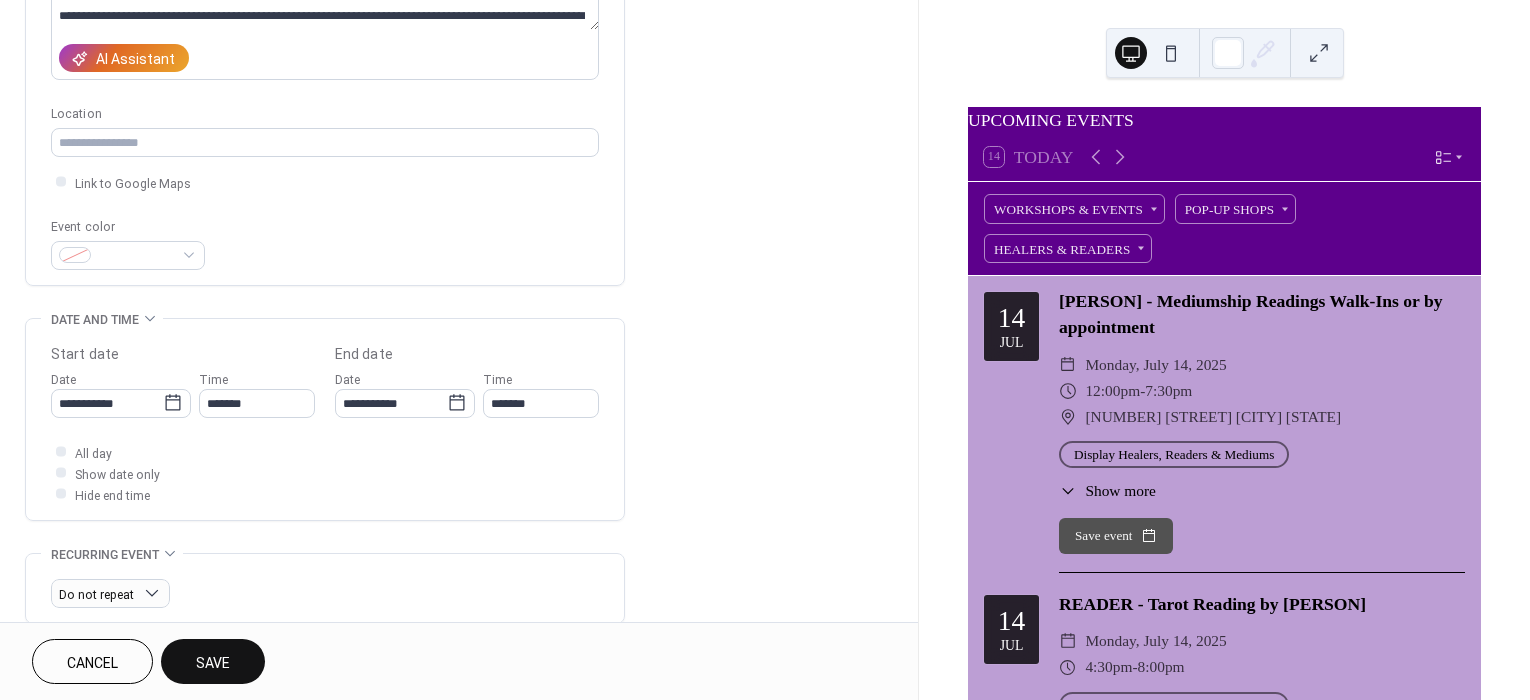 click on "**********" at bounding box center [459, 350] 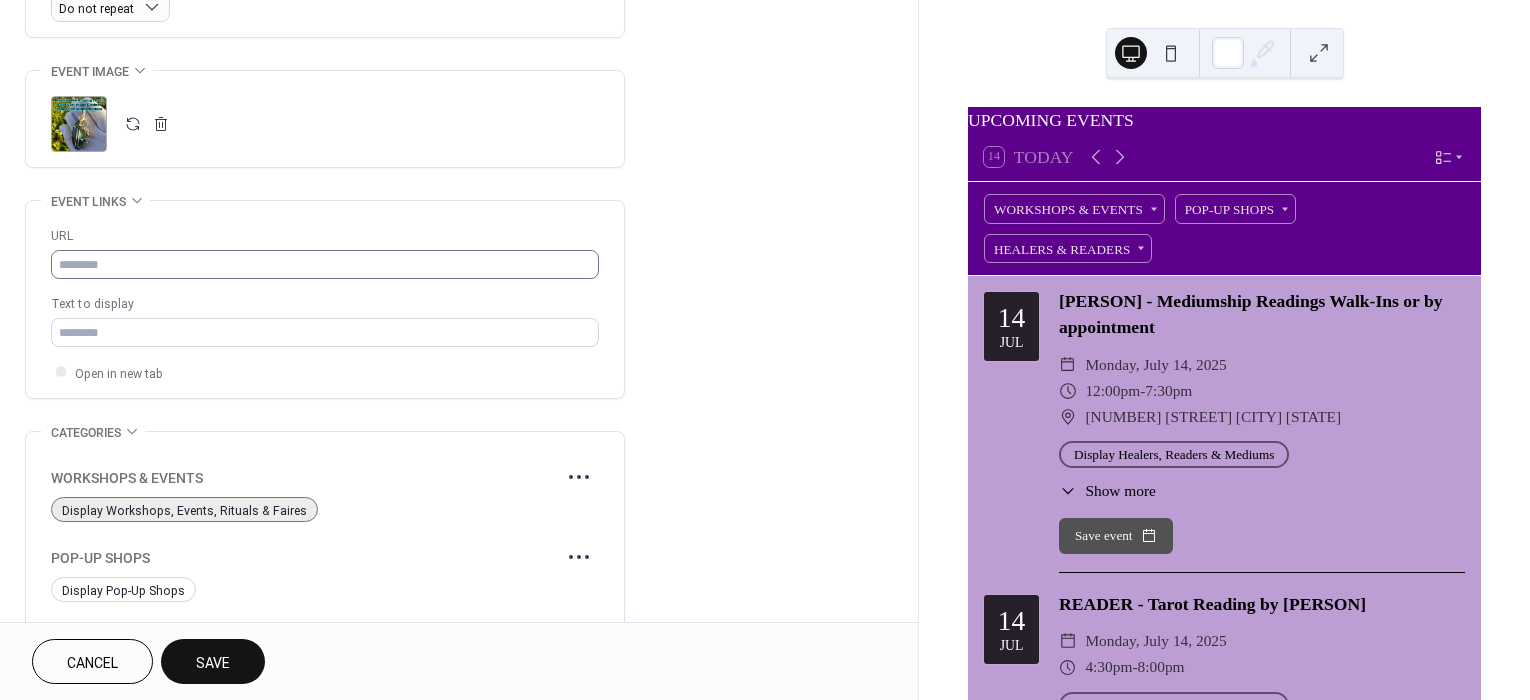 scroll, scrollTop: 1000, scrollLeft: 0, axis: vertical 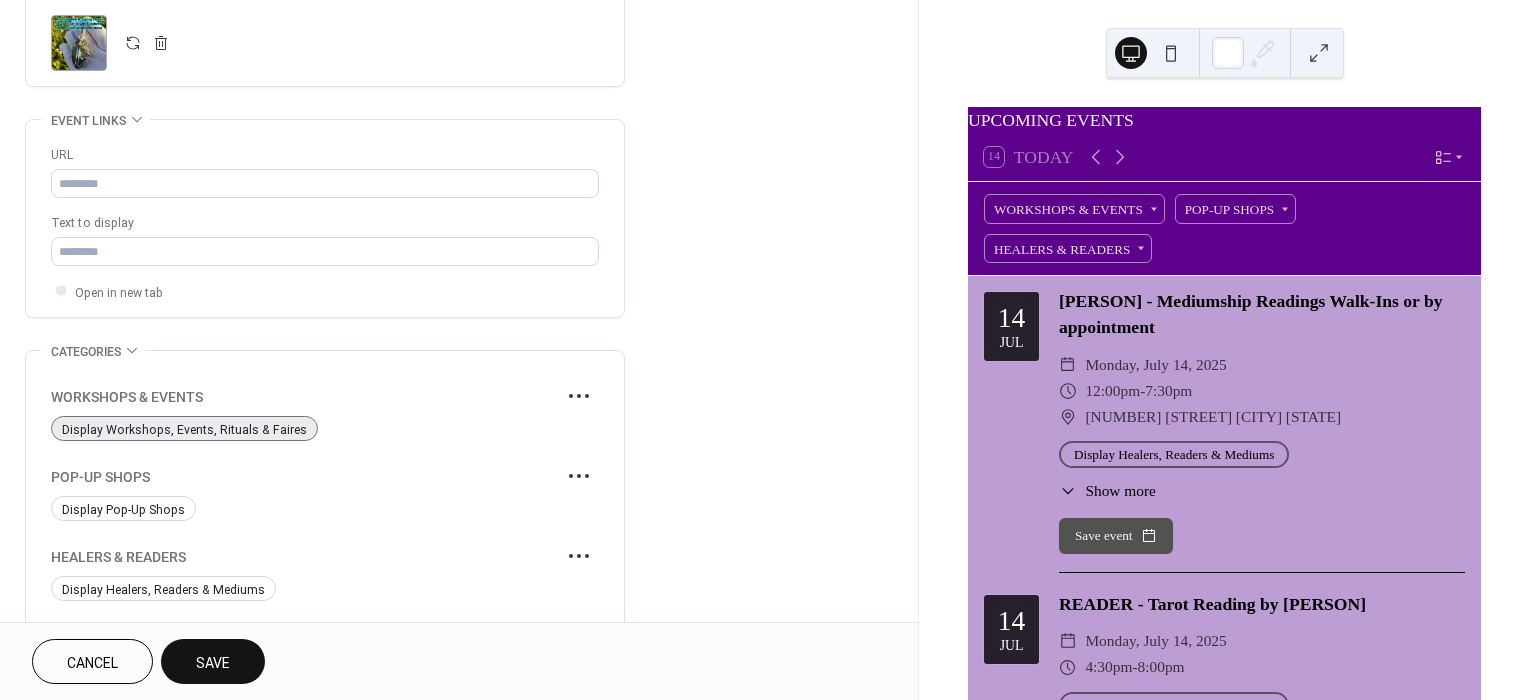click on "Save" at bounding box center (213, 661) 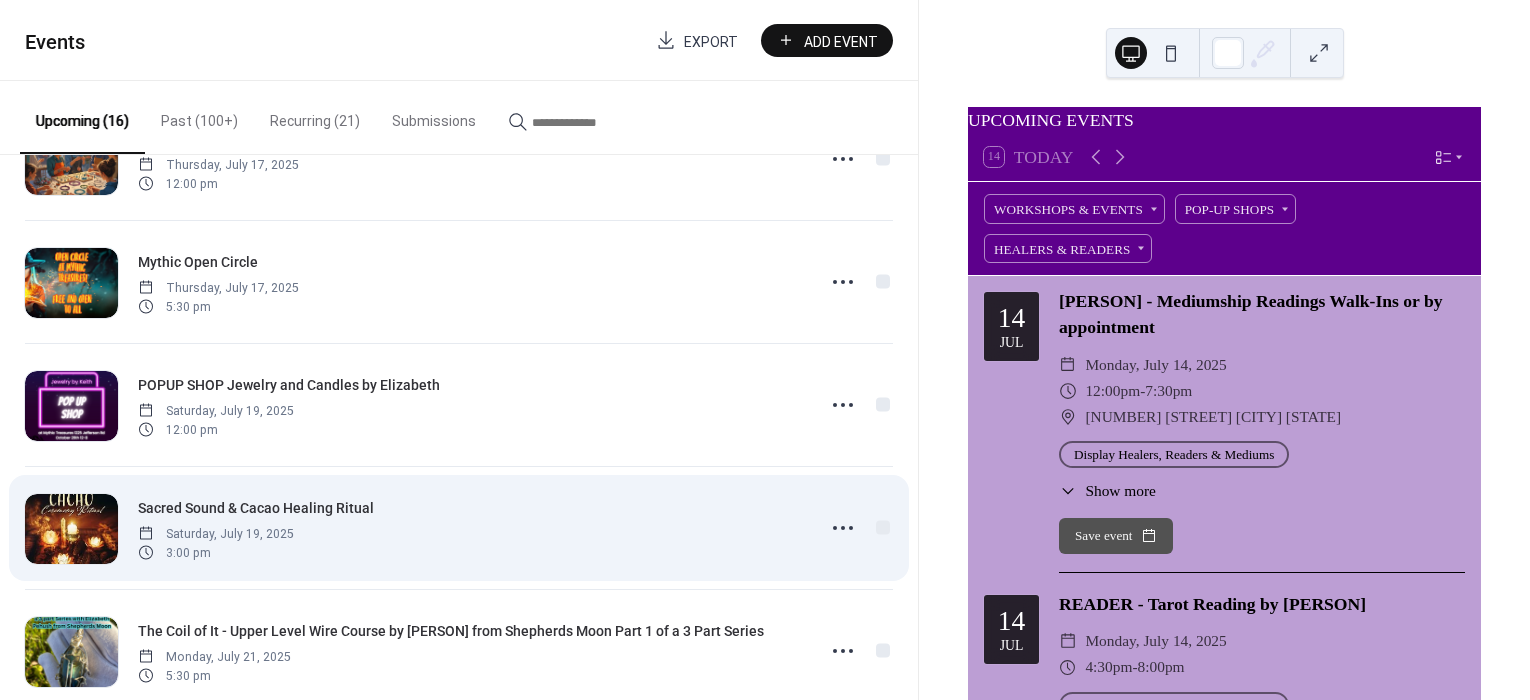scroll, scrollTop: 666, scrollLeft: 0, axis: vertical 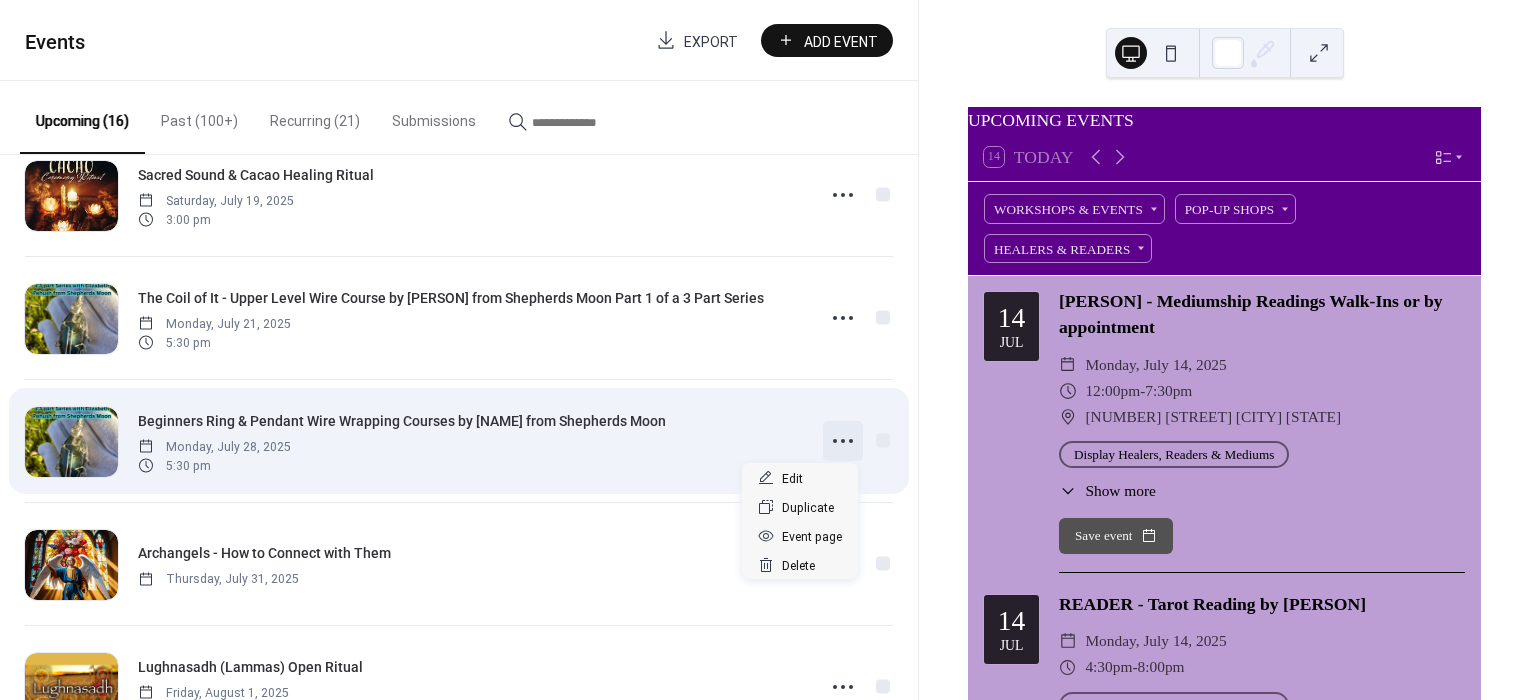 click 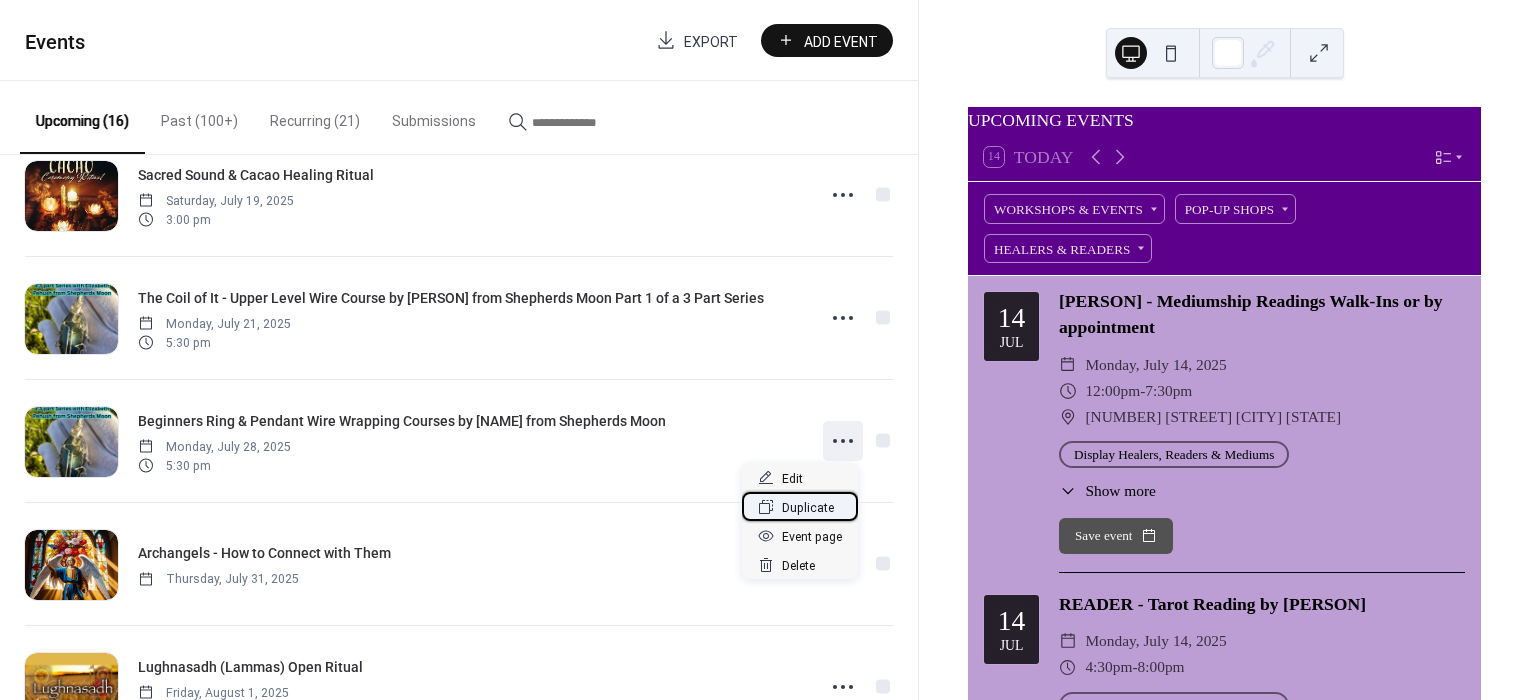 click on "Duplicate" at bounding box center (808, 508) 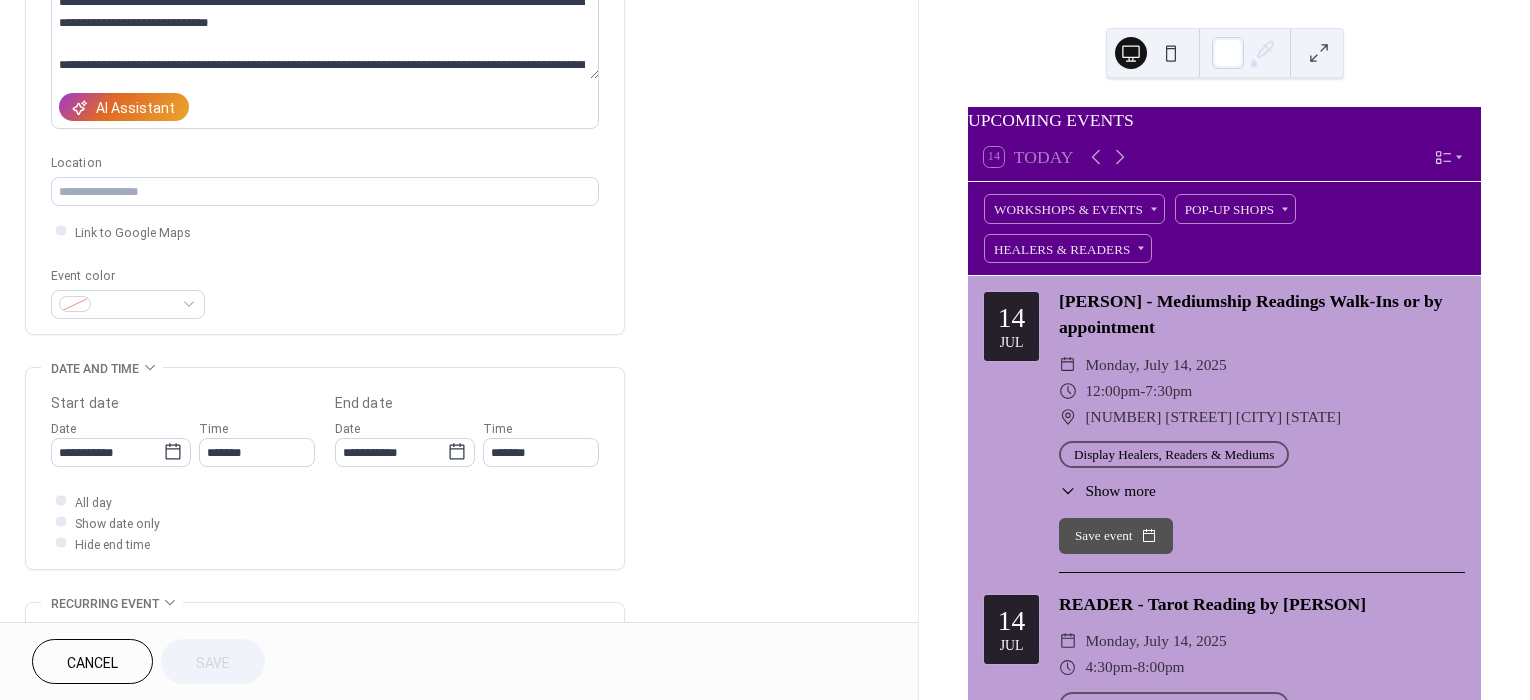 scroll, scrollTop: 333, scrollLeft: 0, axis: vertical 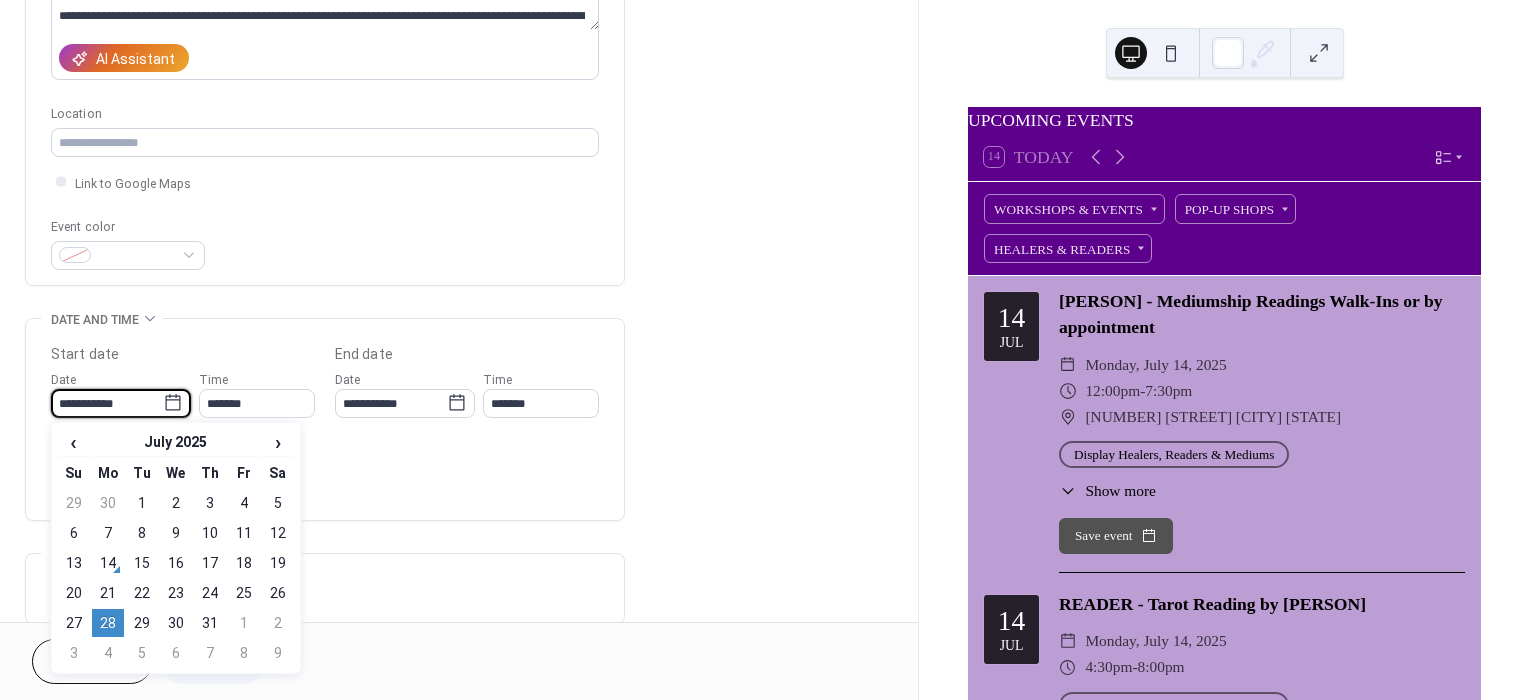 click on "**********" at bounding box center (107, 403) 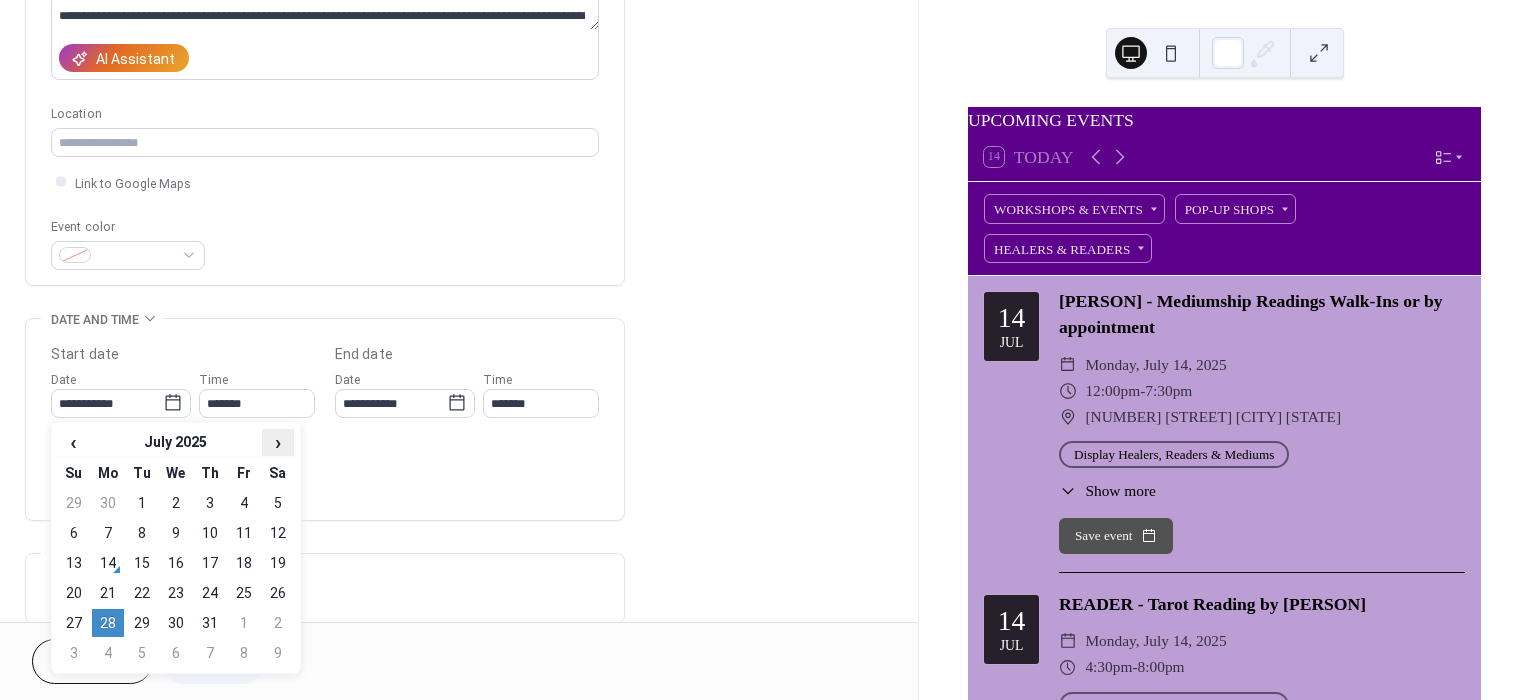click on "›" at bounding box center (278, 442) 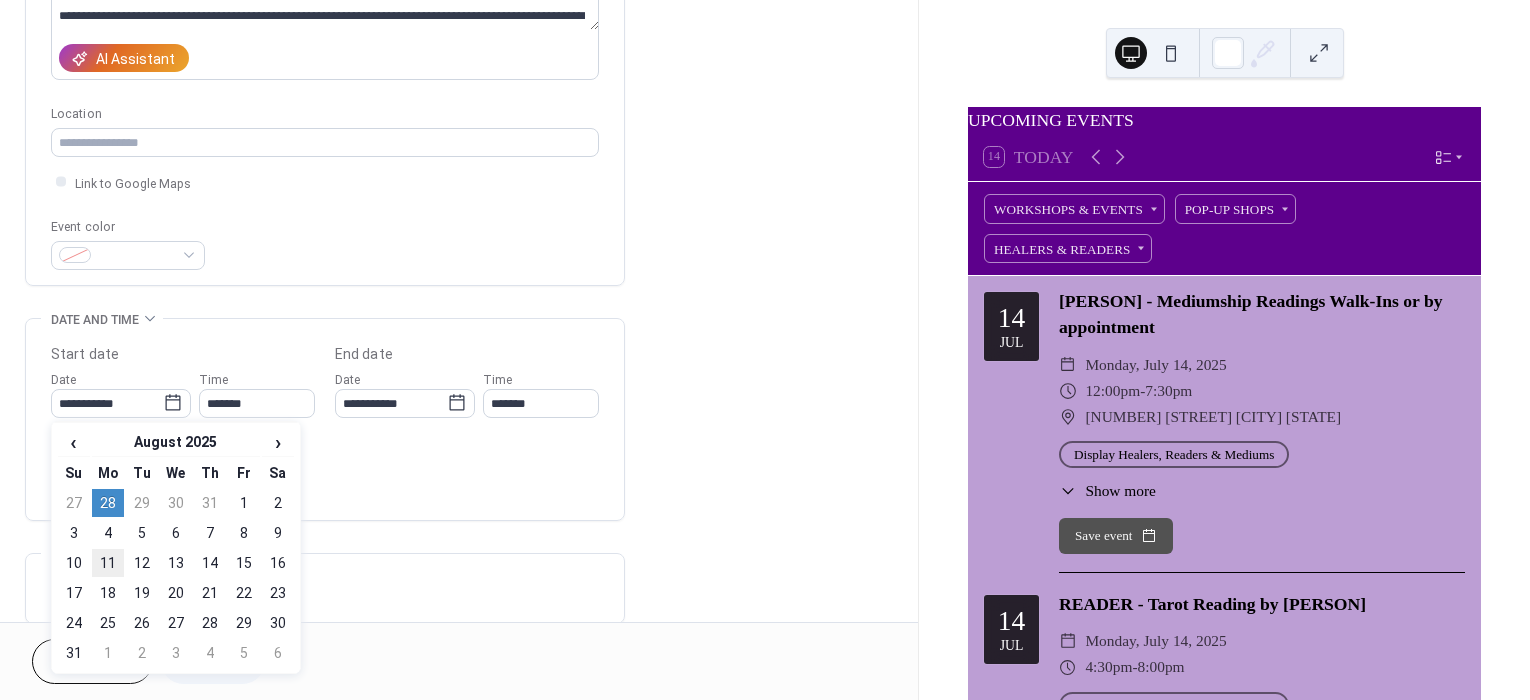 click on "11" at bounding box center [108, 563] 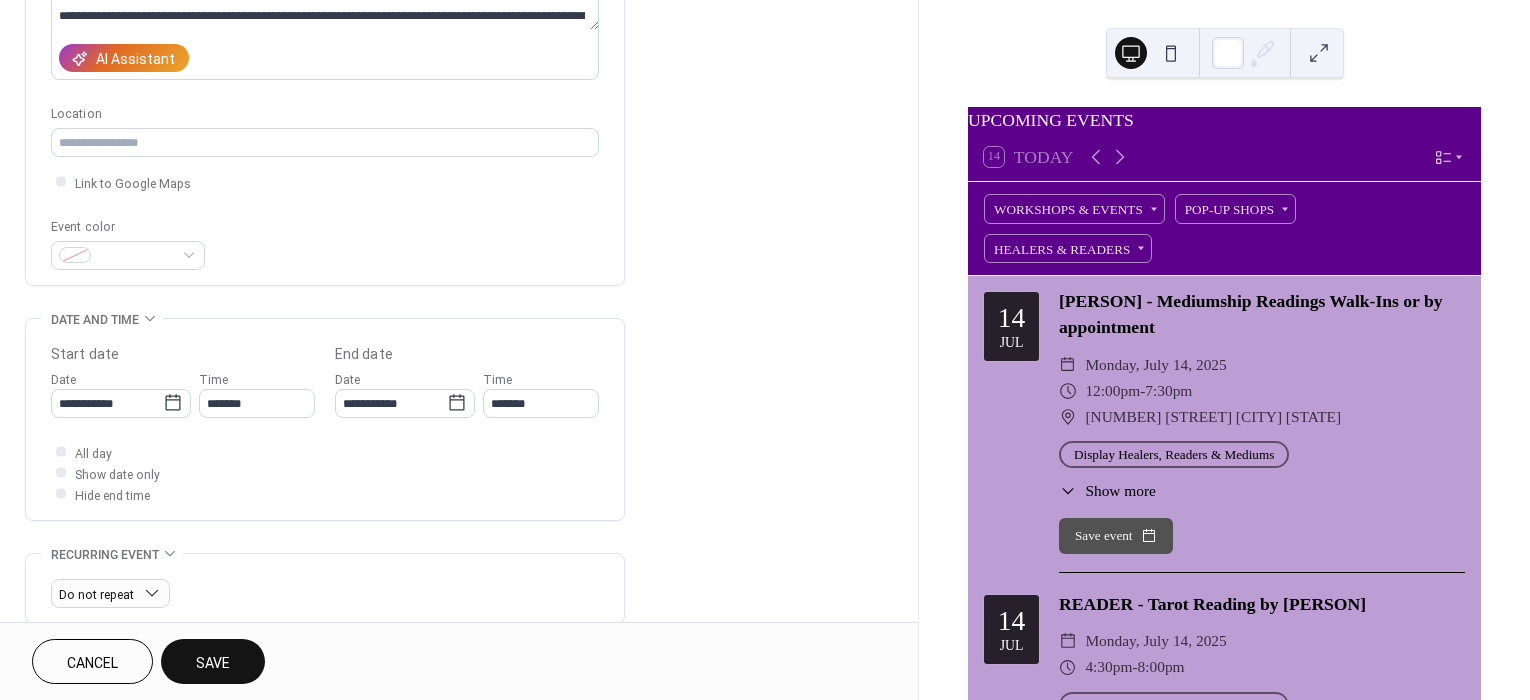 click on "Save" at bounding box center [213, 661] 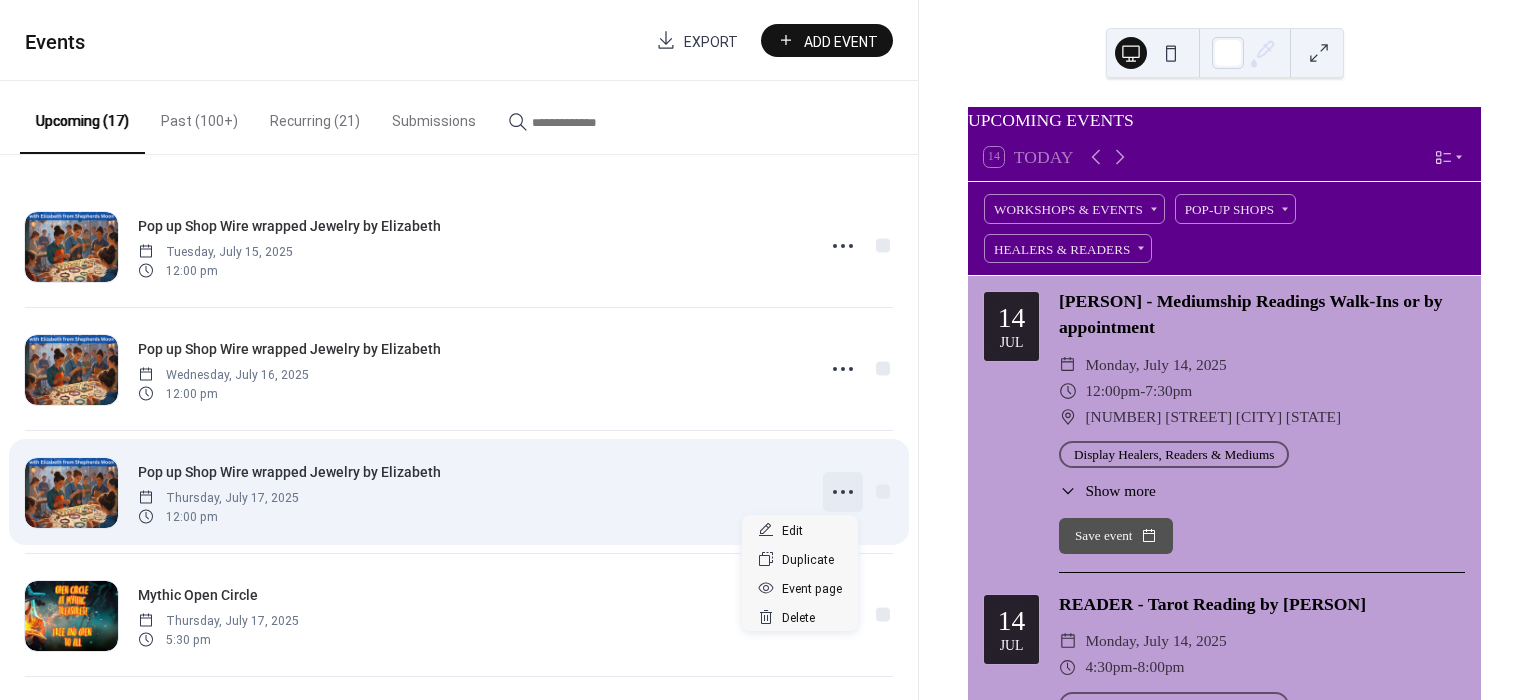 click 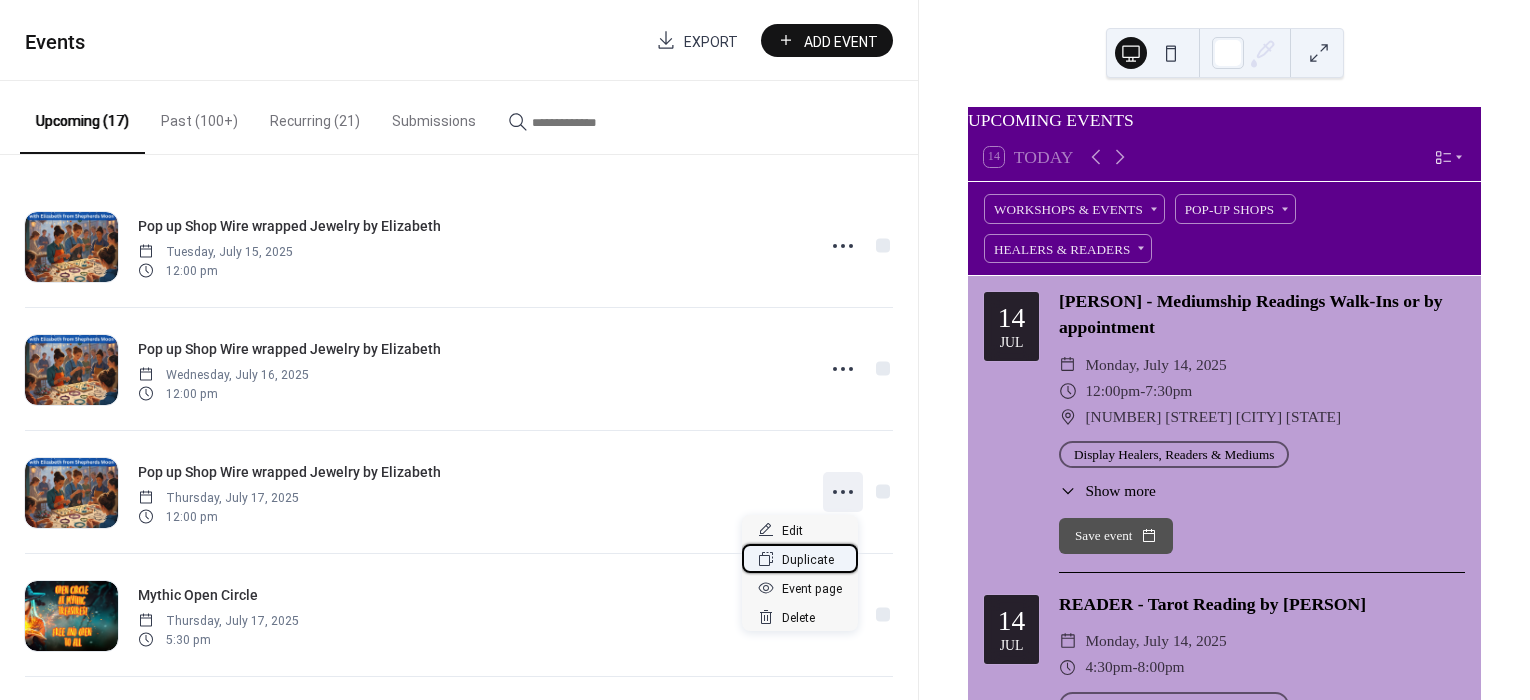 click on "Duplicate" at bounding box center [808, 560] 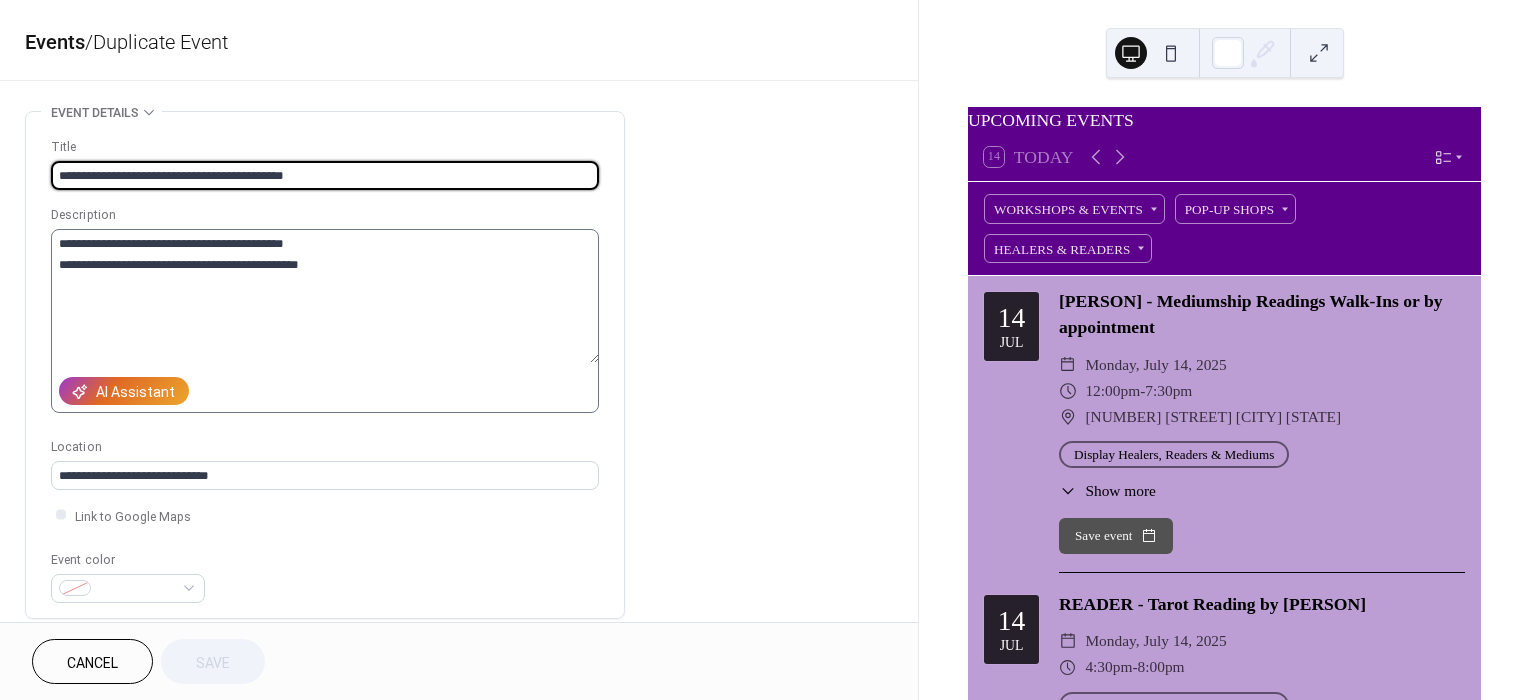 scroll, scrollTop: 333, scrollLeft: 0, axis: vertical 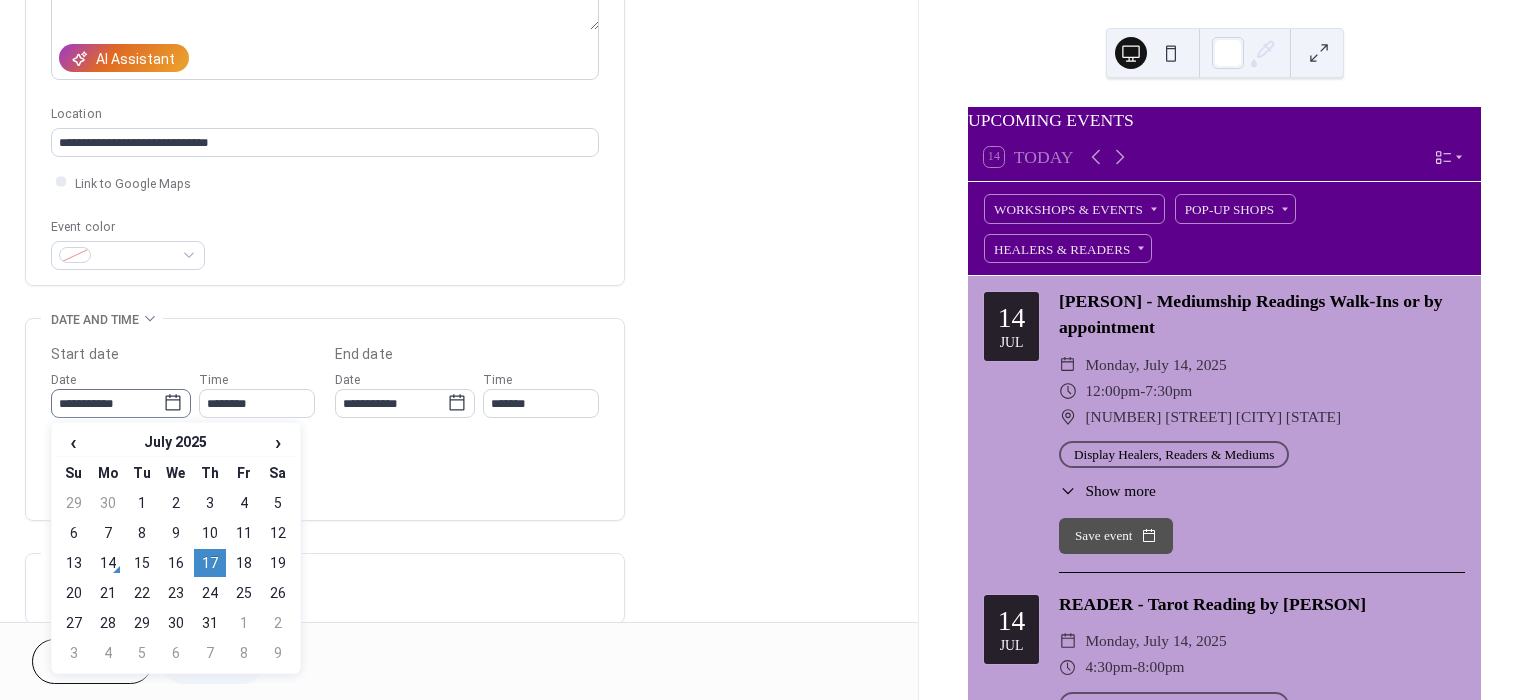 click 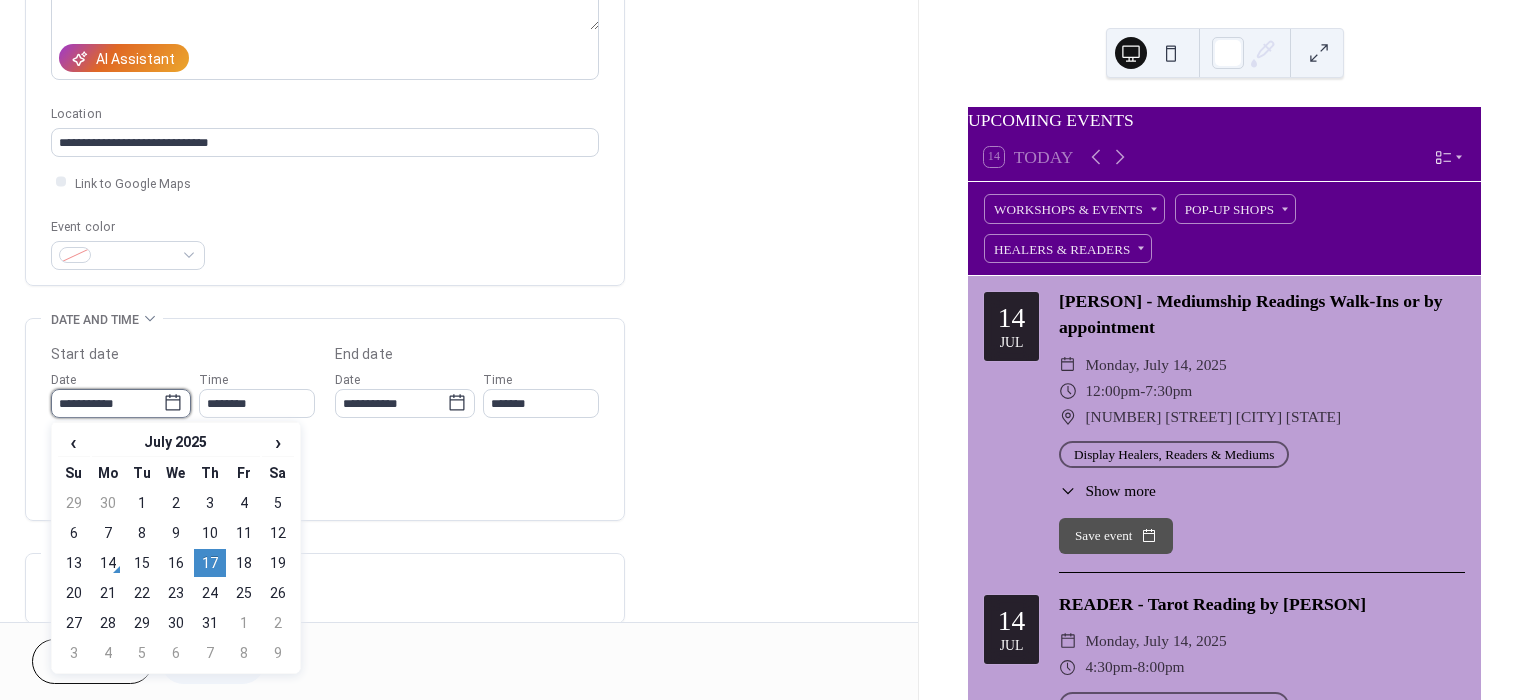 click on "**********" at bounding box center [107, 403] 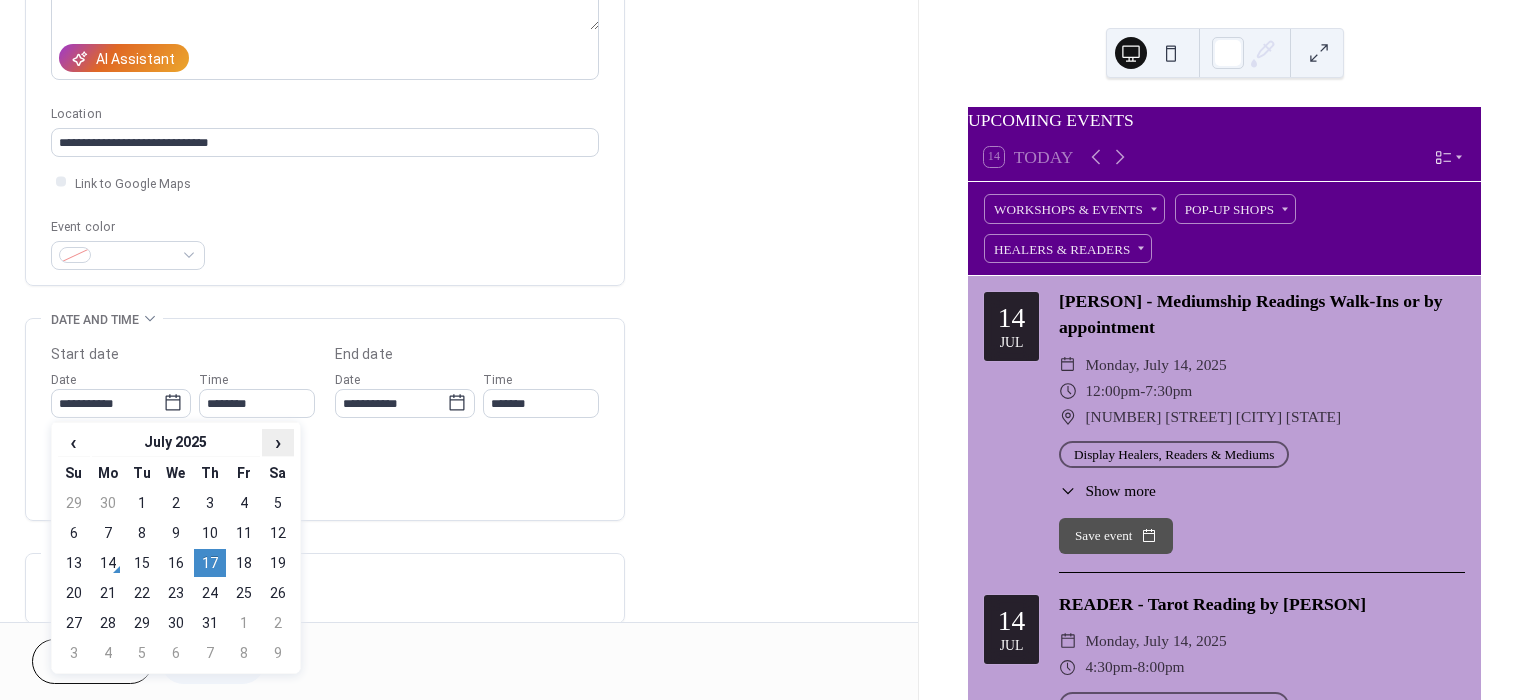 click on "›" at bounding box center [278, 442] 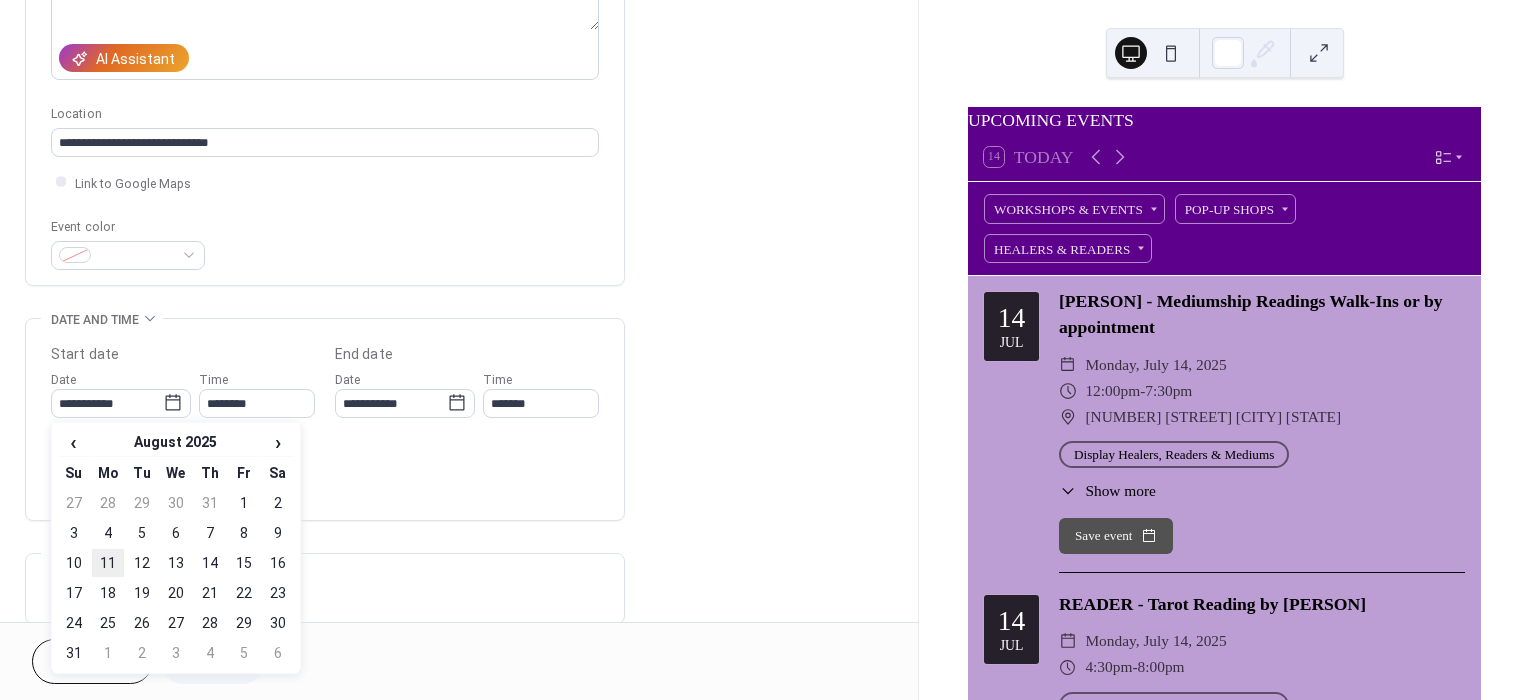 click on "11" at bounding box center [108, 563] 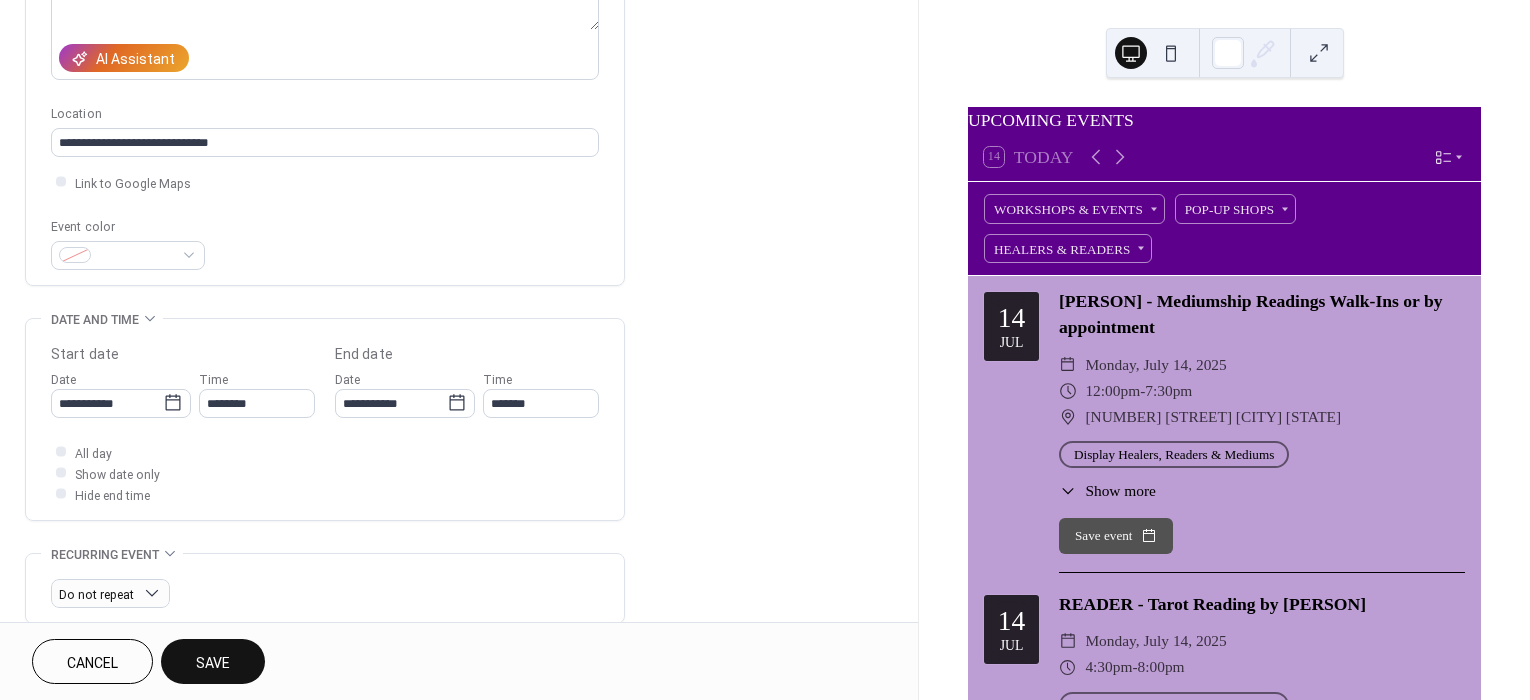 click on "Save" at bounding box center (213, 663) 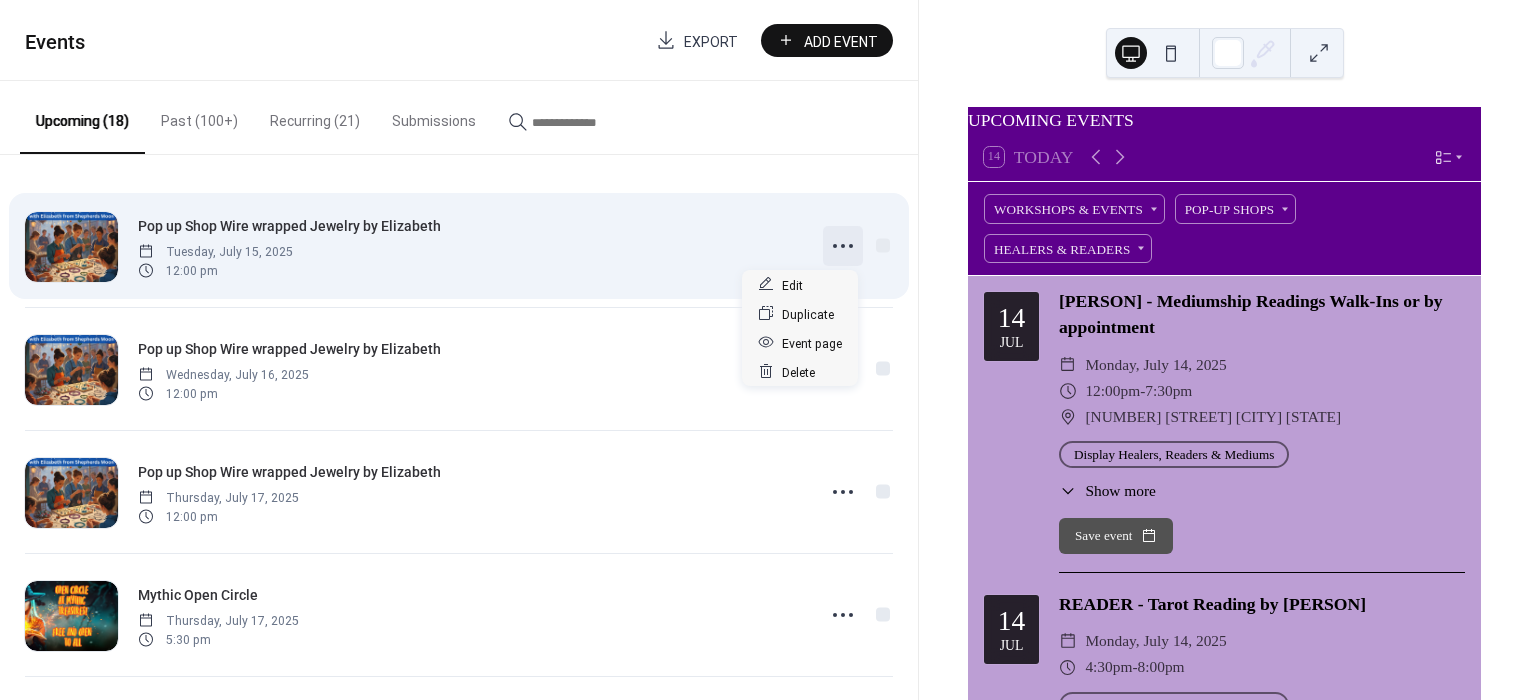 click 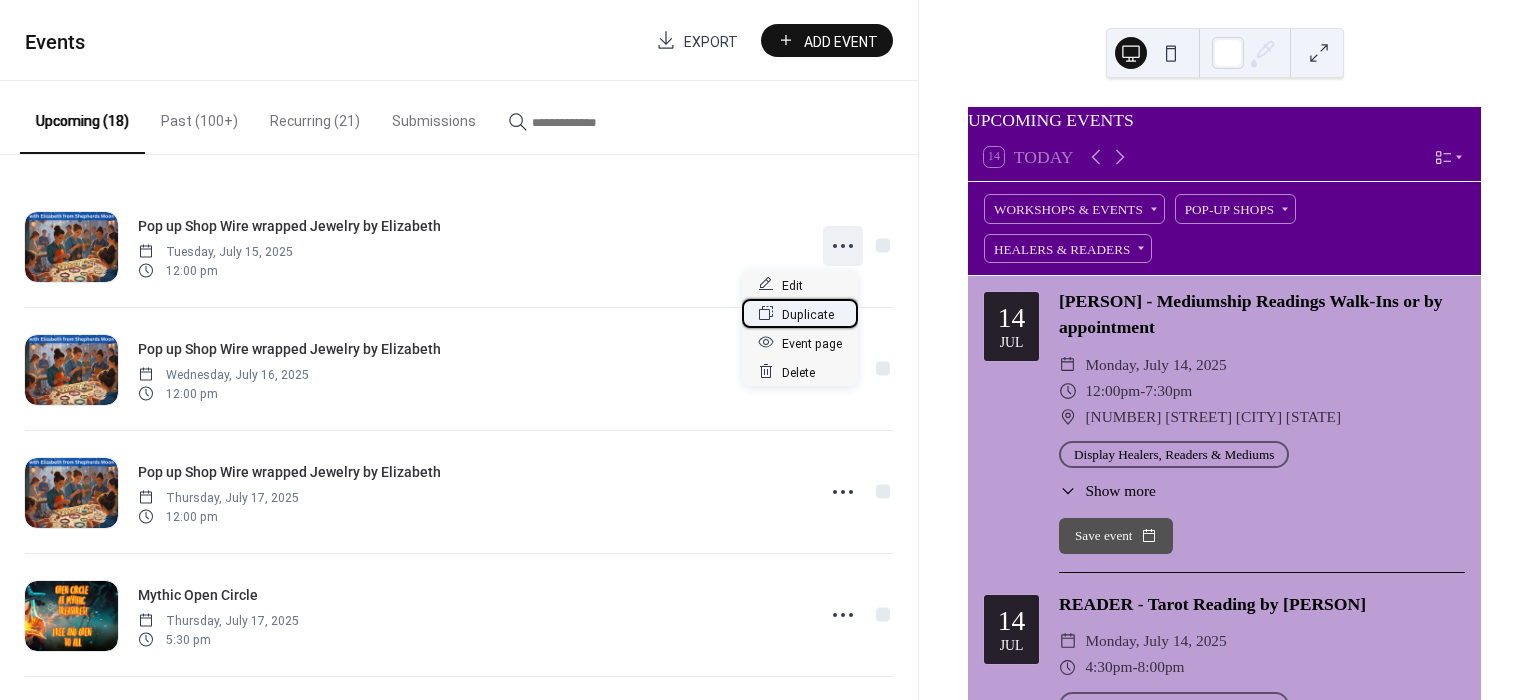 click on "Duplicate" at bounding box center (808, 314) 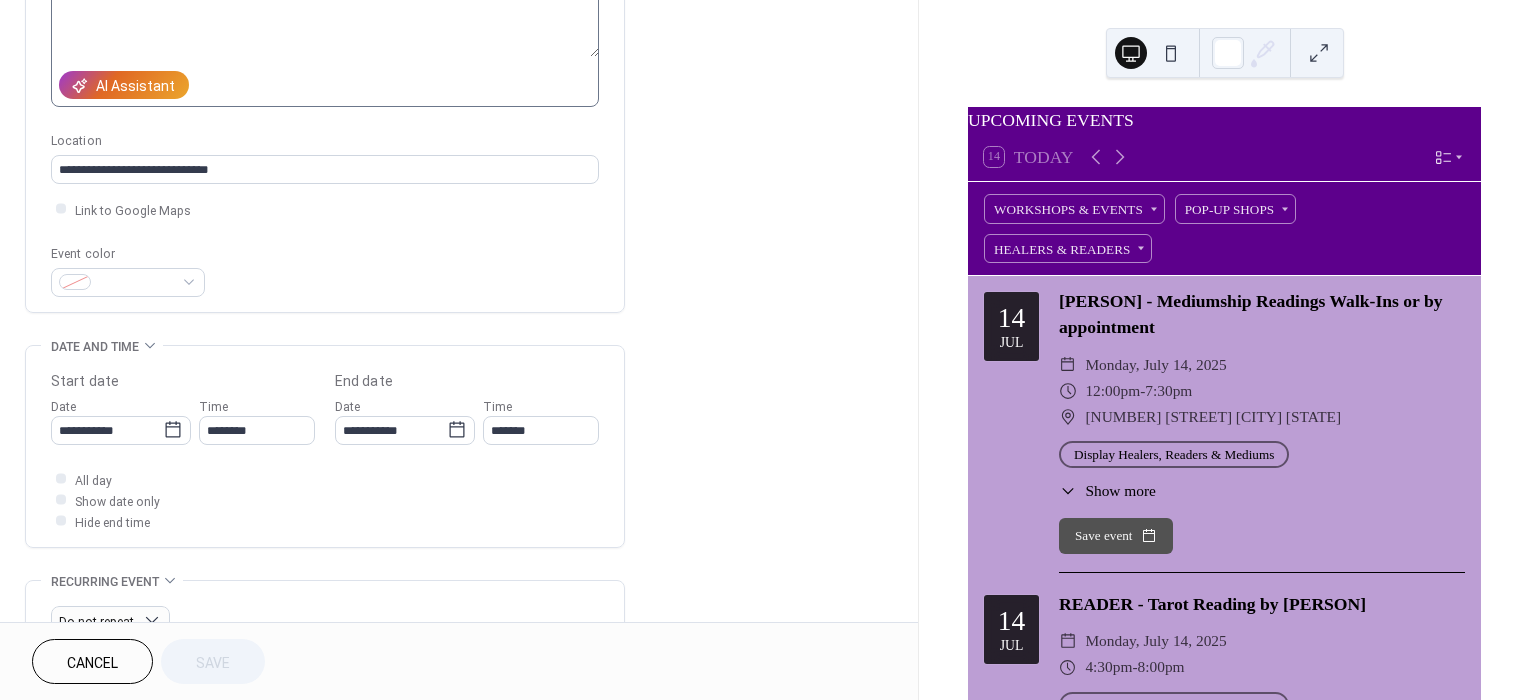 scroll, scrollTop: 333, scrollLeft: 0, axis: vertical 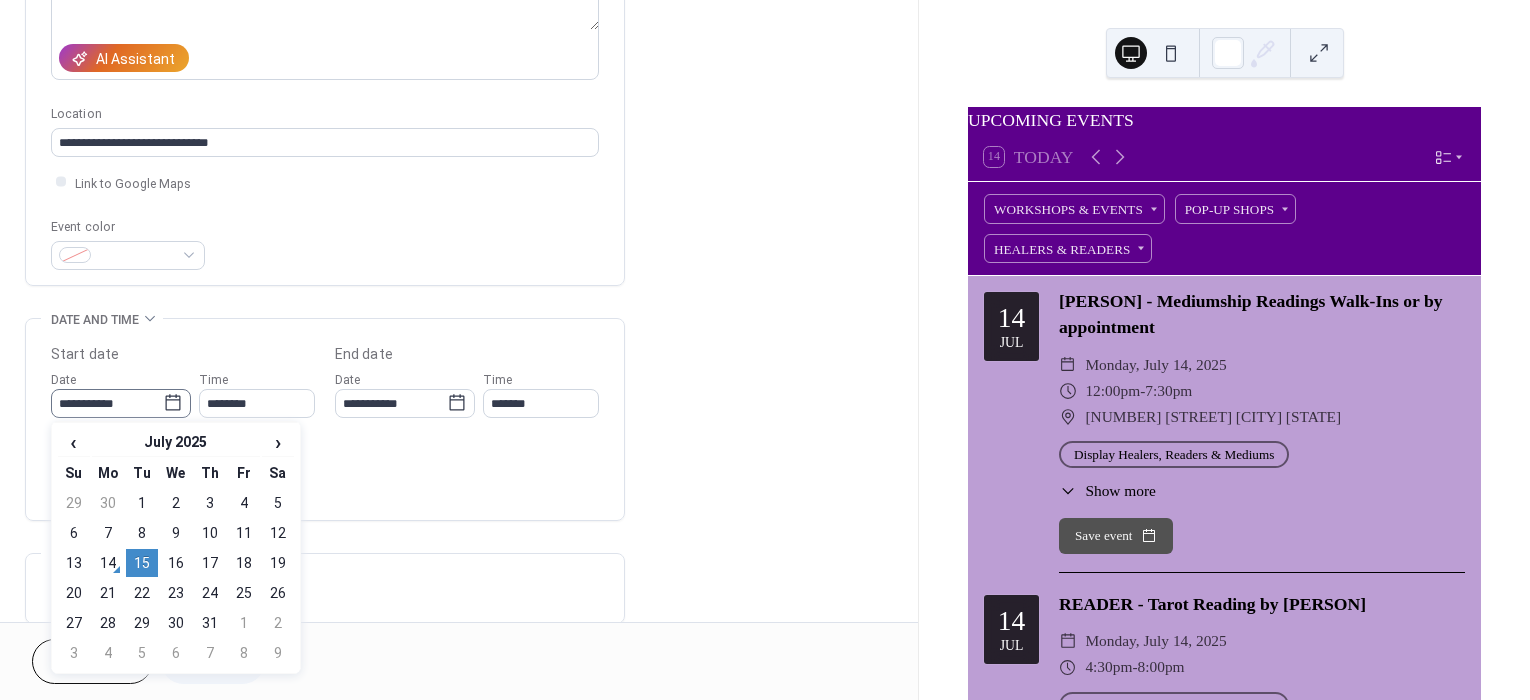 click 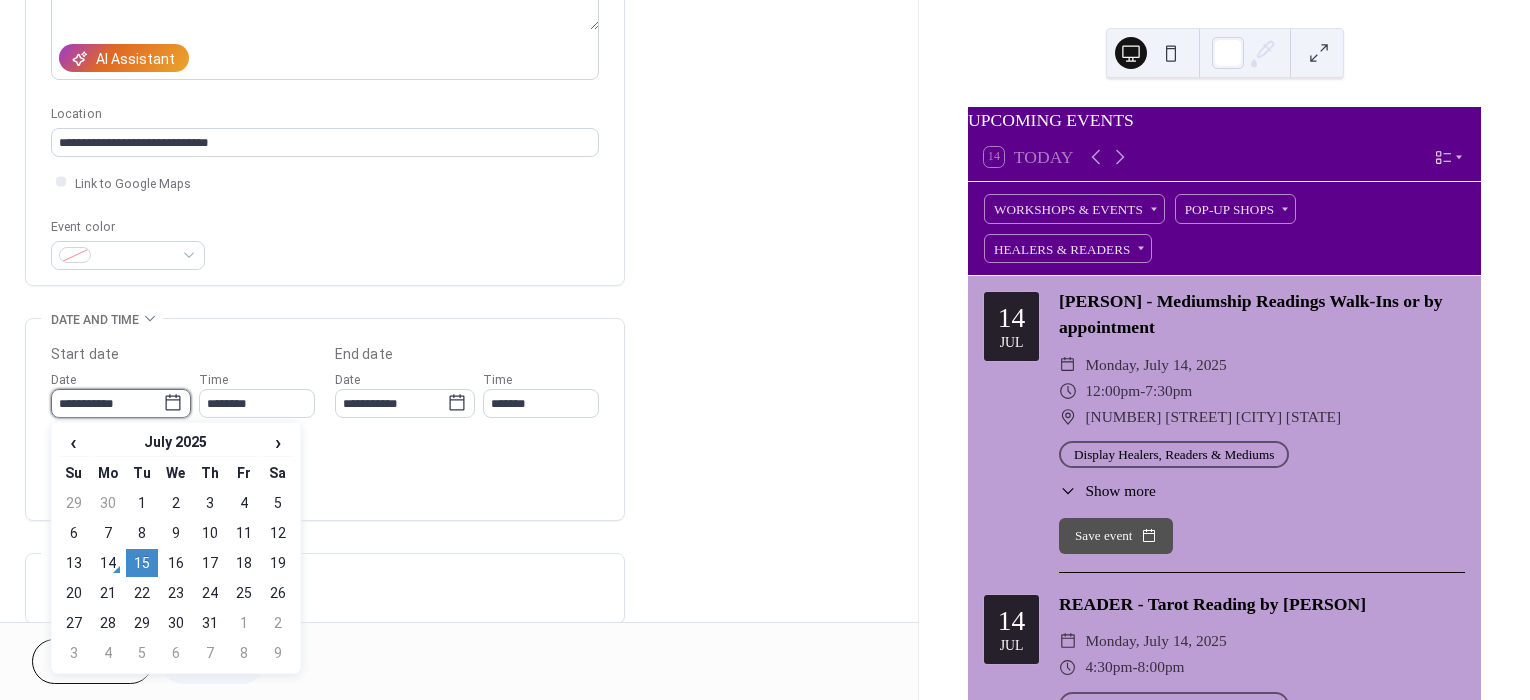 click on "**********" at bounding box center [107, 403] 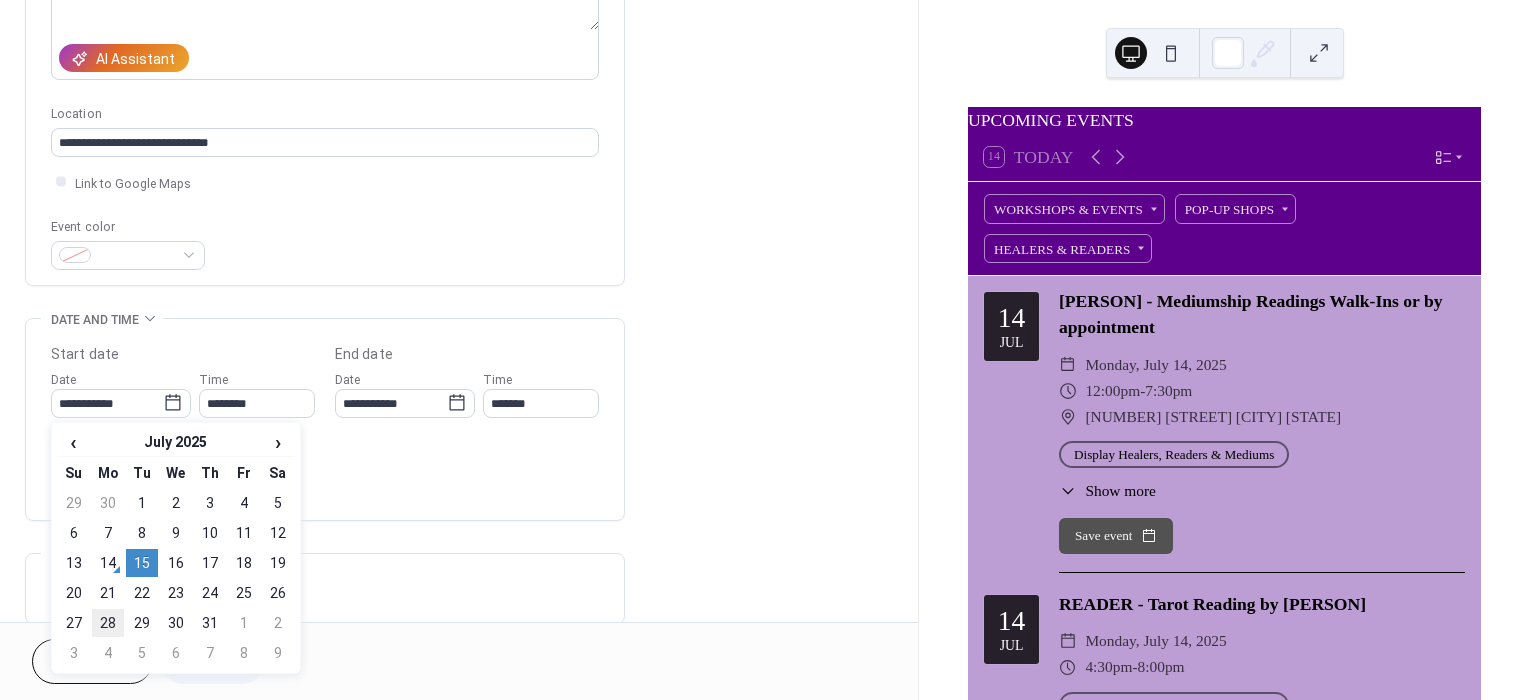 click on "28" at bounding box center [108, 623] 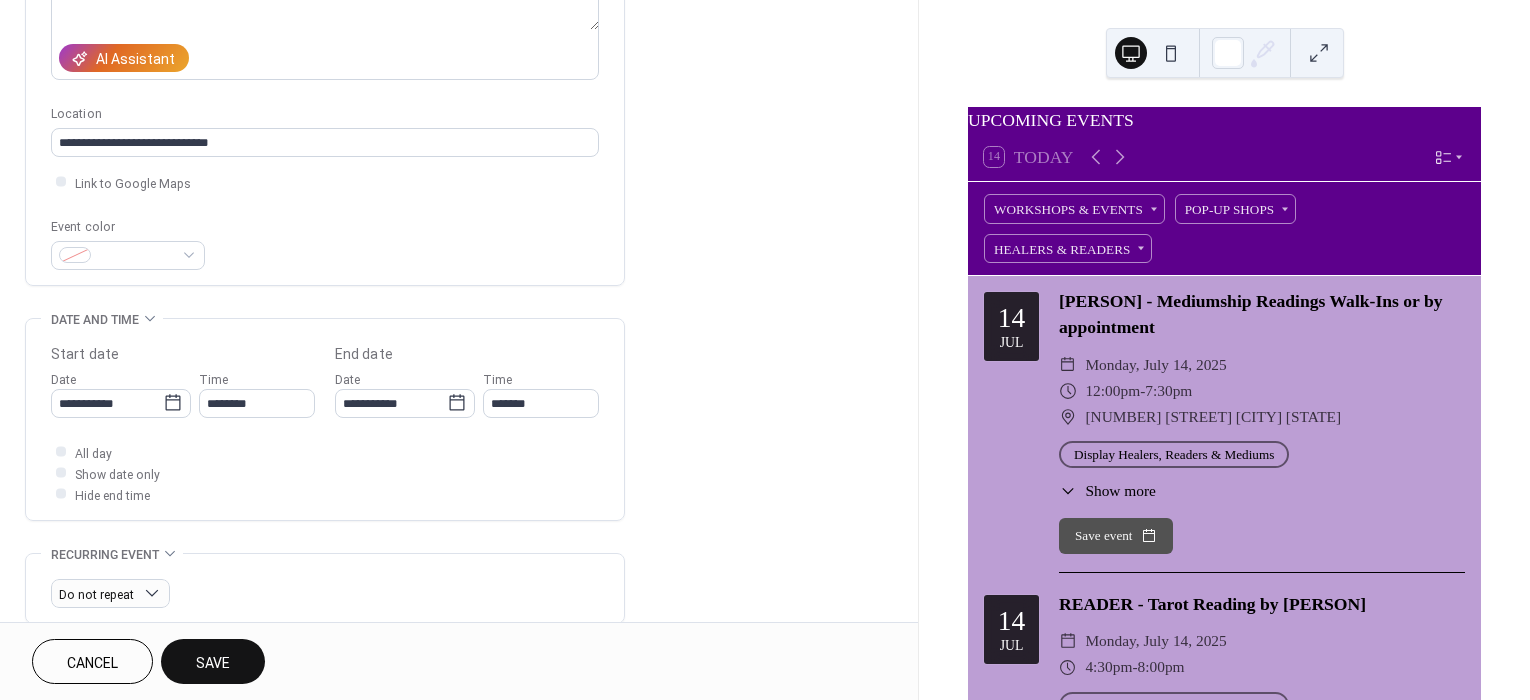 click on "**********" at bounding box center (325, 419) 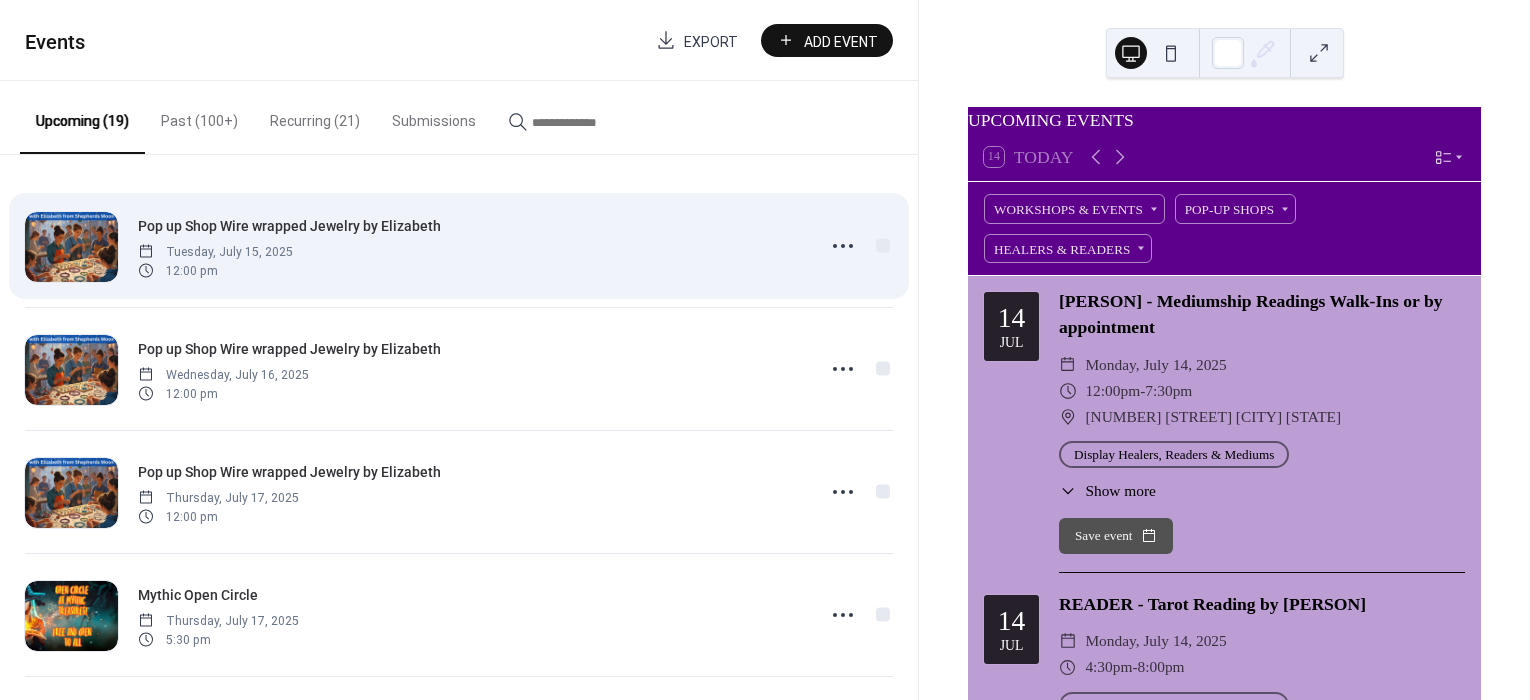 drag, startPoint x: 461, startPoint y: 216, endPoint x: 461, endPoint y: 250, distance: 34 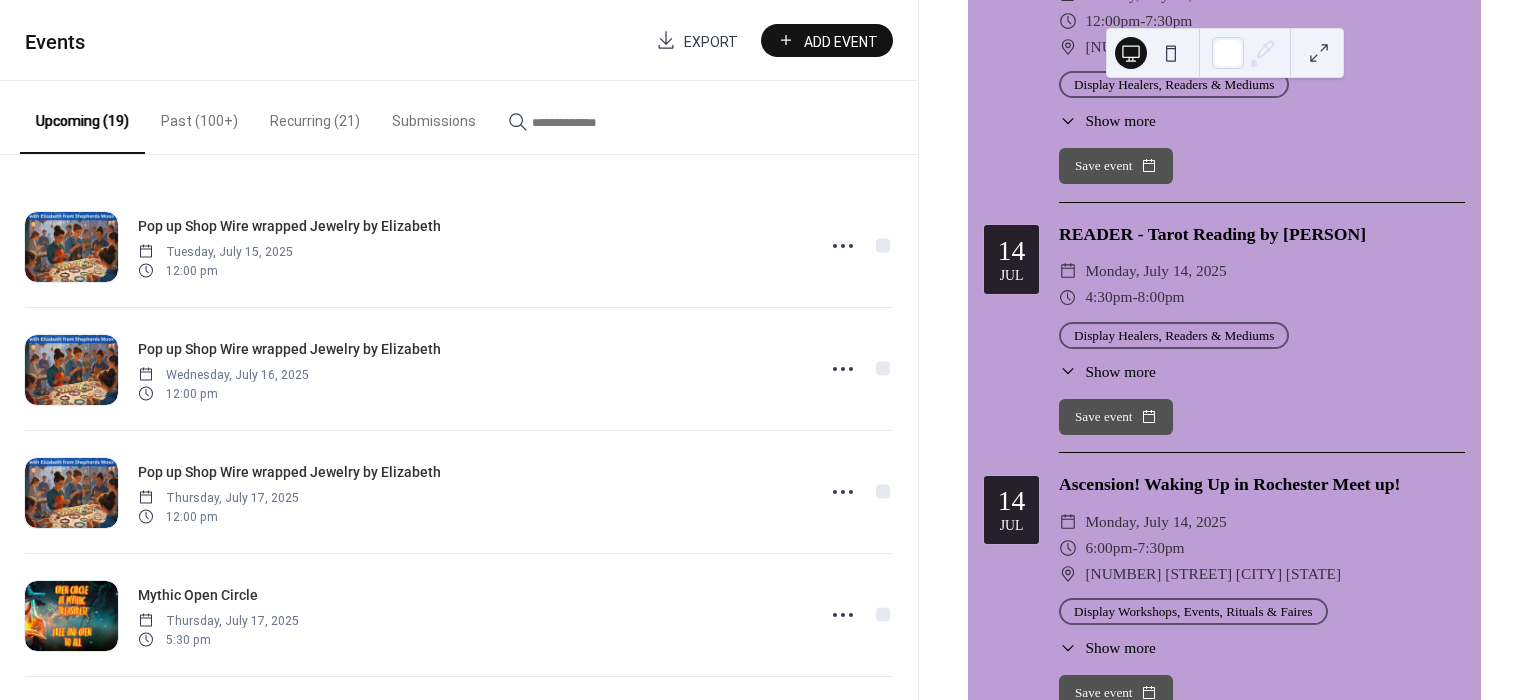 scroll, scrollTop: 333, scrollLeft: 0, axis: vertical 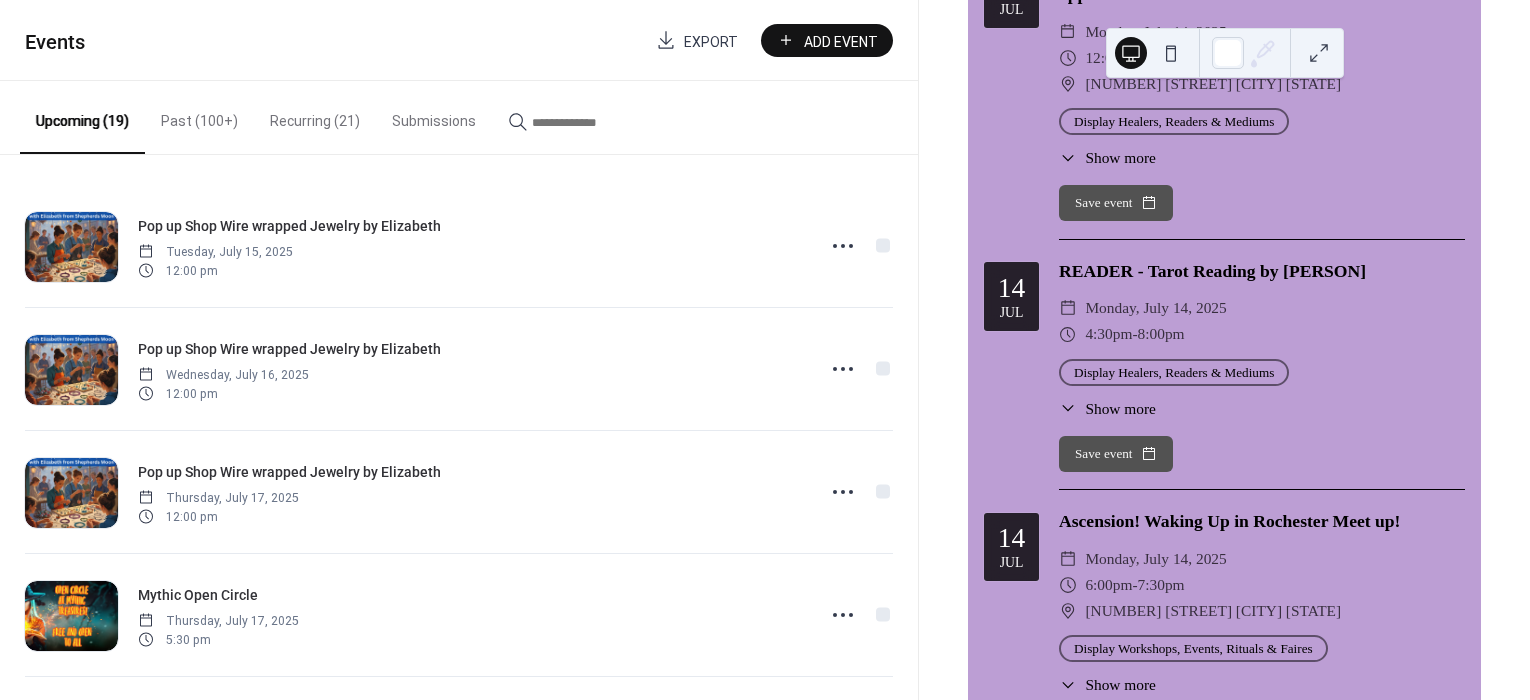 click on "Add Event" at bounding box center [841, 41] 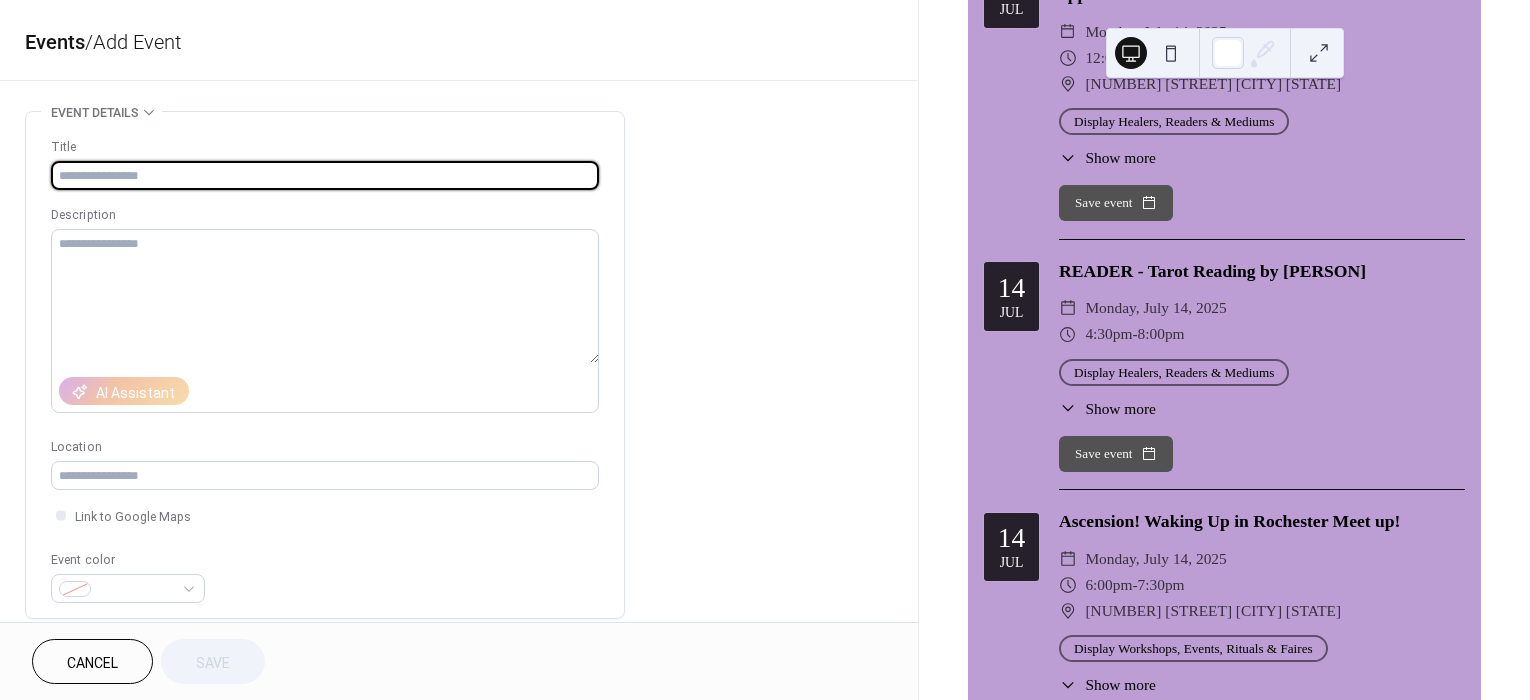 click at bounding box center [325, 175] 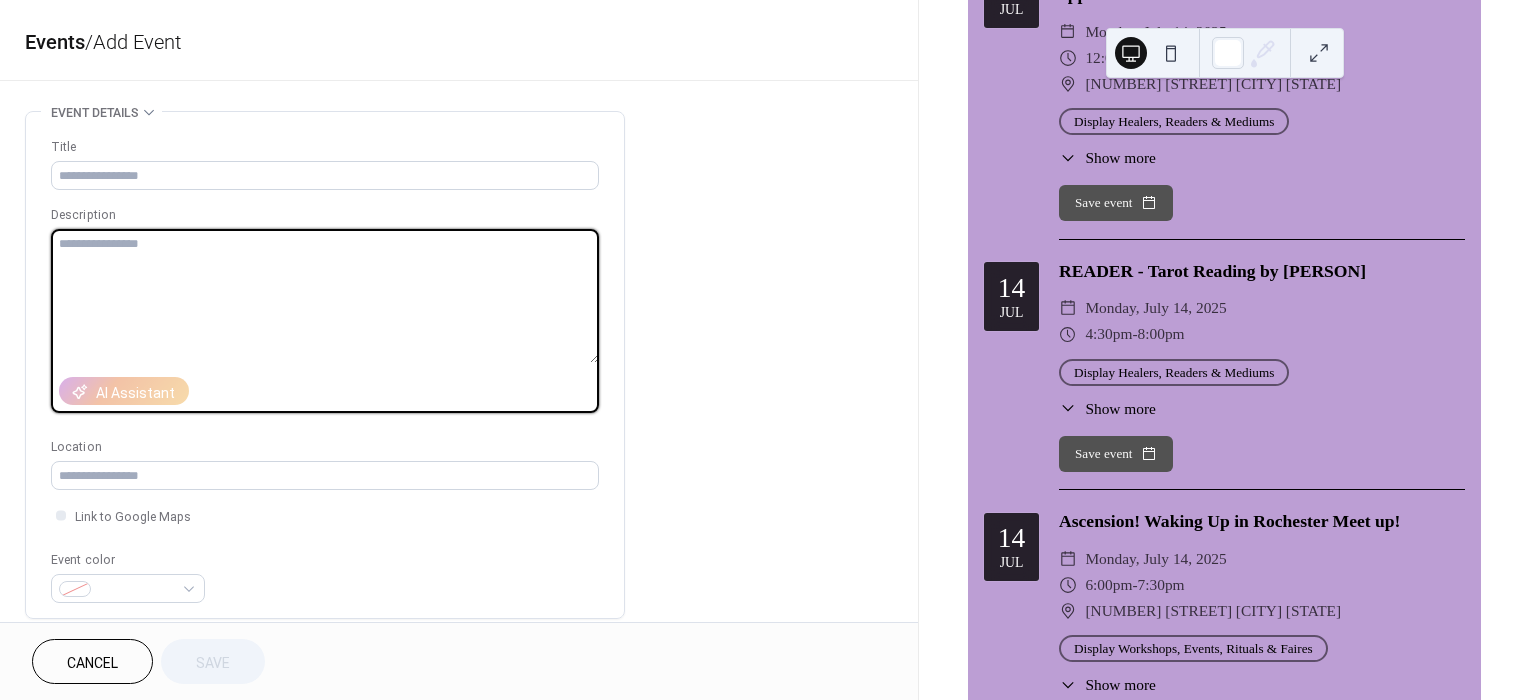 click at bounding box center [325, 296] 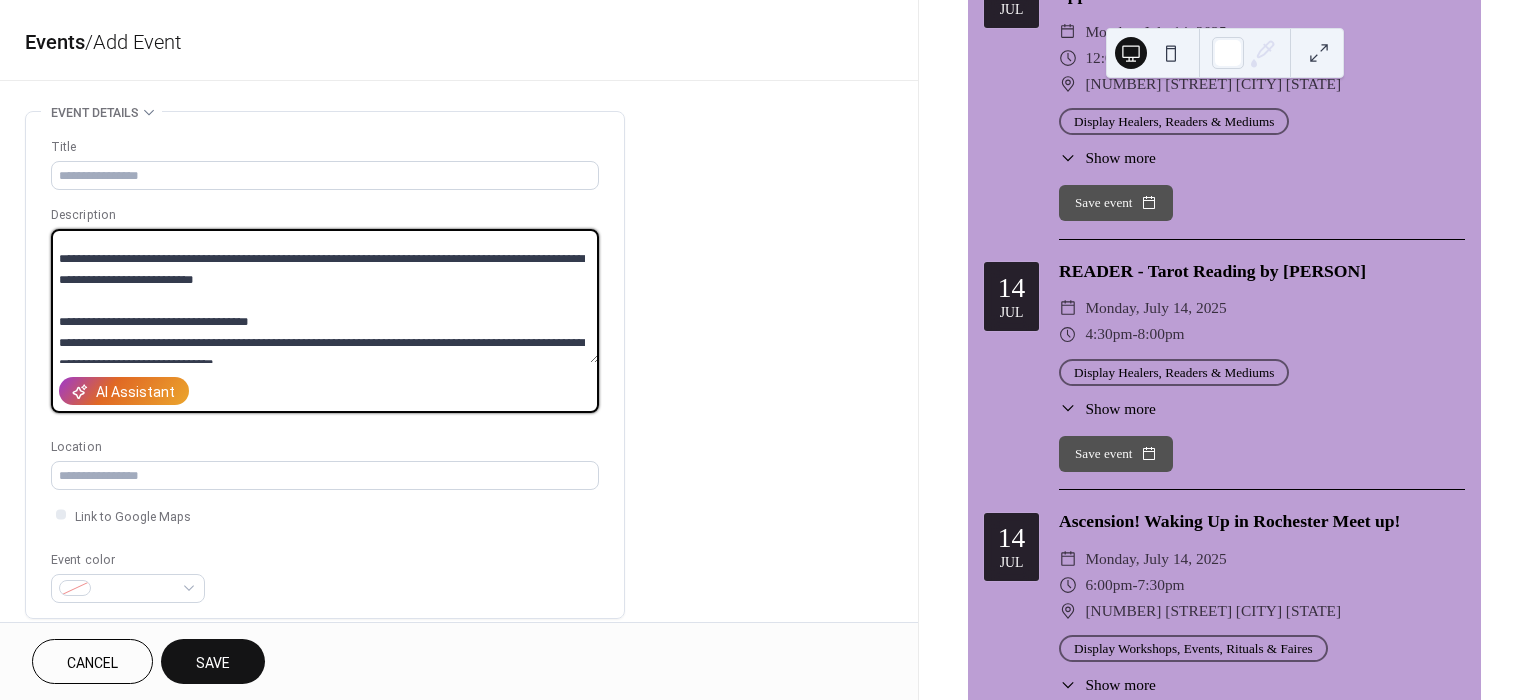 scroll, scrollTop: 6, scrollLeft: 0, axis: vertical 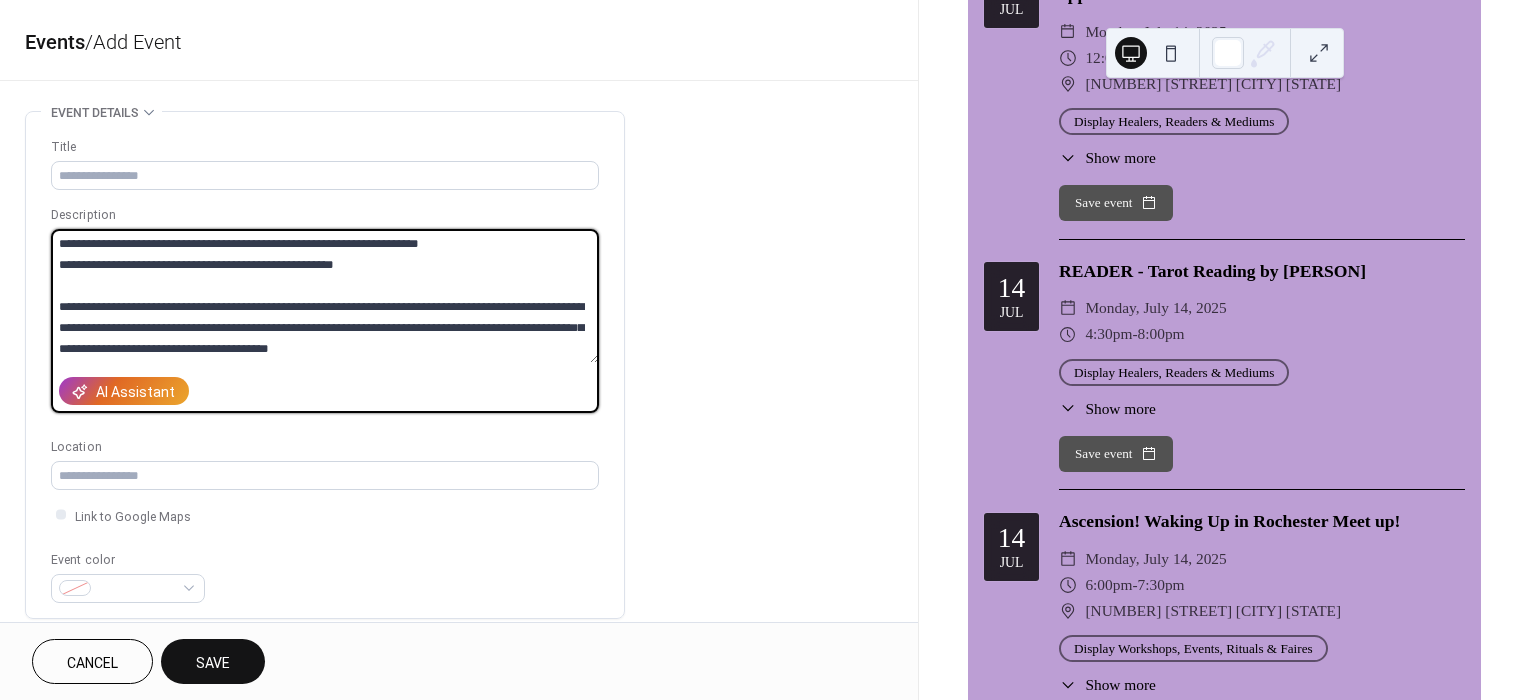 drag, startPoint x: 498, startPoint y: 233, endPoint x: 36, endPoint y: 242, distance: 462.08765 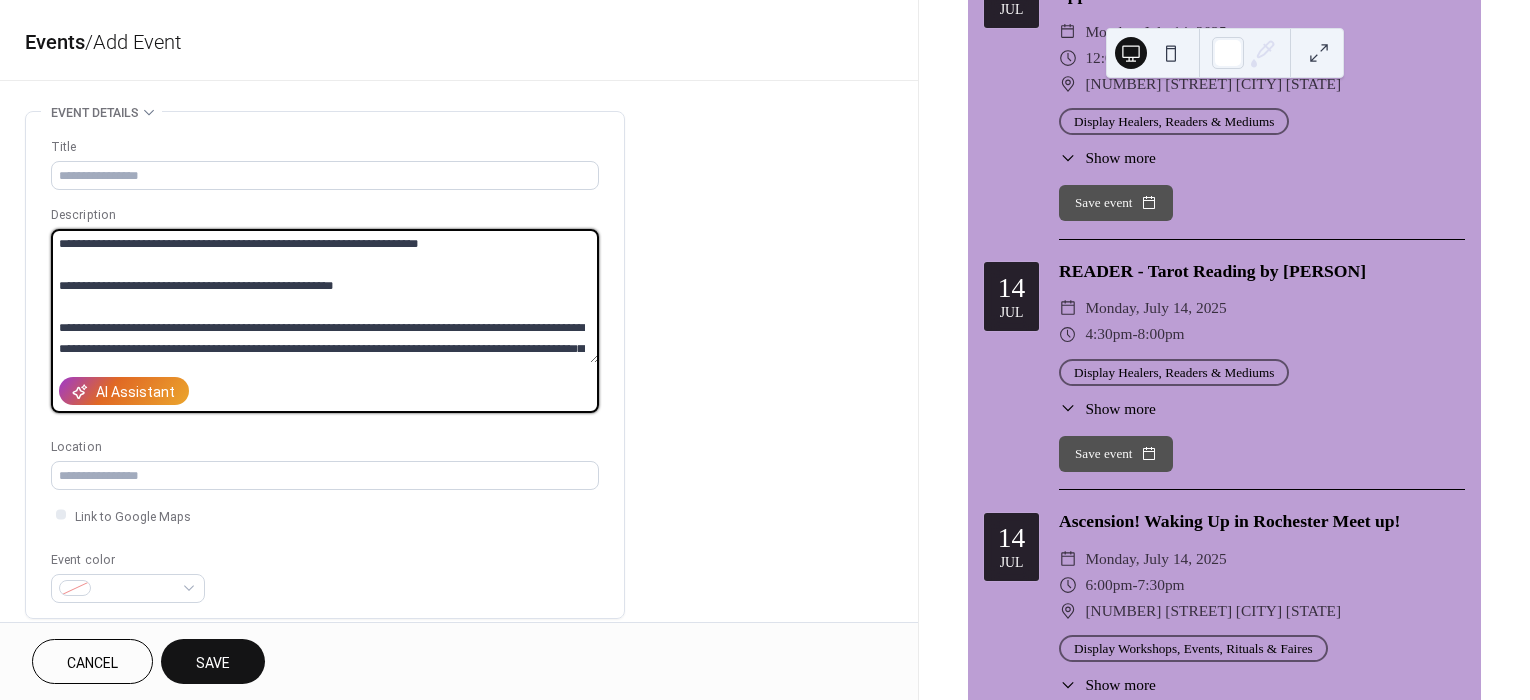 scroll, scrollTop: 272, scrollLeft: 0, axis: vertical 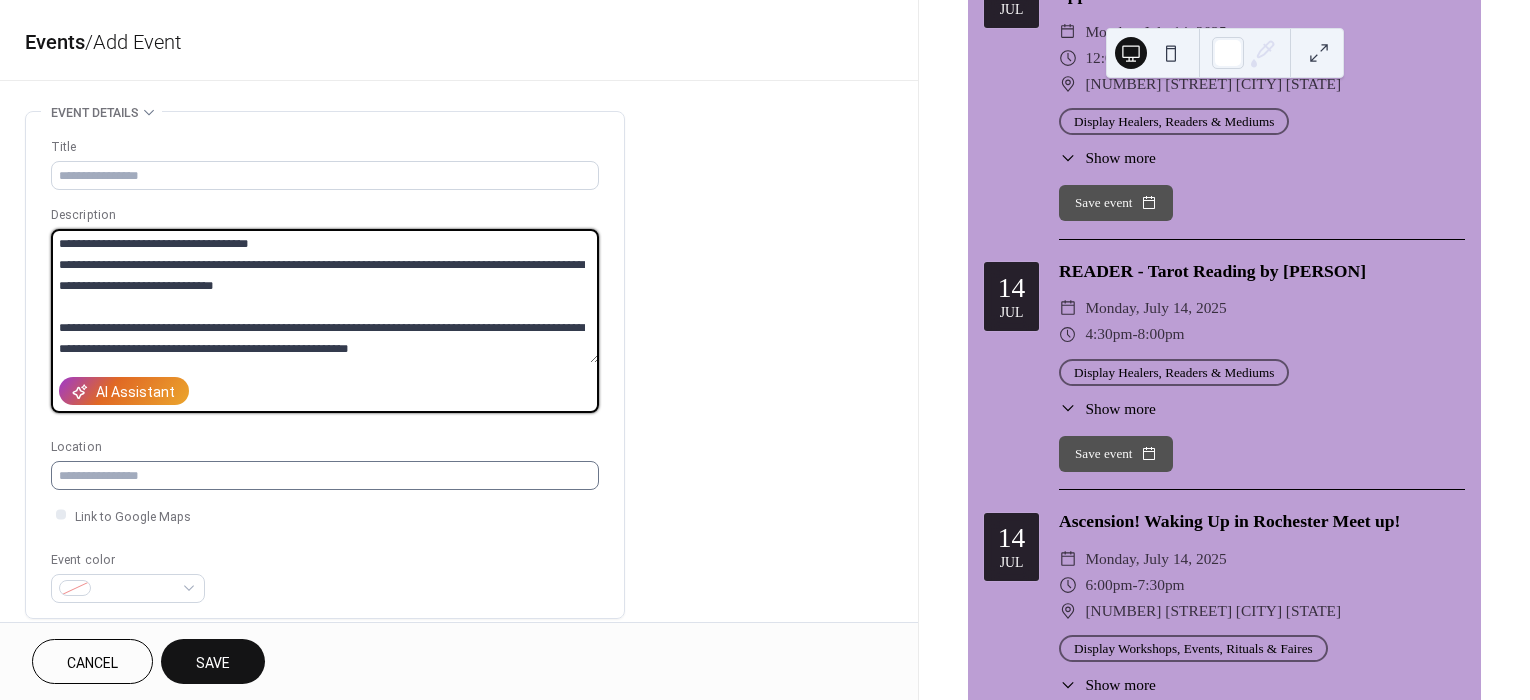 type on "**********" 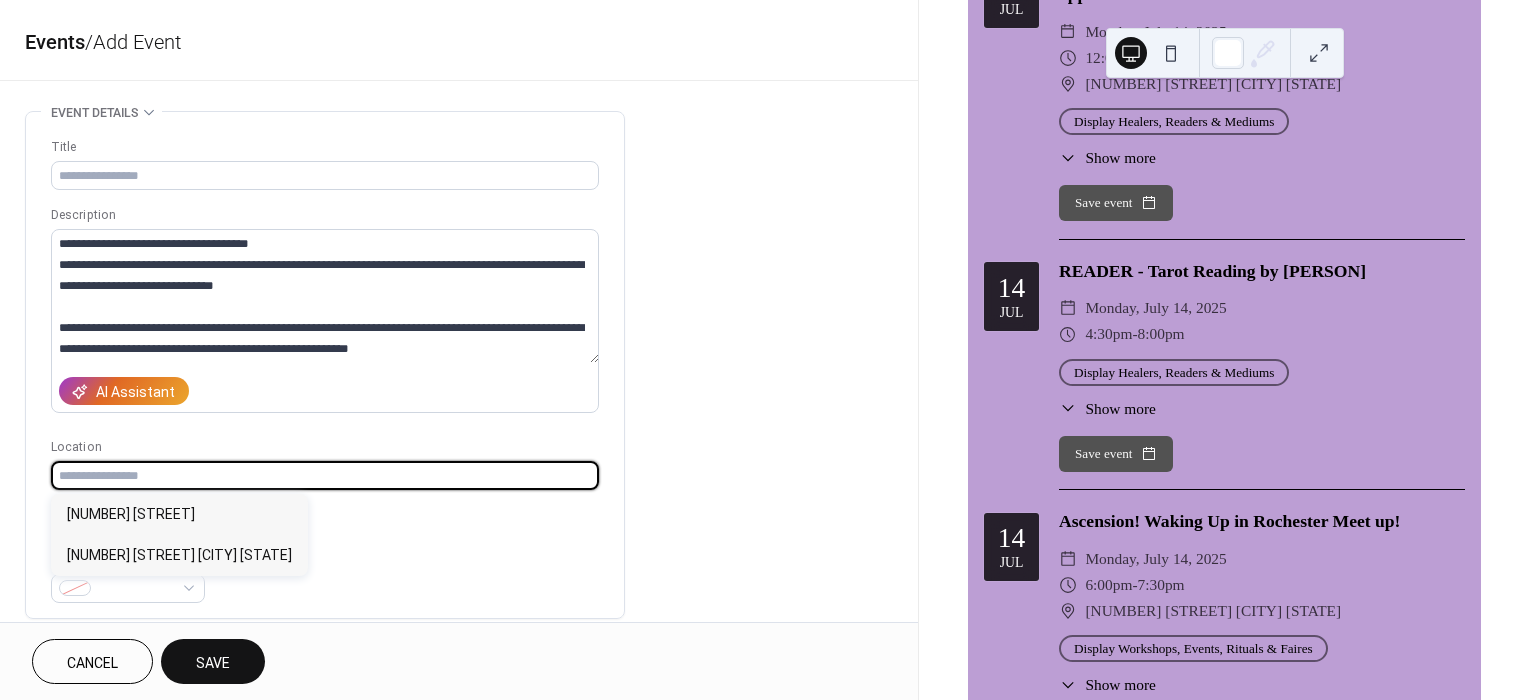 click at bounding box center (325, 475) 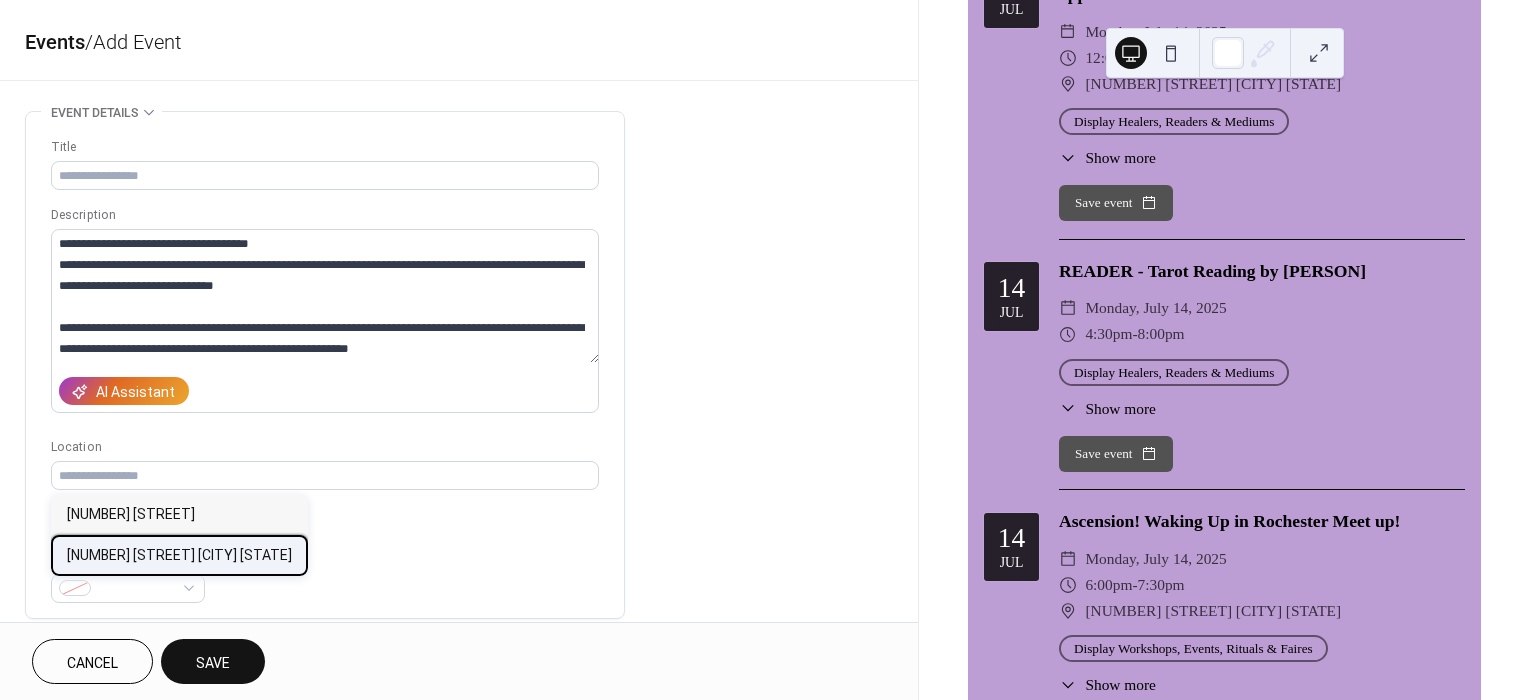 click on "1225 Jefferson Rd Rochester NY" at bounding box center (179, 554) 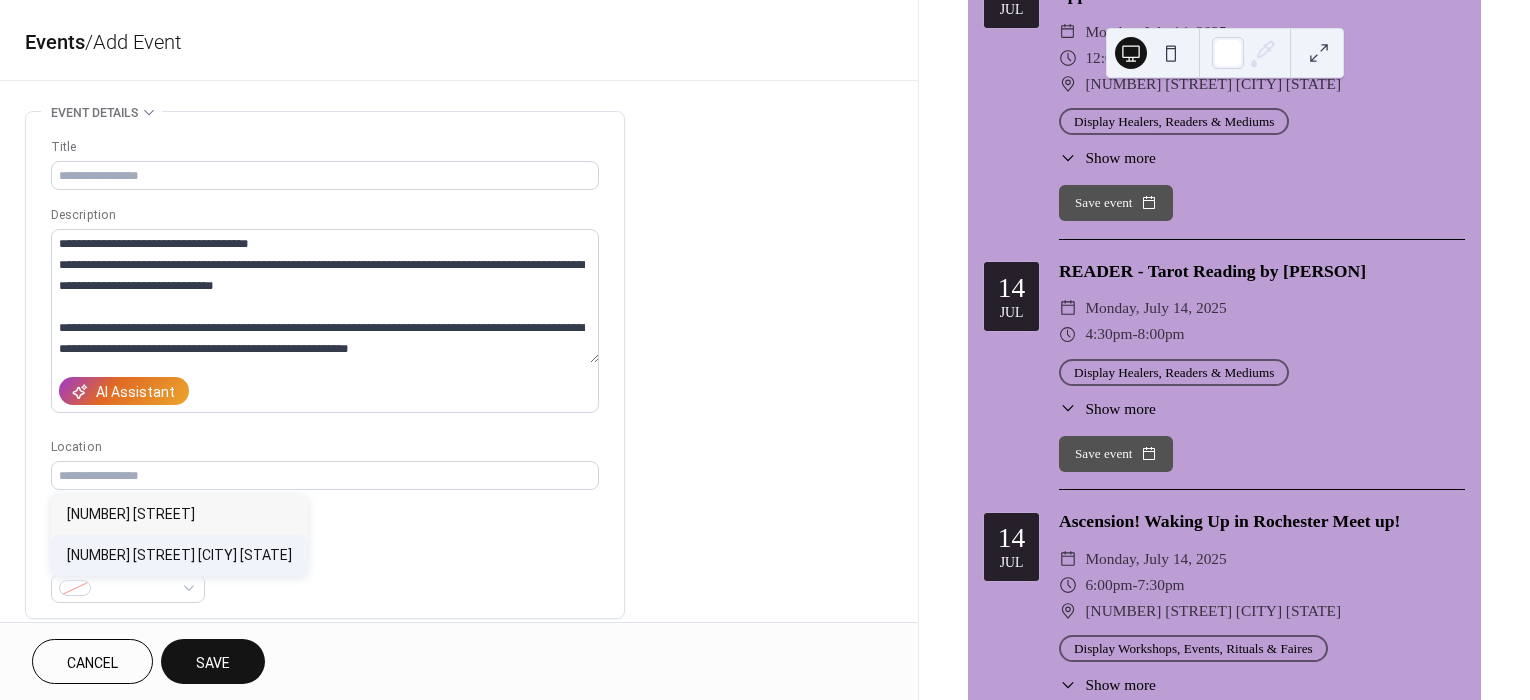 type on "**********" 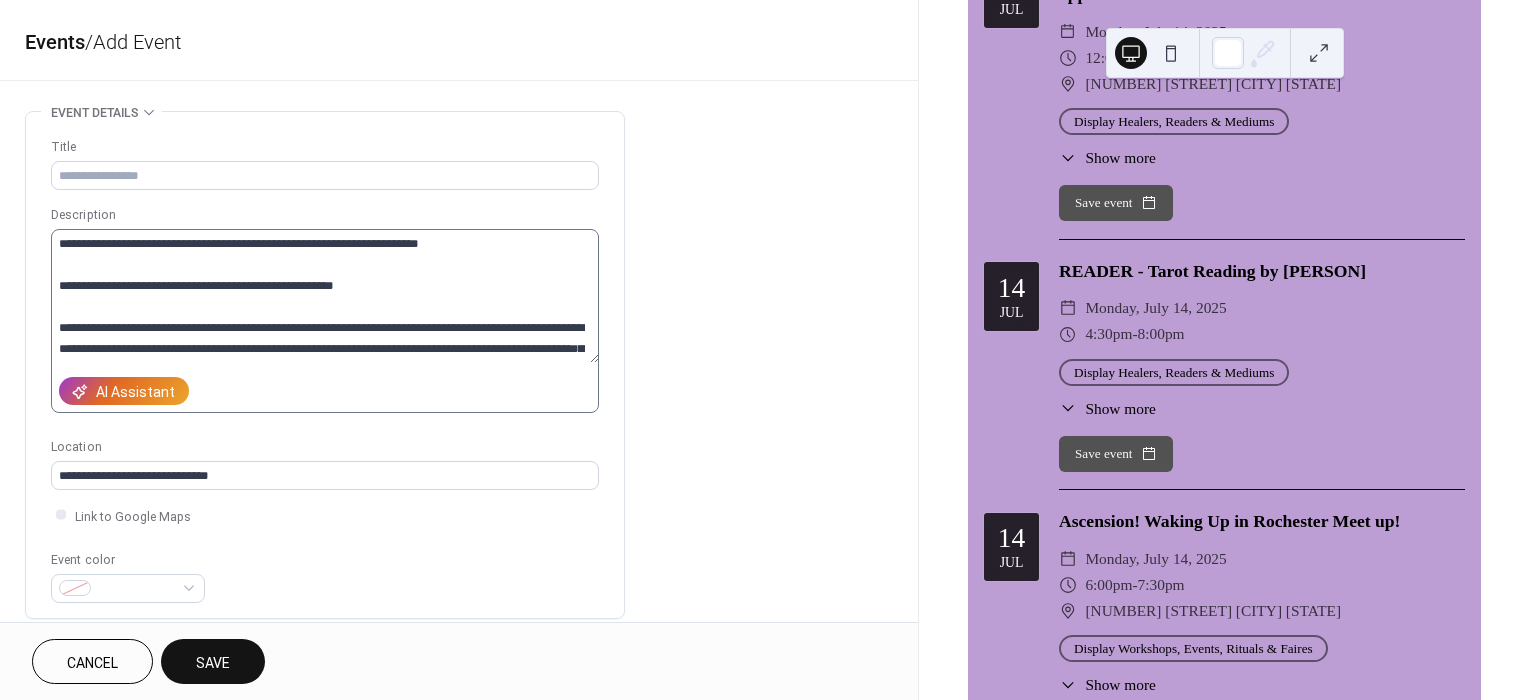 scroll, scrollTop: 272, scrollLeft: 0, axis: vertical 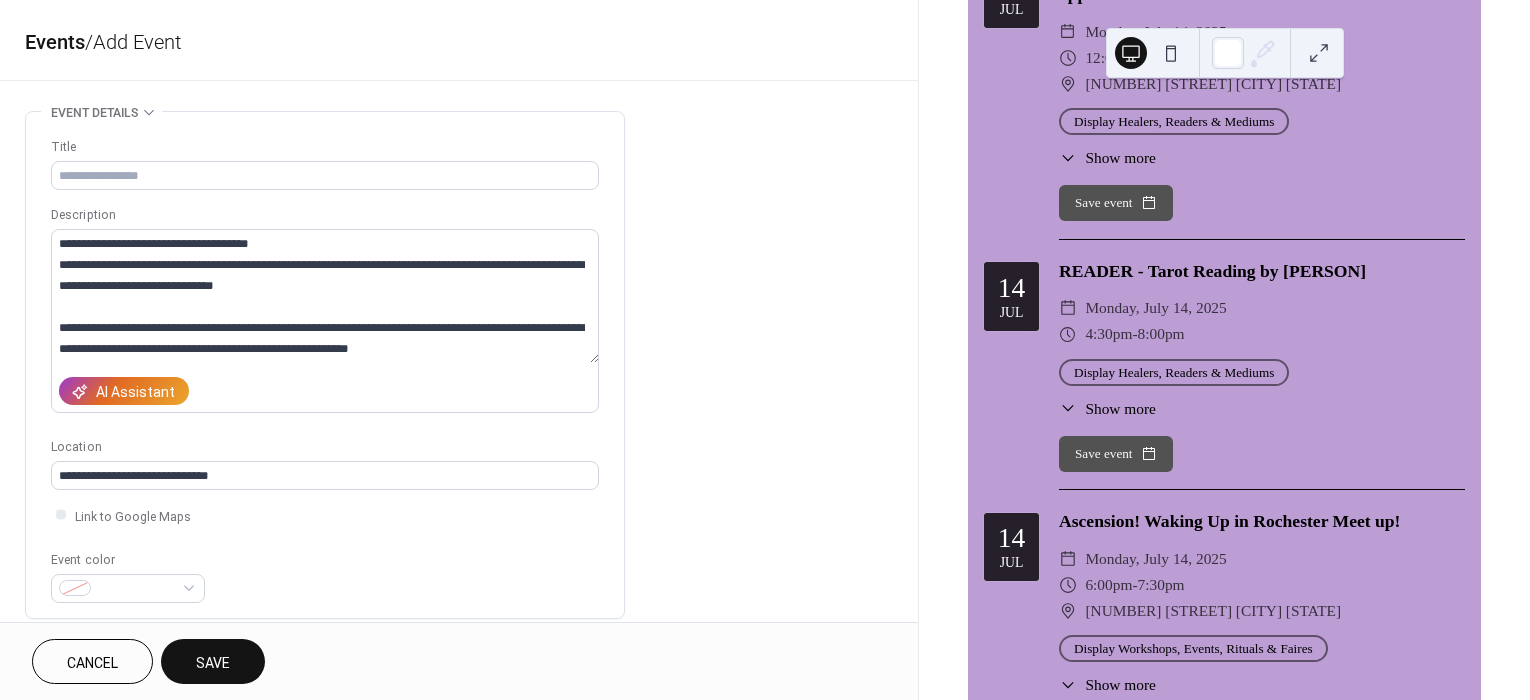 click on "**********" at bounding box center (325, 365) 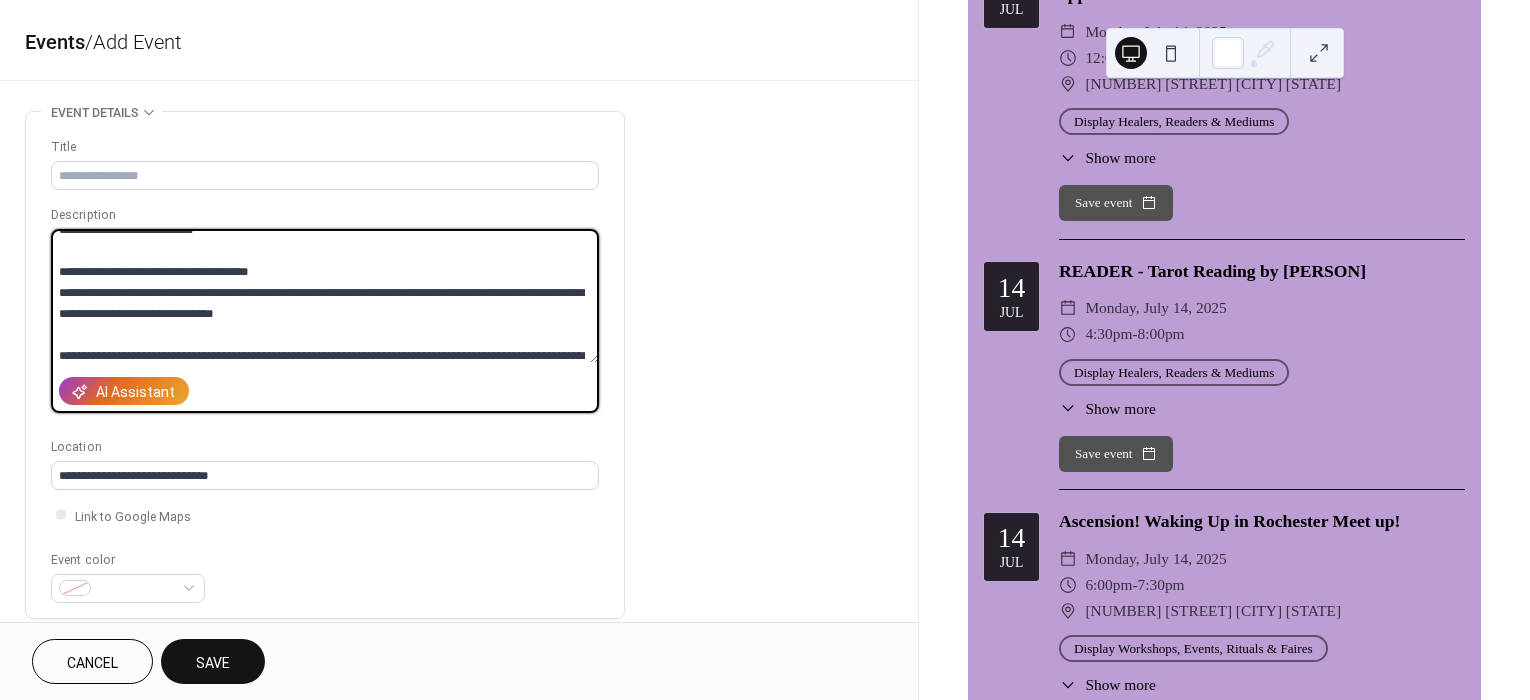 scroll, scrollTop: 272, scrollLeft: 0, axis: vertical 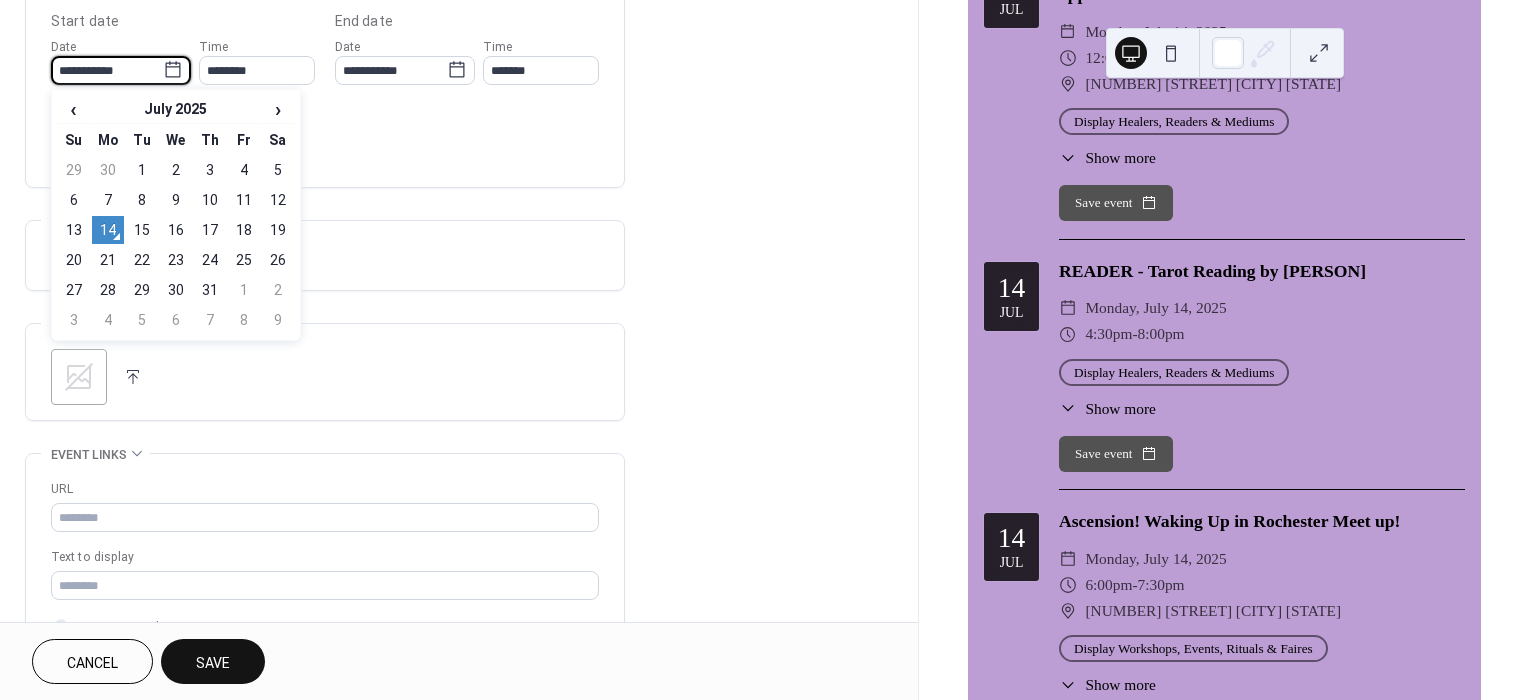 click on "**********" at bounding box center (107, 70) 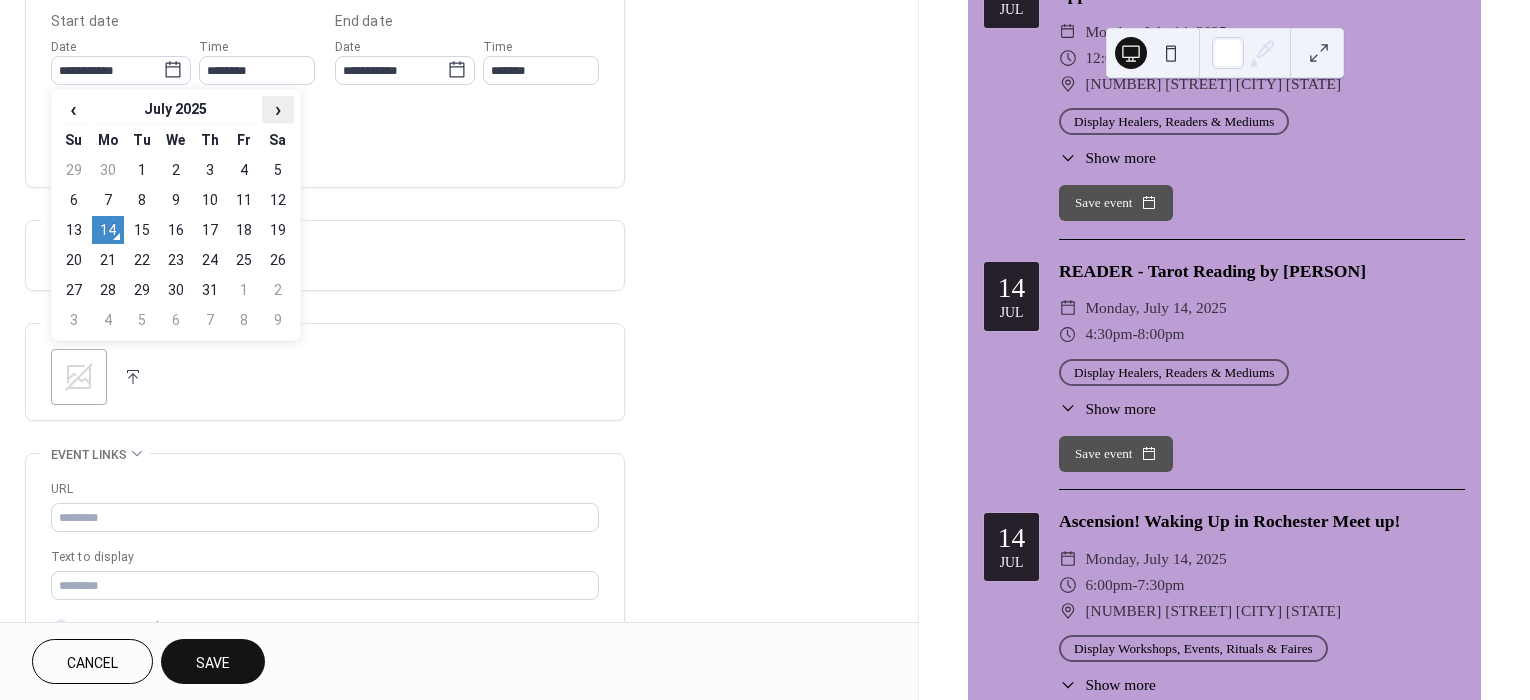 click on "›" at bounding box center [278, 109] 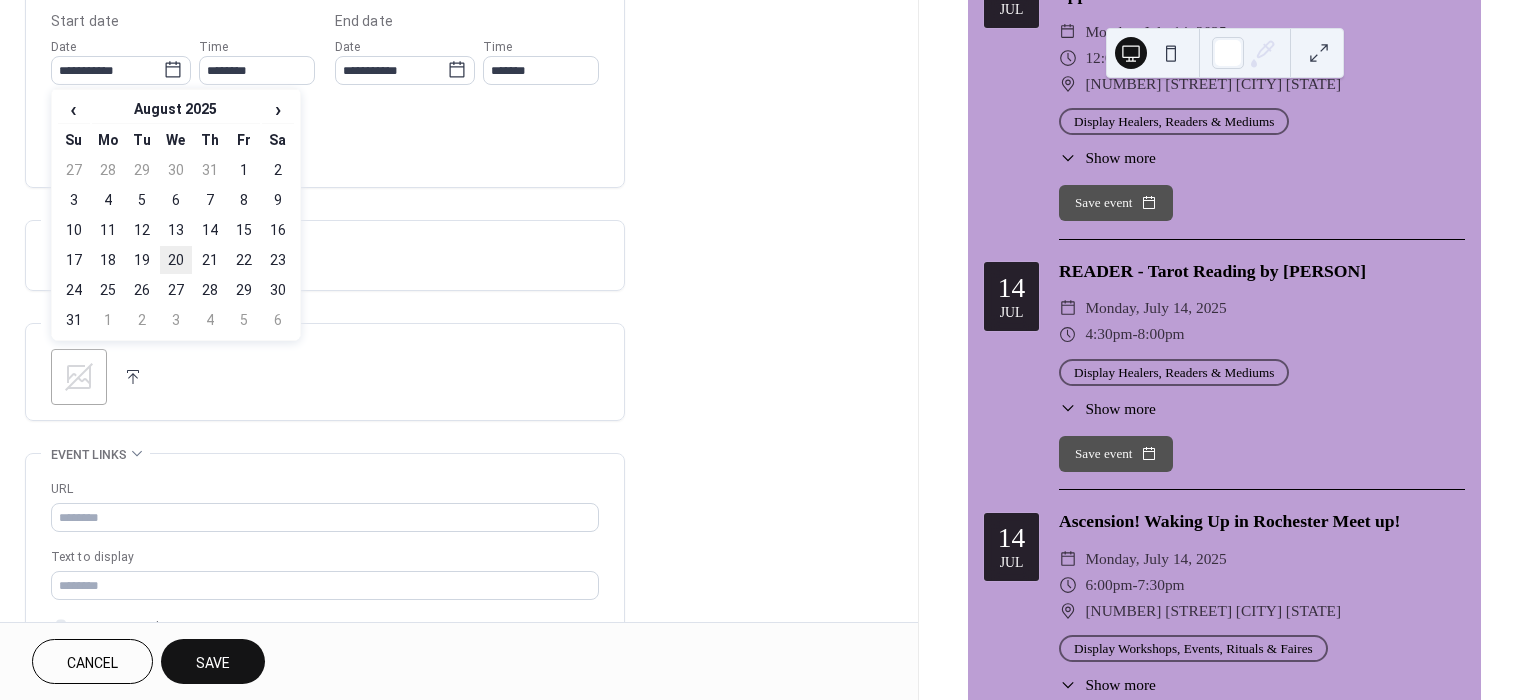 click on "20" at bounding box center (176, 260) 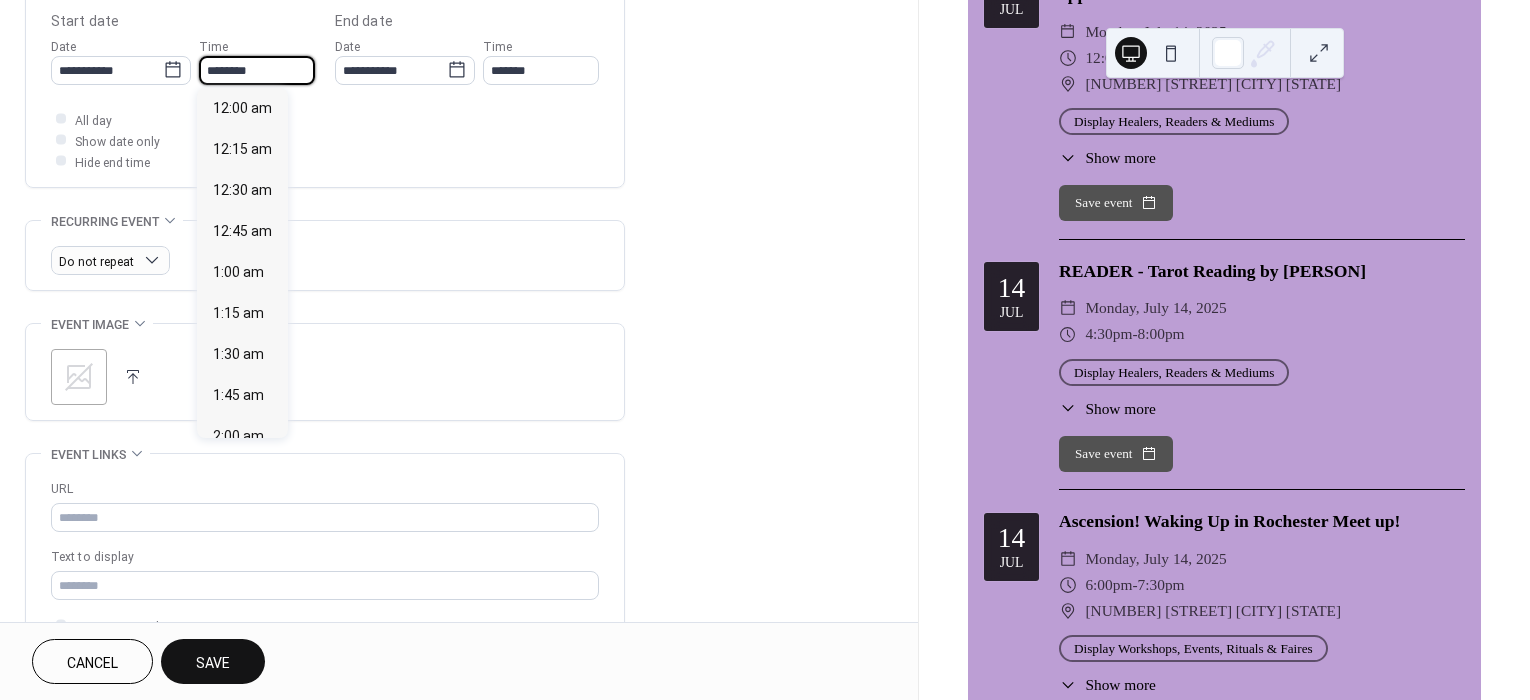 click on "********" at bounding box center [257, 70] 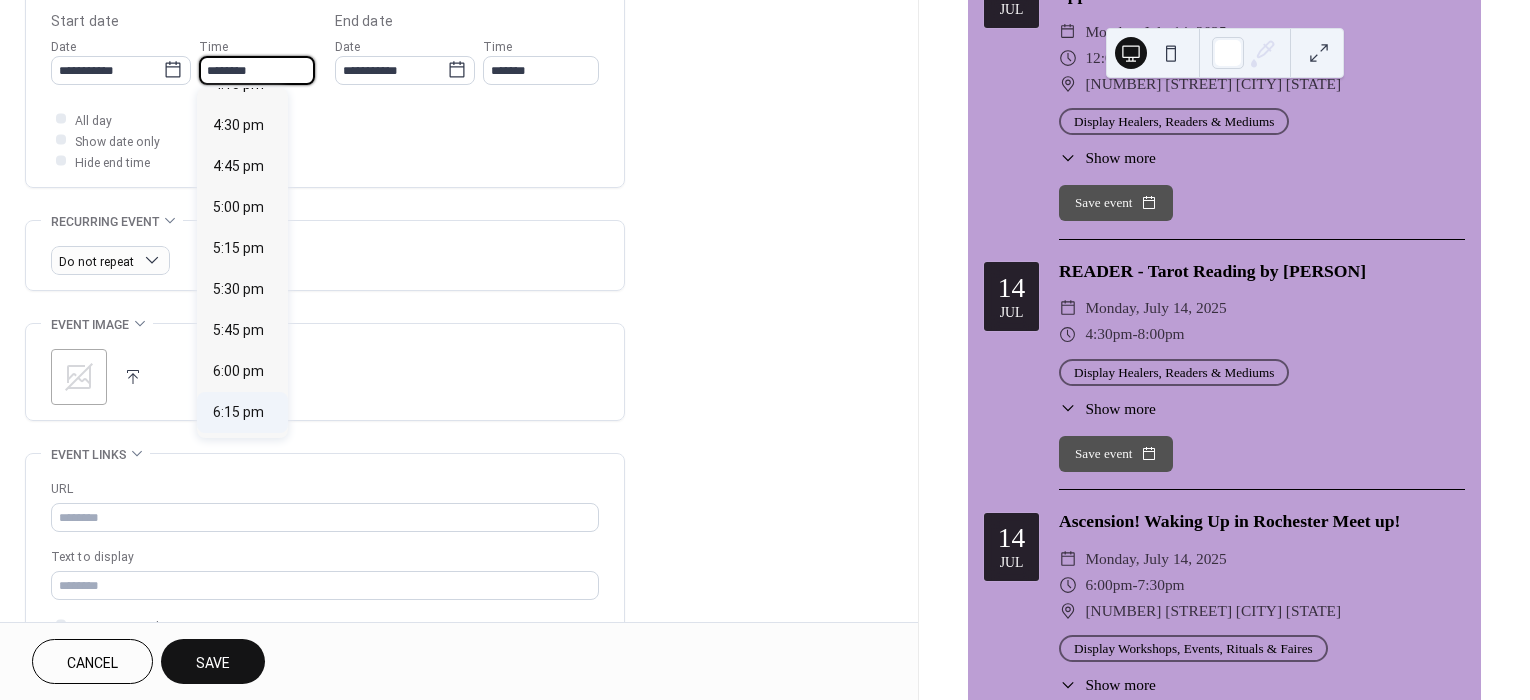 scroll, scrollTop: 2611, scrollLeft: 0, axis: vertical 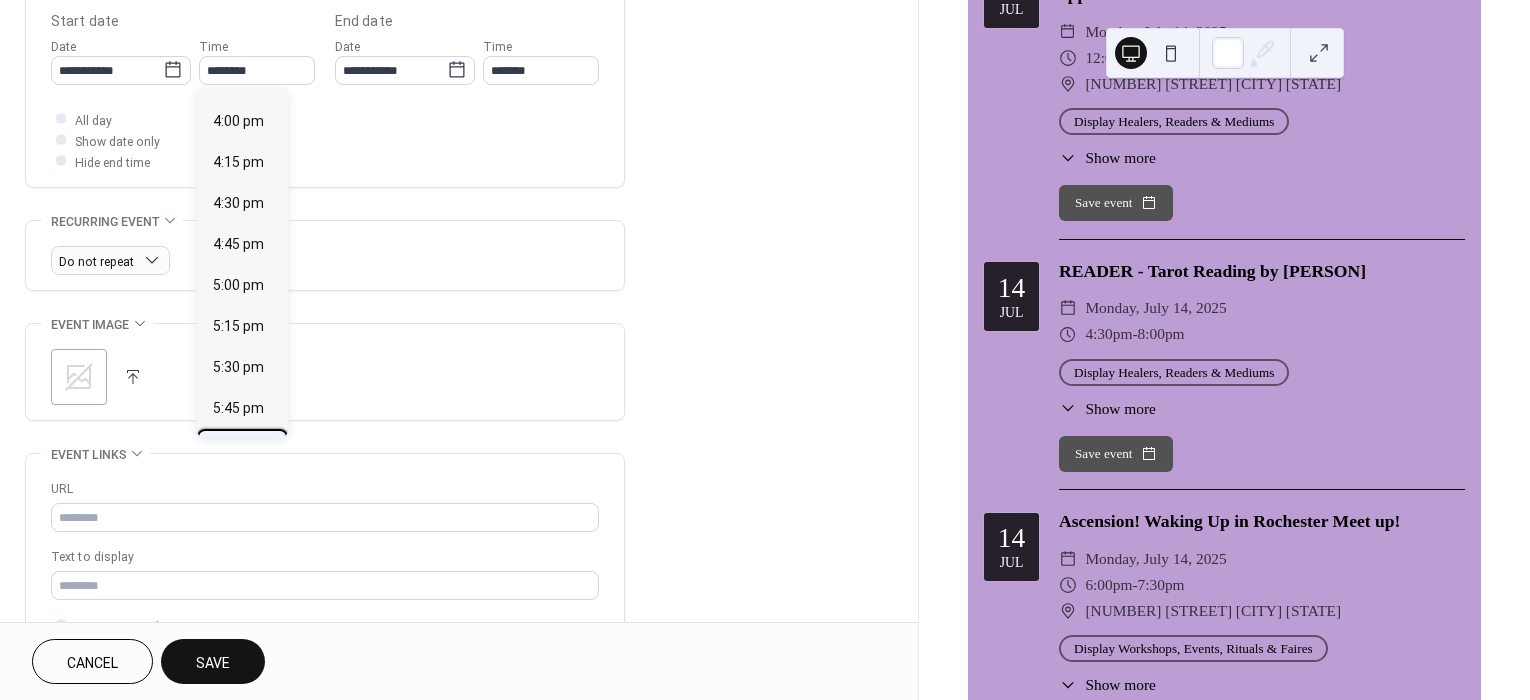 click on "6:00 pm" at bounding box center [238, 448] 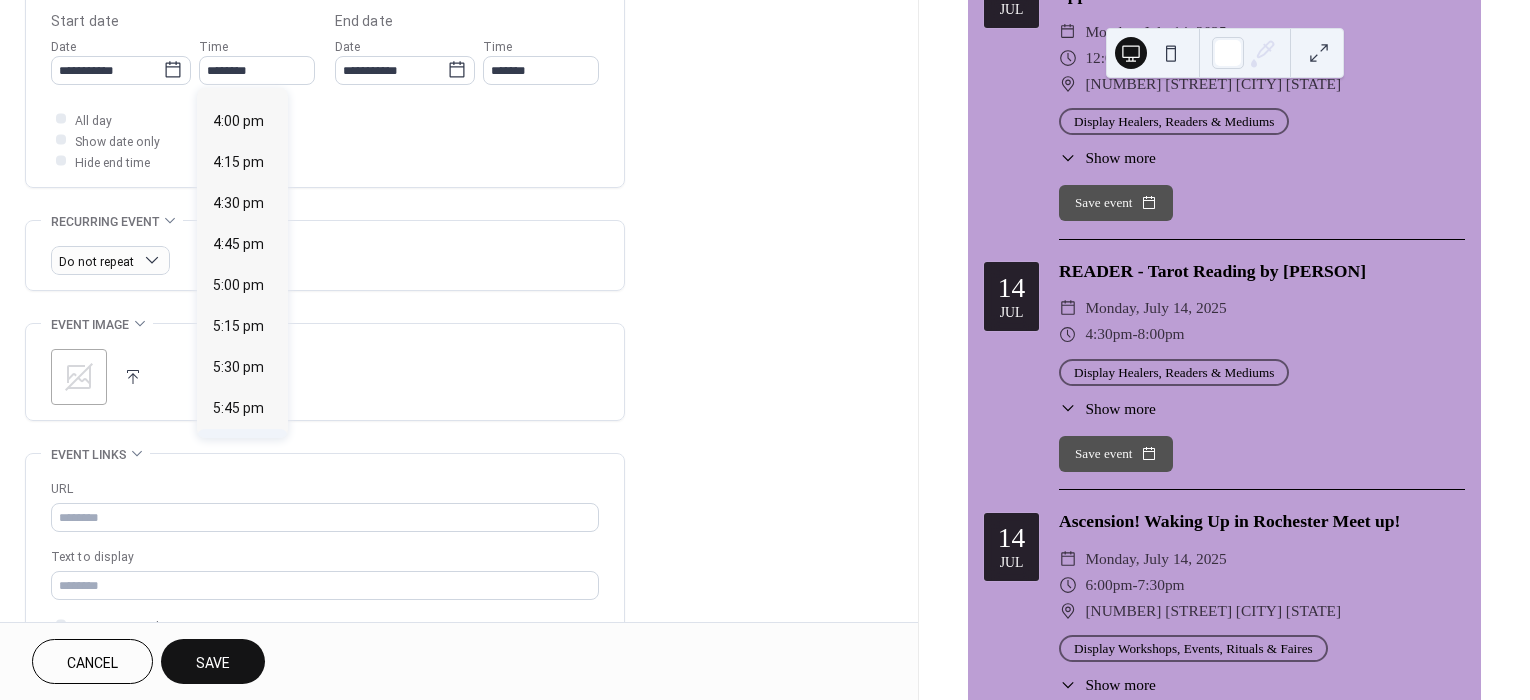 type on "*******" 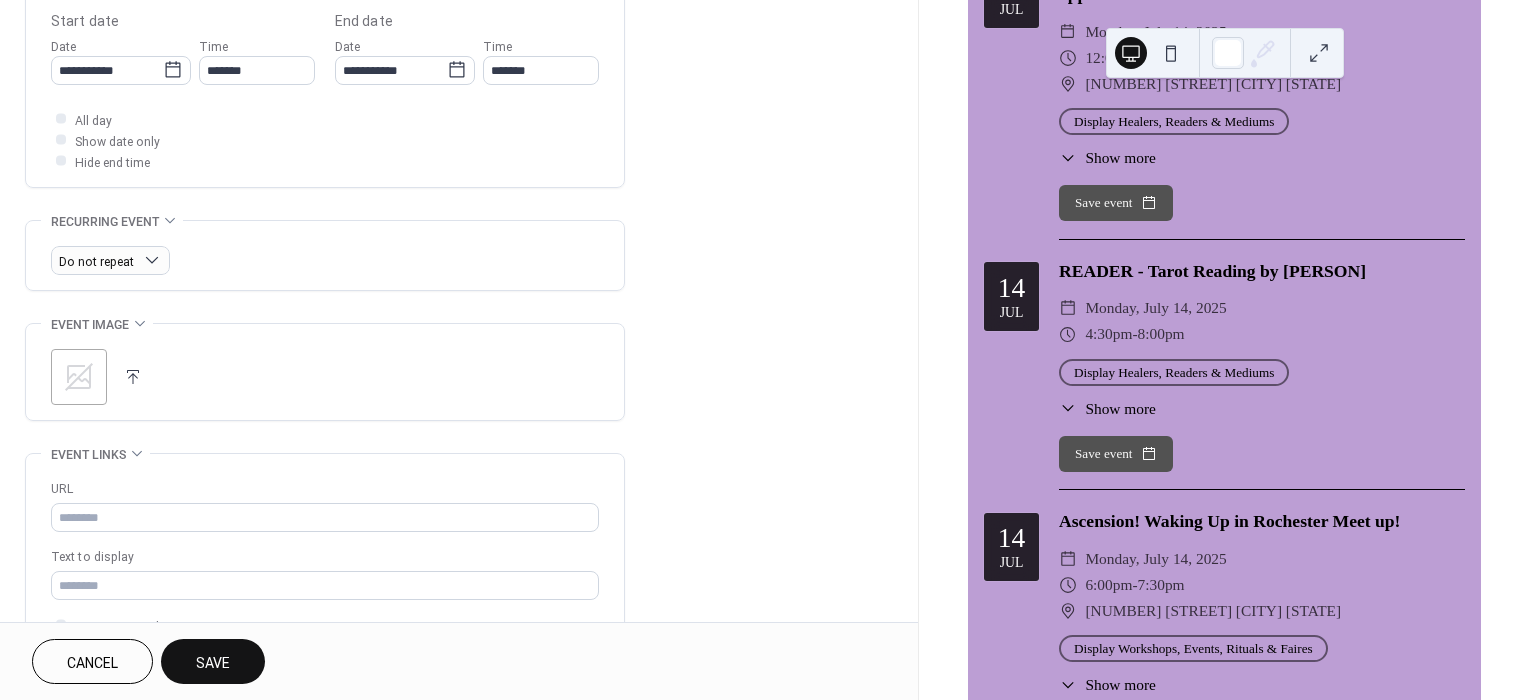 click on "**********" at bounding box center (325, 86) 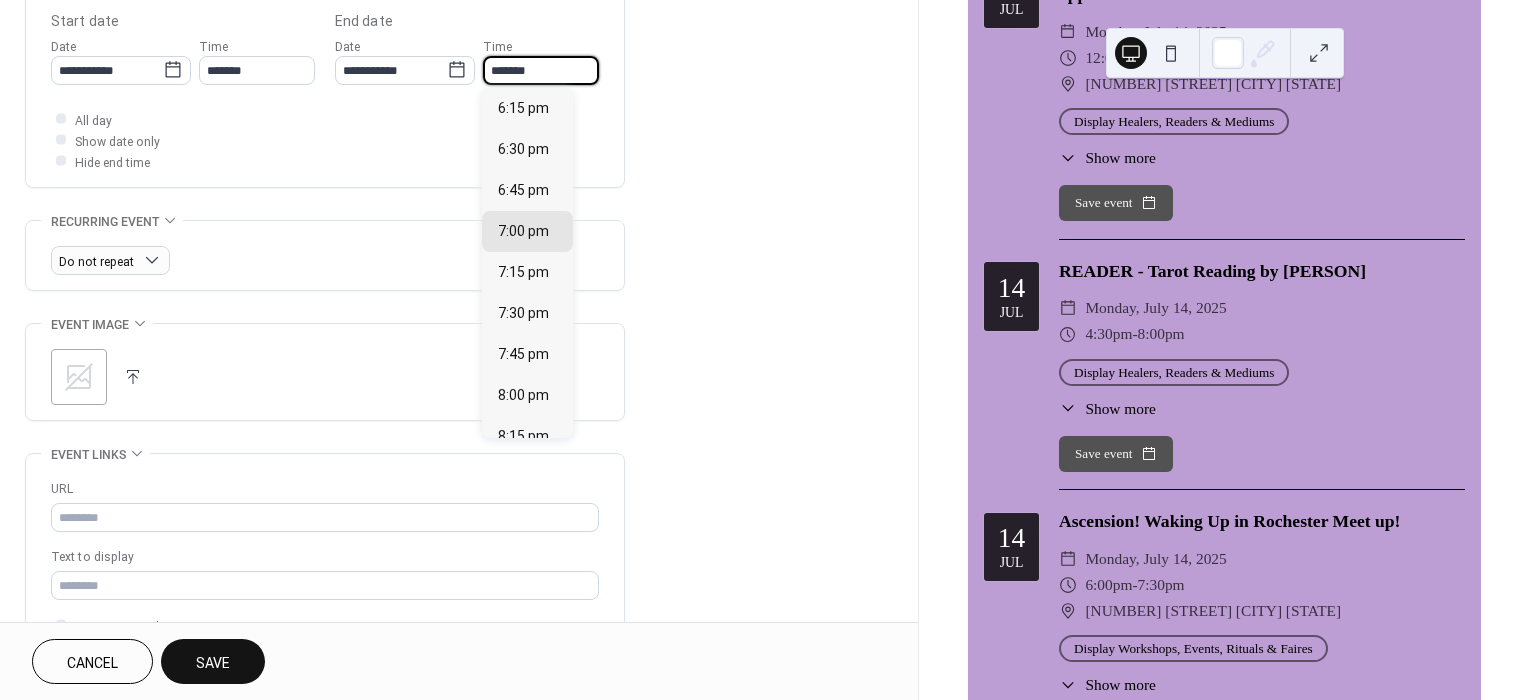 click on "*******" at bounding box center [541, 70] 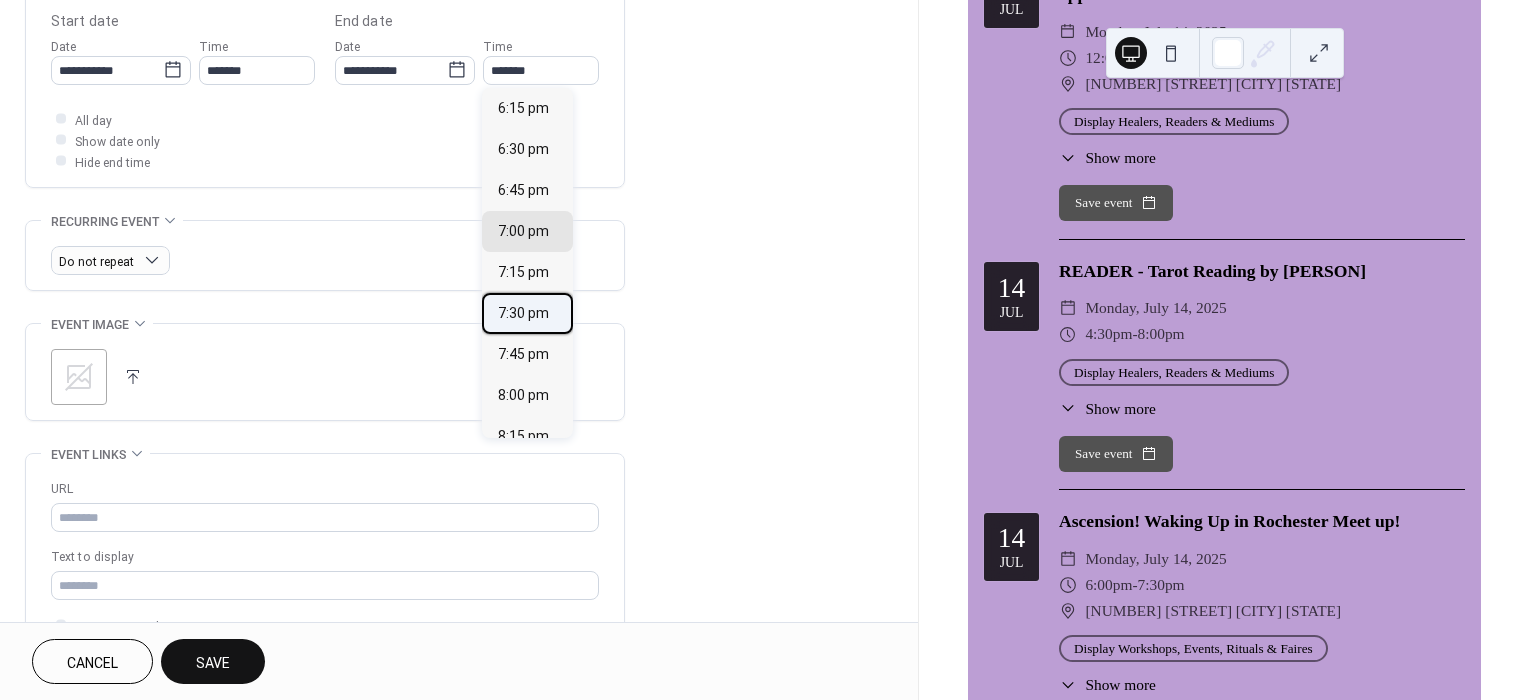 click on "7:30 pm" at bounding box center (523, 312) 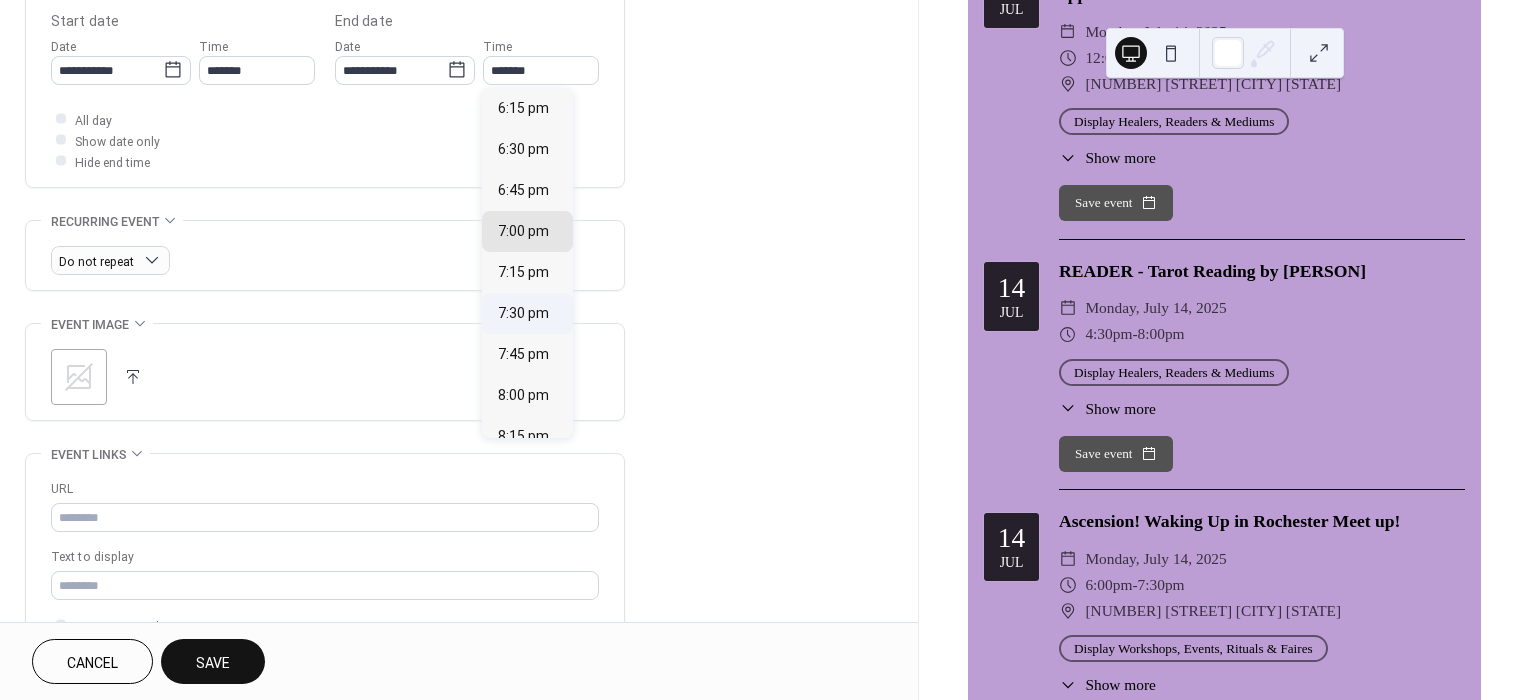 type on "*******" 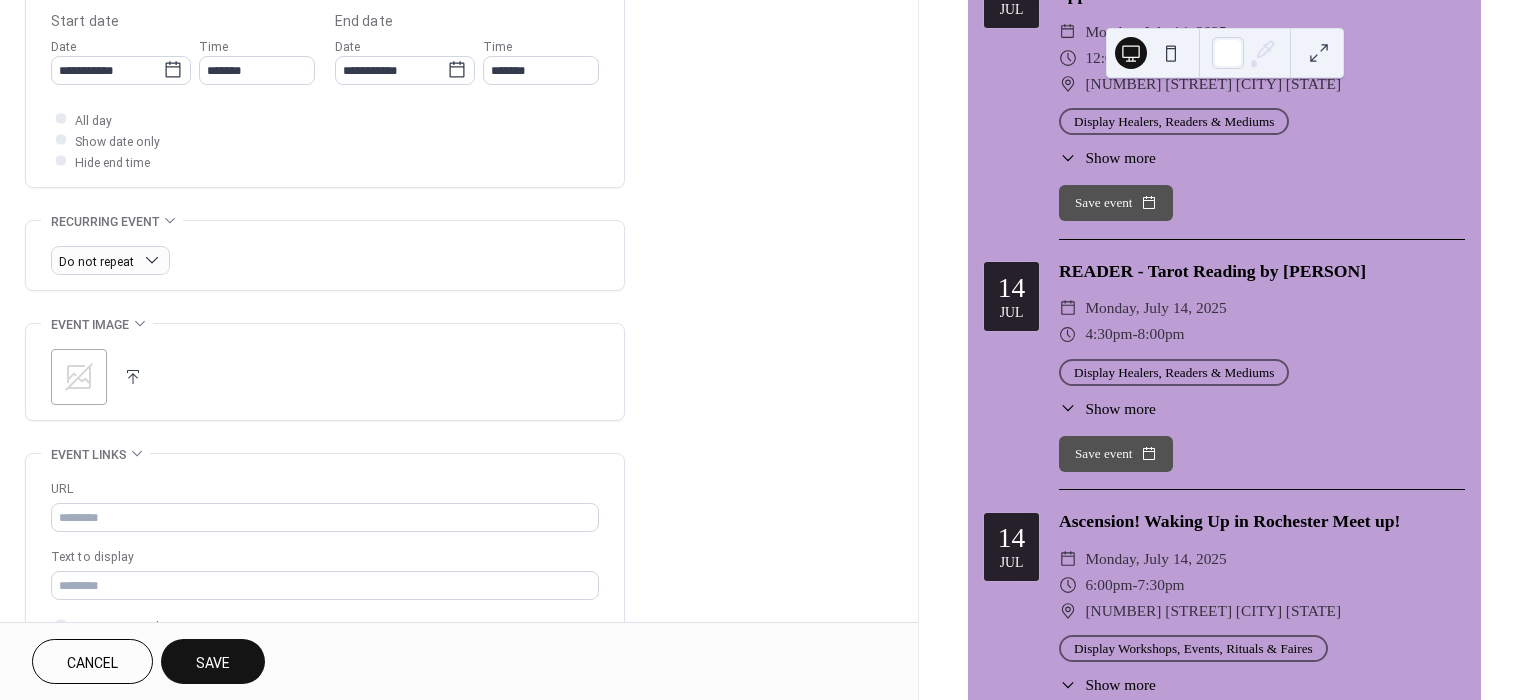 click 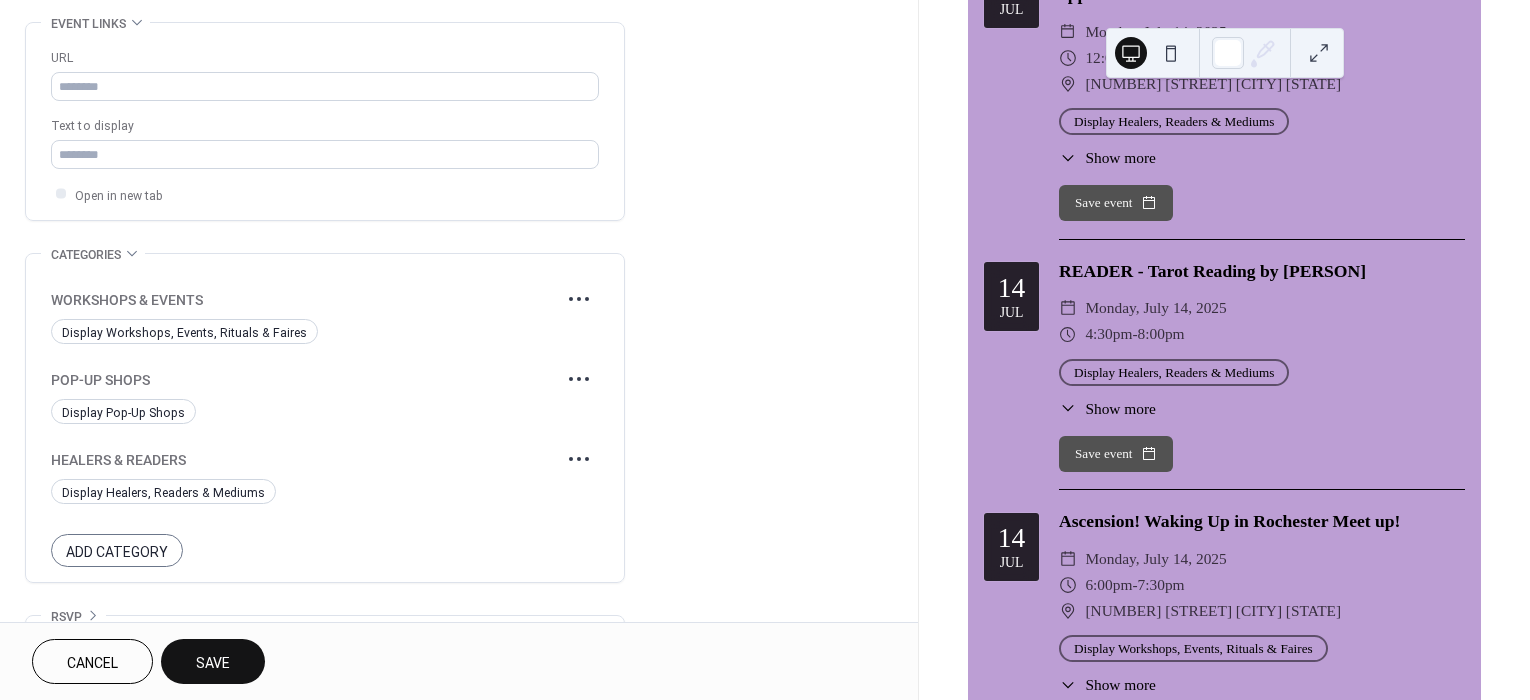 scroll, scrollTop: 1148, scrollLeft: 0, axis: vertical 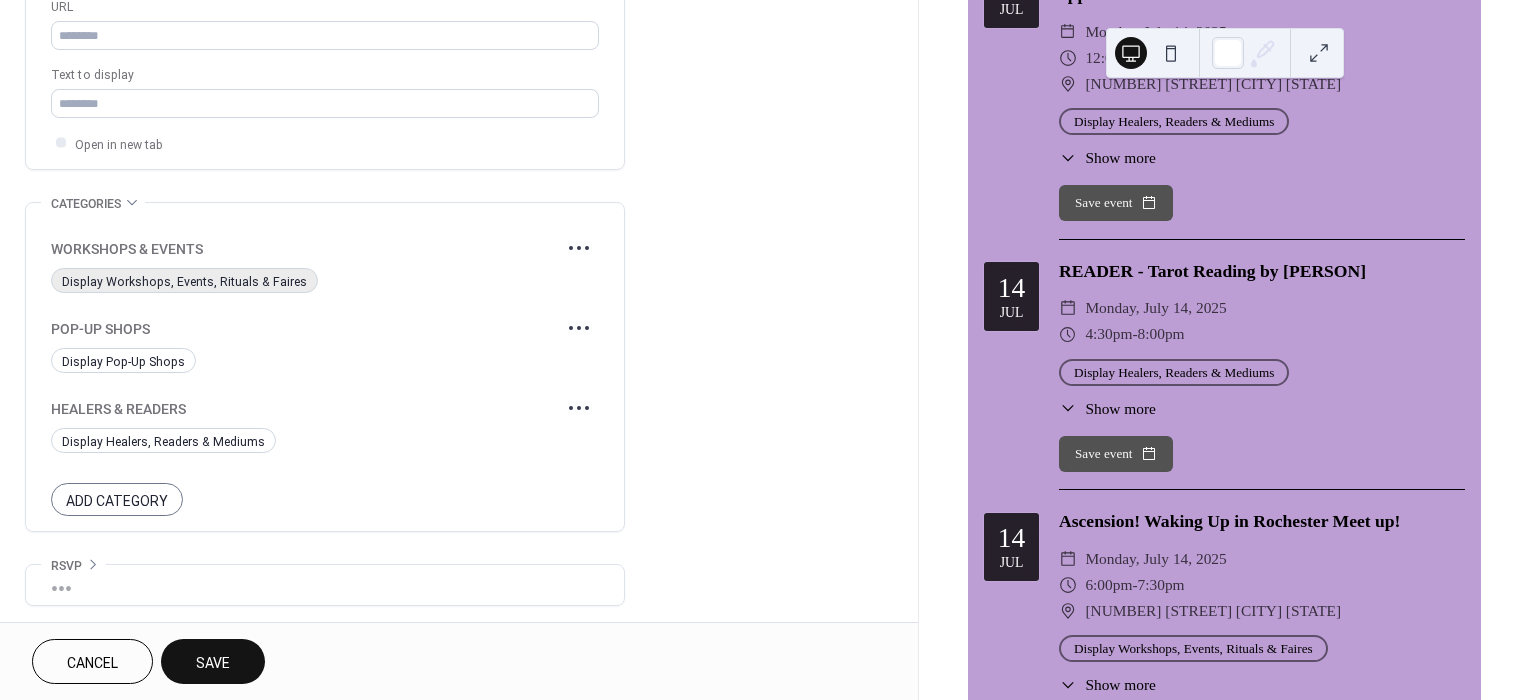 click on "Display Workshops, Events, Rituals & Faires" at bounding box center (184, 281) 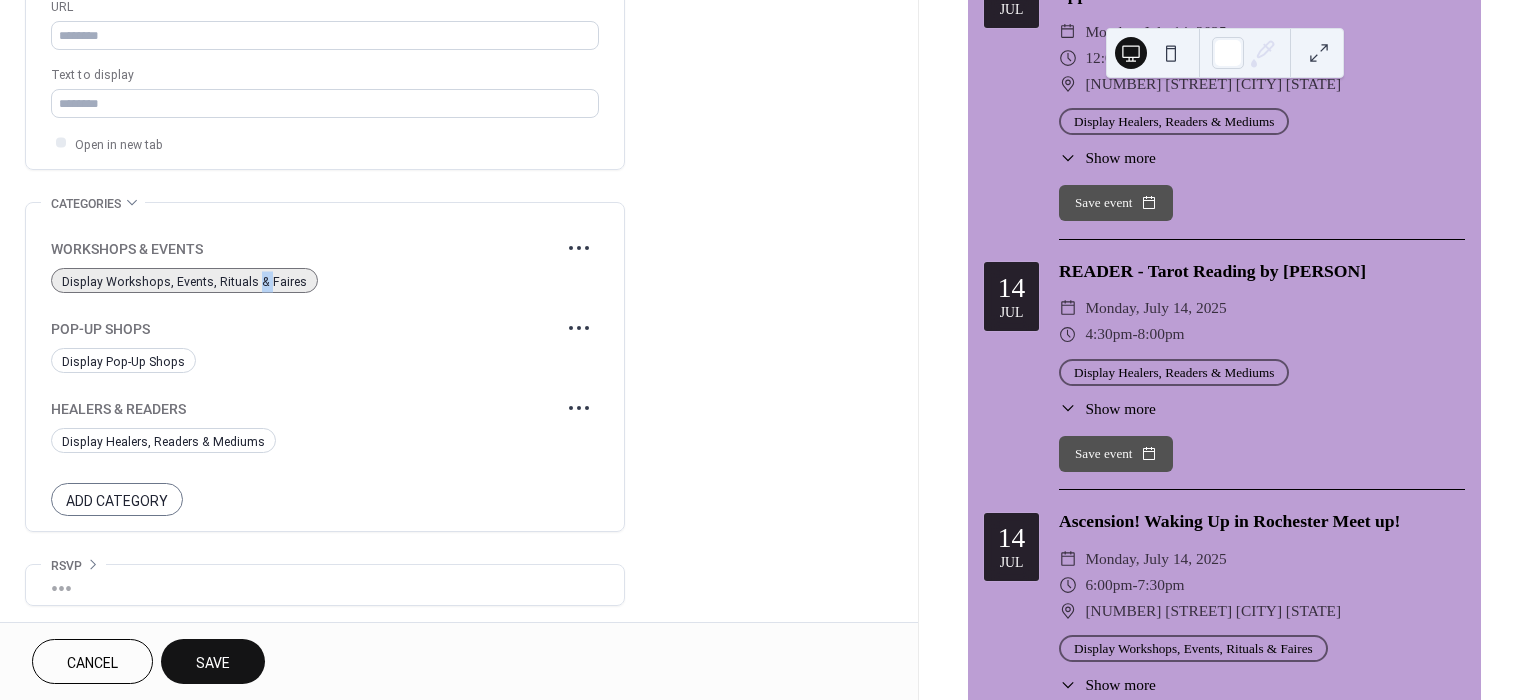 click on "Display Workshops, Events, Rituals & Faires" at bounding box center [184, 281] 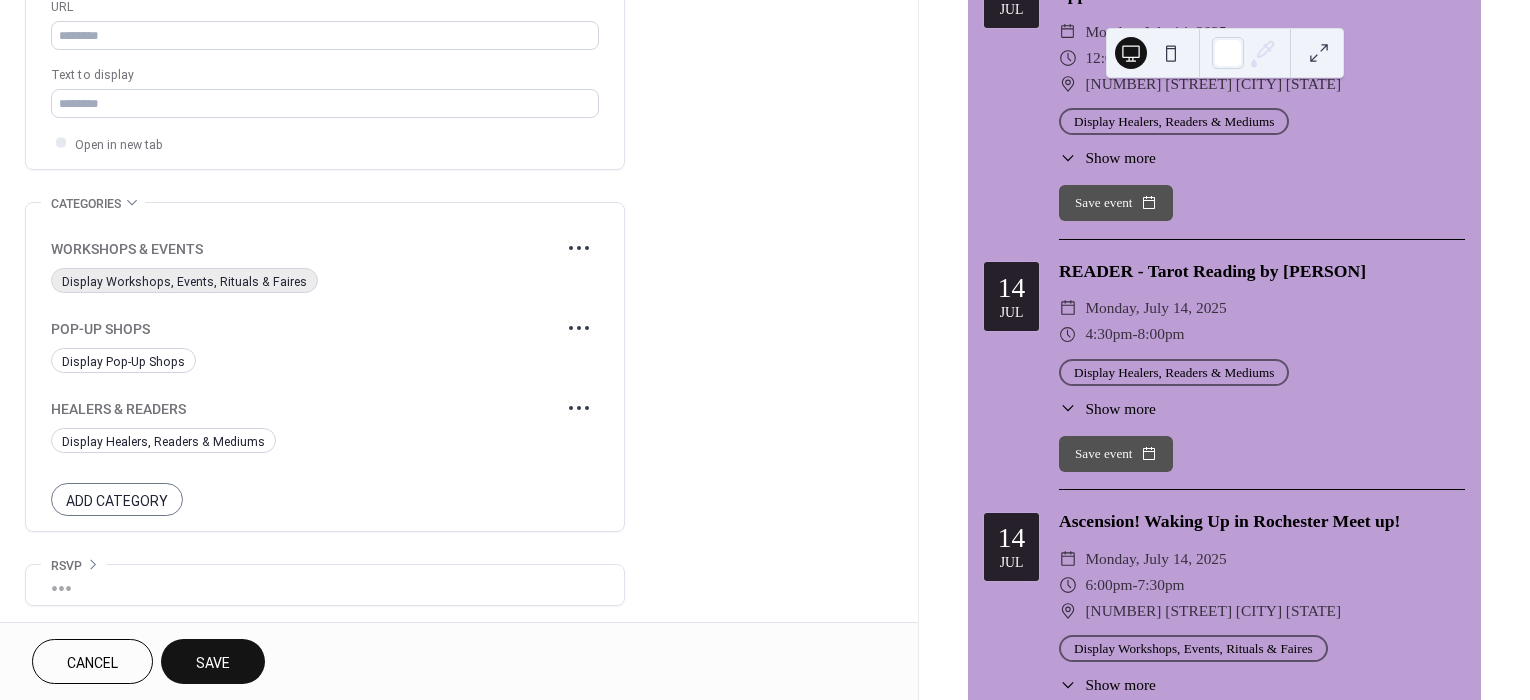 click on "Display Workshops, Events, Rituals & Faires" at bounding box center [184, 281] 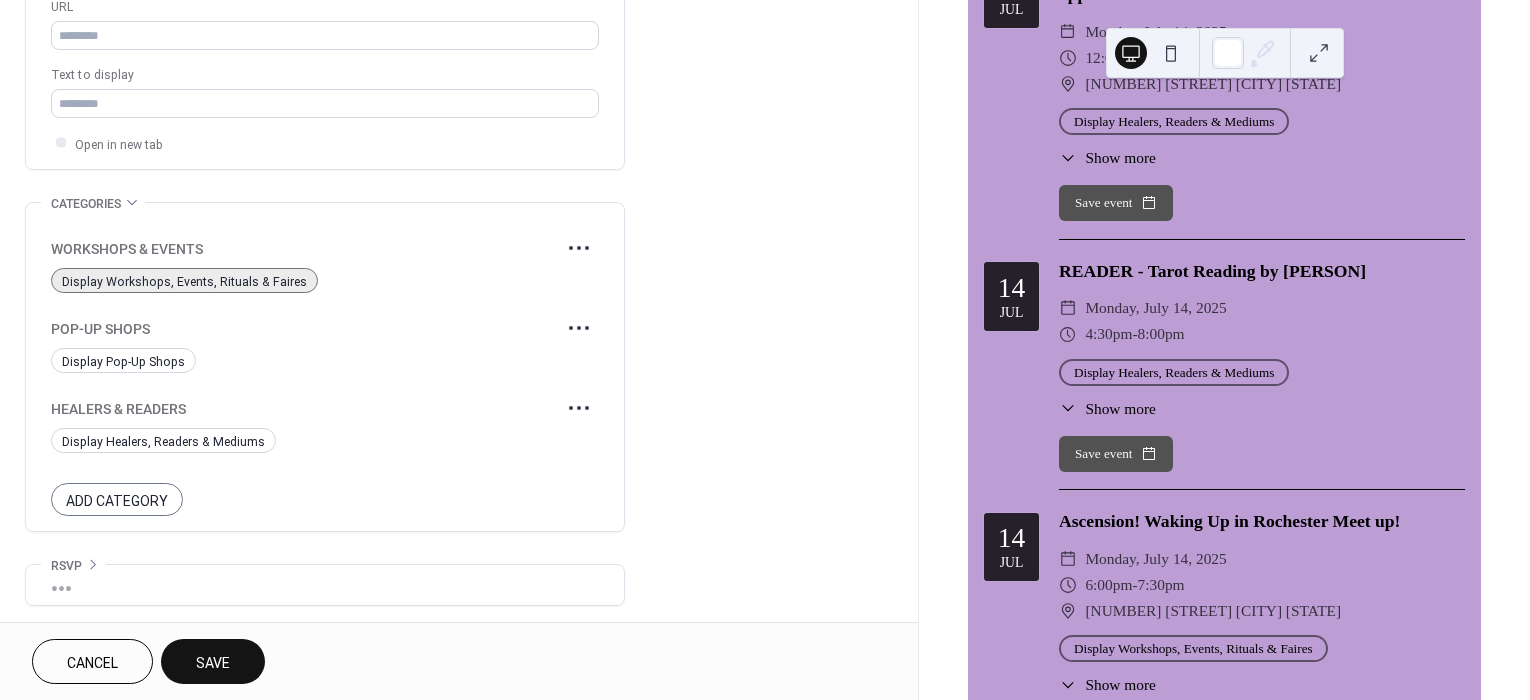 click on "WORKSHOPS & EVENTS Display Workshops, Events, Rituals & Faires POP-UP SHOPS Display Pop-Up Shops HEALERS & READERS Display Healers, Readers & Mediums Add Category" at bounding box center [325, 367] 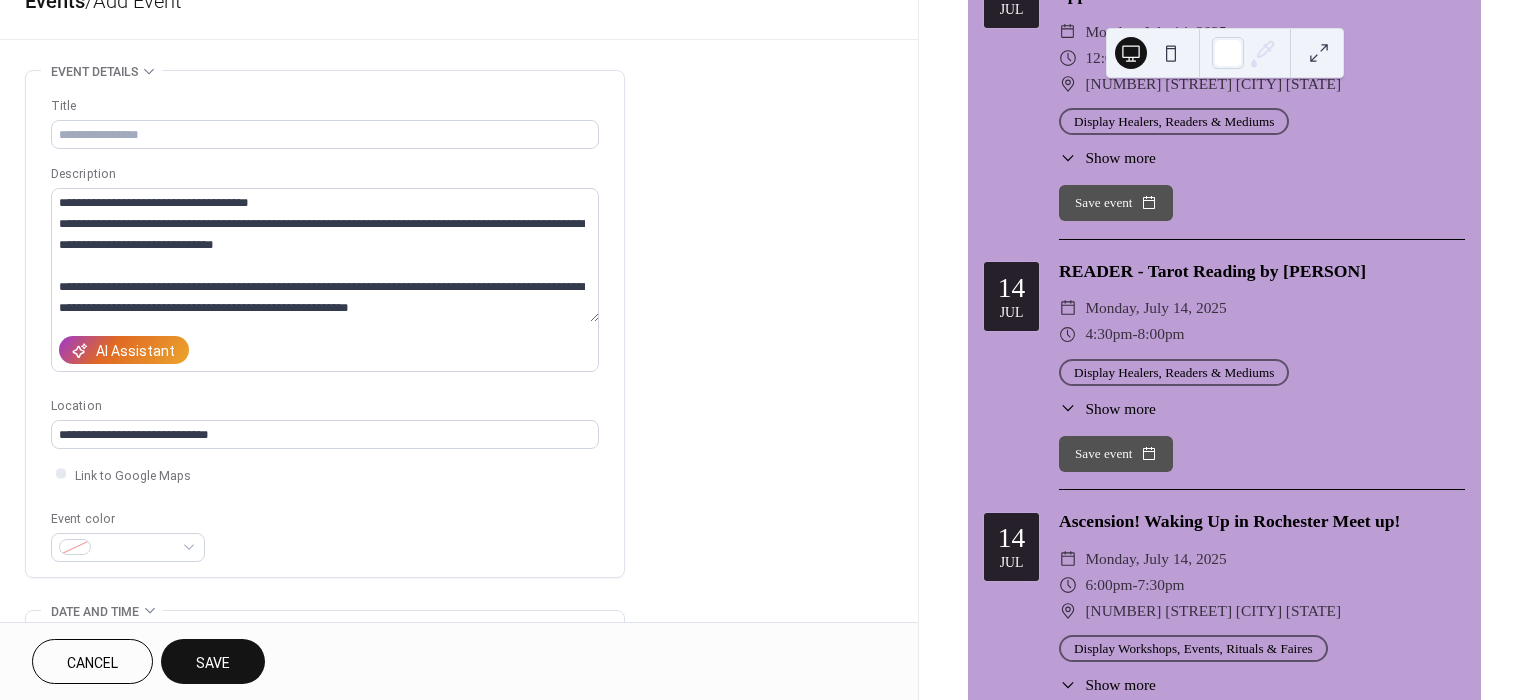 scroll, scrollTop: 0, scrollLeft: 0, axis: both 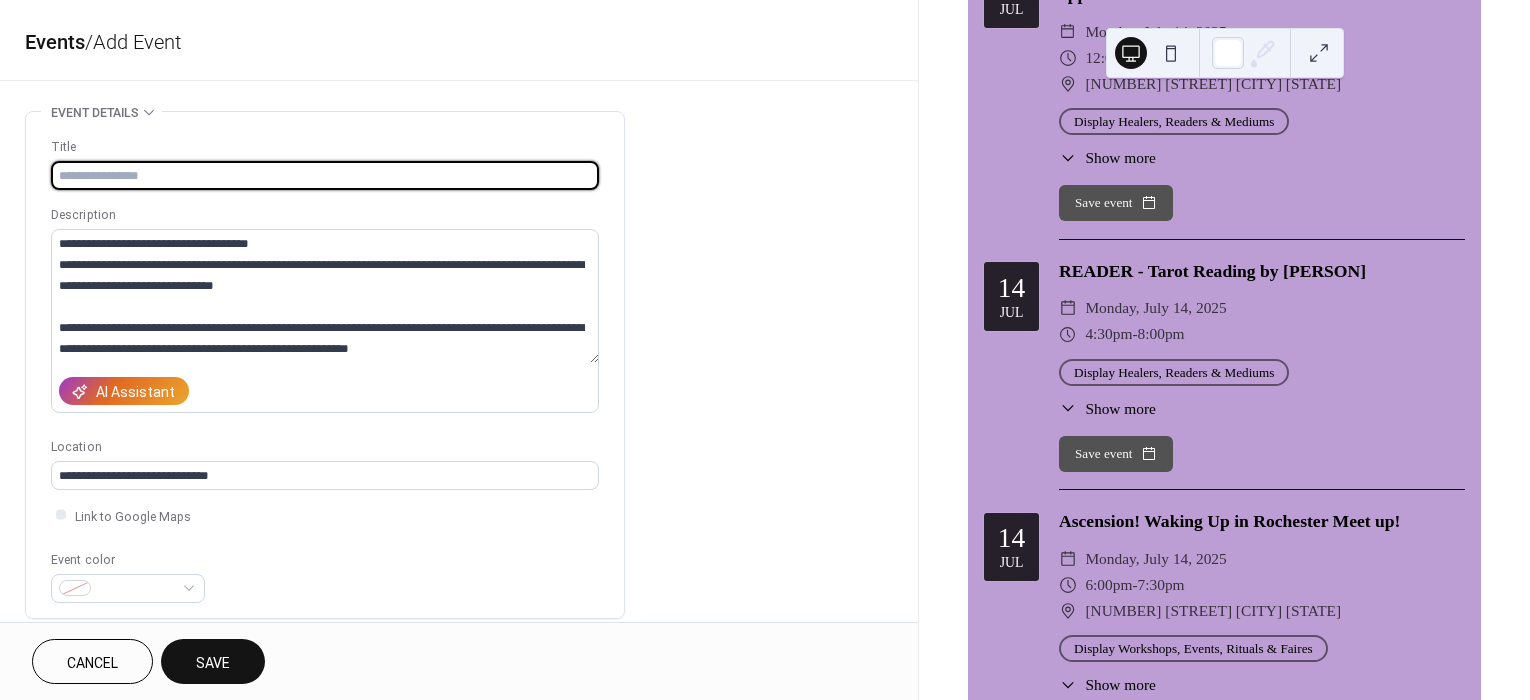 click at bounding box center (325, 175) 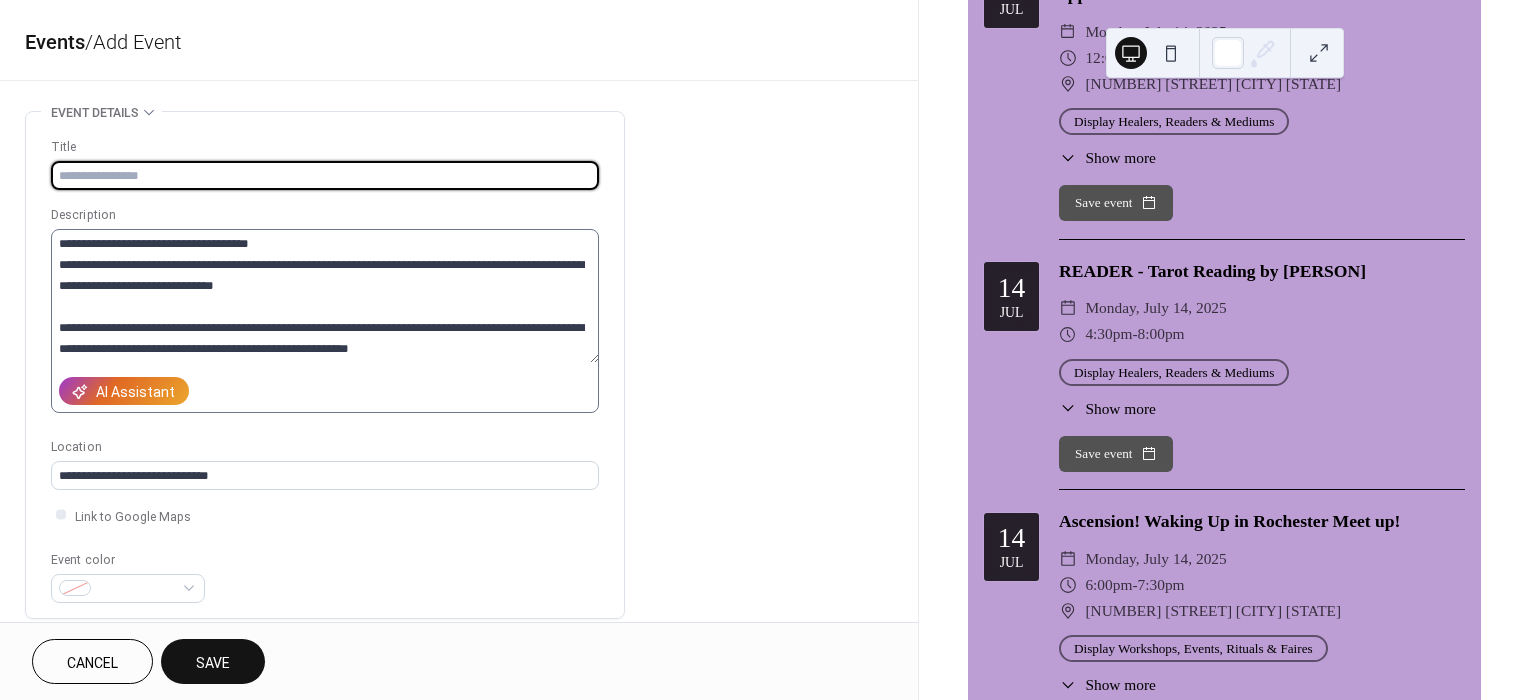 scroll, scrollTop: 0, scrollLeft: 0, axis: both 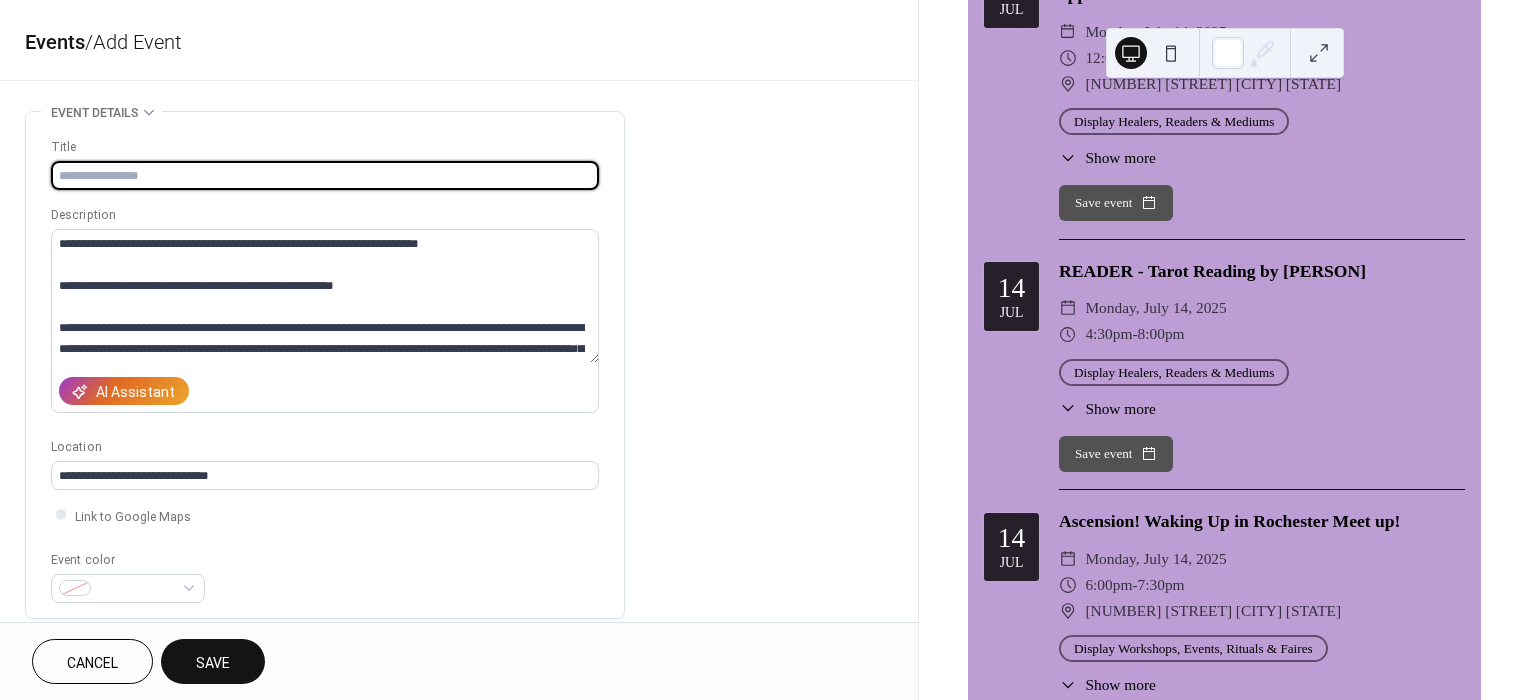 click at bounding box center (325, 175) 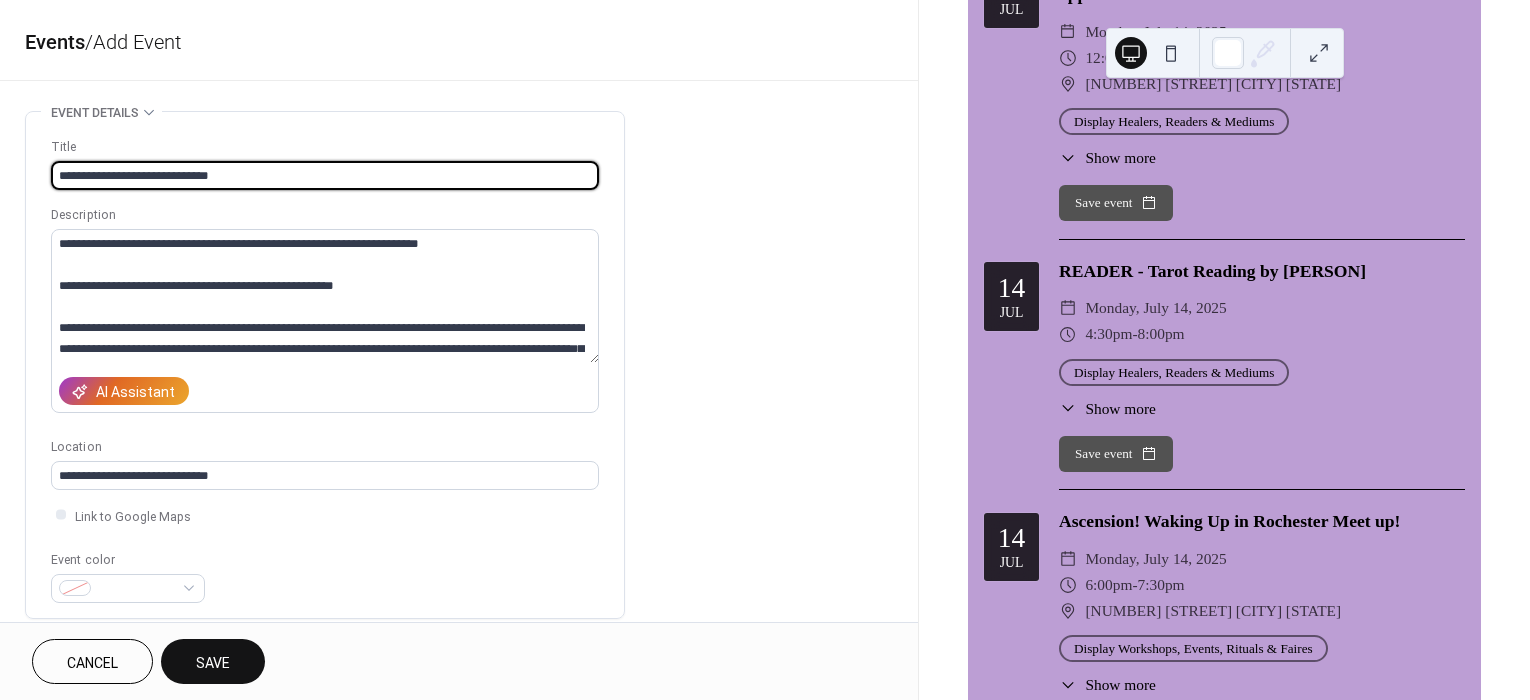 click on "**********" at bounding box center (325, 175) 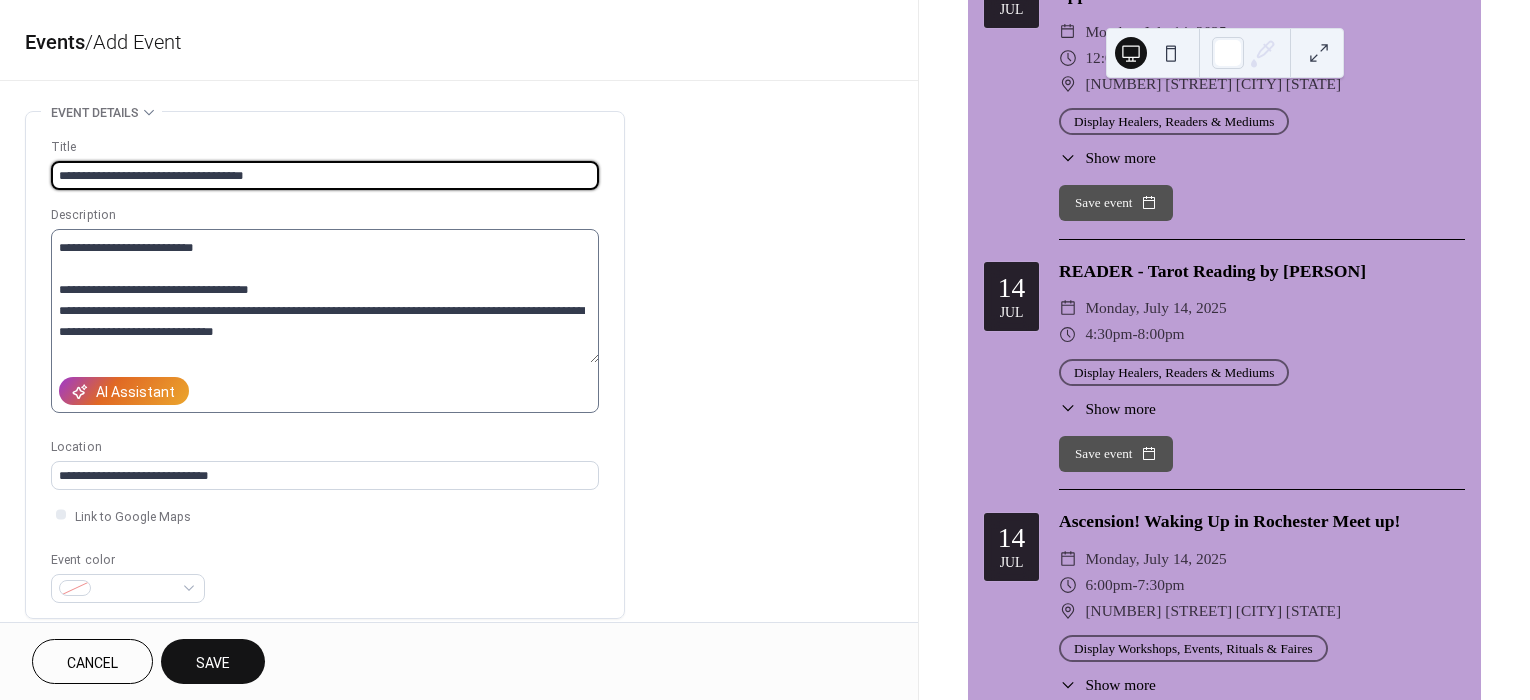scroll, scrollTop: 272, scrollLeft: 0, axis: vertical 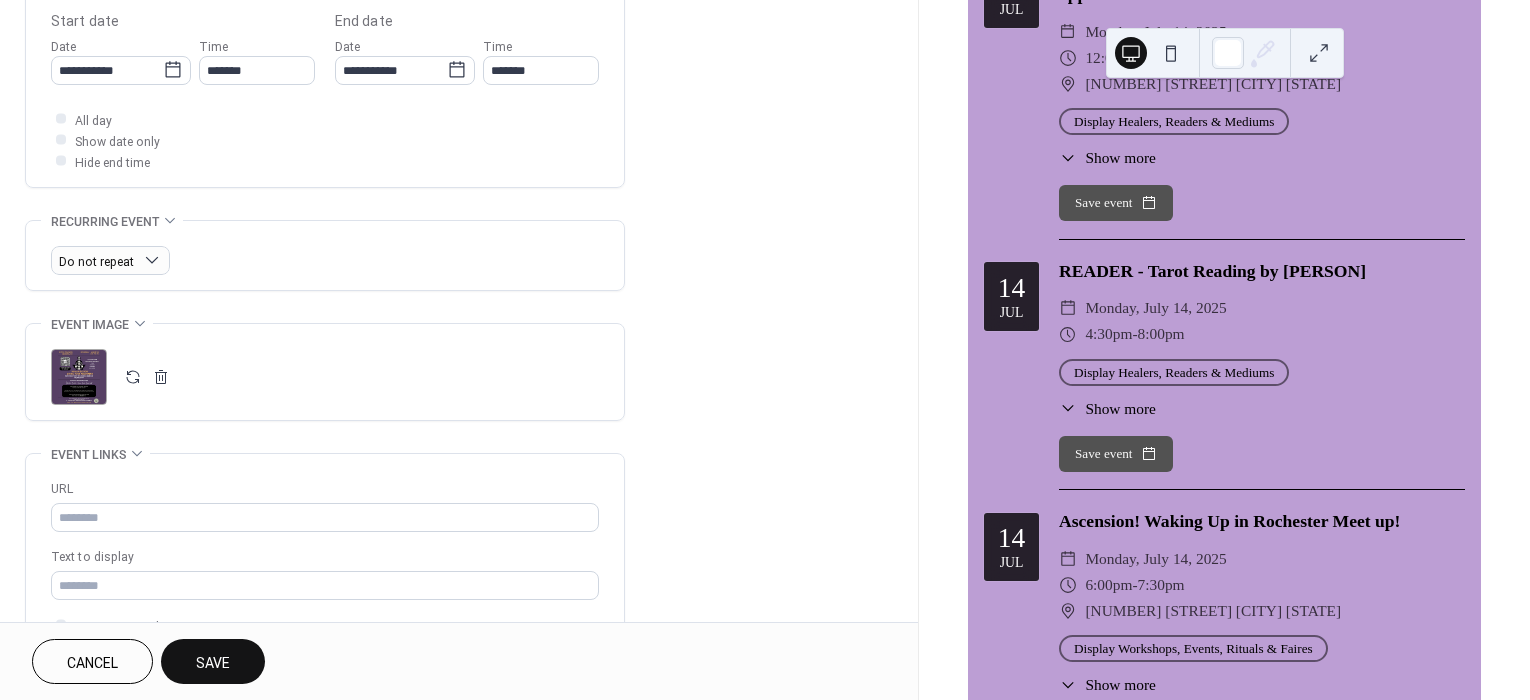 type on "**********" 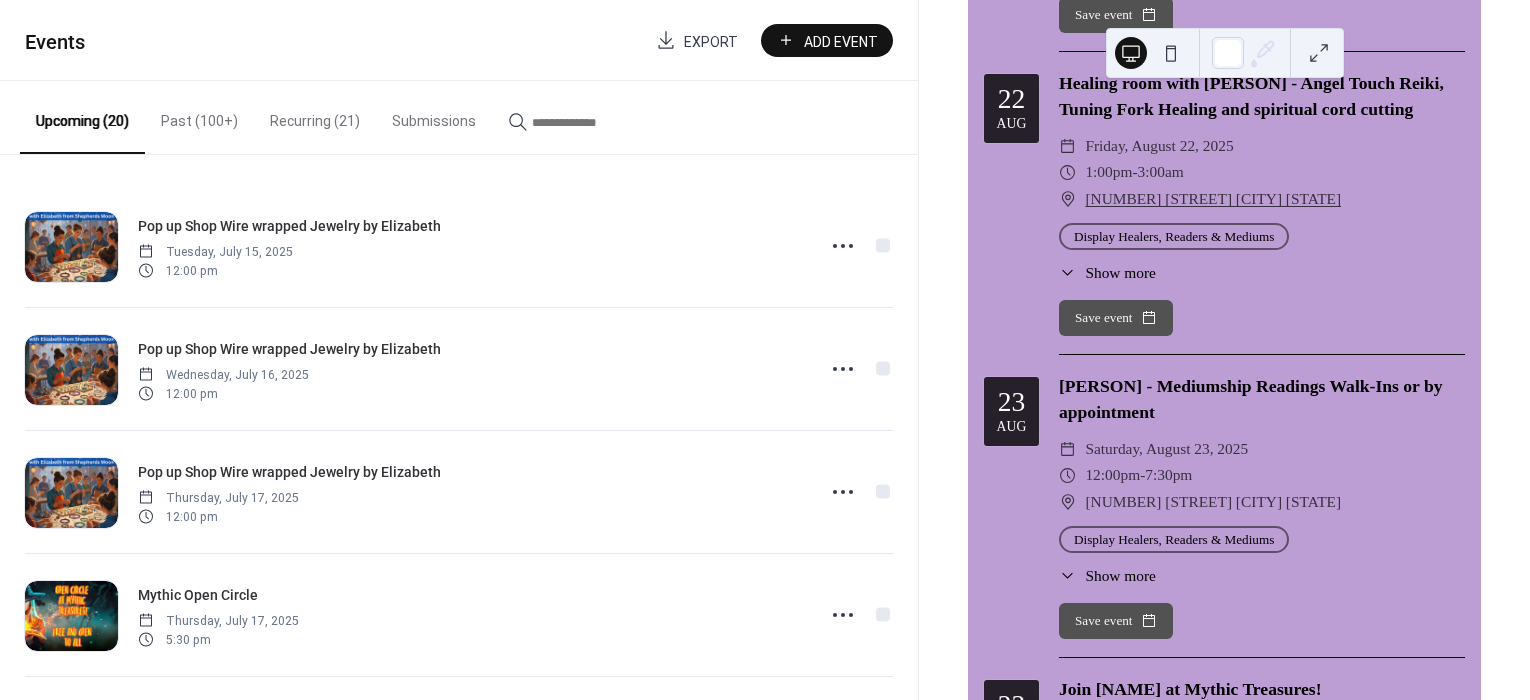 scroll, scrollTop: 27333, scrollLeft: 0, axis: vertical 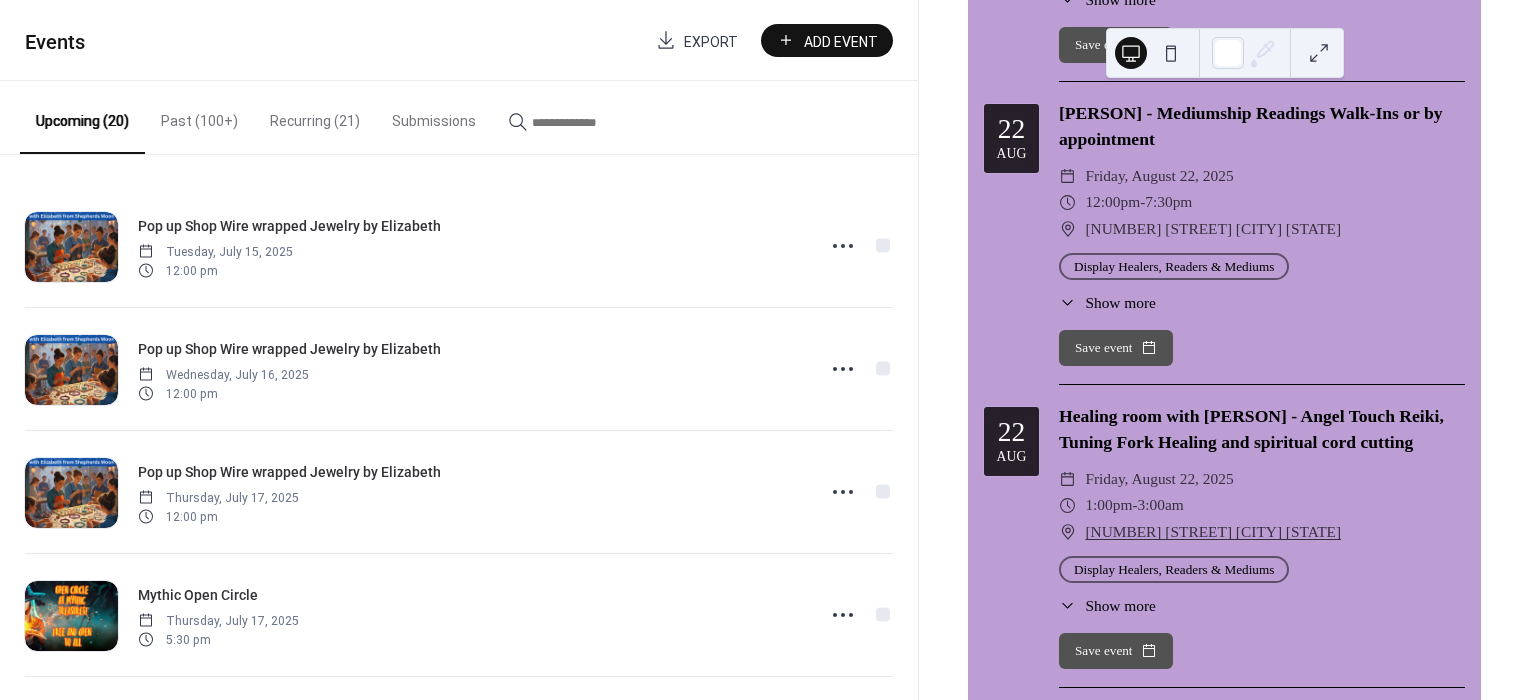 click on "Show more" at bounding box center (1120, -805) 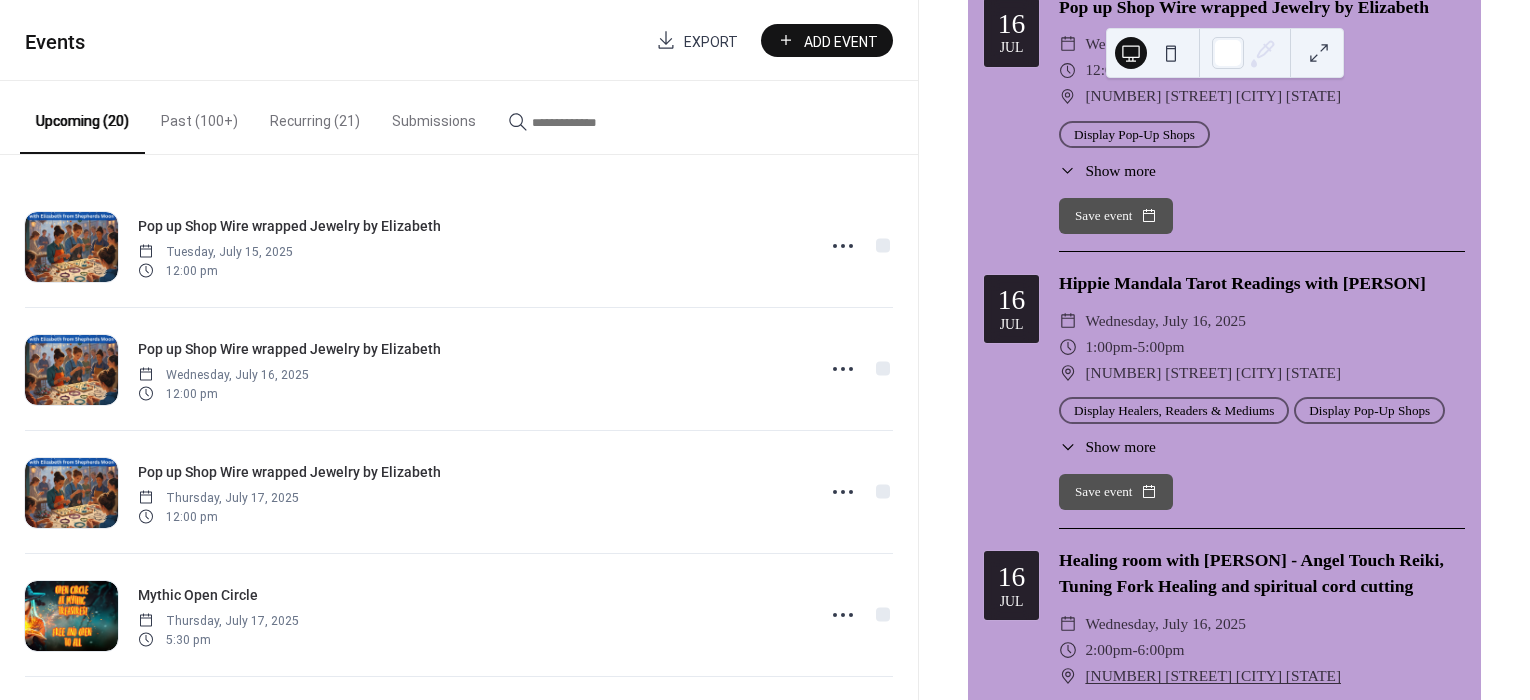 scroll, scrollTop: 2333, scrollLeft: 0, axis: vertical 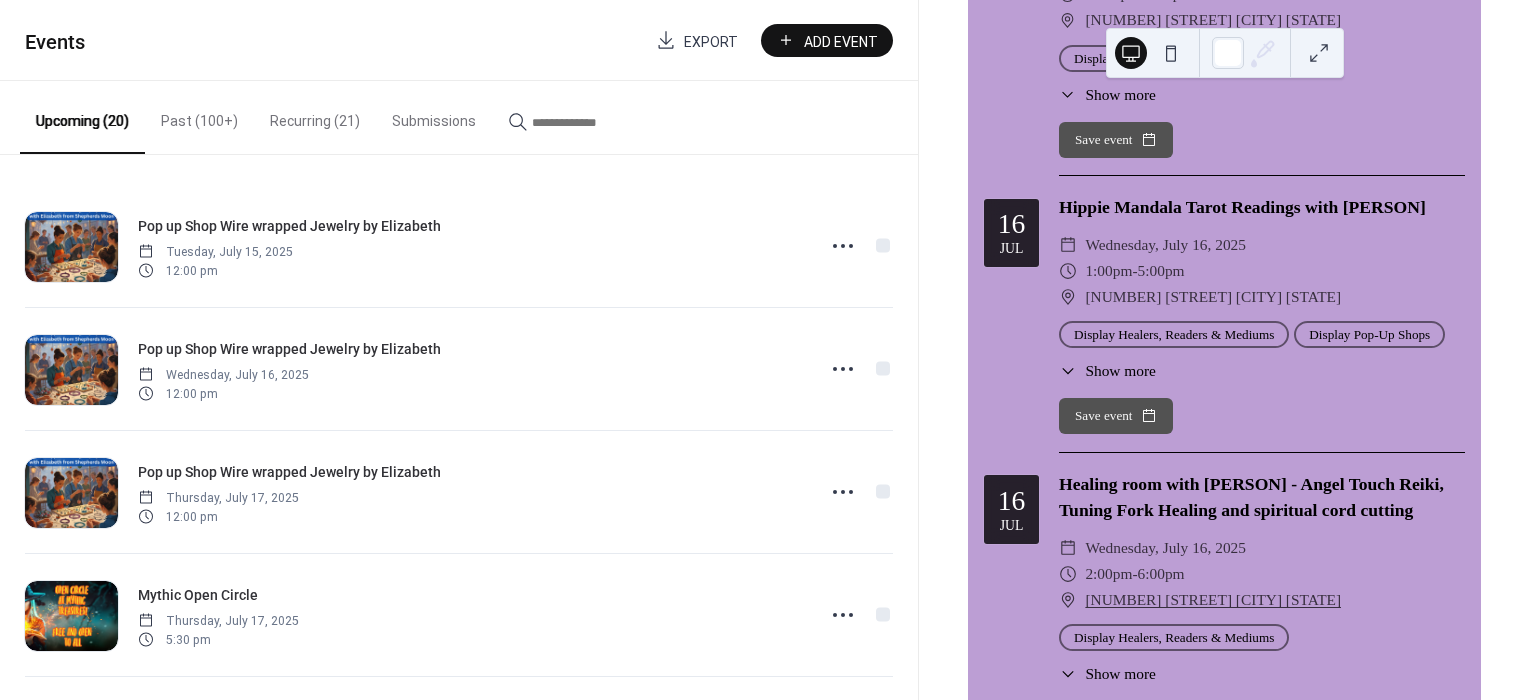 click at bounding box center [580, 117] 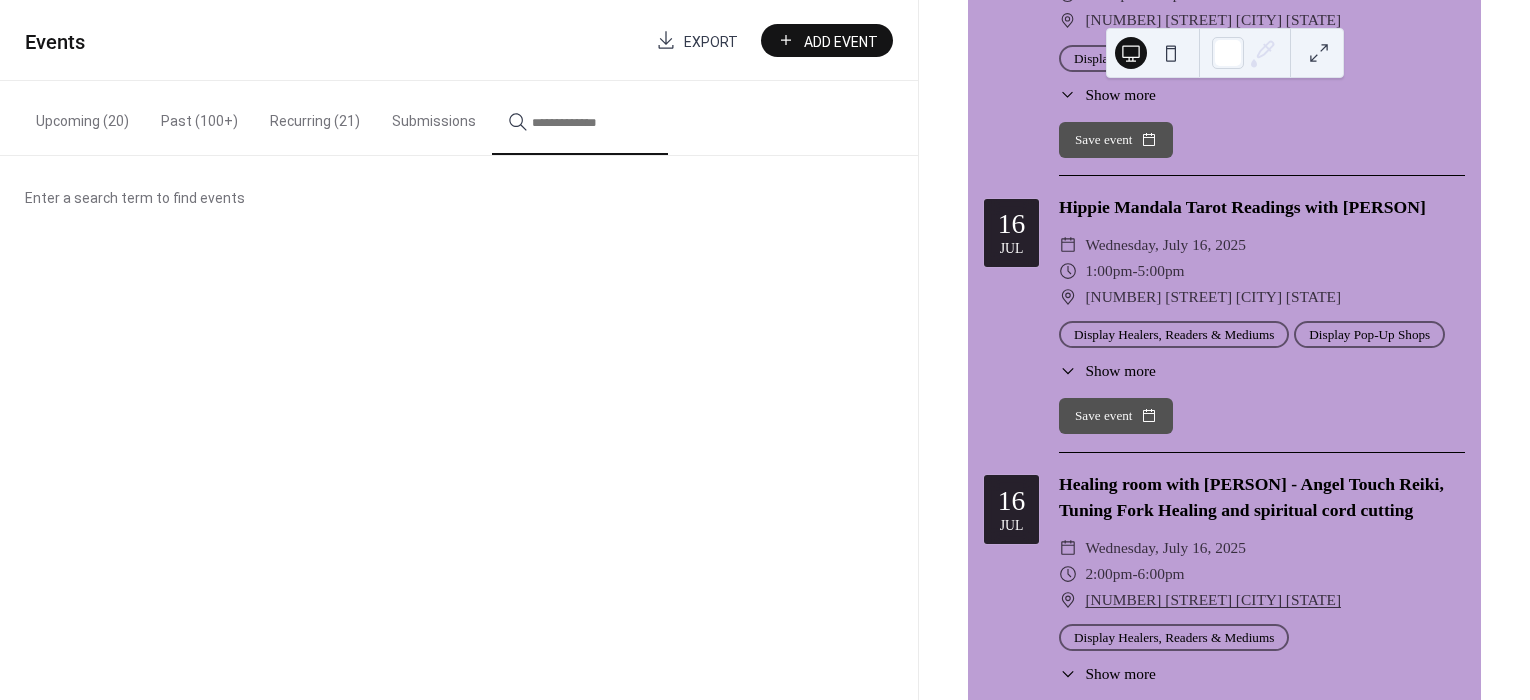 type 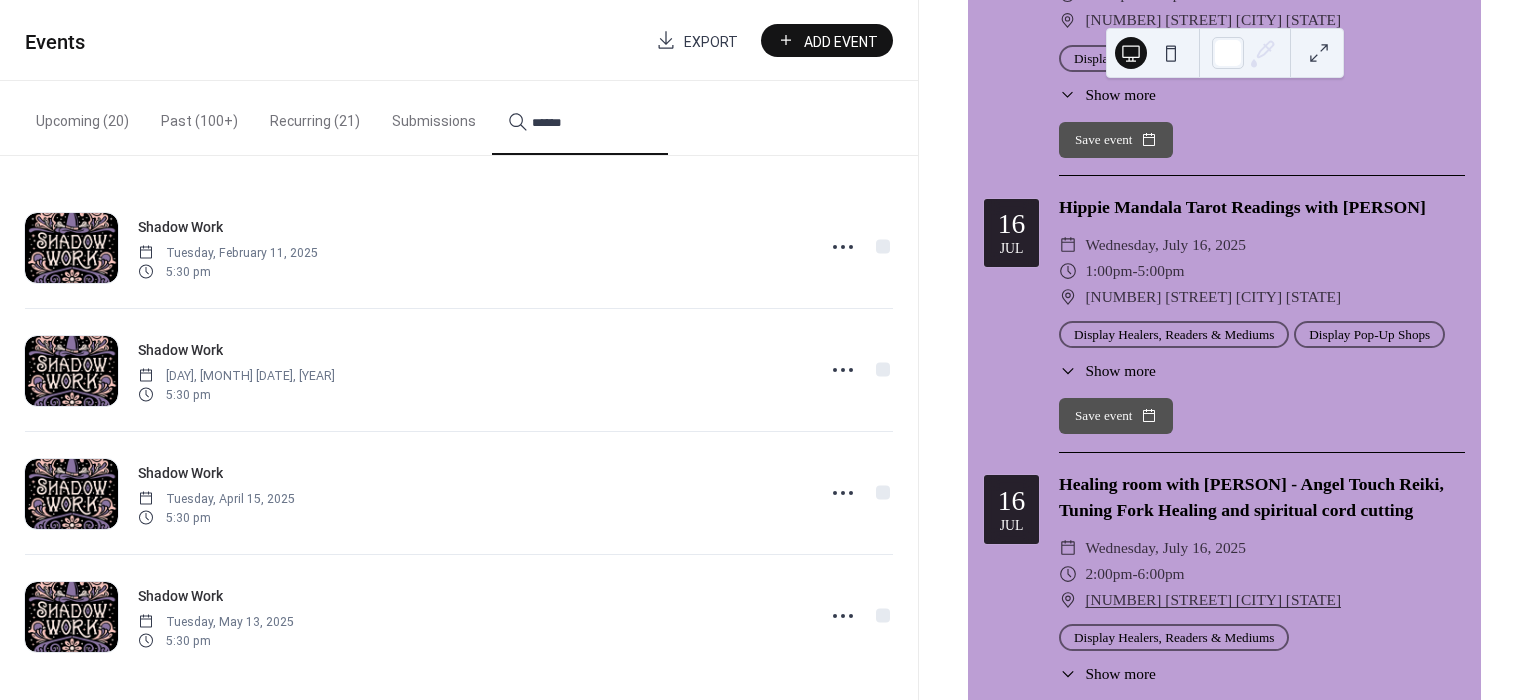 scroll, scrollTop: 6, scrollLeft: 0, axis: vertical 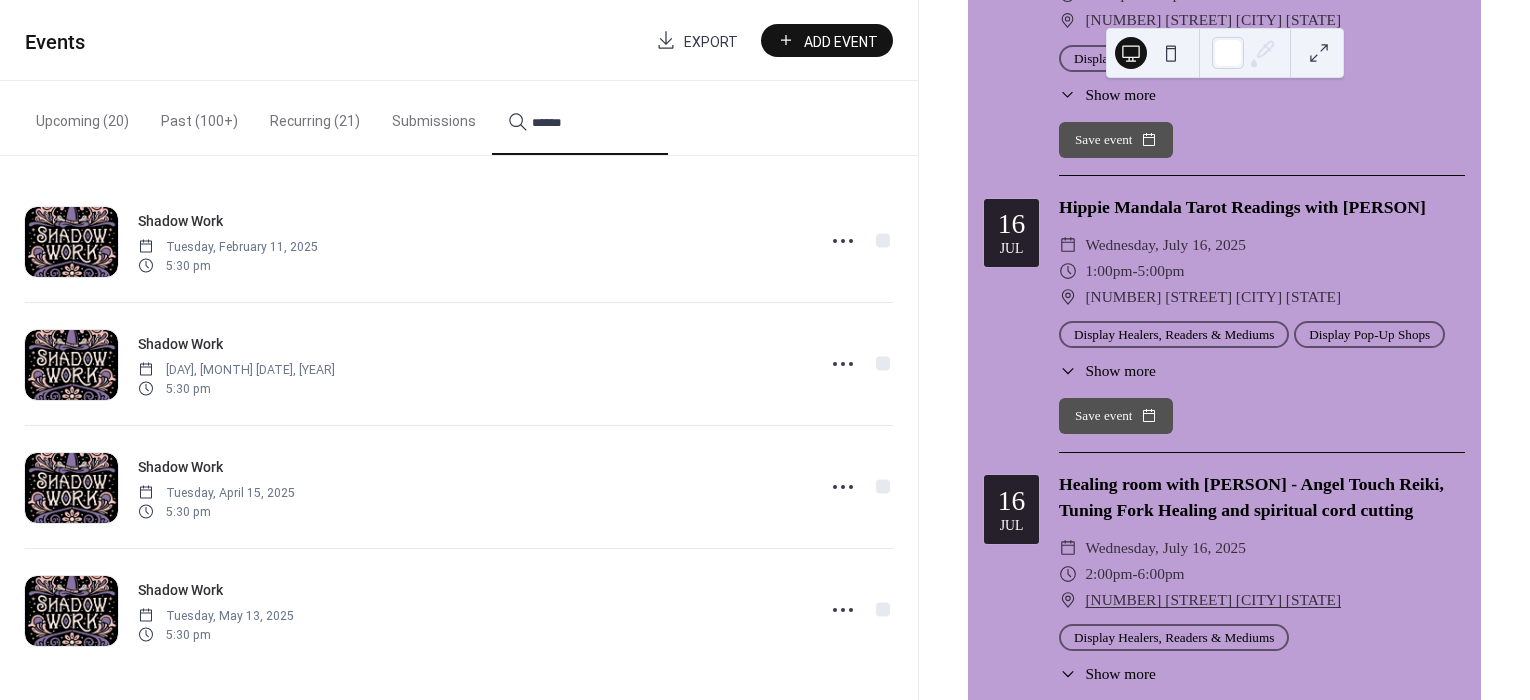 type on "******" 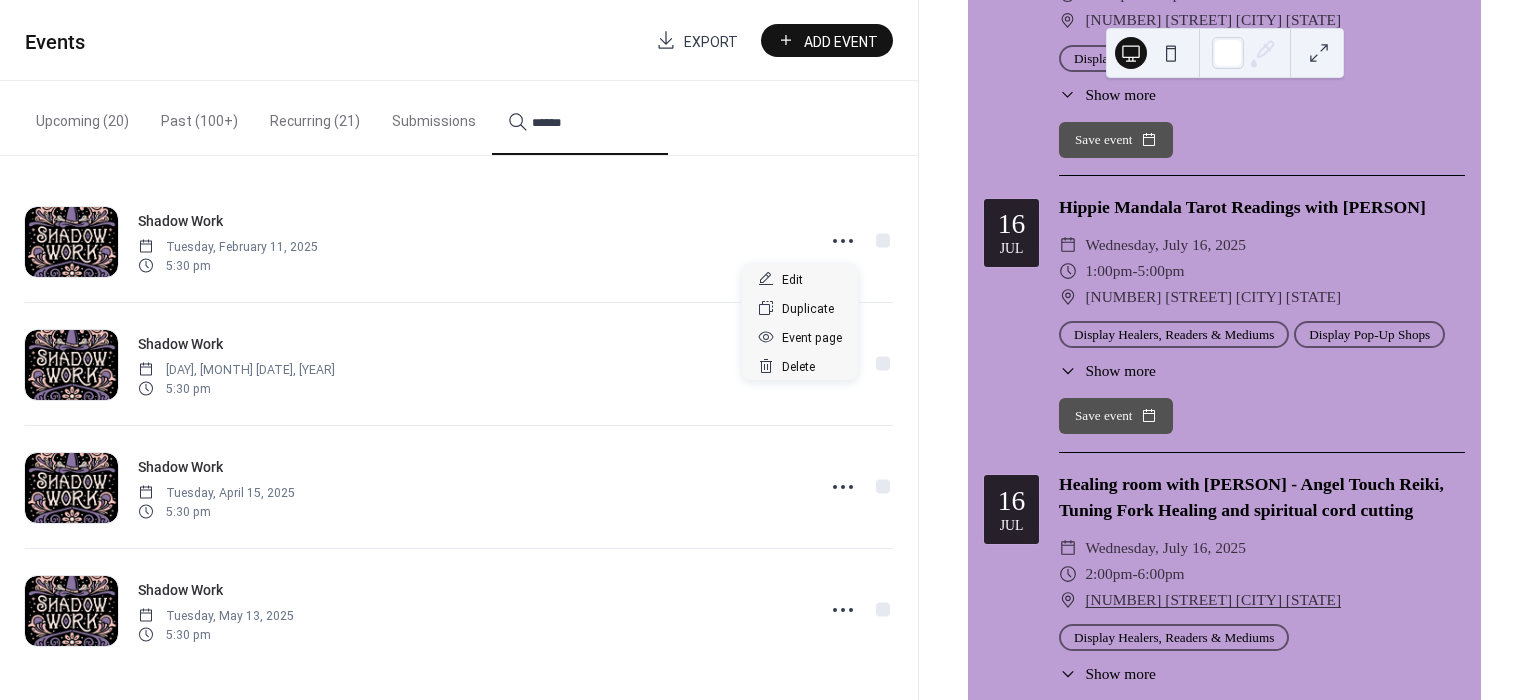 click 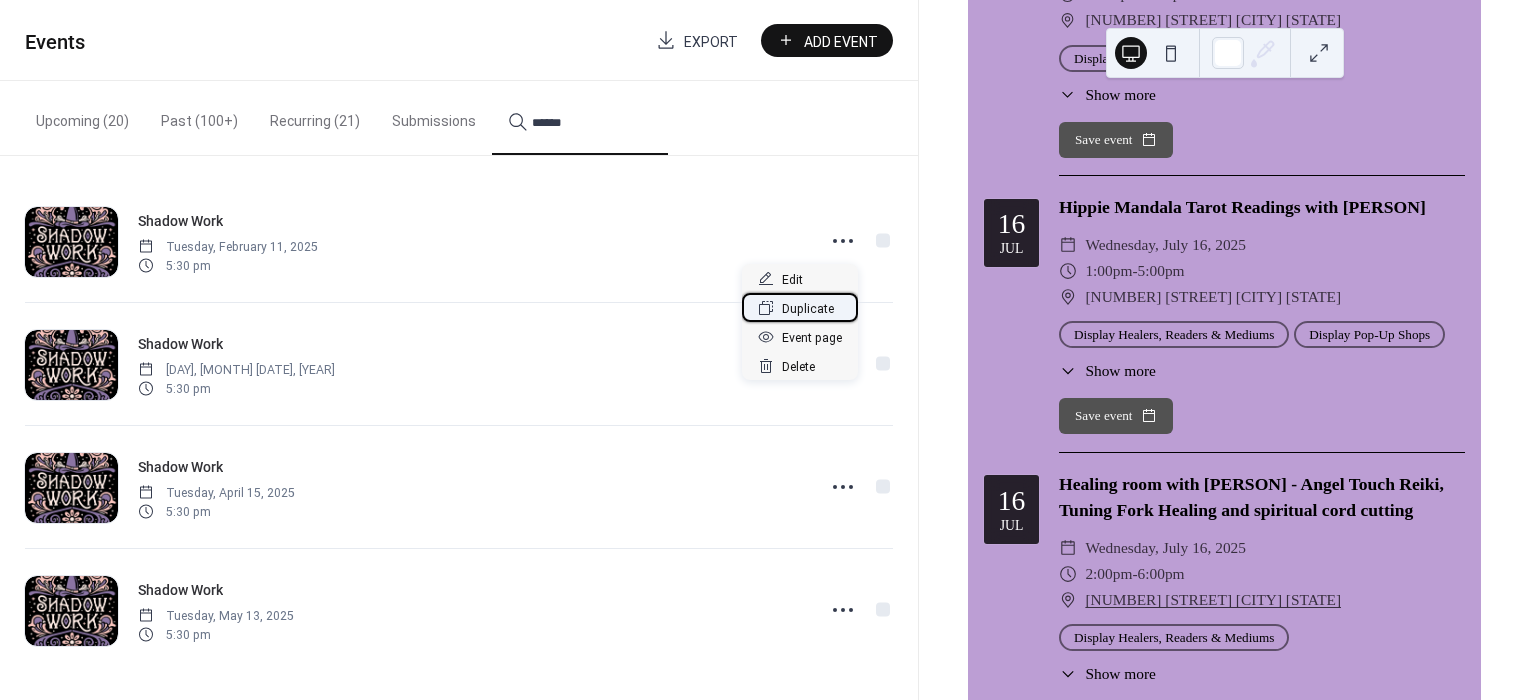 click on "Duplicate" at bounding box center [808, 309] 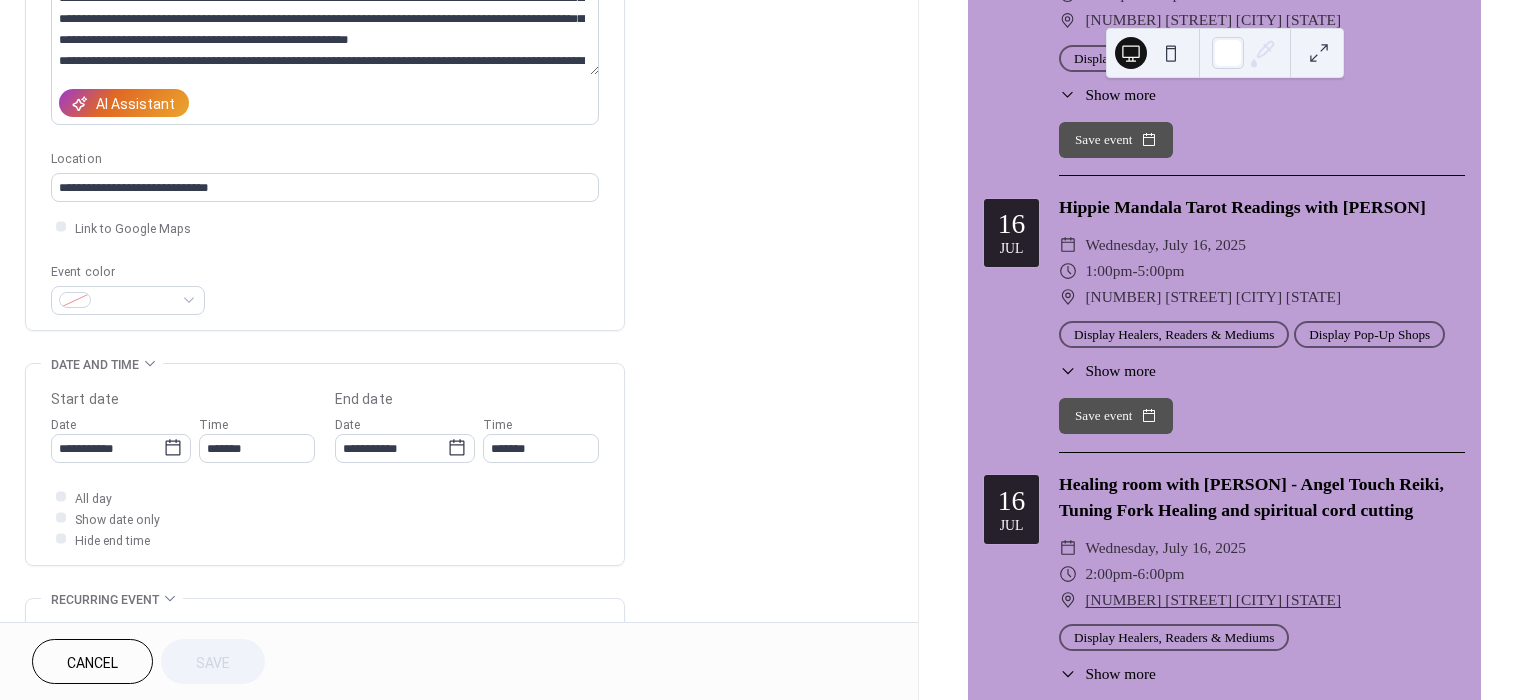 scroll, scrollTop: 333, scrollLeft: 0, axis: vertical 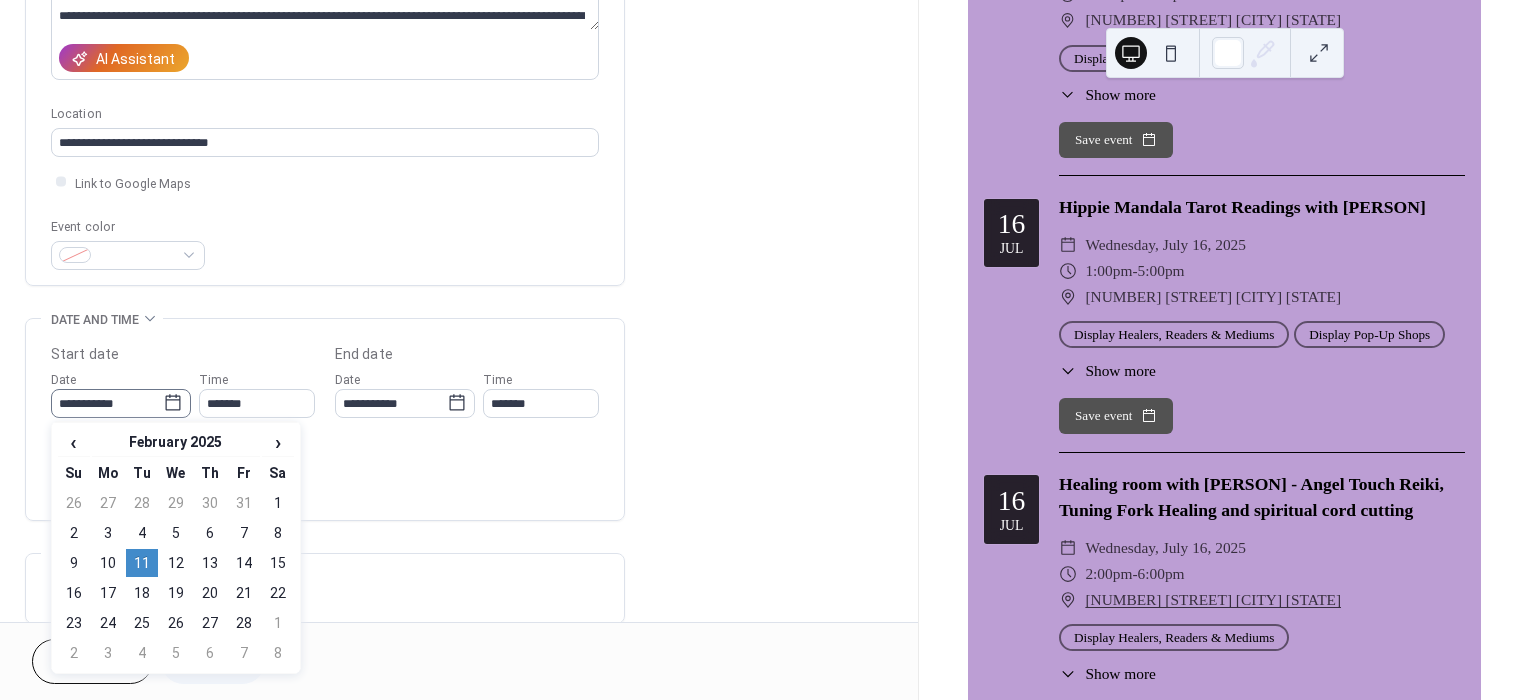 click 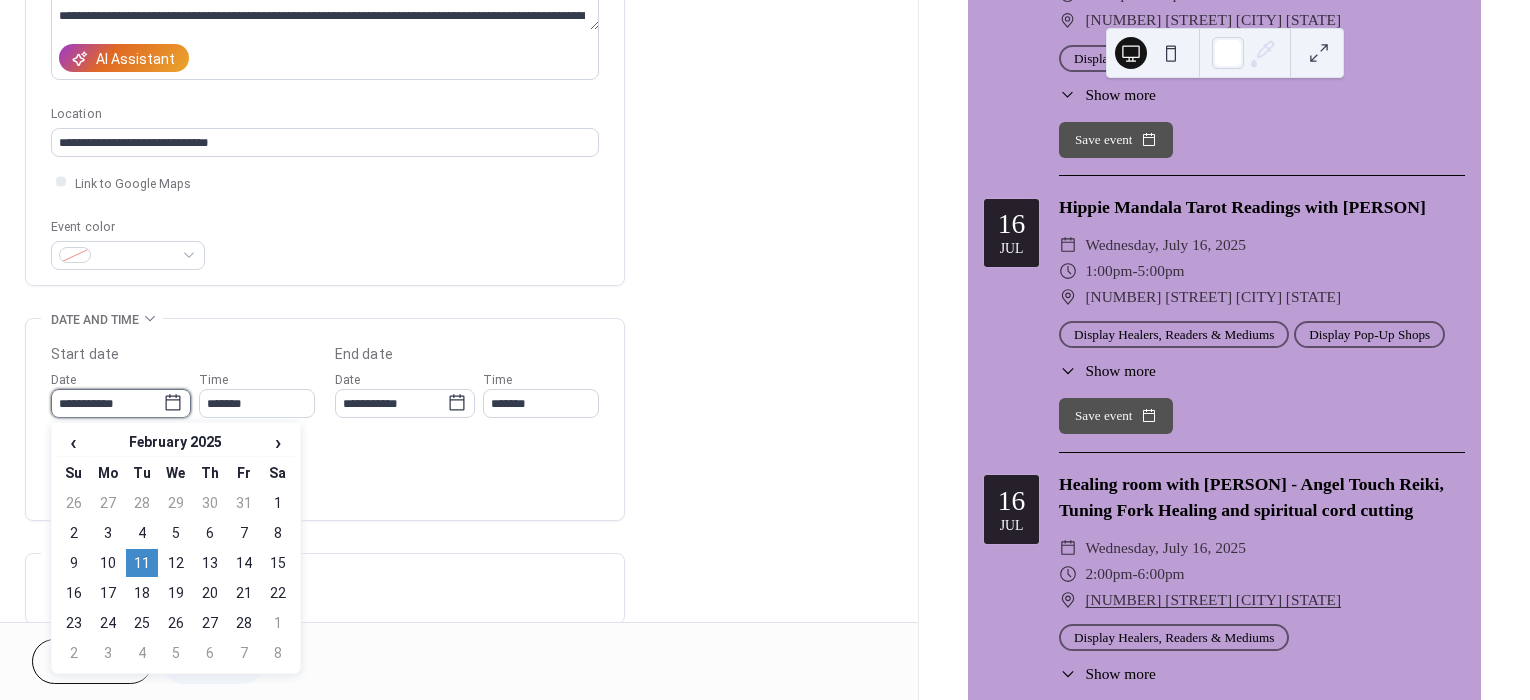 click on "**********" at bounding box center [107, 403] 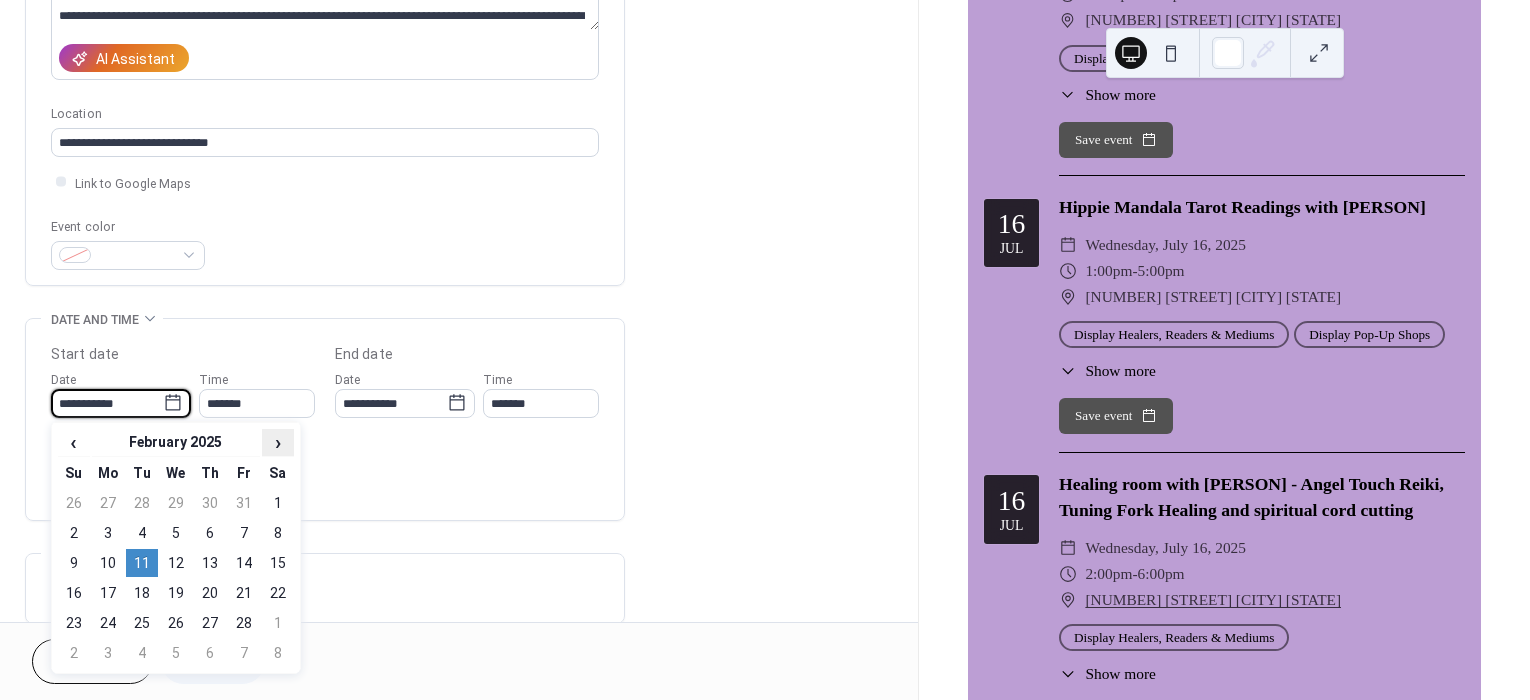 click on "›" at bounding box center (278, 443) 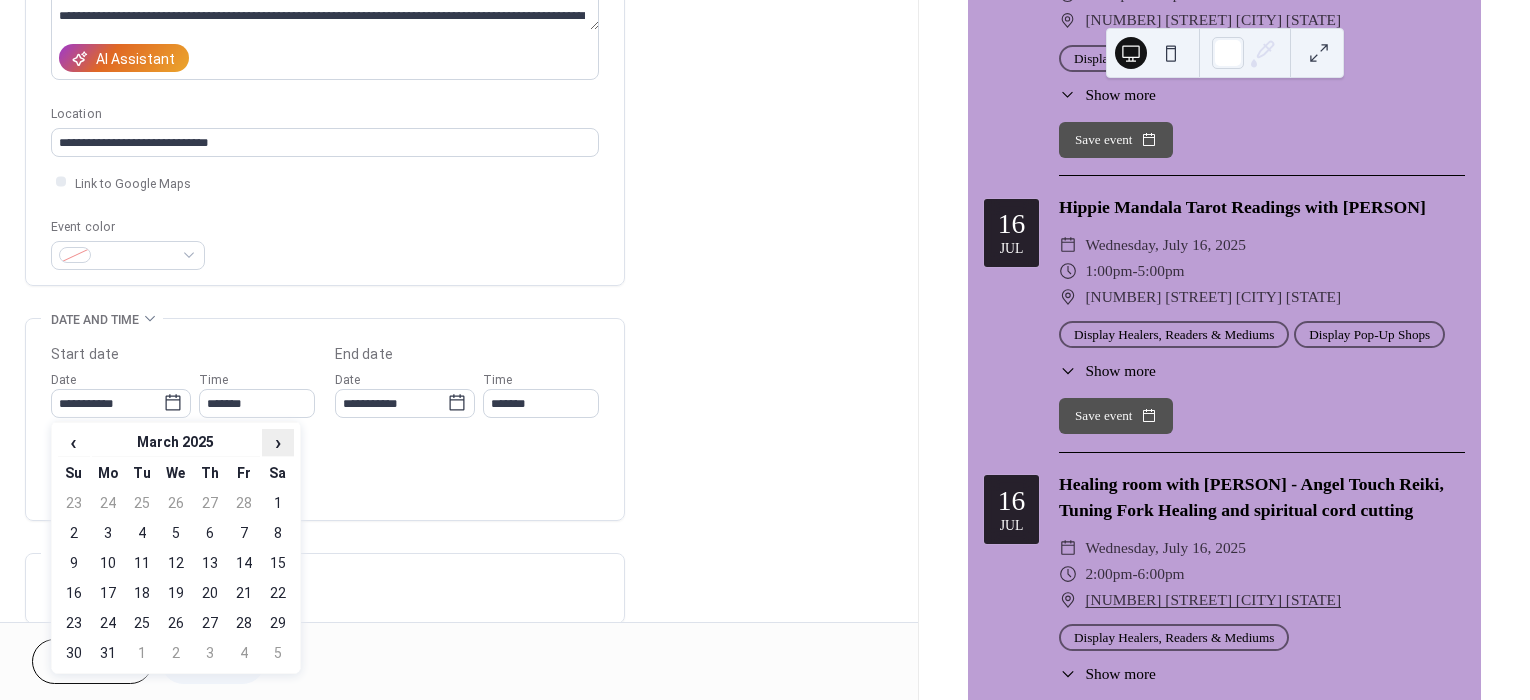 click on "›" at bounding box center [278, 442] 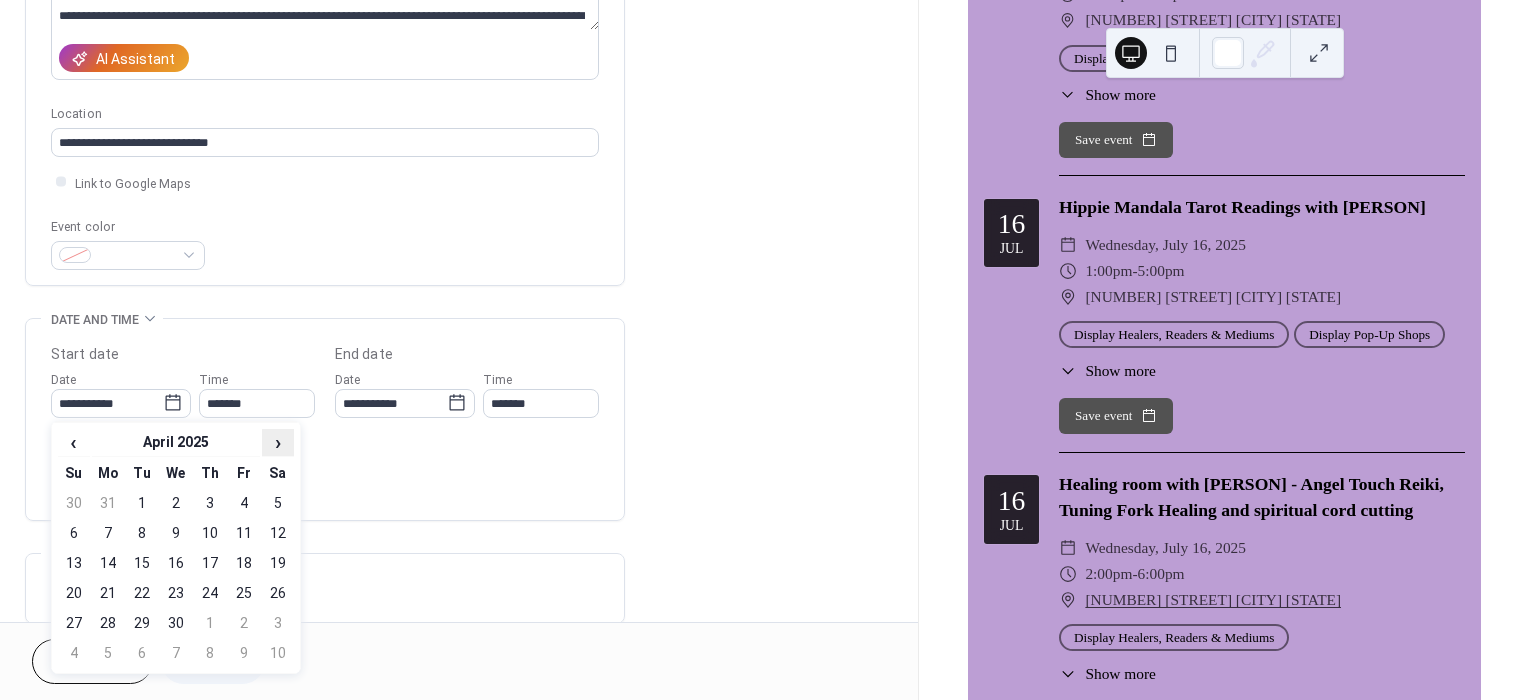 click on "›" at bounding box center (278, 442) 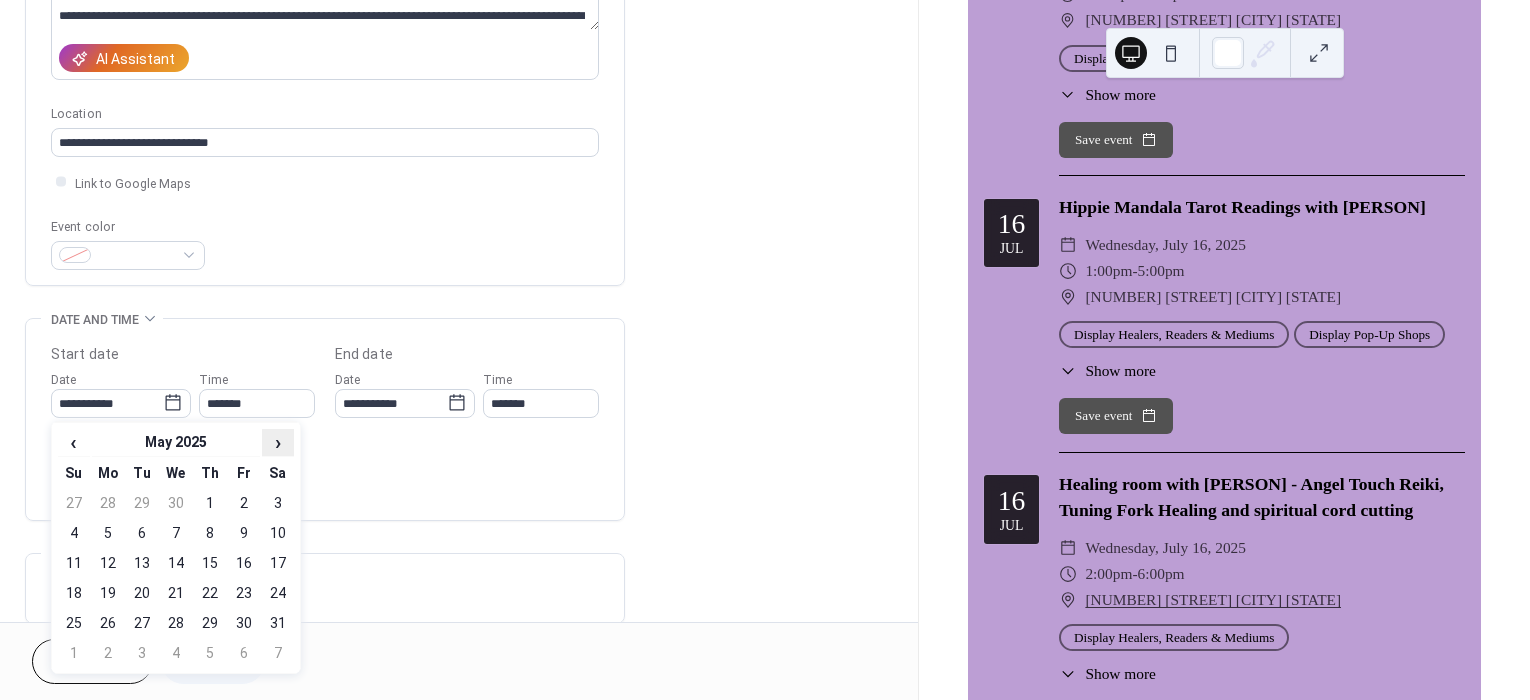 click on "›" at bounding box center (278, 442) 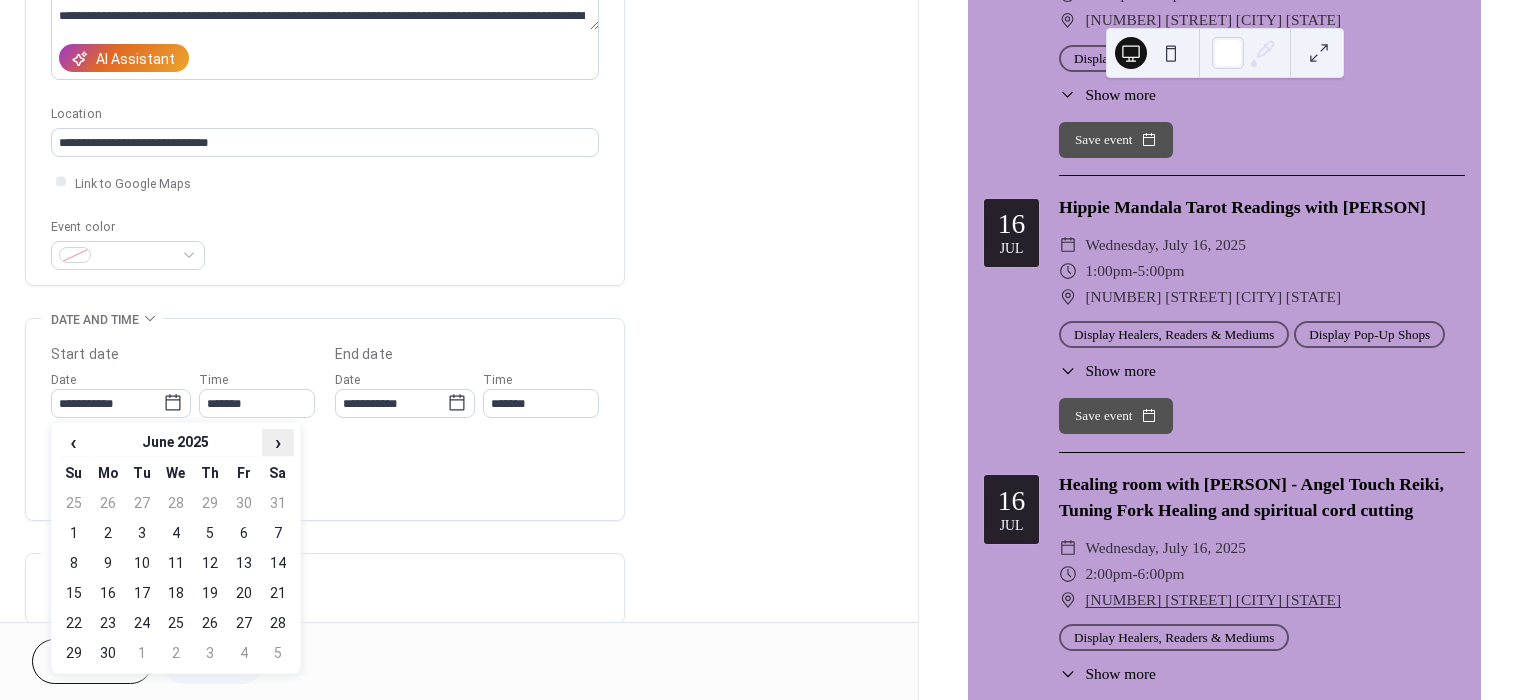 click on "›" at bounding box center (278, 442) 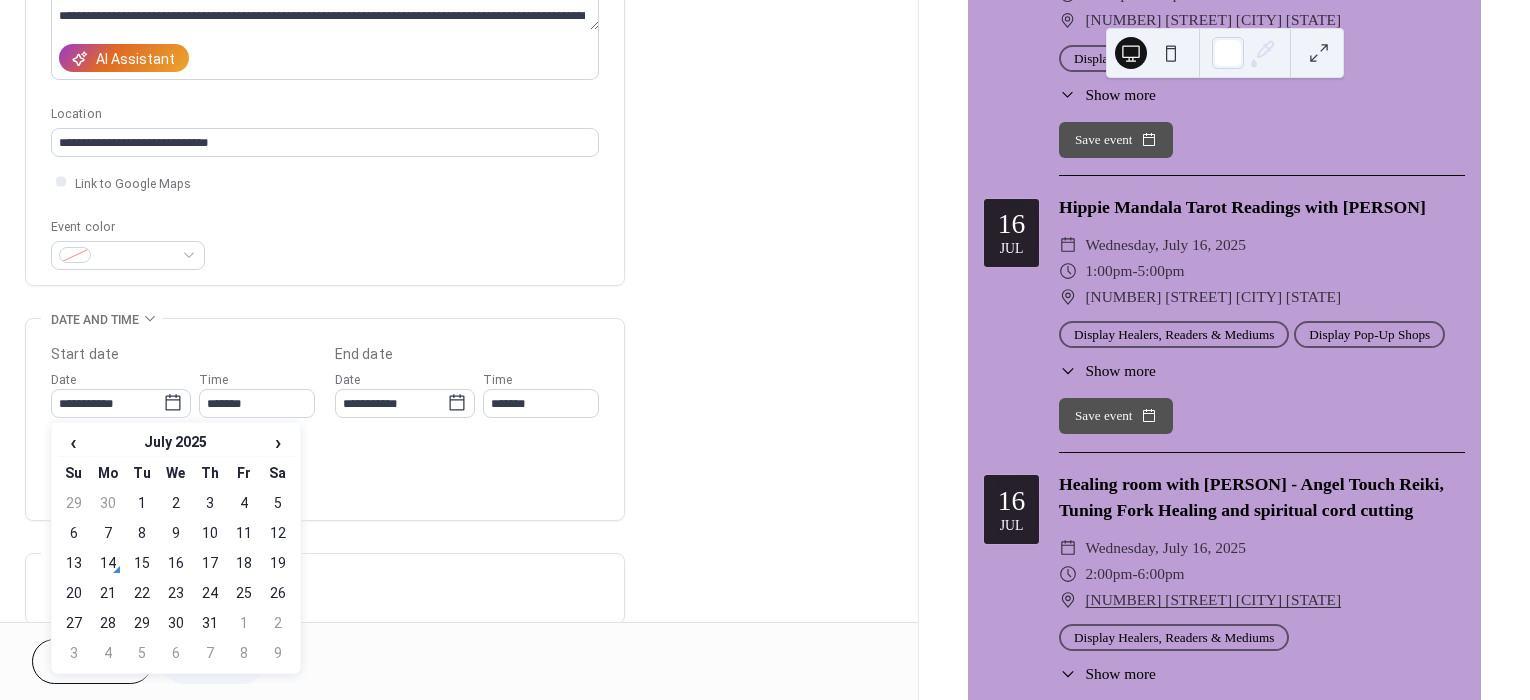 click on "8" at bounding box center (142, 533) 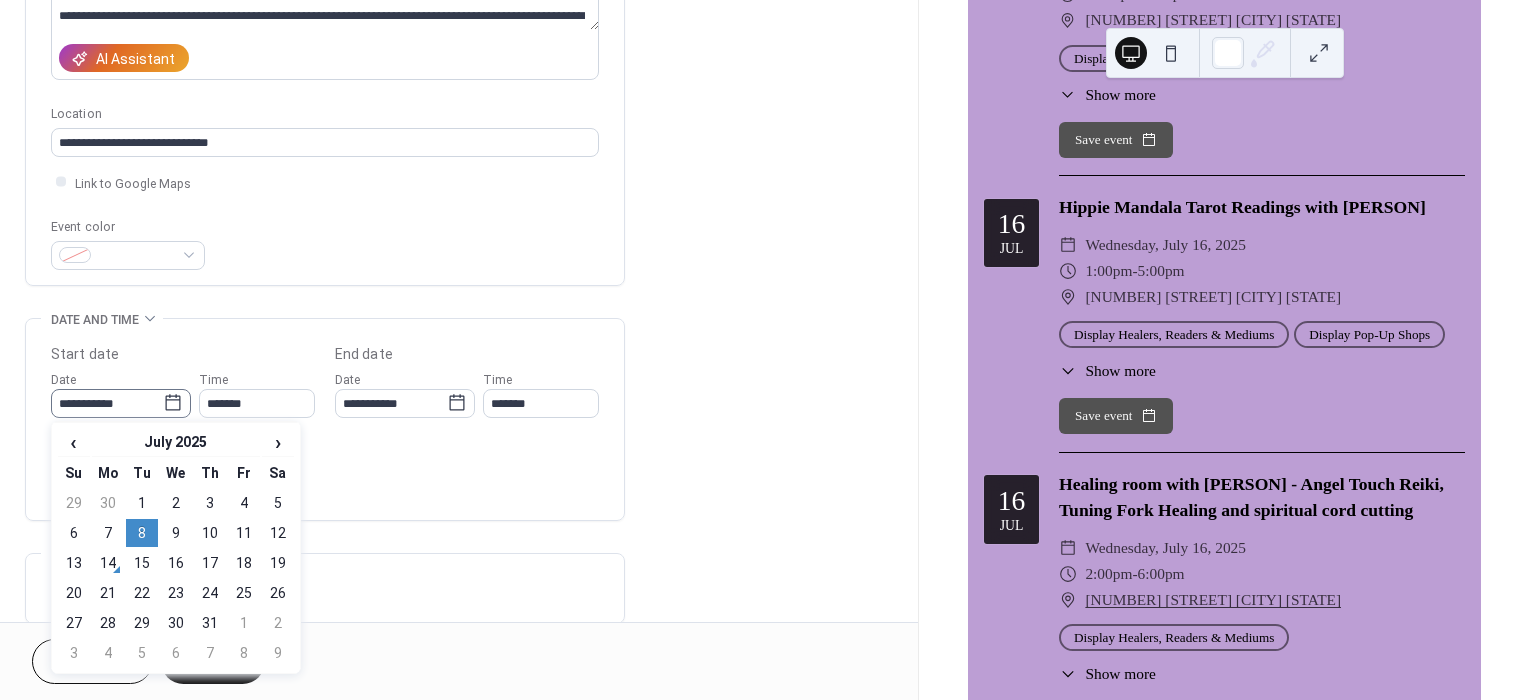 click 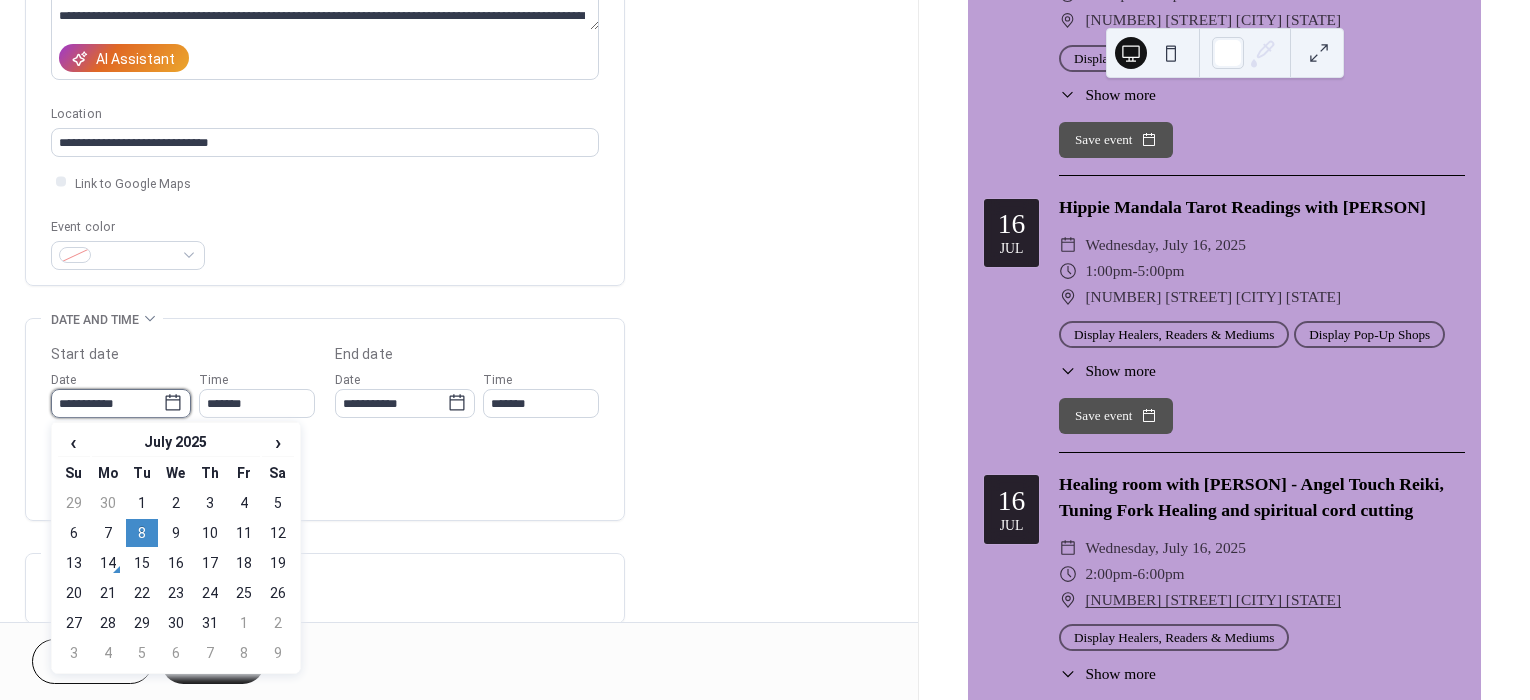 click on "**********" at bounding box center (107, 403) 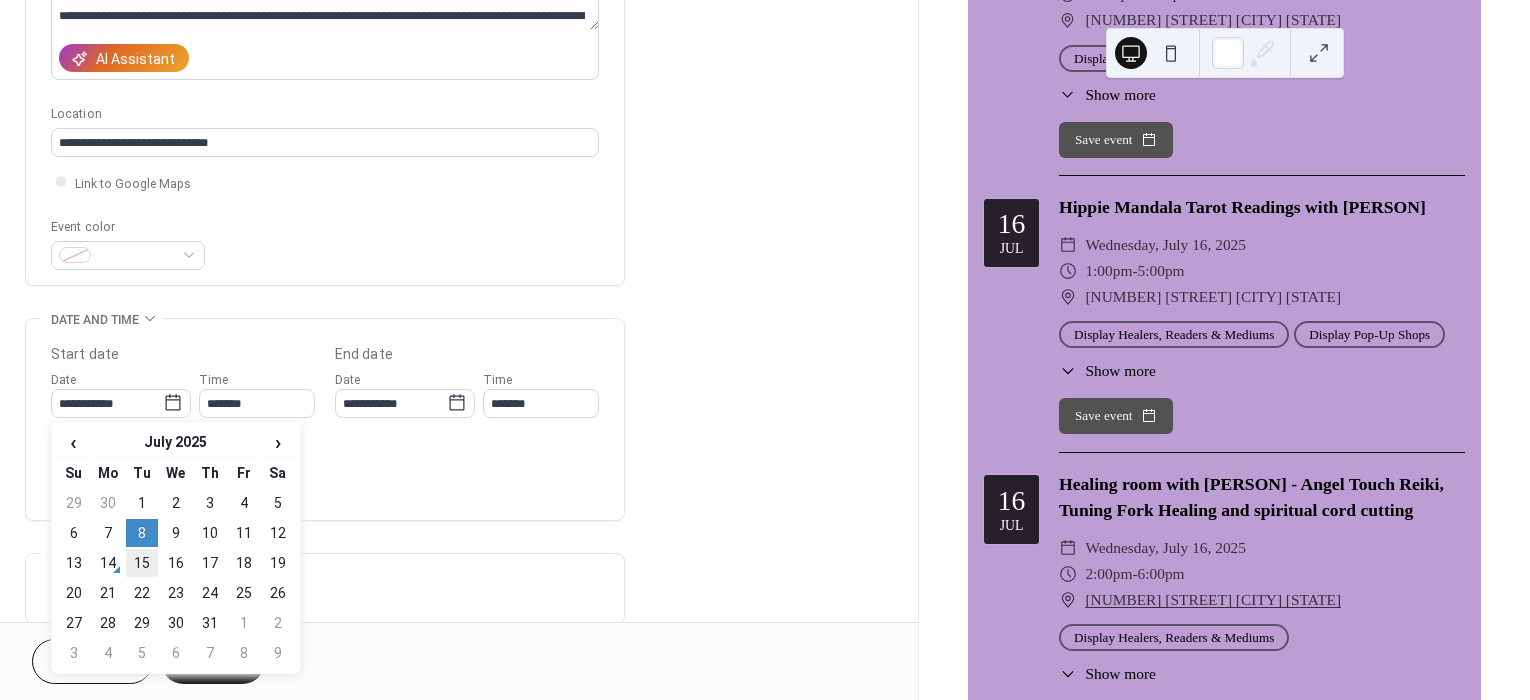 click on "15" at bounding box center [142, 563] 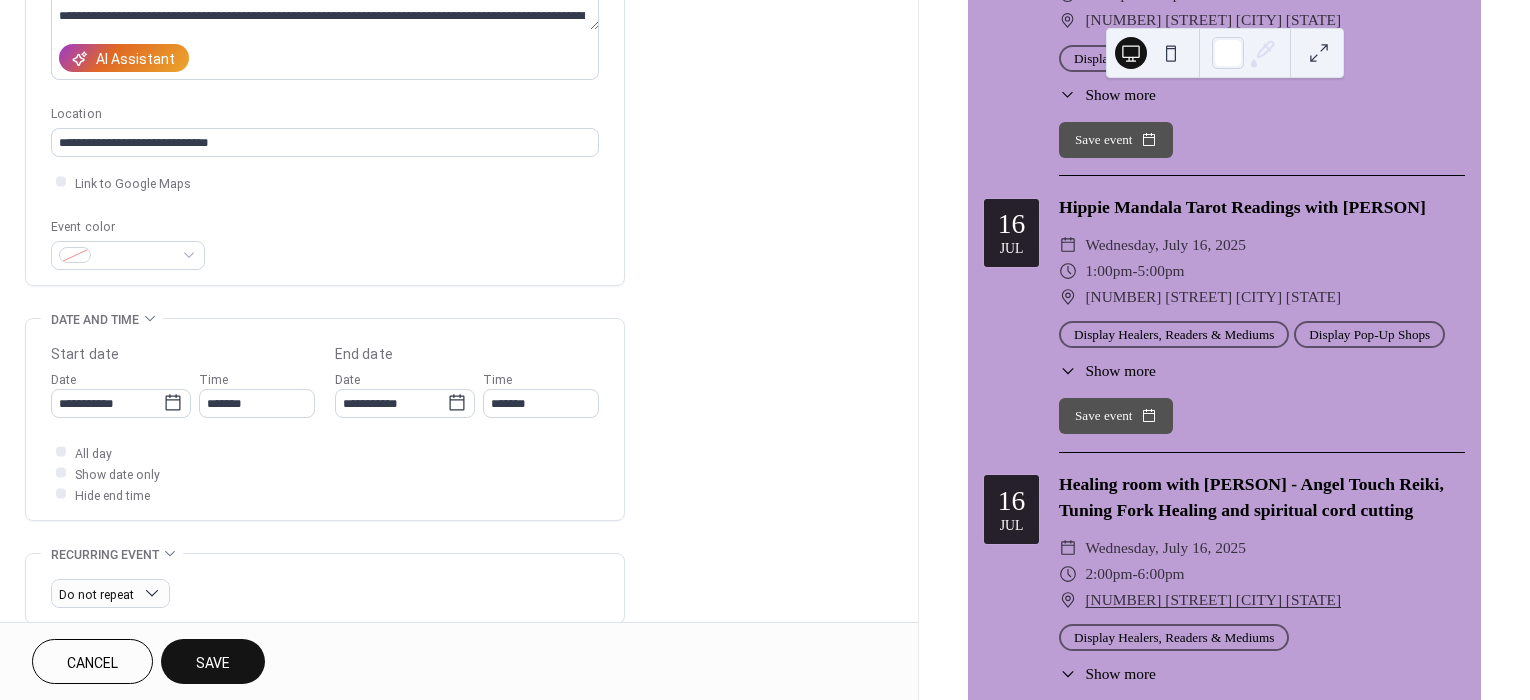 click on "Save" at bounding box center [213, 661] 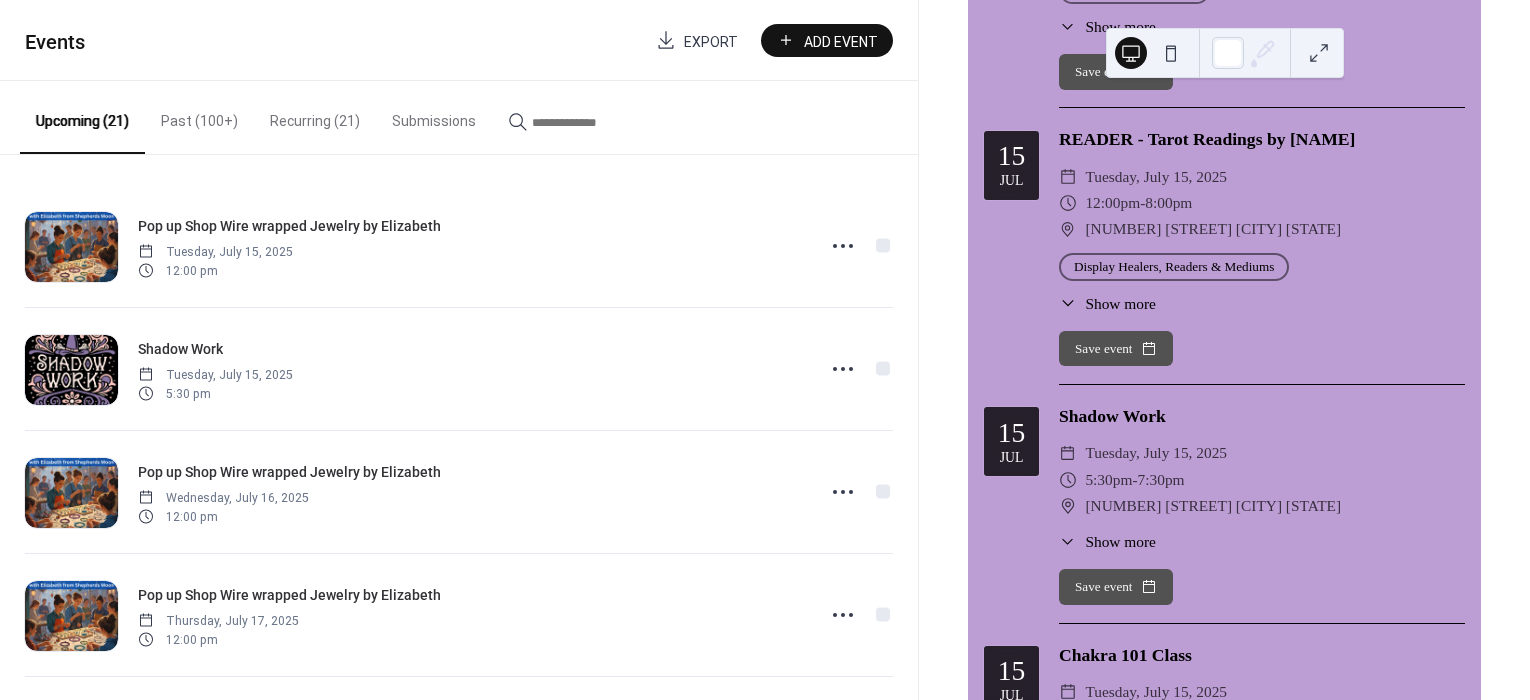 scroll, scrollTop: 1904, scrollLeft: 0, axis: vertical 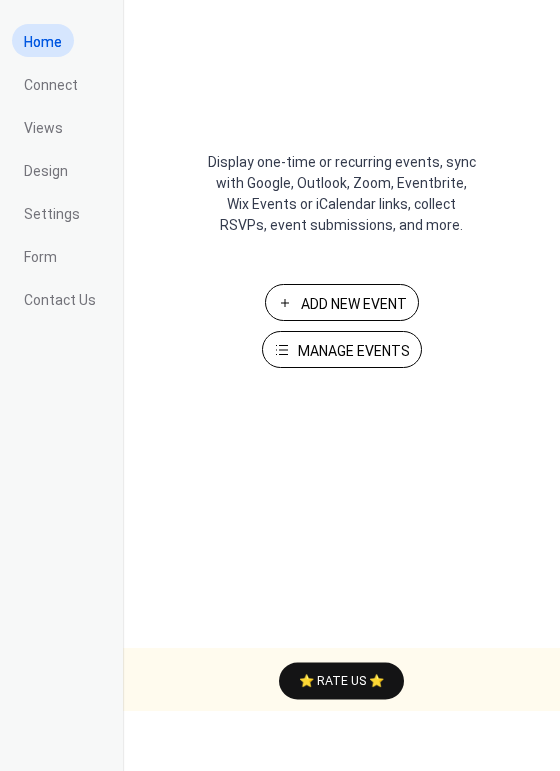 click on "Manage Events" at bounding box center (354, 351) 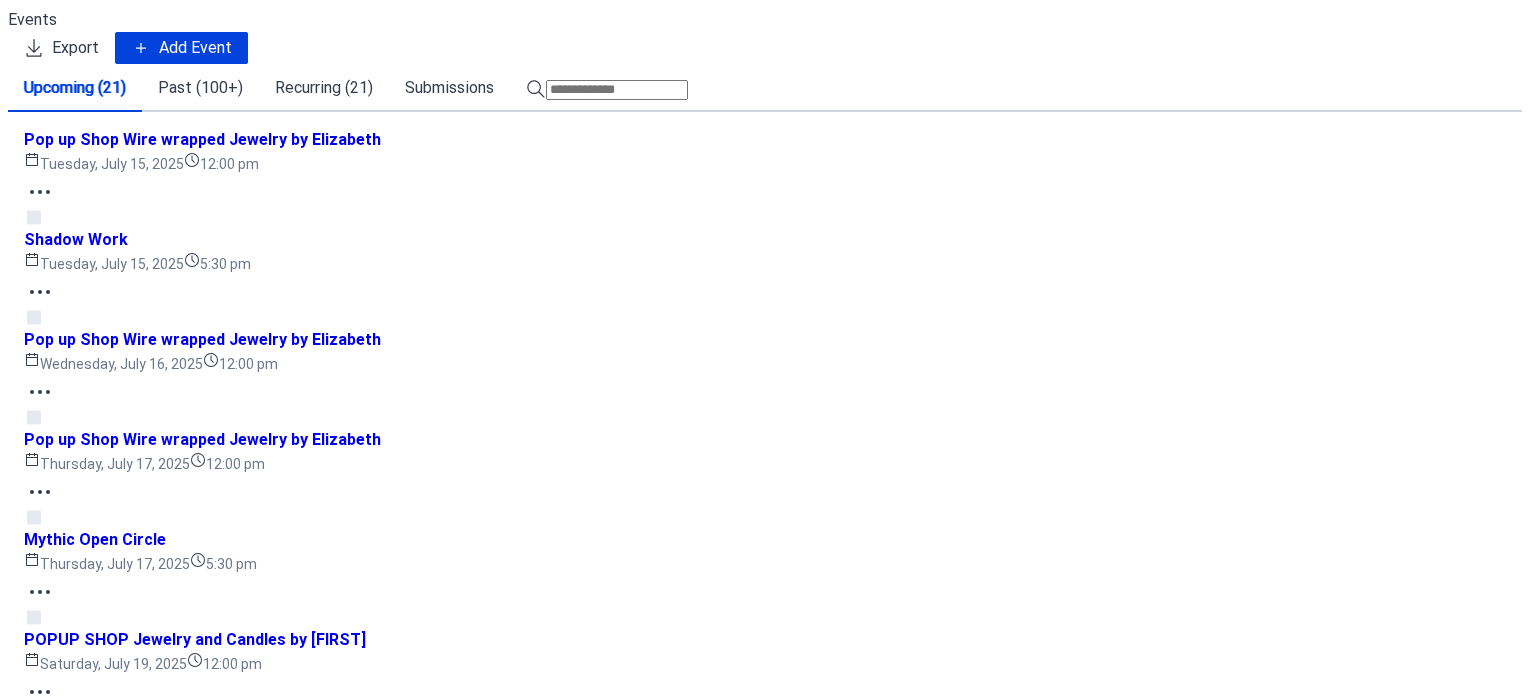scroll, scrollTop: 0, scrollLeft: 0, axis: both 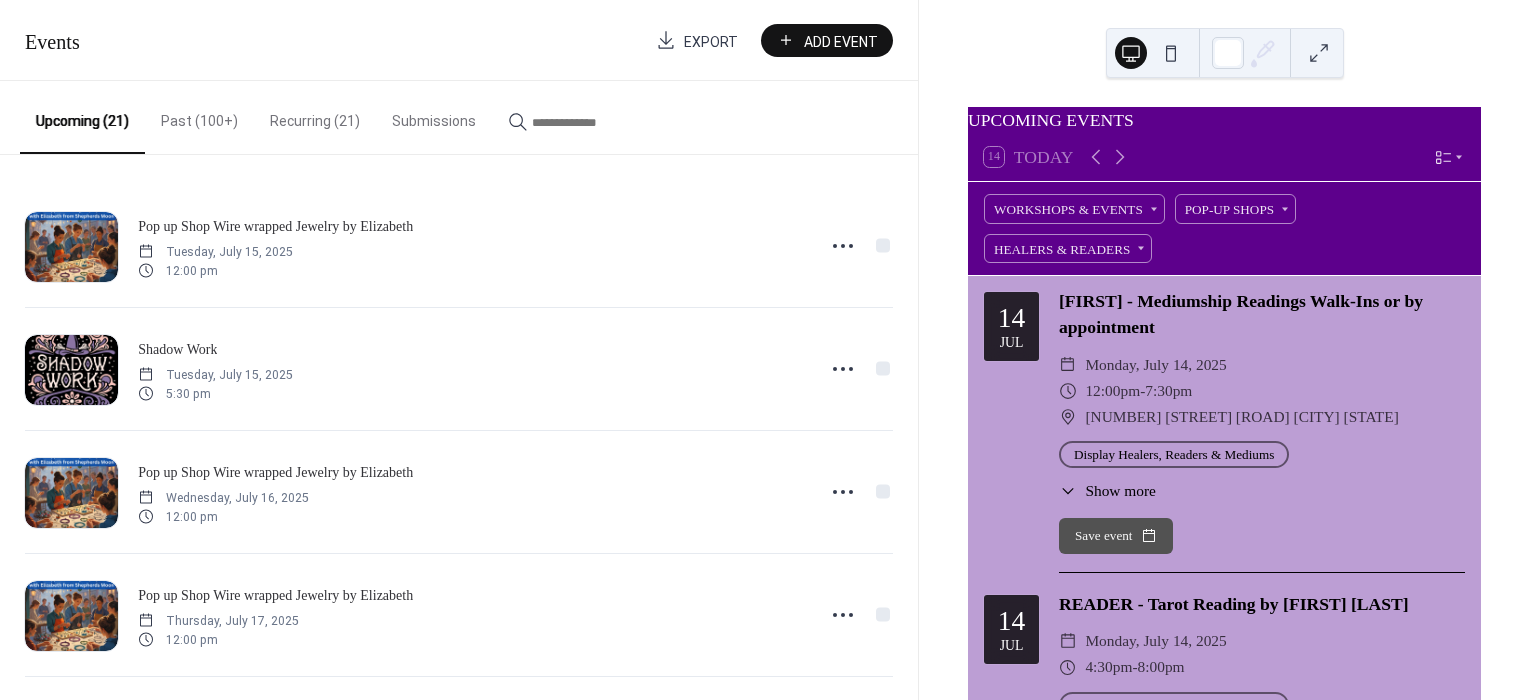 click at bounding box center [592, 122] 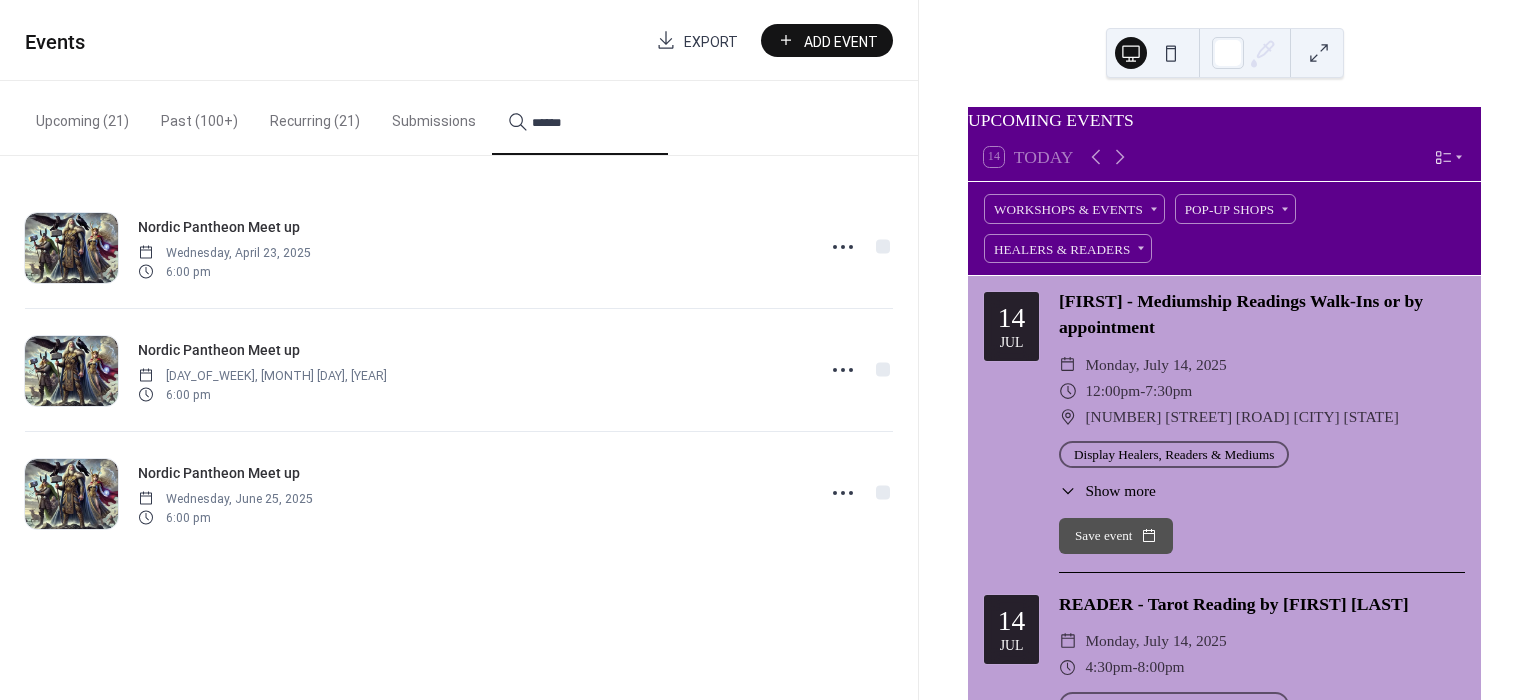 type on "******" 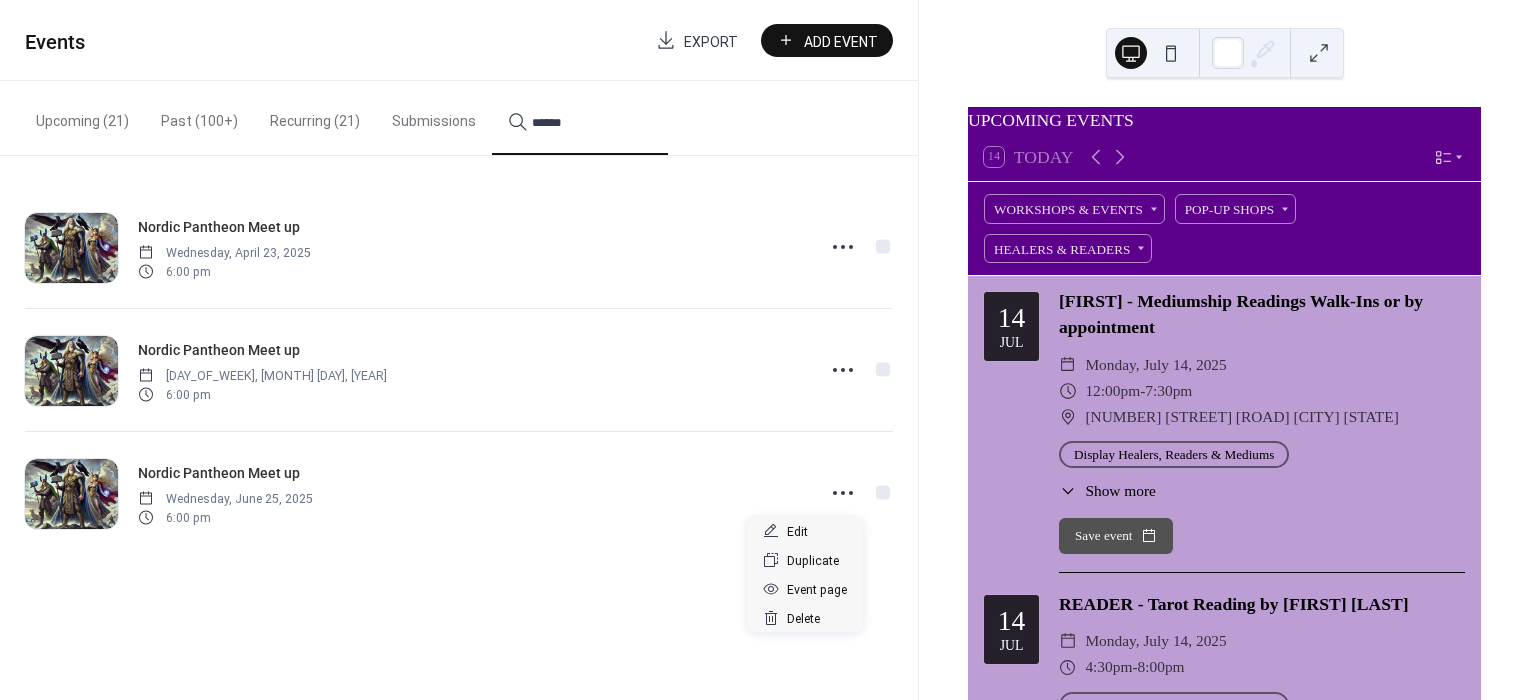 click 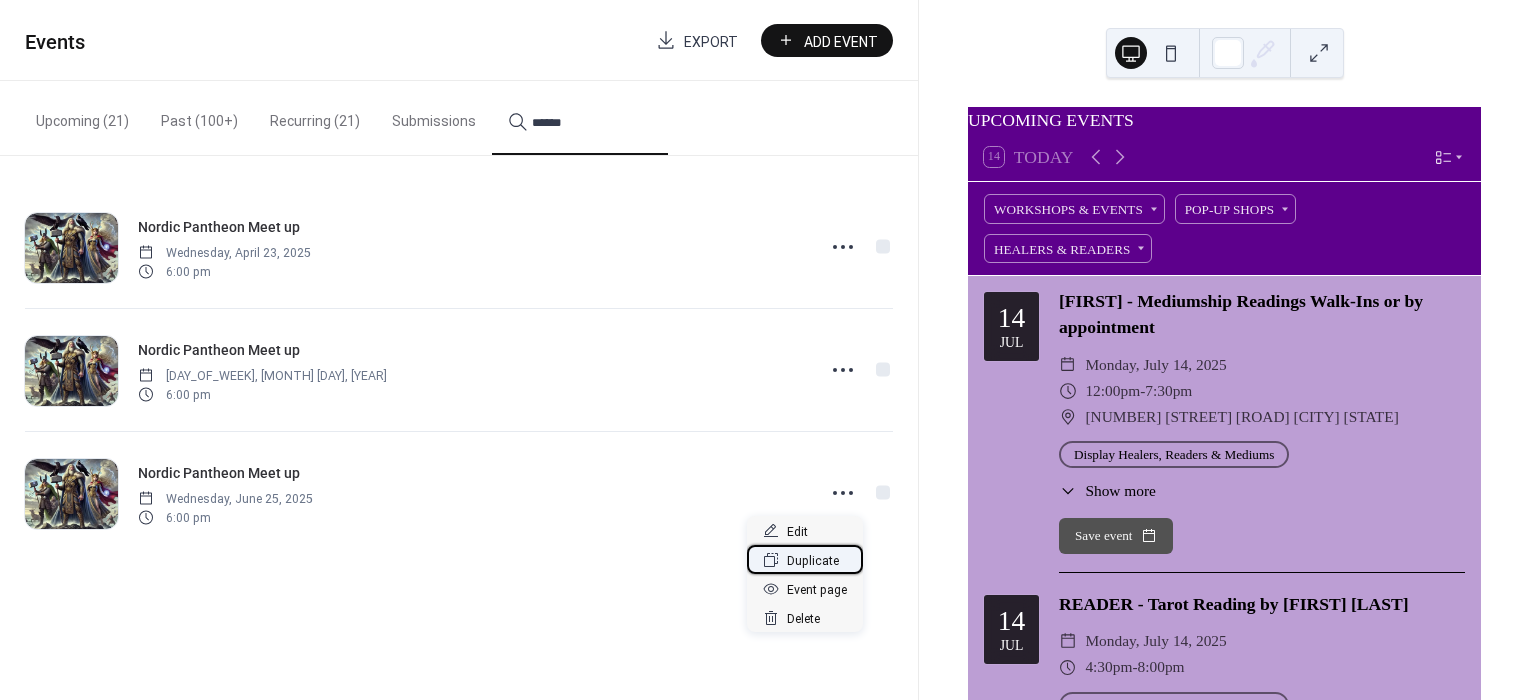 click on "Duplicate" at bounding box center (813, 561) 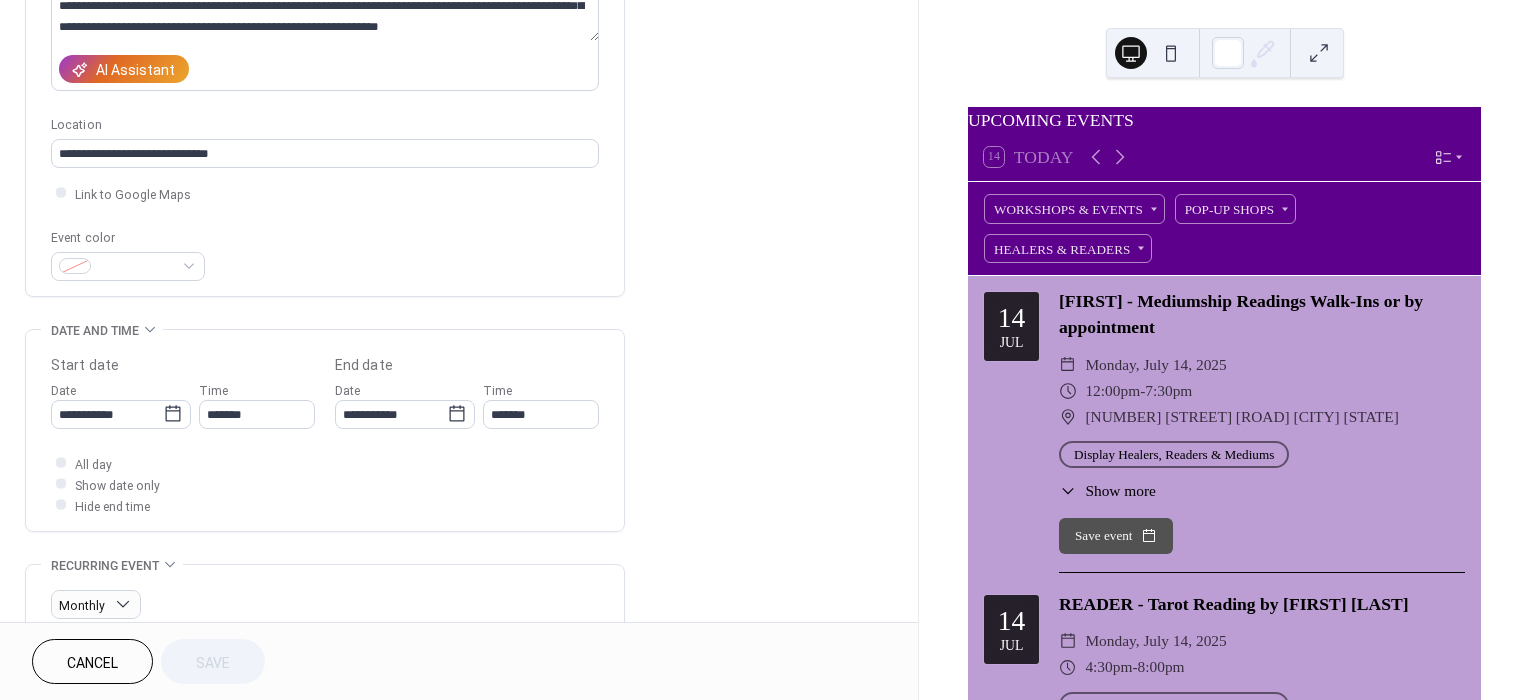 scroll, scrollTop: 333, scrollLeft: 0, axis: vertical 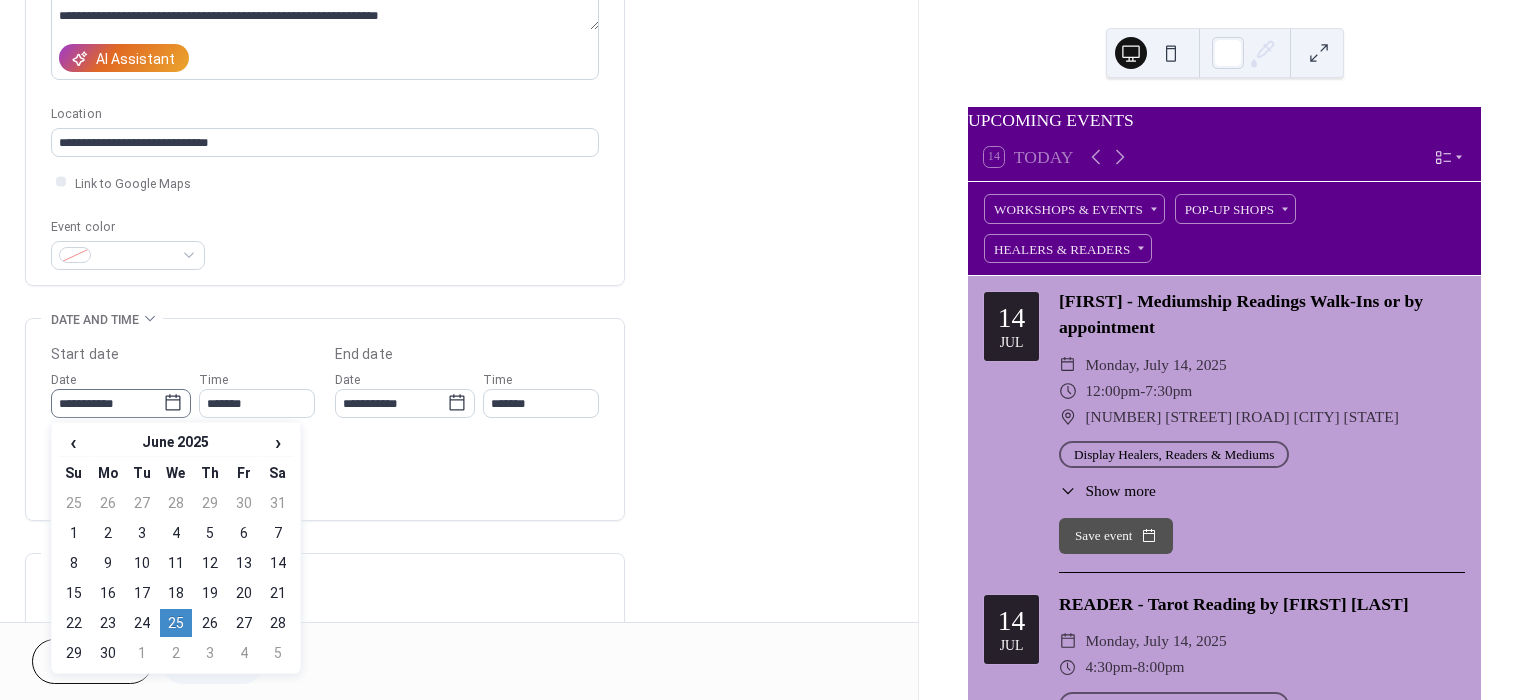 click 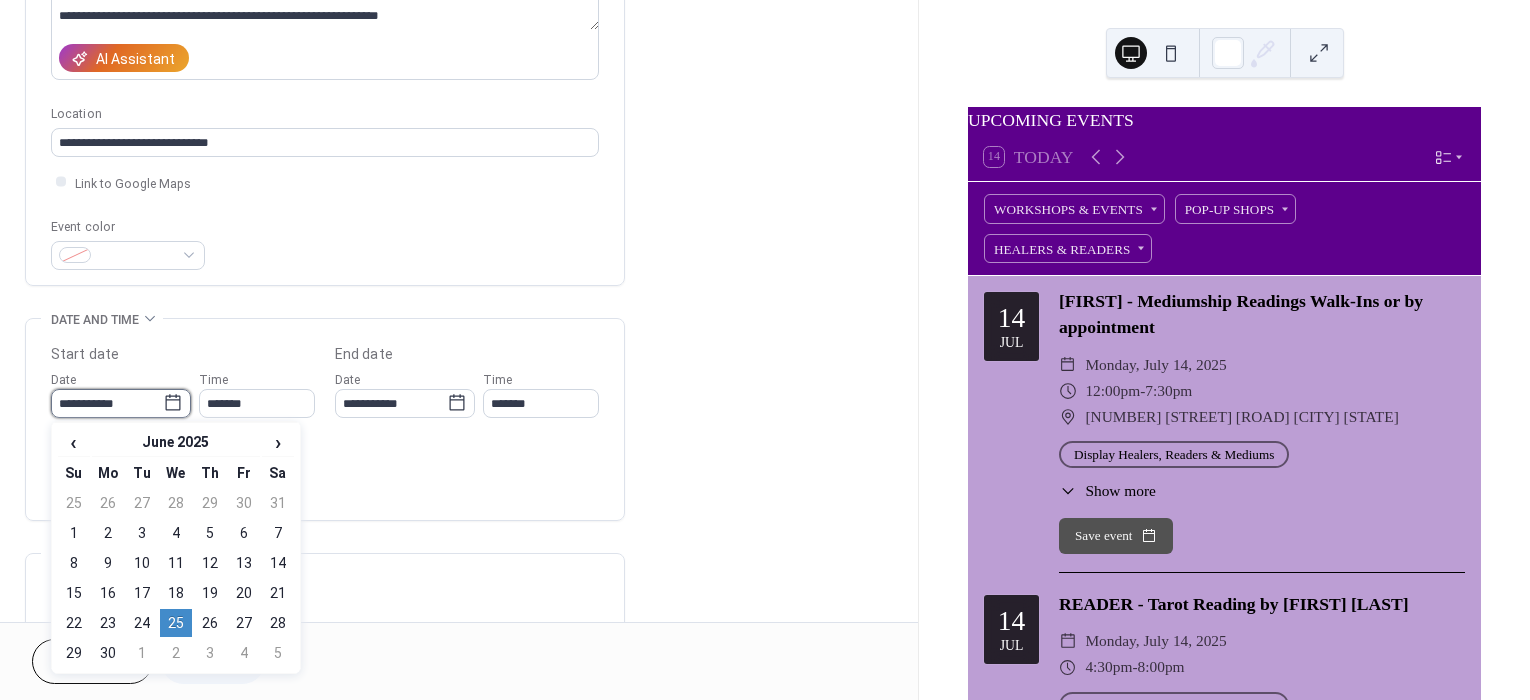 click on "**********" at bounding box center (107, 403) 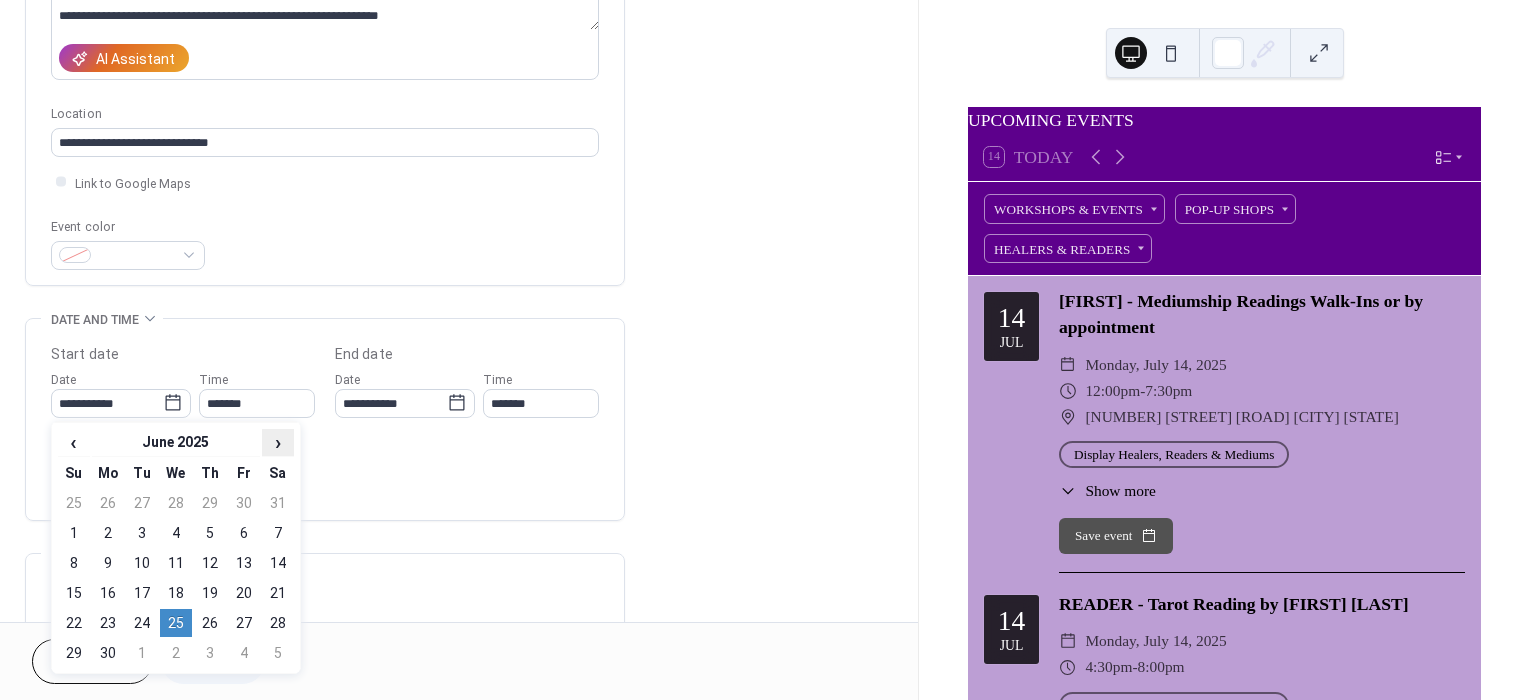 click on "›" at bounding box center [278, 442] 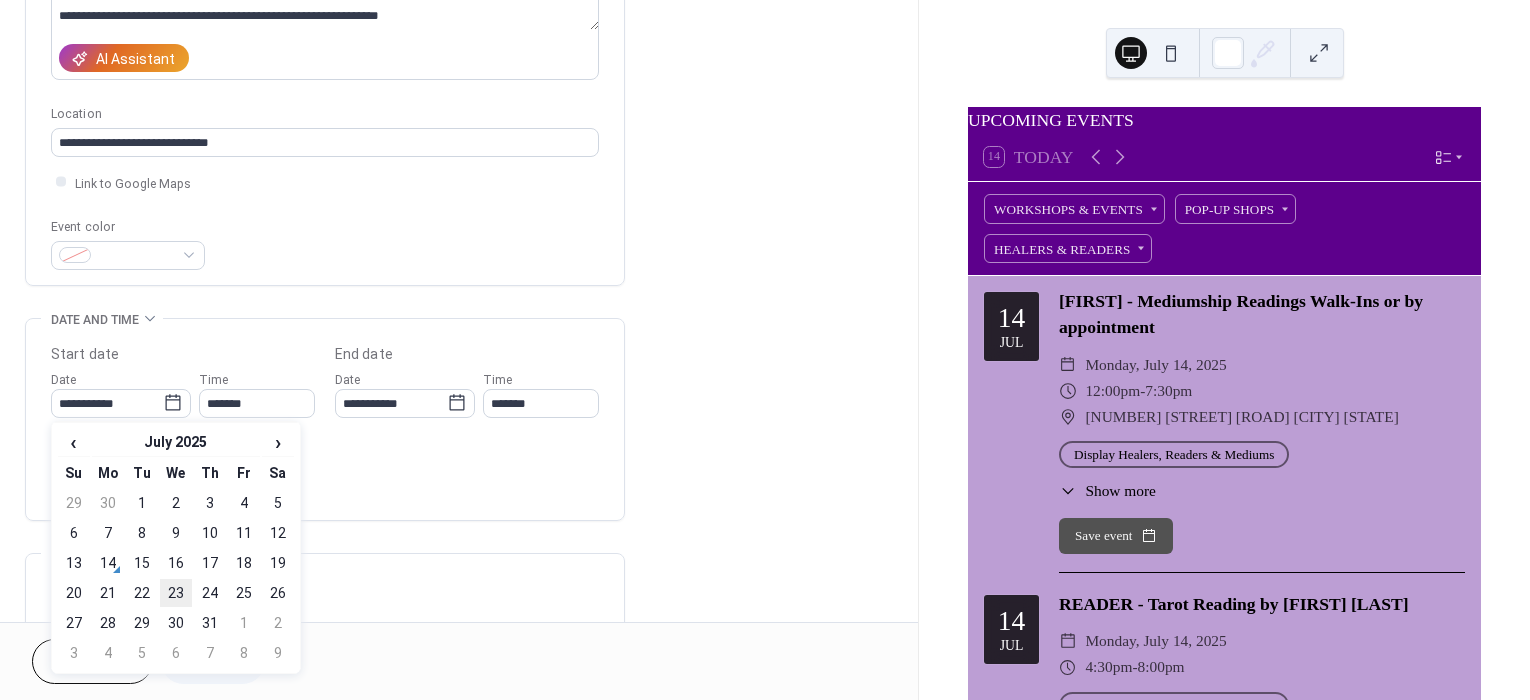 click on "23" at bounding box center [176, 593] 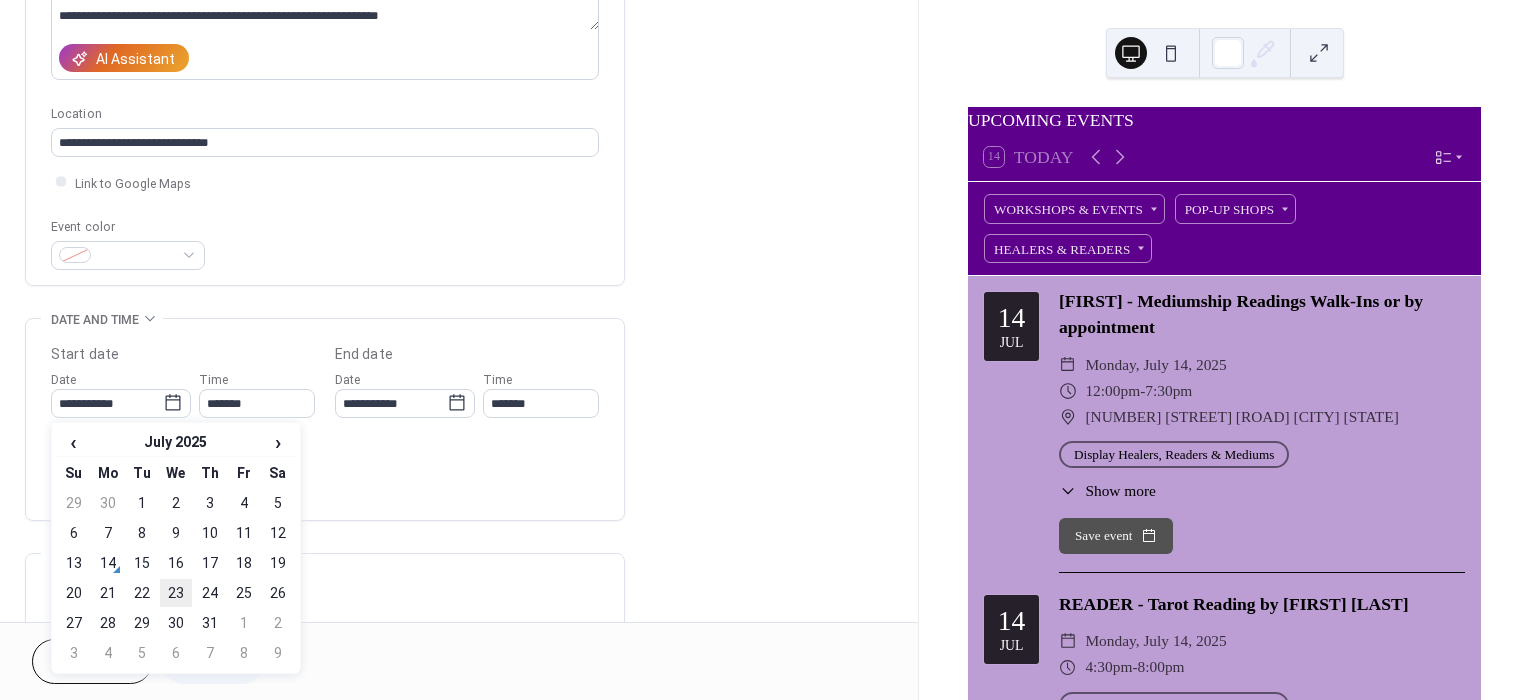 type on "**********" 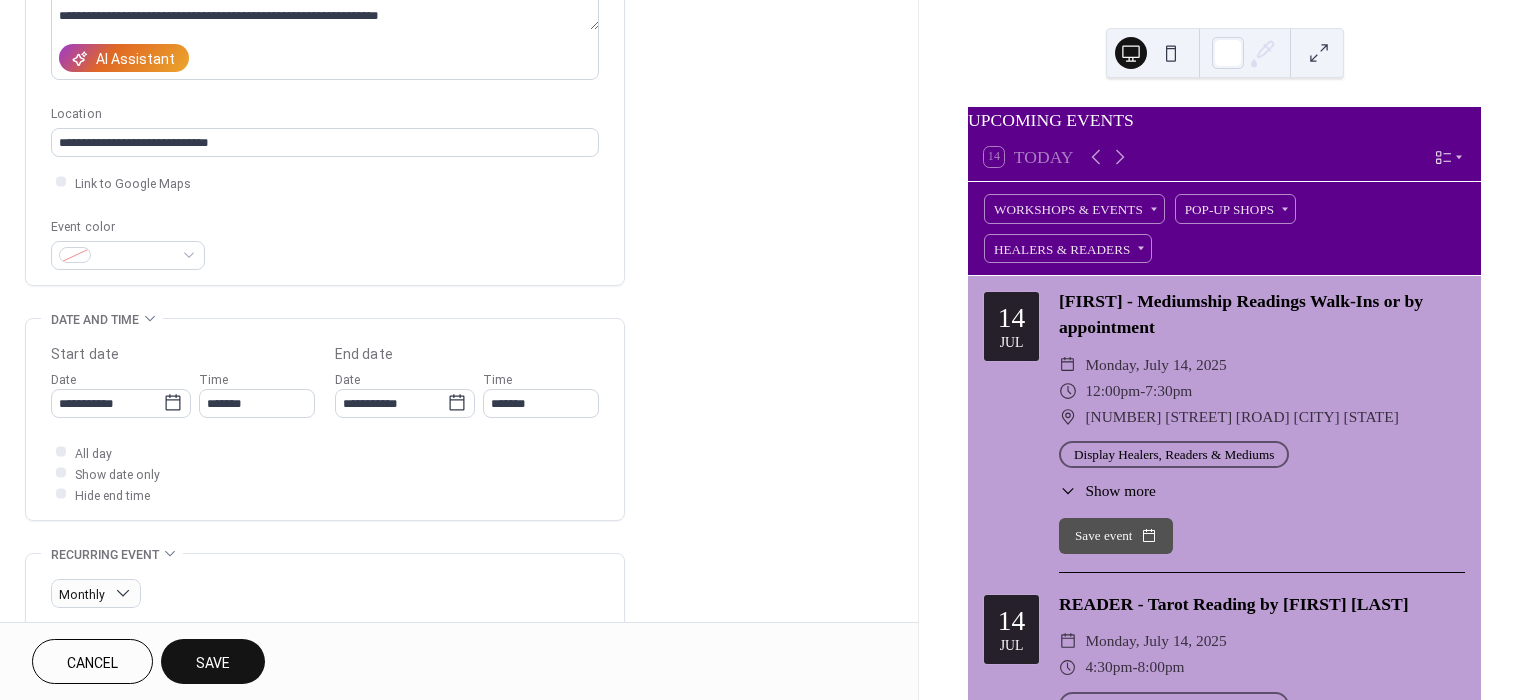 drag, startPoint x: 218, startPoint y: 653, endPoint x: 261, endPoint y: 547, distance: 114.38969 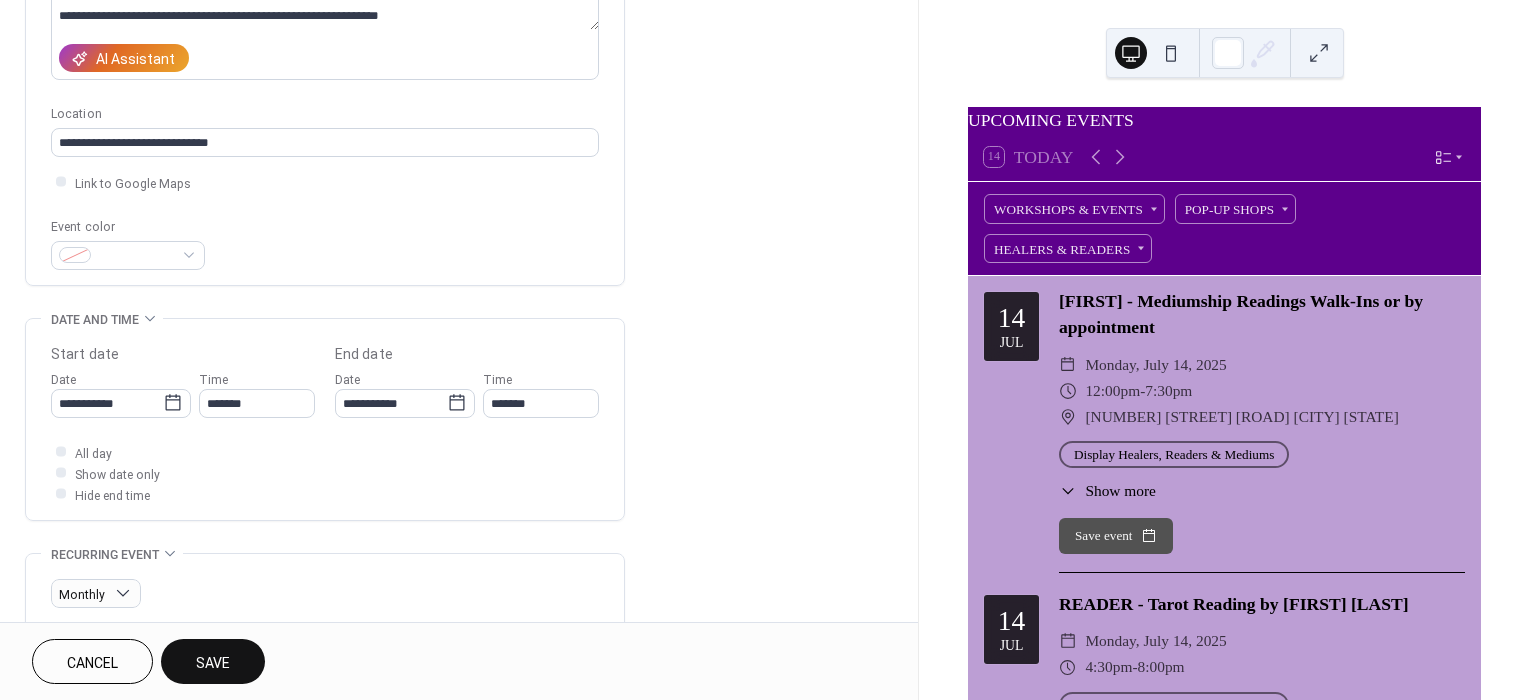 click on "**********" at bounding box center (459, 350) 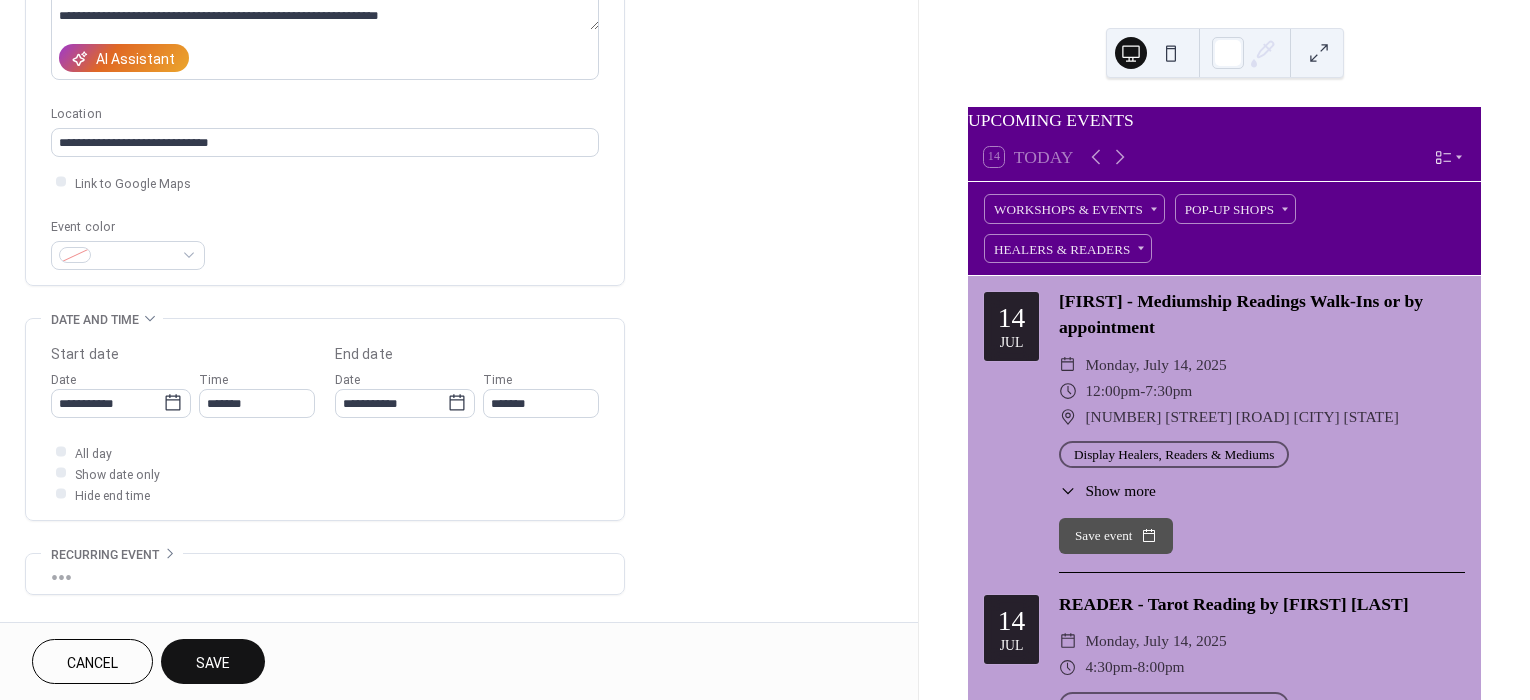 click on "Recurring event" at bounding box center (105, 555) 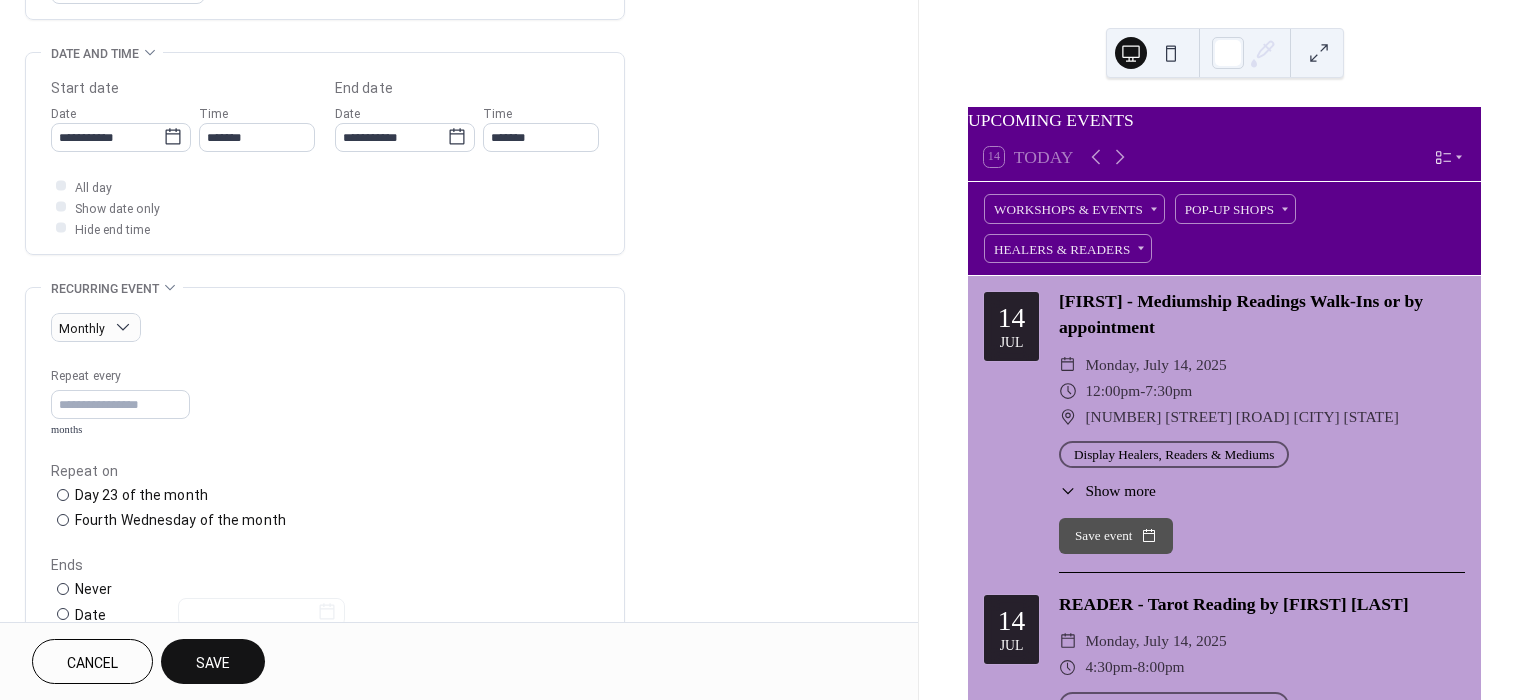 scroll, scrollTop: 666, scrollLeft: 0, axis: vertical 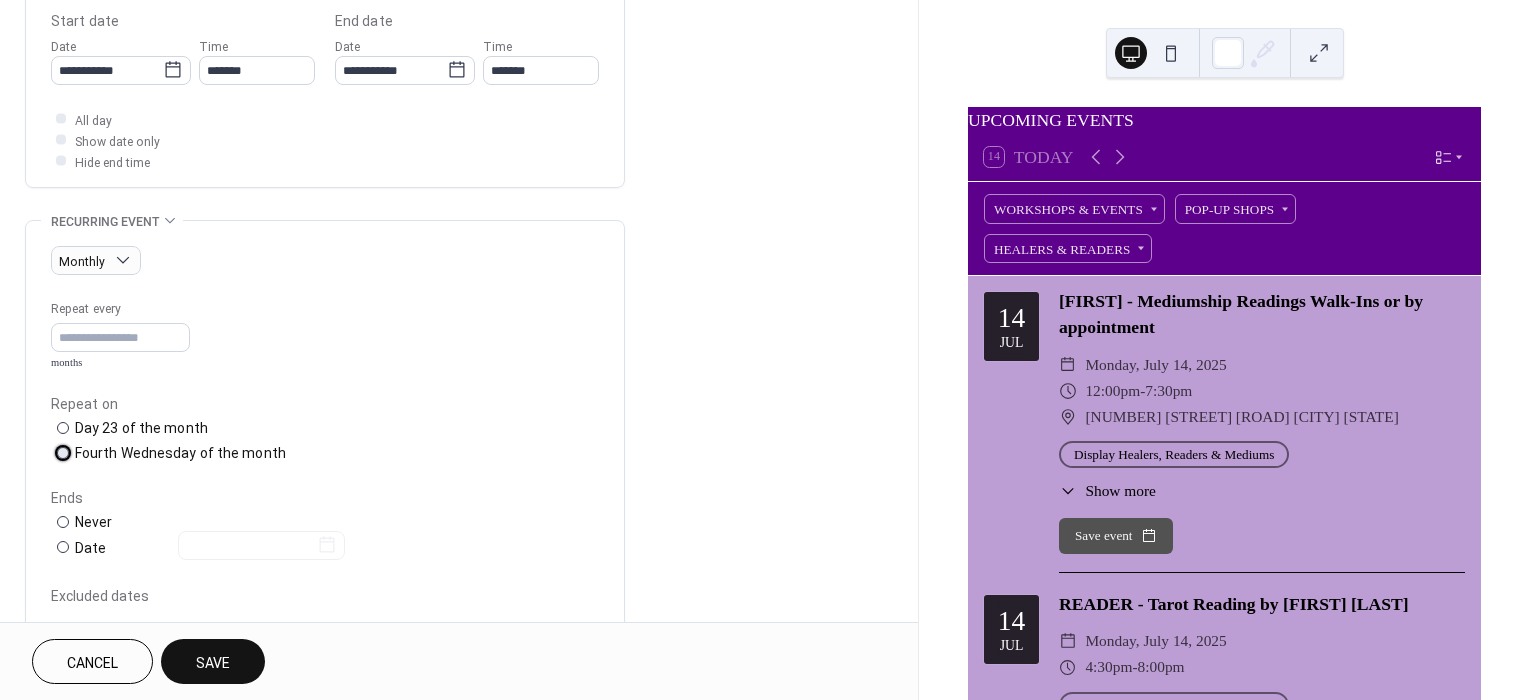 click at bounding box center (63, 453) 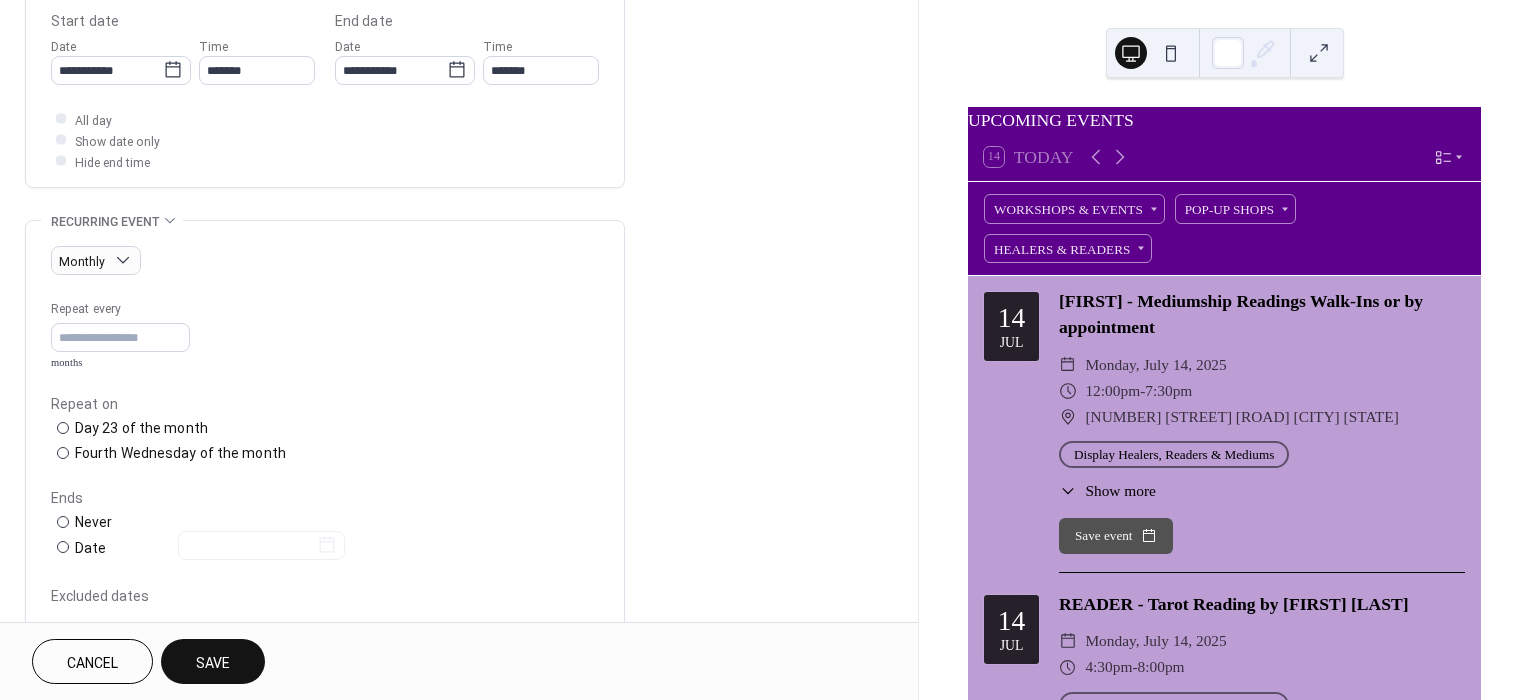 click on "Save" at bounding box center (213, 661) 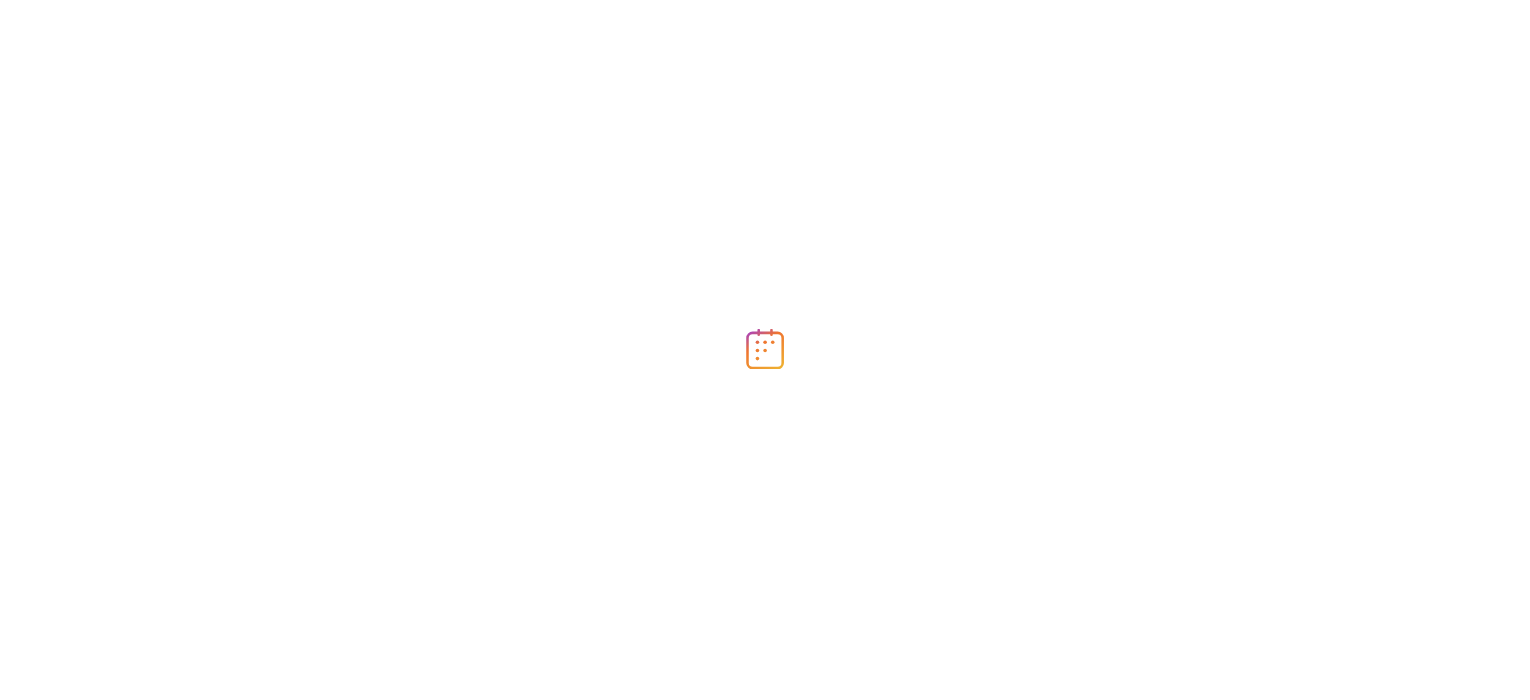 drag, startPoint x: 416, startPoint y: 189, endPoint x: 522, endPoint y: 220, distance: 110.440025 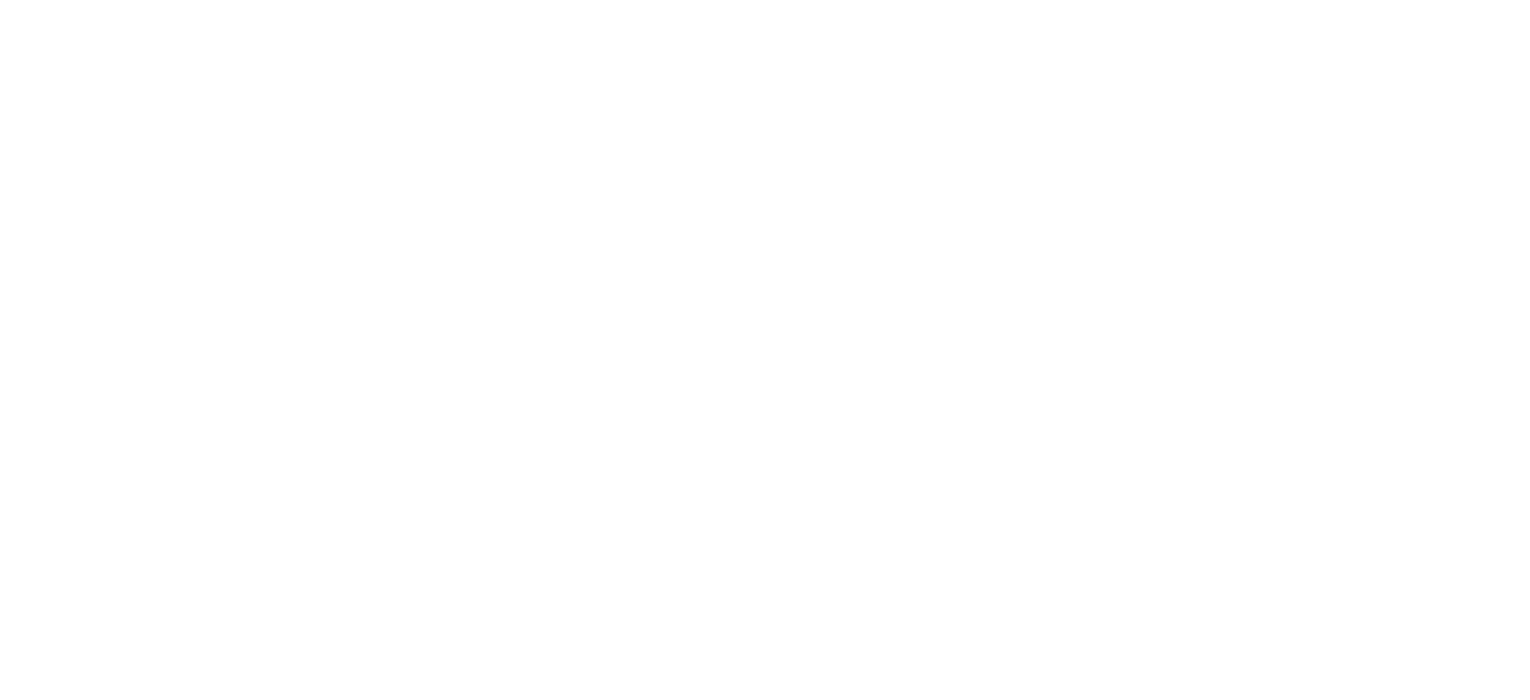 scroll, scrollTop: 0, scrollLeft: 0, axis: both 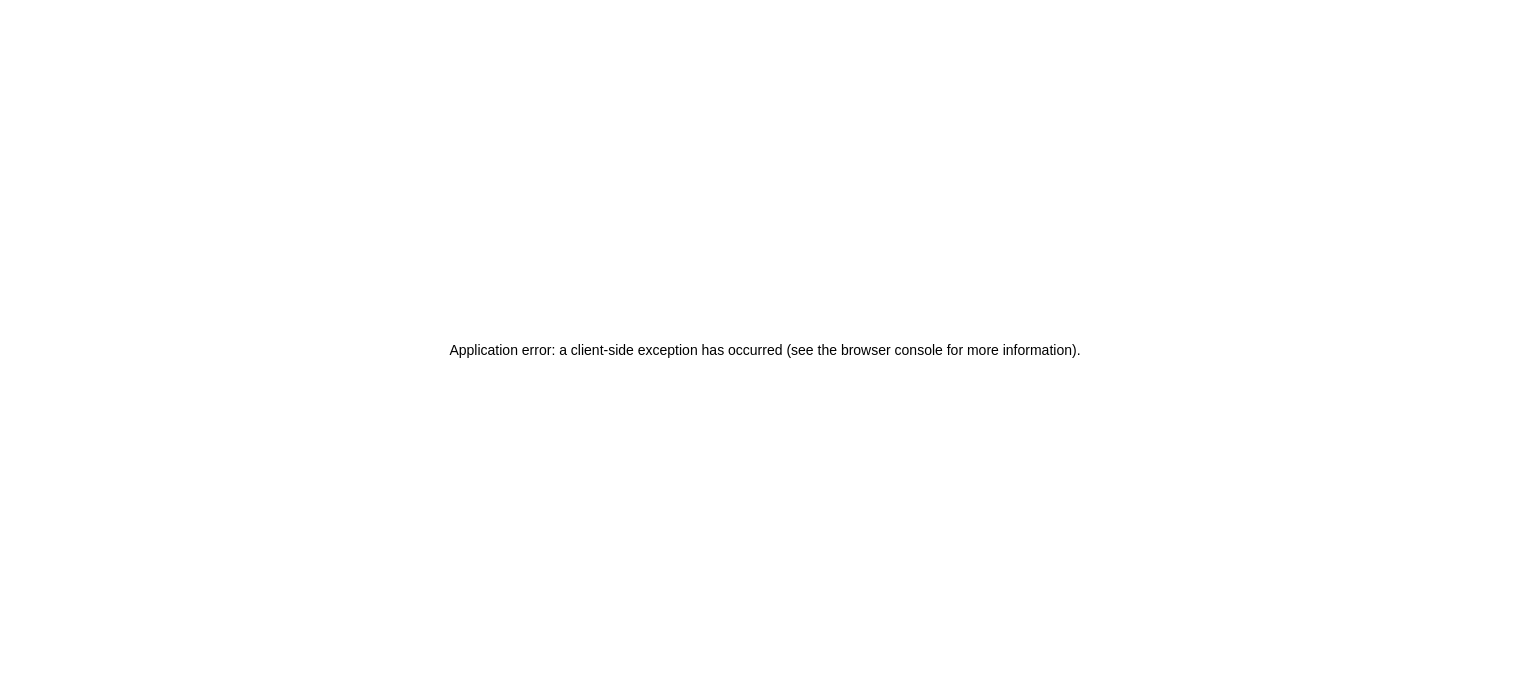 click on "Application error: a client-side exception has occurred (see the browser console for more information) ." at bounding box center (765, 350) 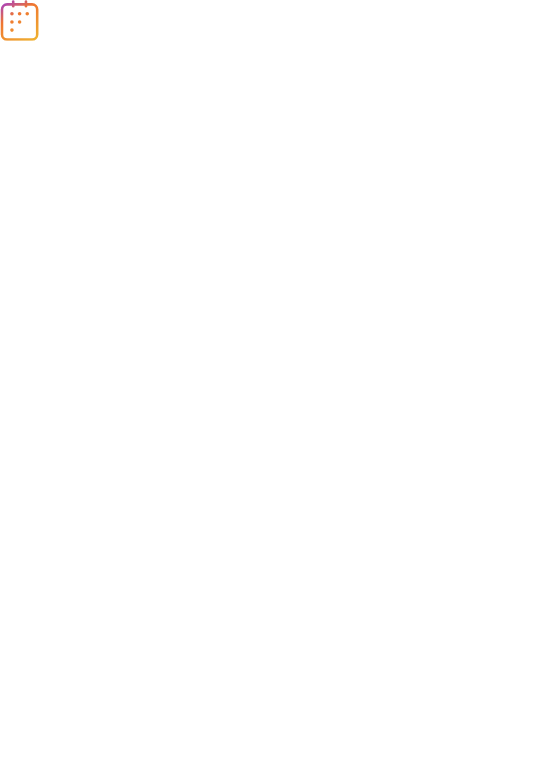 scroll, scrollTop: 0, scrollLeft: 0, axis: both 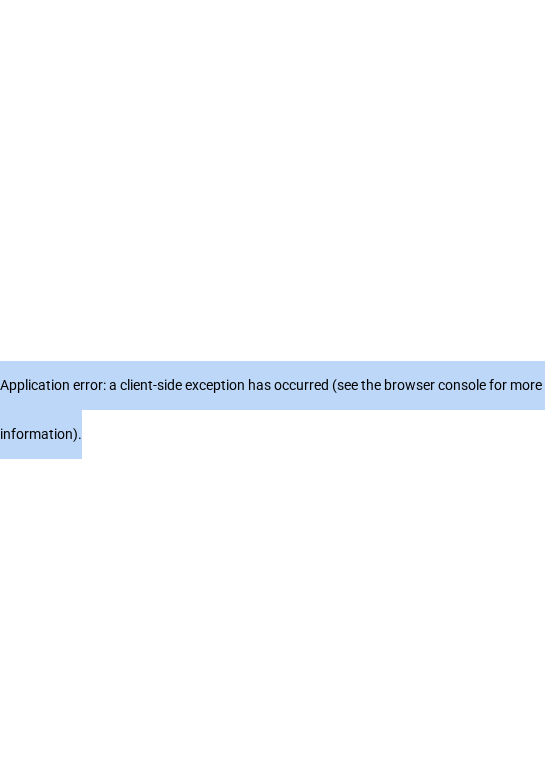 drag, startPoint x: 556, startPoint y: 55, endPoint x: 550, endPoint y: 119, distance: 64.28063 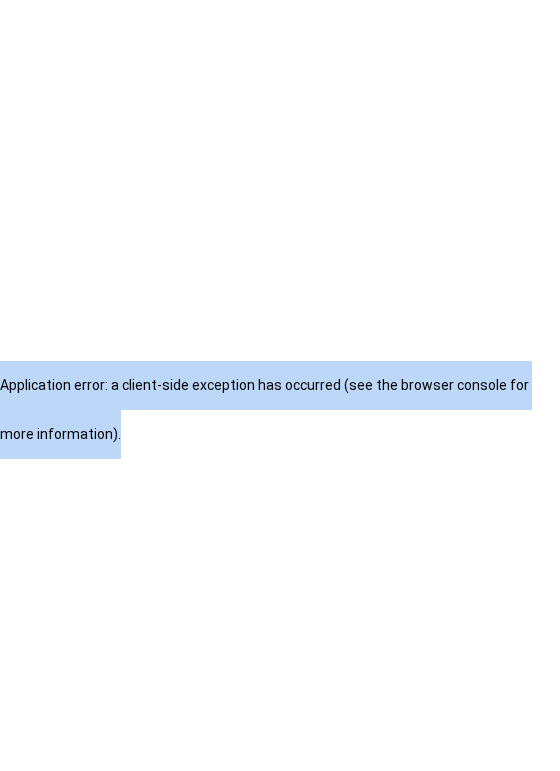 click on "Application error: a client-side exception has occurred (see the browser console for more information) ." at bounding box center (280, 385) 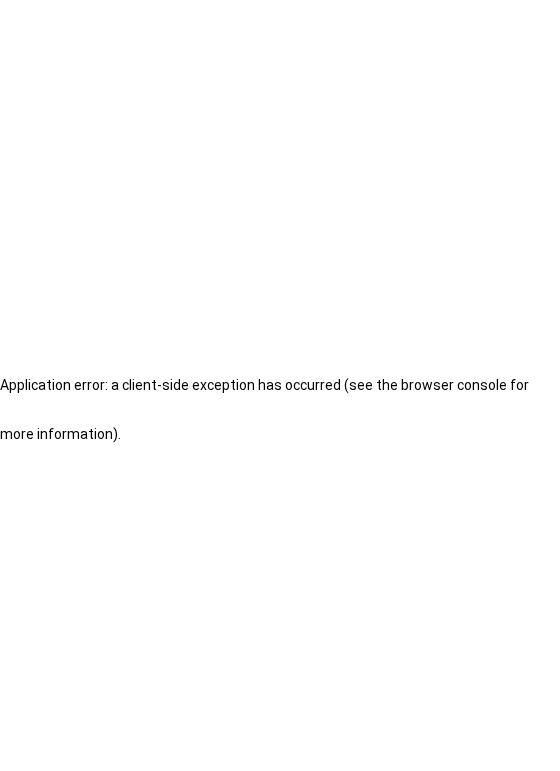 click on "Application error: a client-side exception has occurred (see the browser console for more information) ." at bounding box center (280, 385) 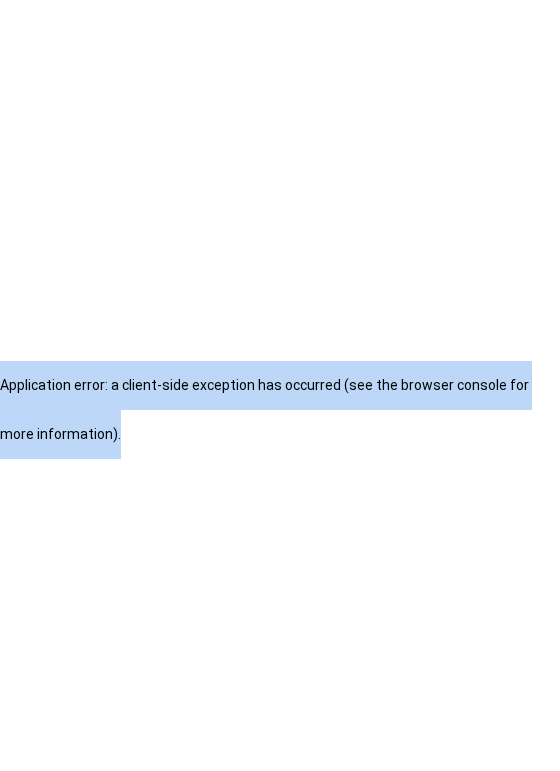 drag, startPoint x: 555, startPoint y: 71, endPoint x: 564, endPoint y: 177, distance: 106.381386 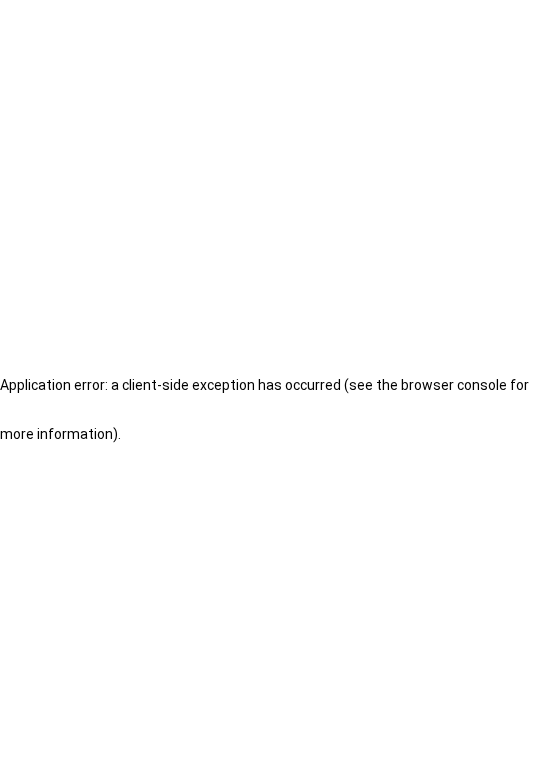 click on "Application error: a client-side exception has occurred (see the browser console for more information) ." at bounding box center [280, 410] 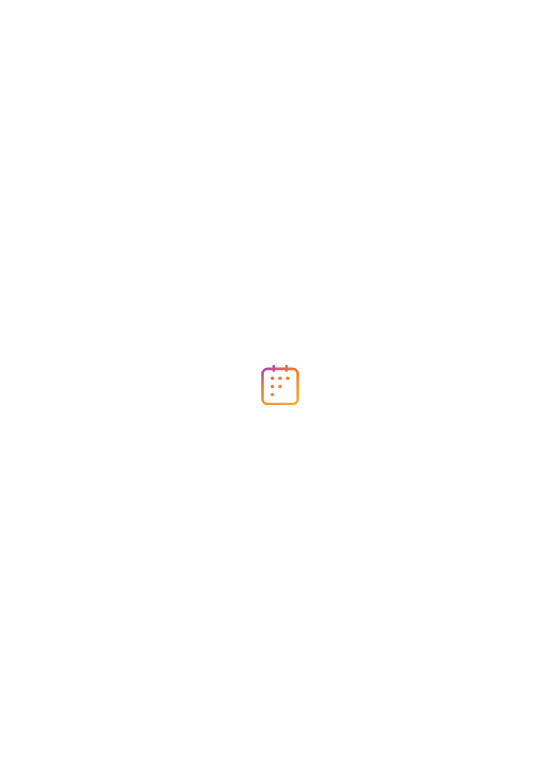 scroll, scrollTop: 0, scrollLeft: 0, axis: both 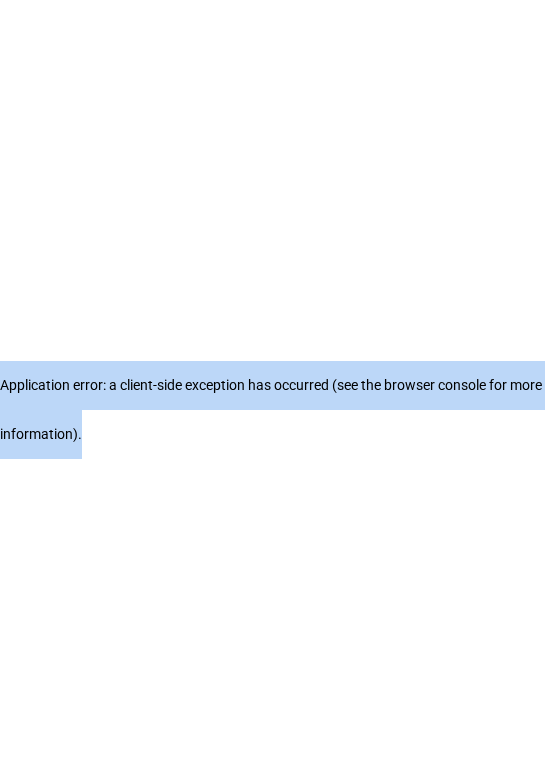 drag, startPoint x: 136, startPoint y: 440, endPoint x: -41, endPoint y: 412, distance: 179.201 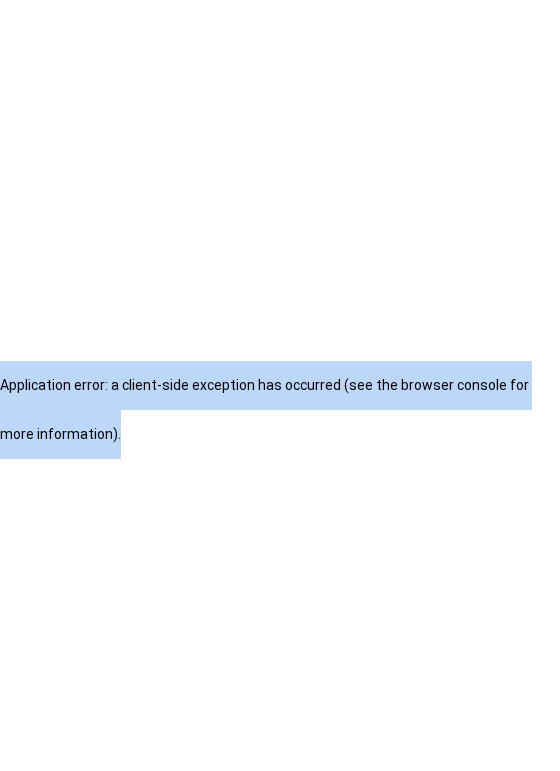 copy on "Application error: a client-side exception has occurred (see the browser console for more information) ." 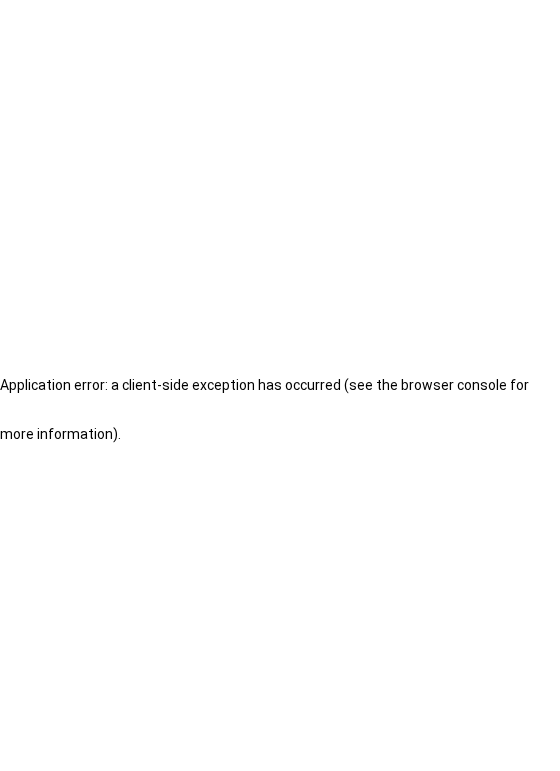 click on "Application error: a client-side exception has occurred (see the browser console for more information) ." at bounding box center [280, 385] 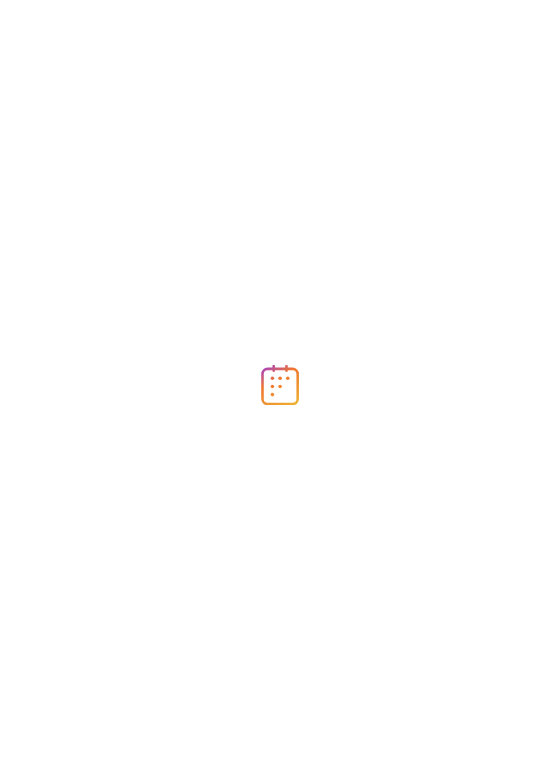 scroll, scrollTop: 0, scrollLeft: 0, axis: both 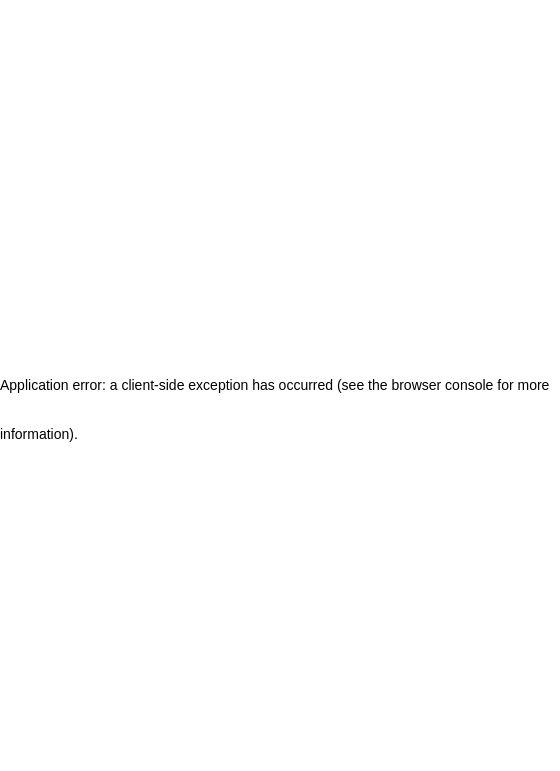 click on "Application error: a client-side exception has occurred (see the browser console for more information) ." at bounding box center (280, 385) 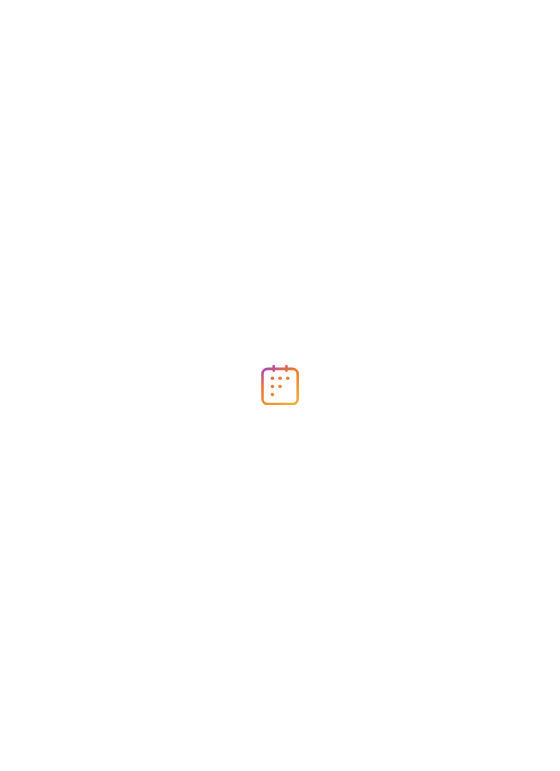 scroll, scrollTop: 0, scrollLeft: 0, axis: both 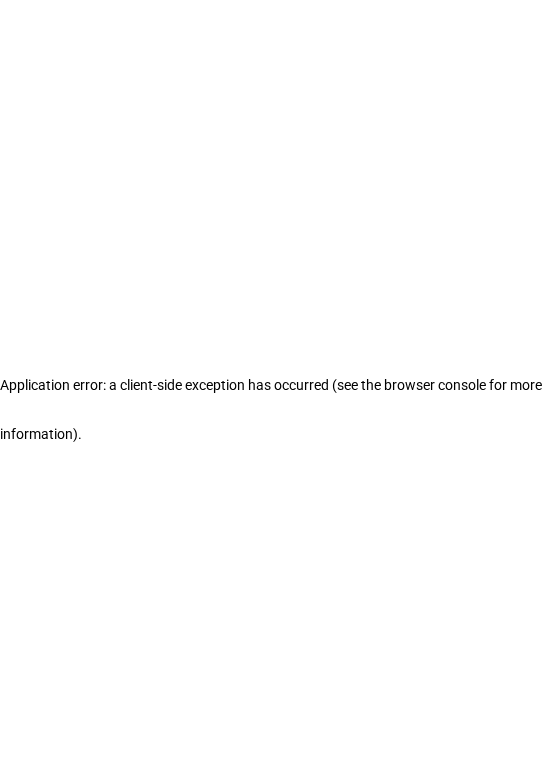 click on "Application error: a client-side exception has occurred (see the browser console for more information) ." at bounding box center [280, 410] 